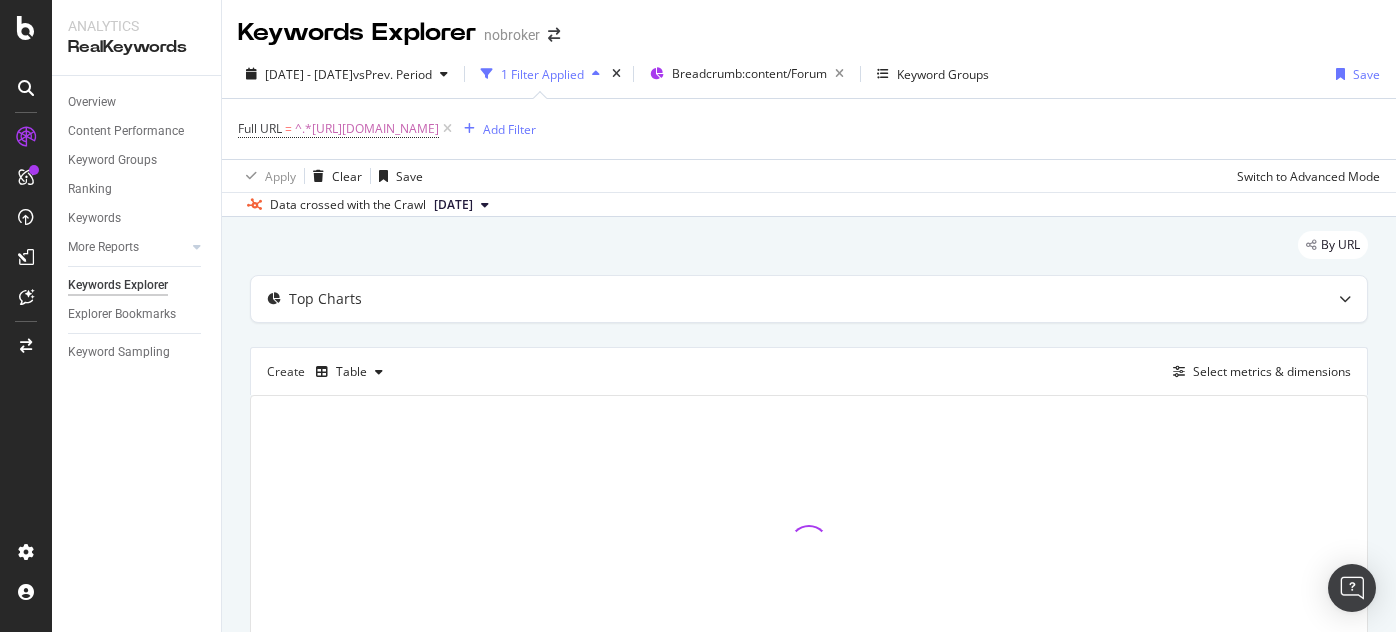 scroll, scrollTop: 0, scrollLeft: 0, axis: both 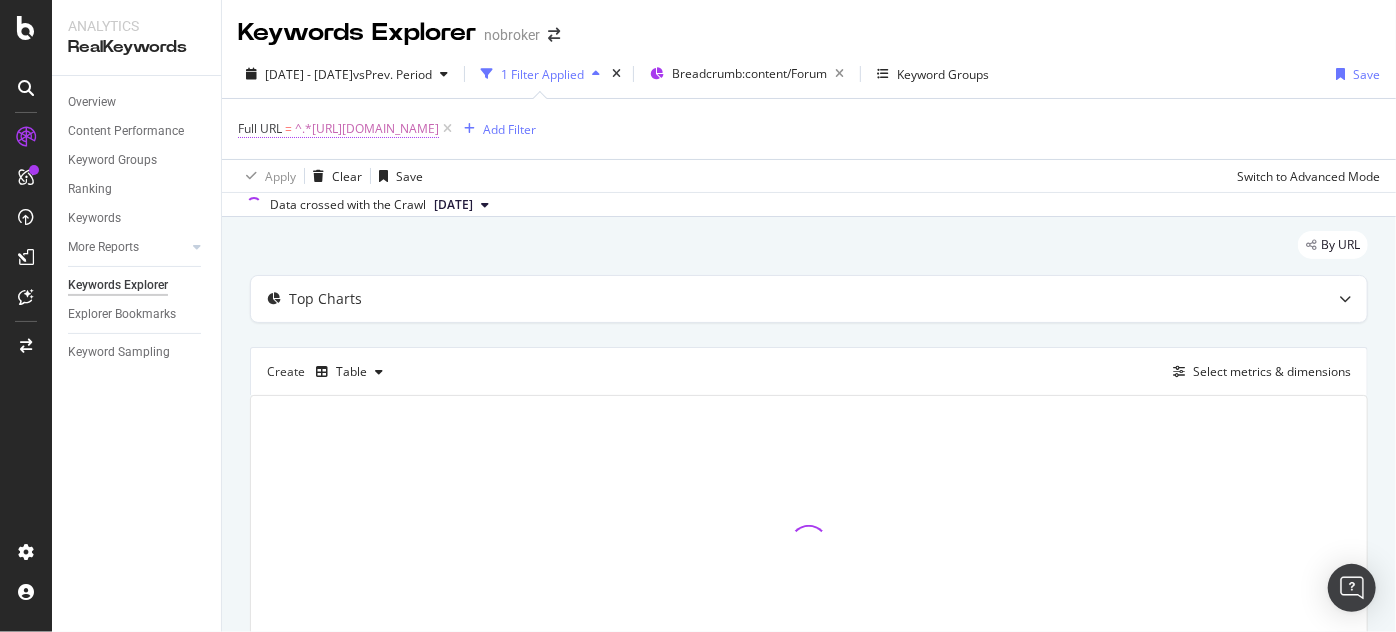 click on "^.*[URL][DOMAIN_NAME]" at bounding box center [367, 129] 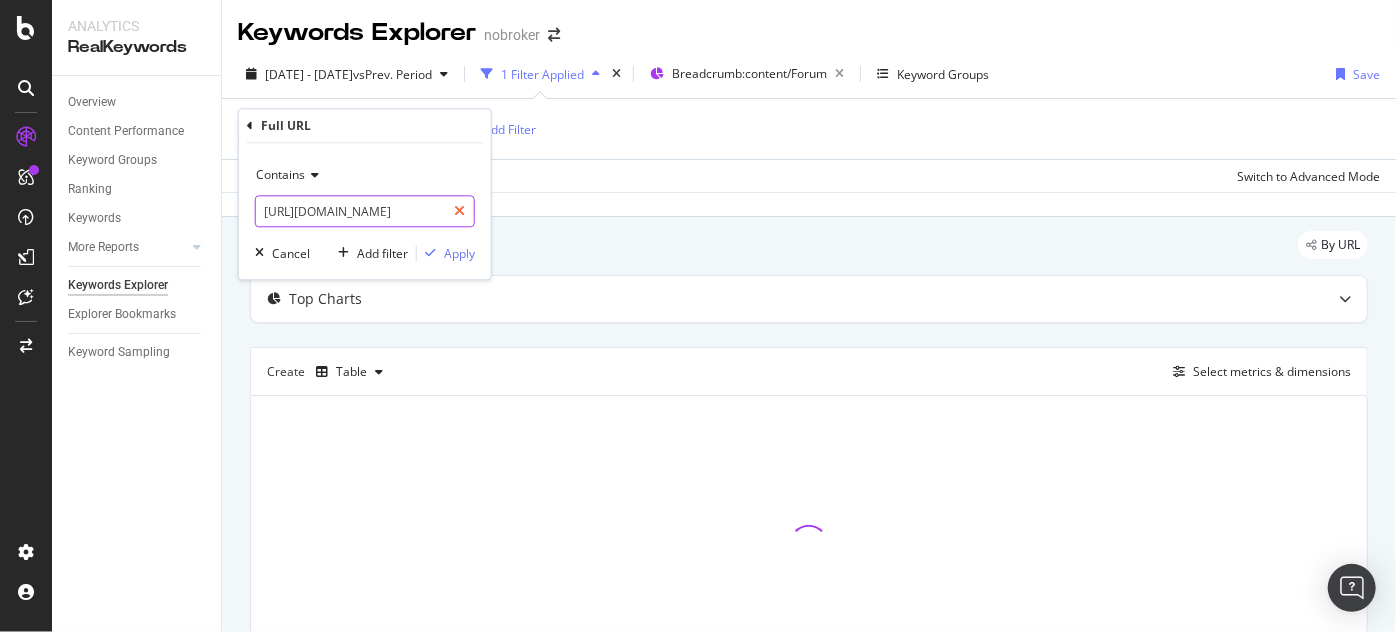 click at bounding box center (459, 212) 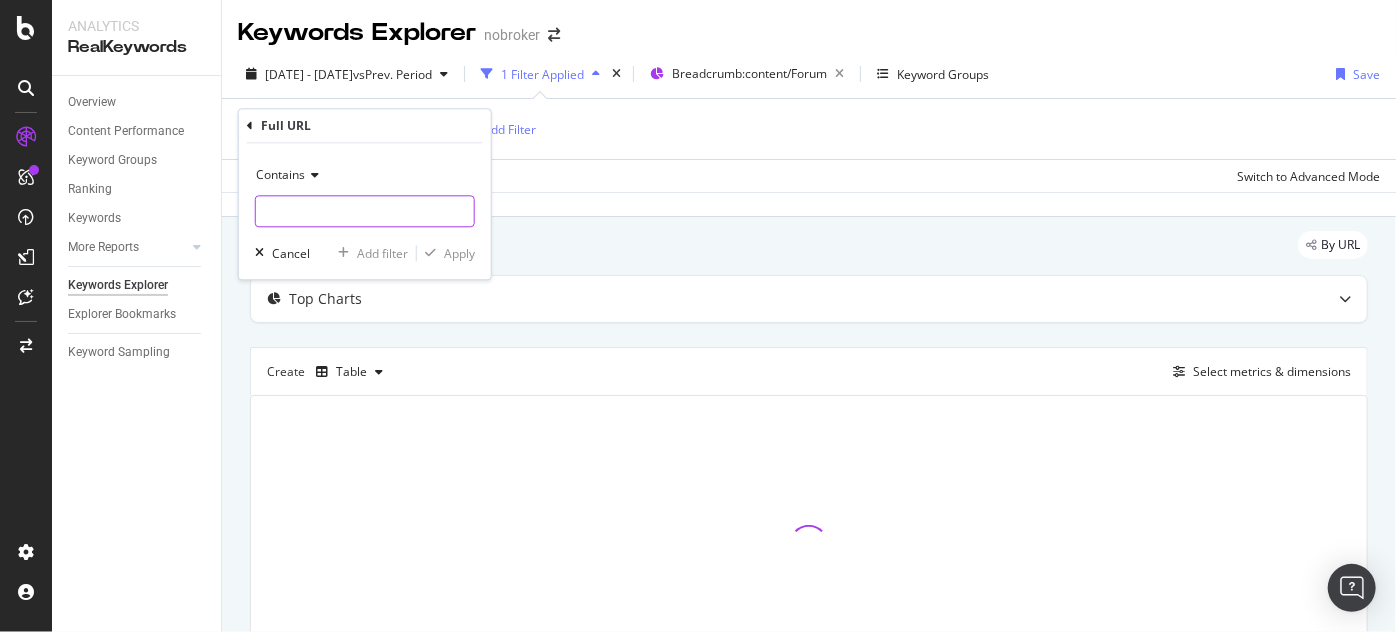 click at bounding box center [447, 129] 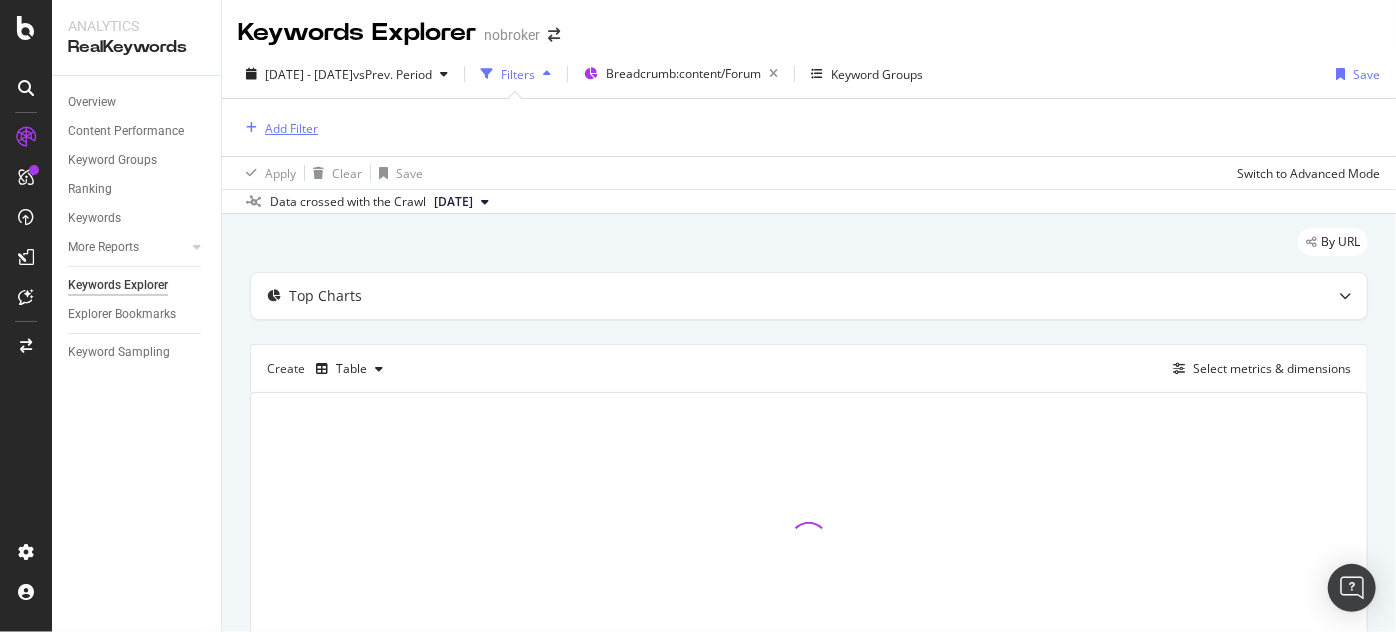 click on "Add Filter" at bounding box center (291, 128) 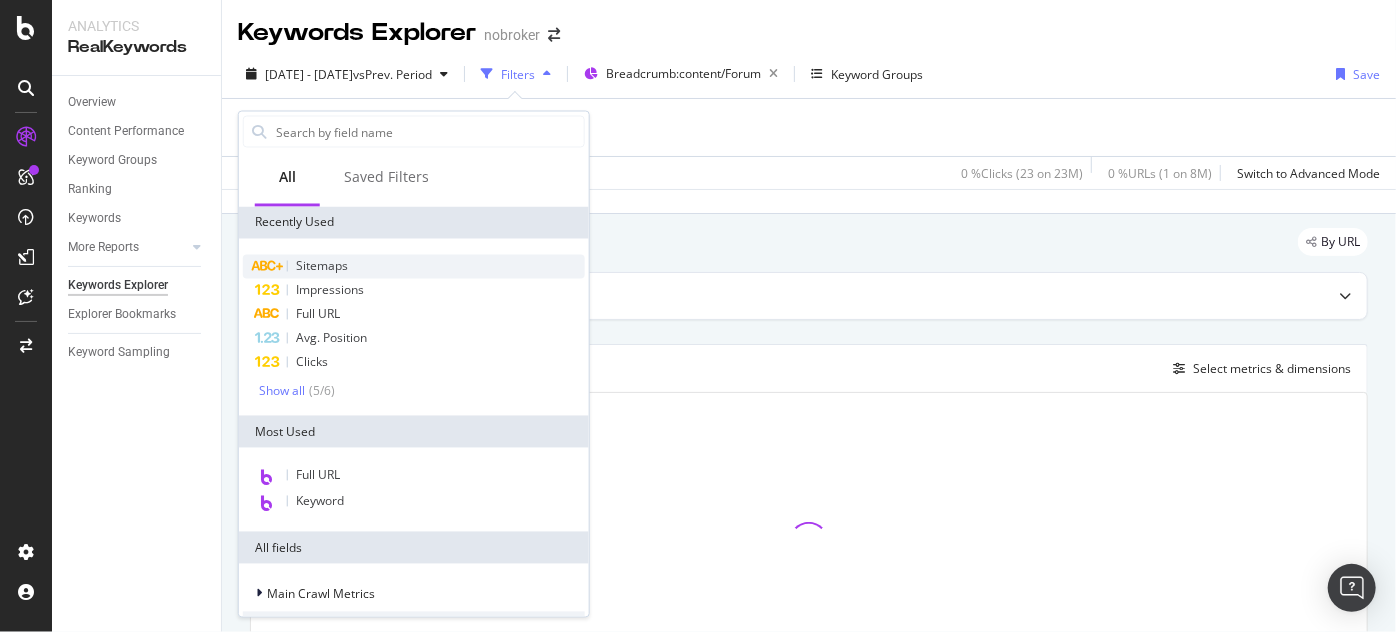 click on "Sitemaps" at bounding box center (322, 266) 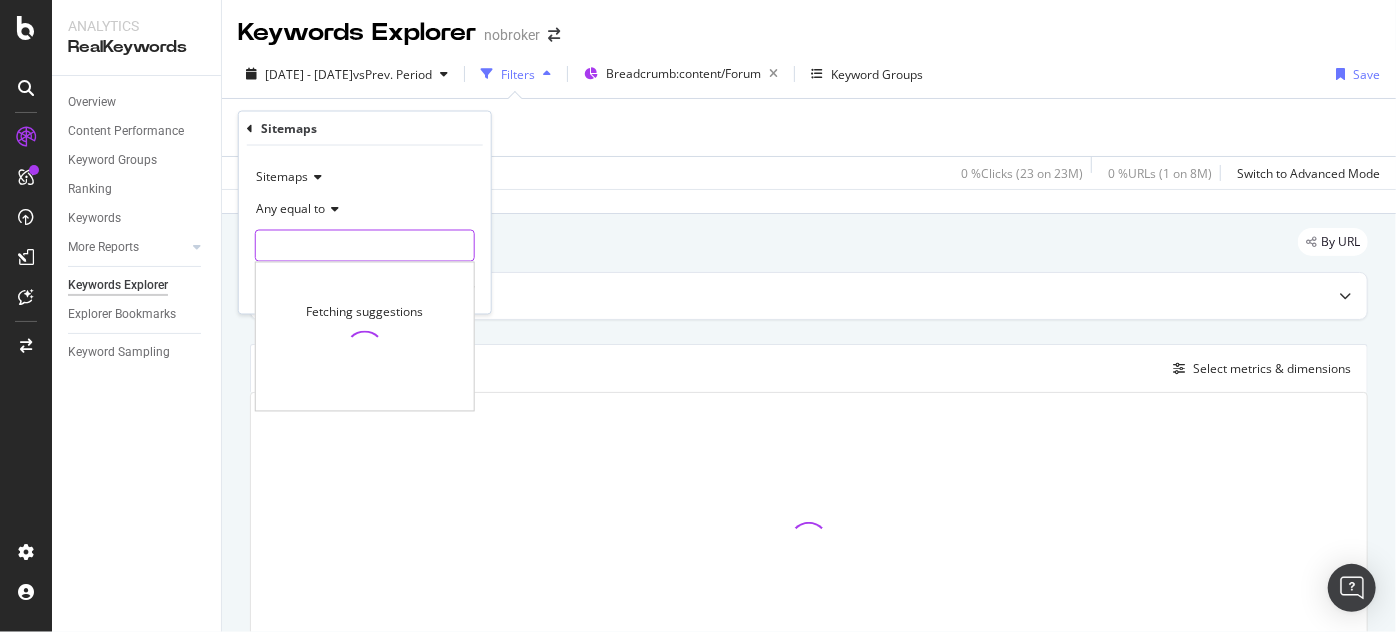 click at bounding box center [365, 246] 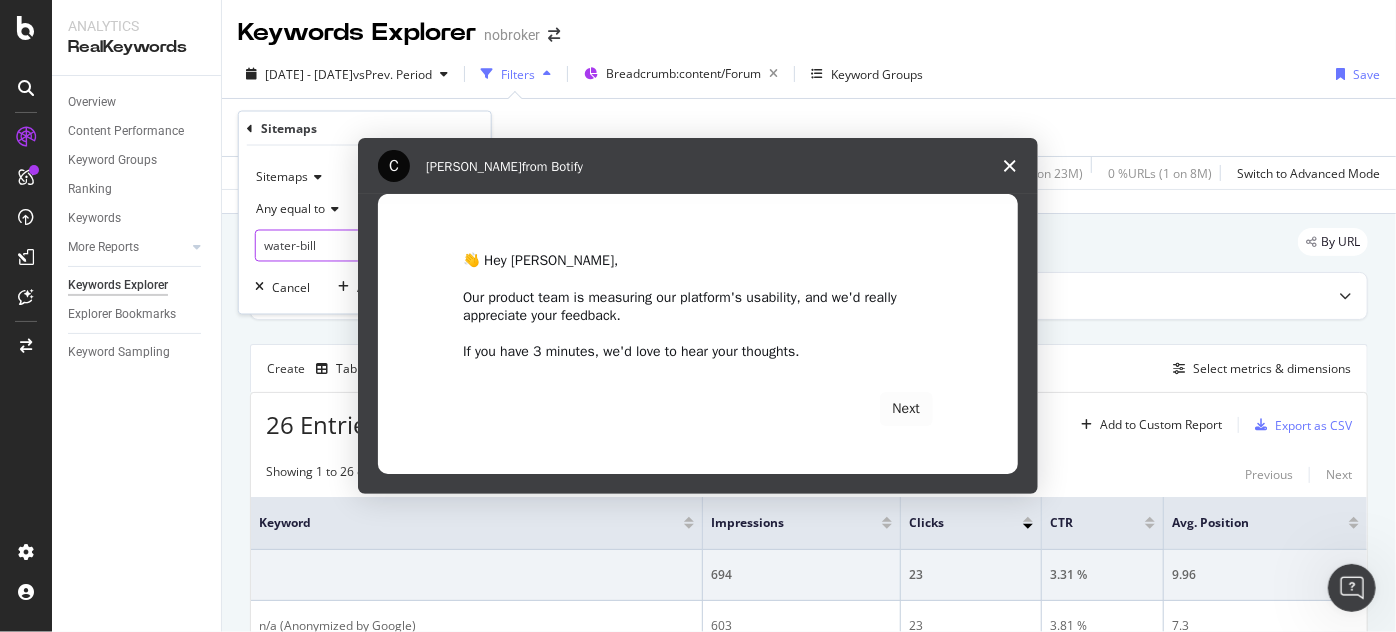 scroll, scrollTop: 0, scrollLeft: 0, axis: both 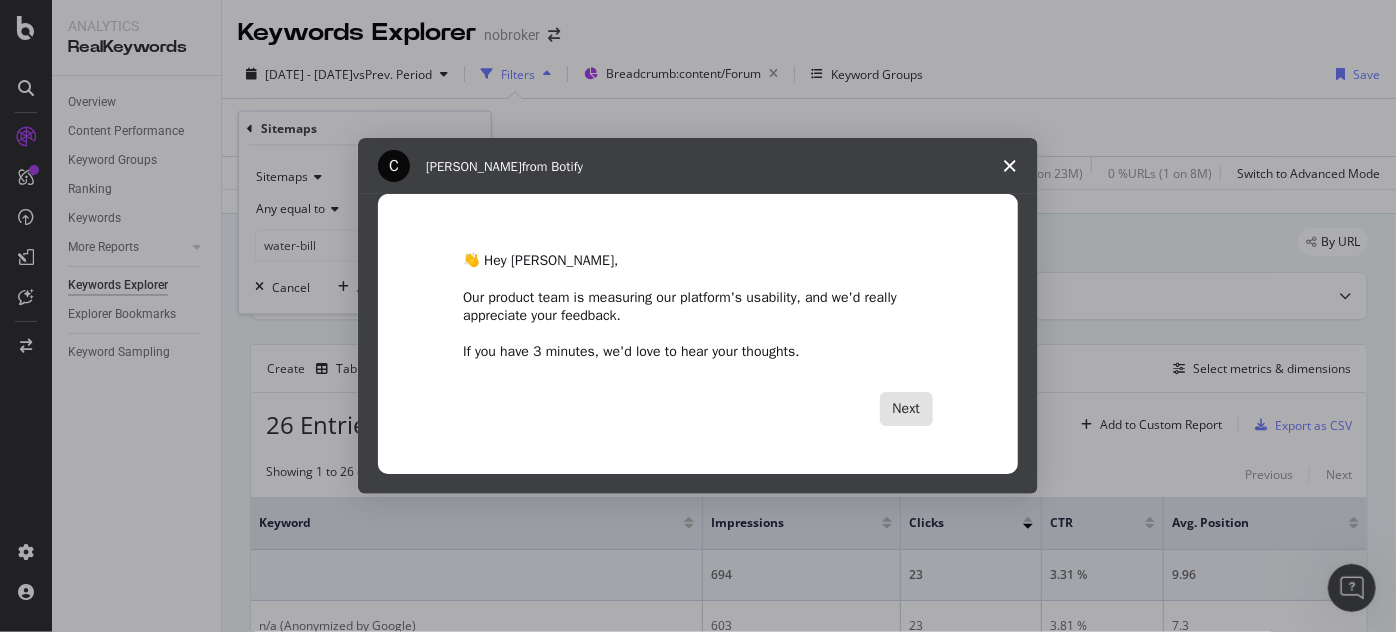 click on "Next" at bounding box center [906, 409] 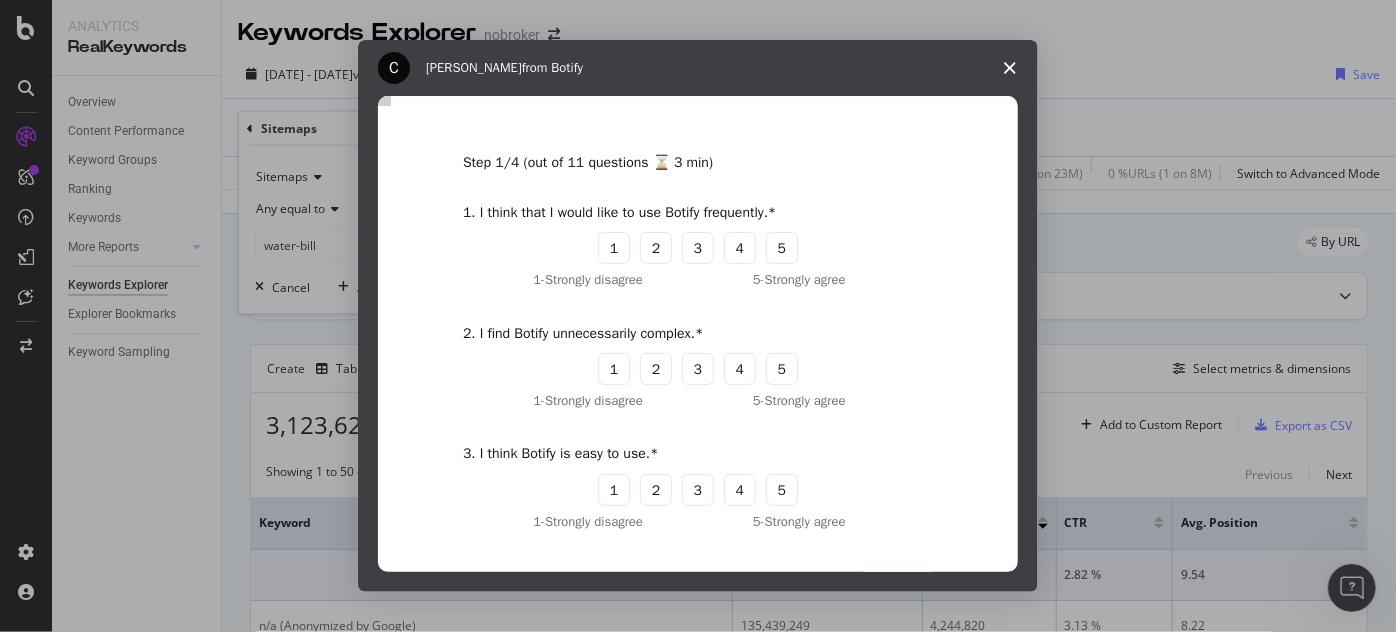 click 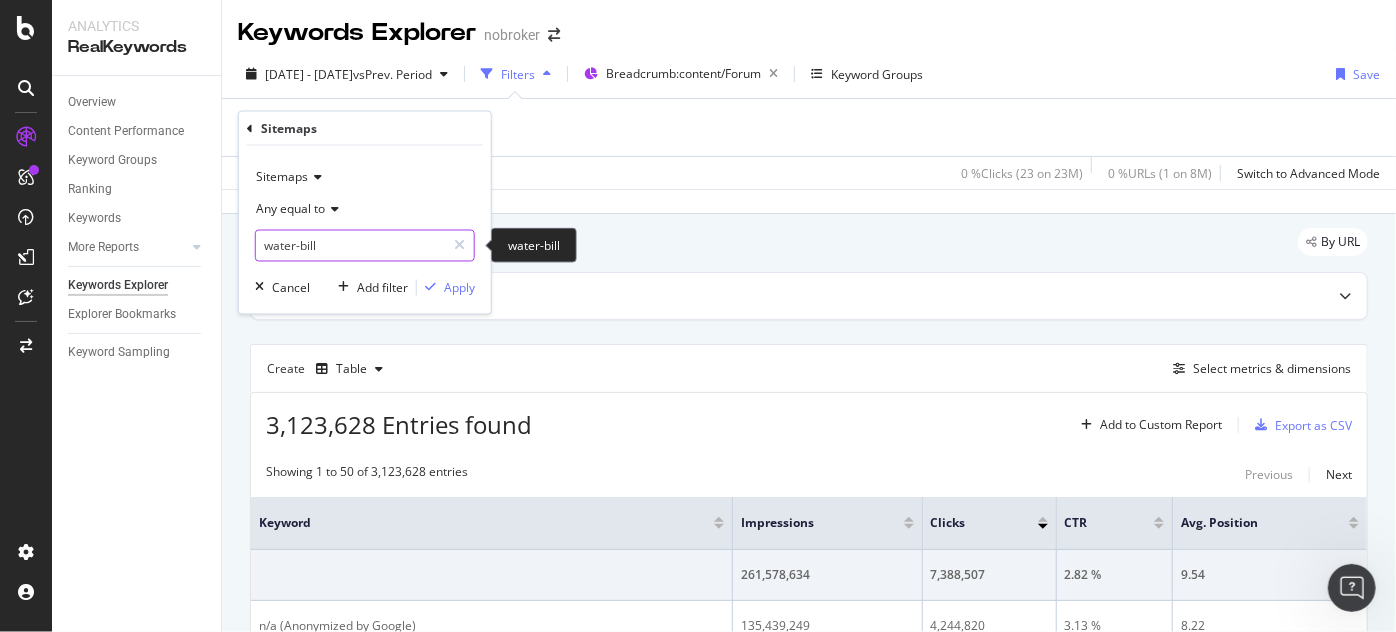 click on "water-bill" at bounding box center [350, 246] 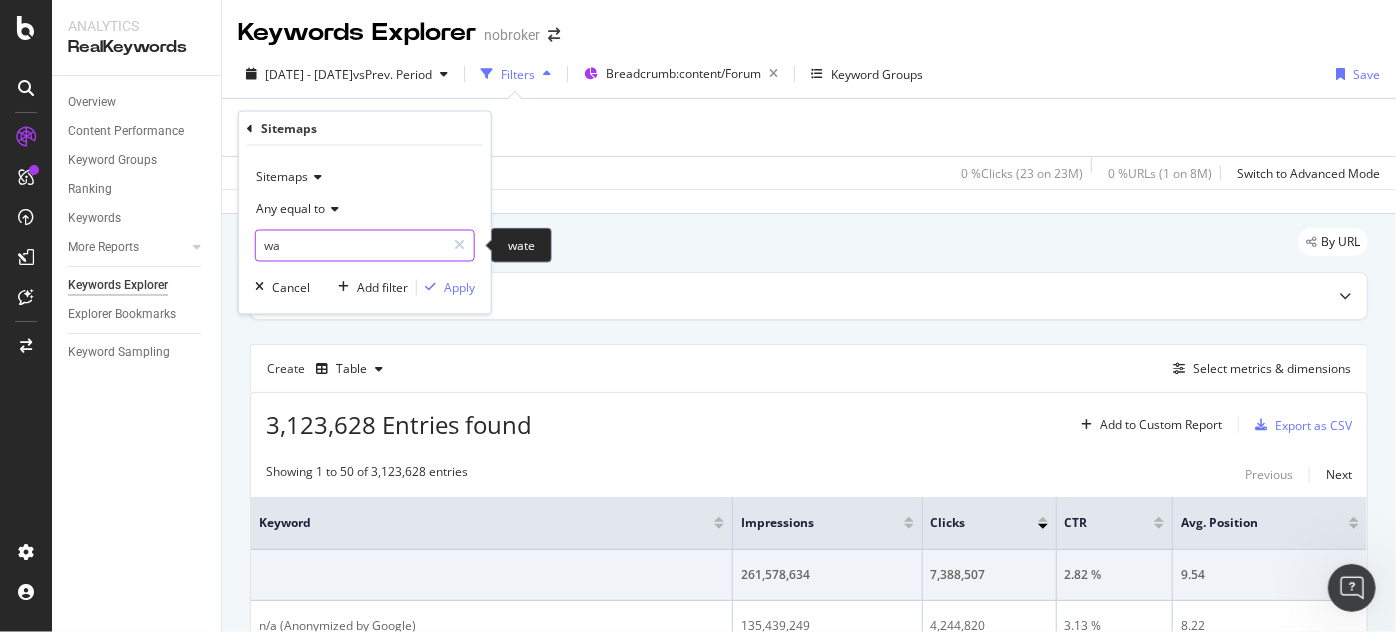 type on "w" 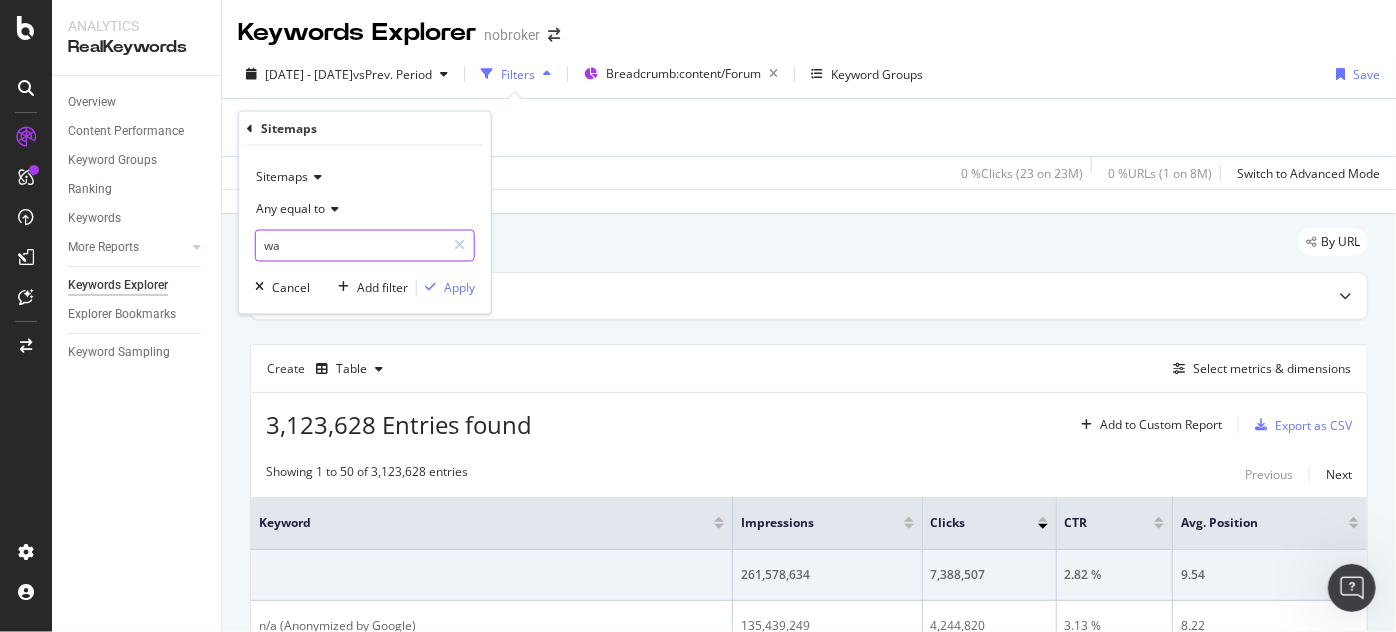 type on "w" 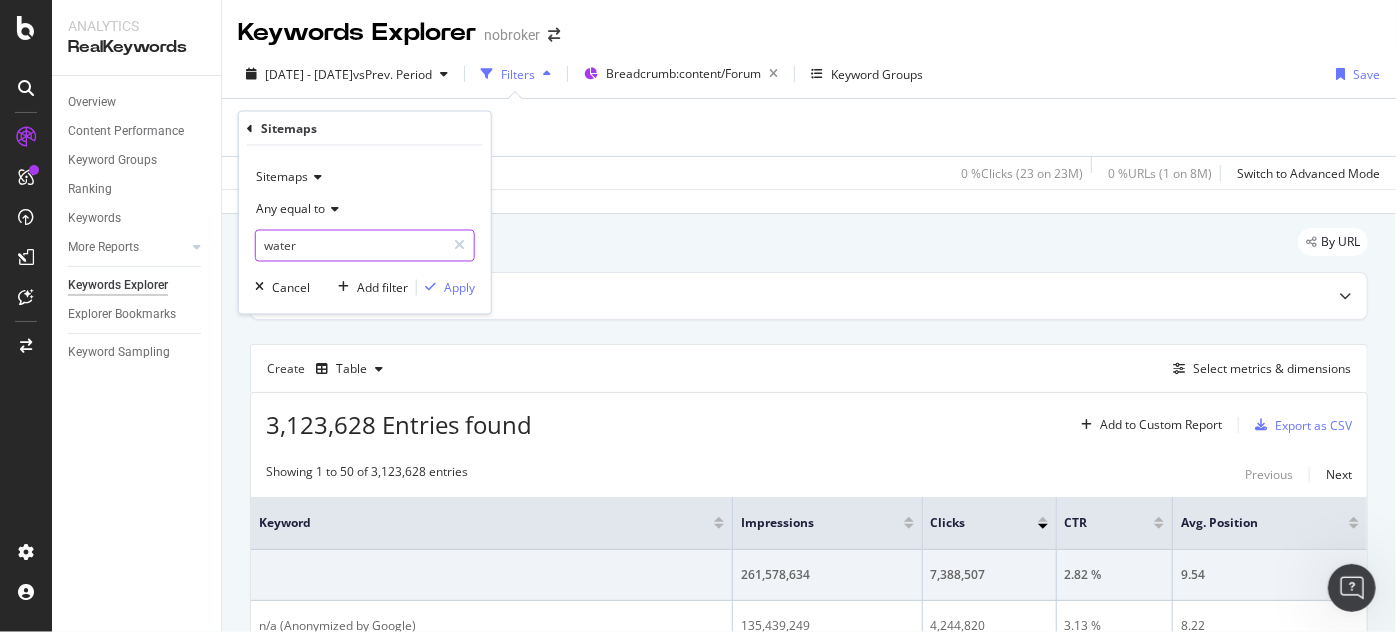 type on "water" 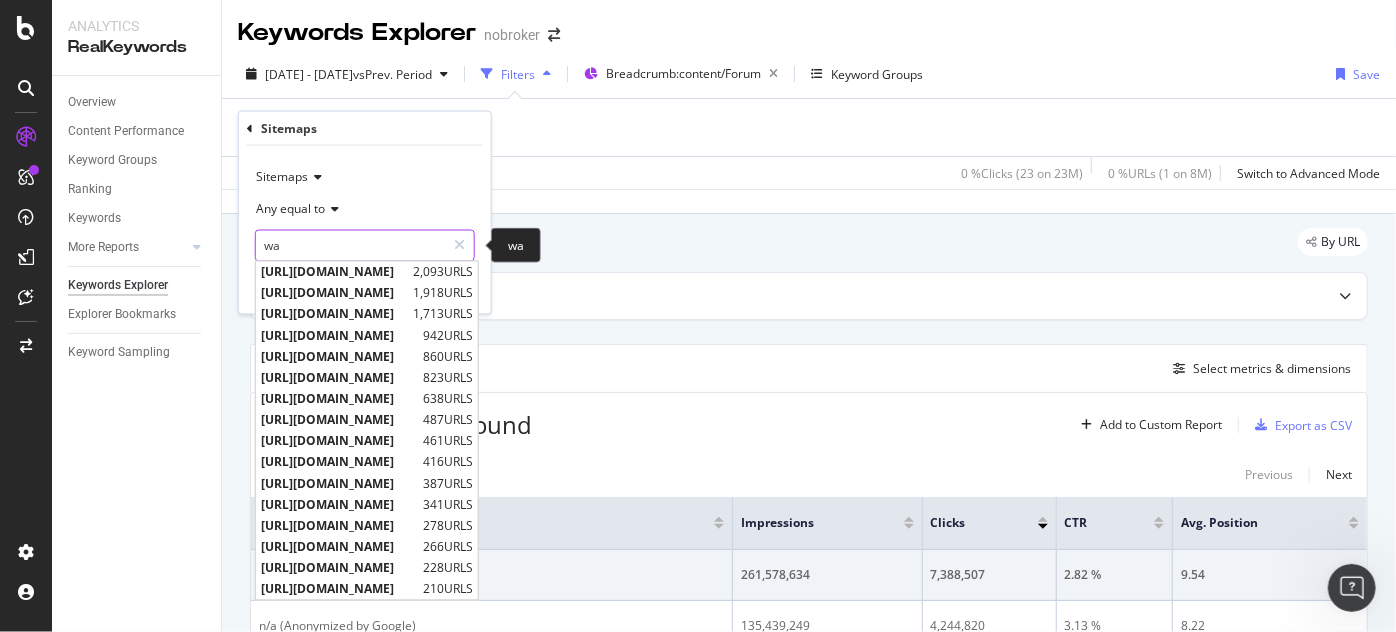 type on "w" 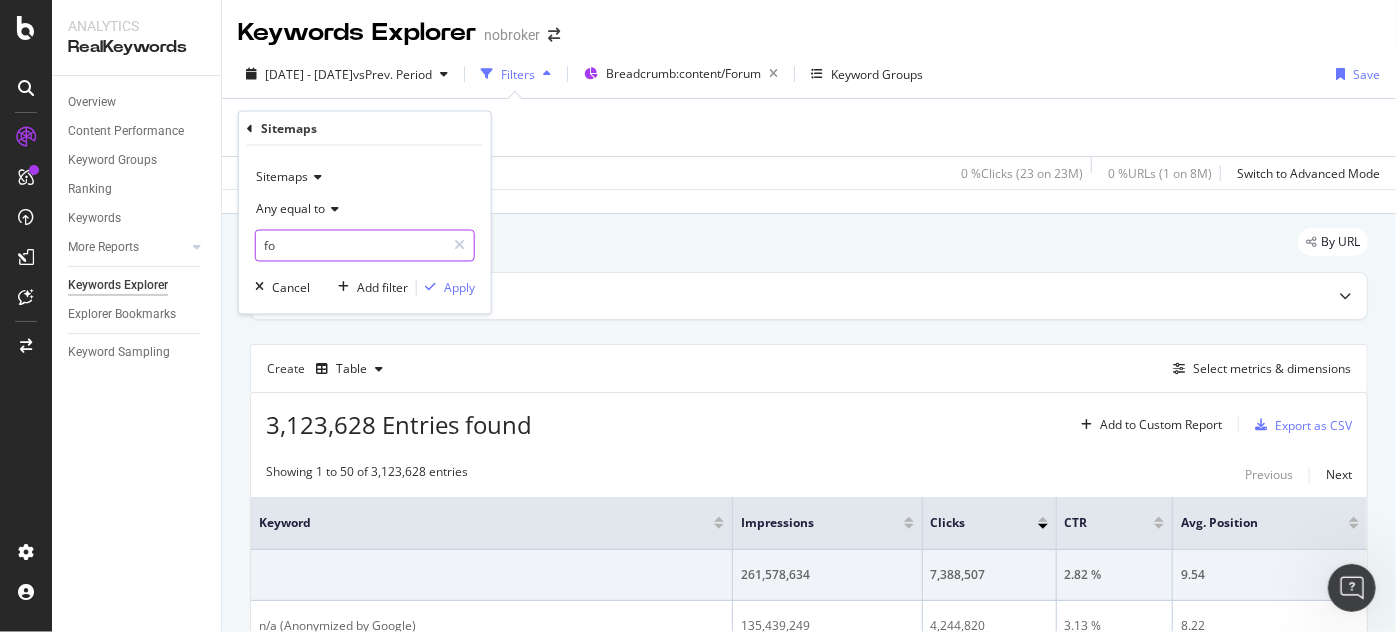 type on "f" 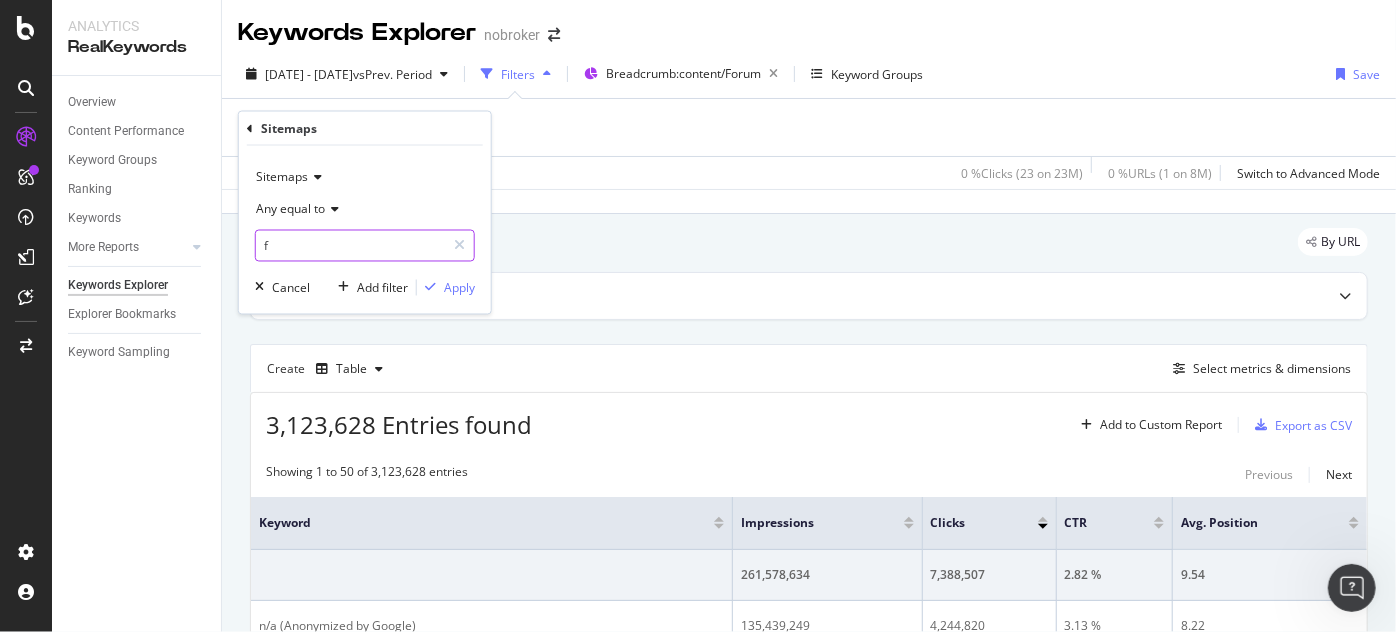 type 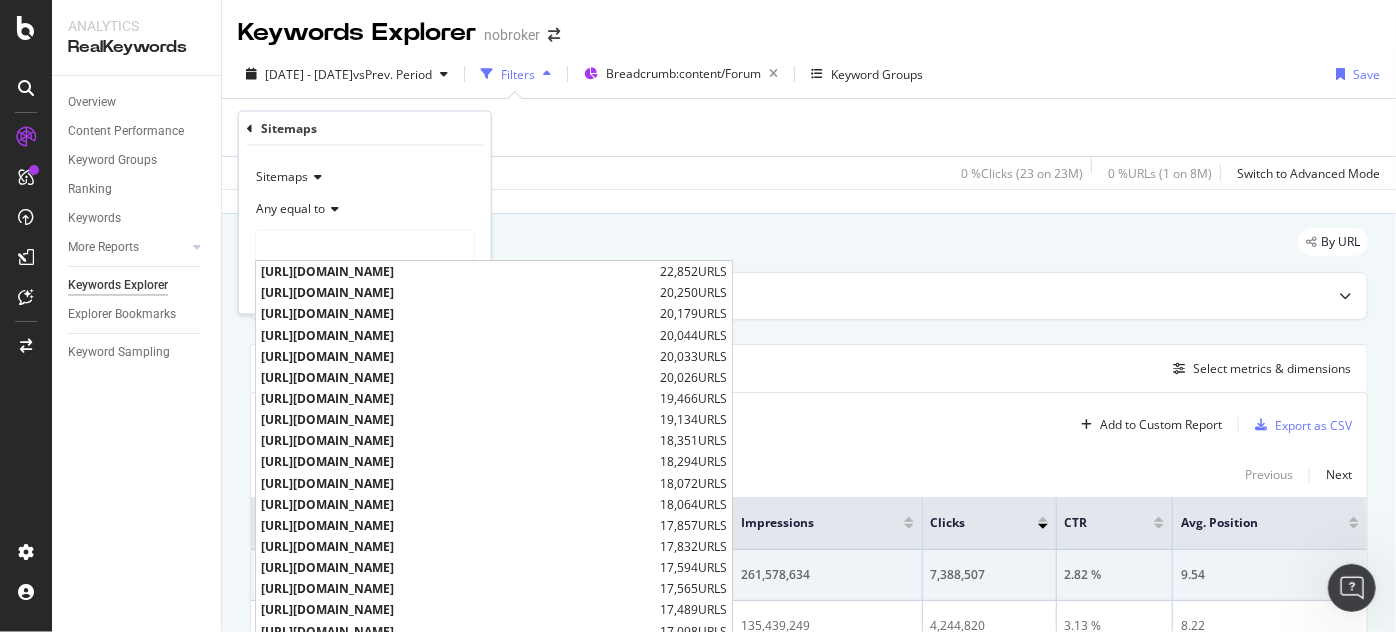 click on "Add Filter" at bounding box center (809, 127) 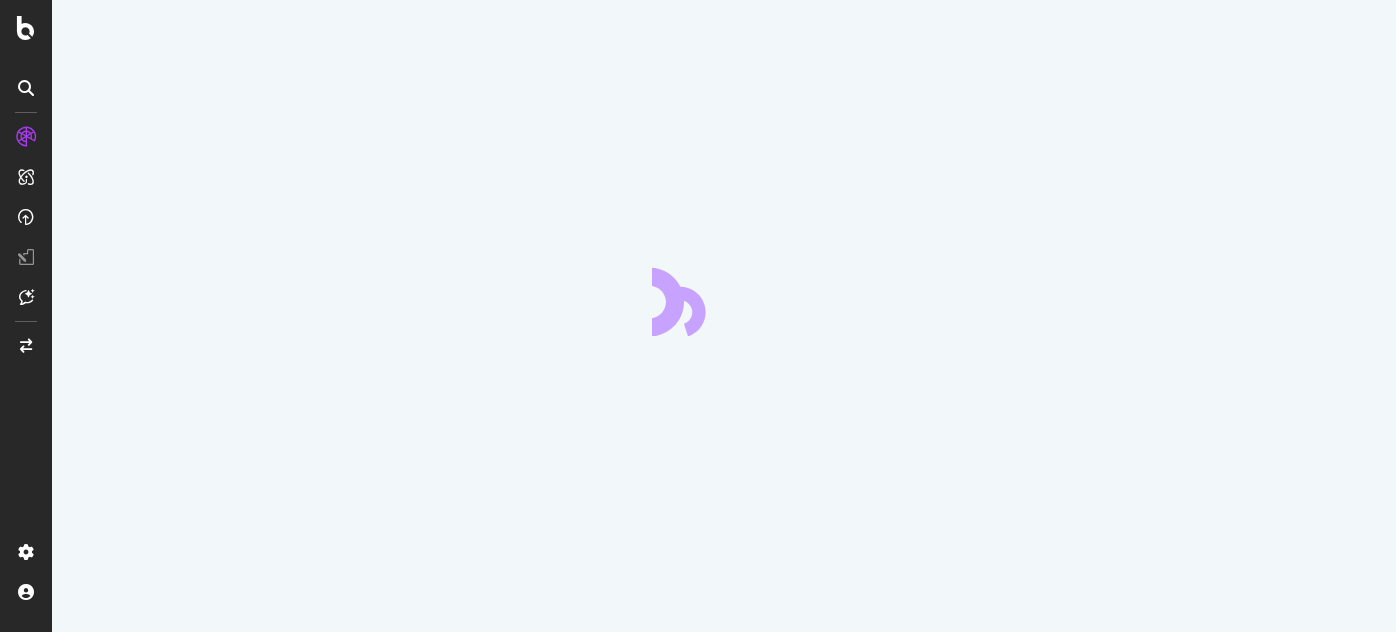 scroll, scrollTop: 0, scrollLeft: 0, axis: both 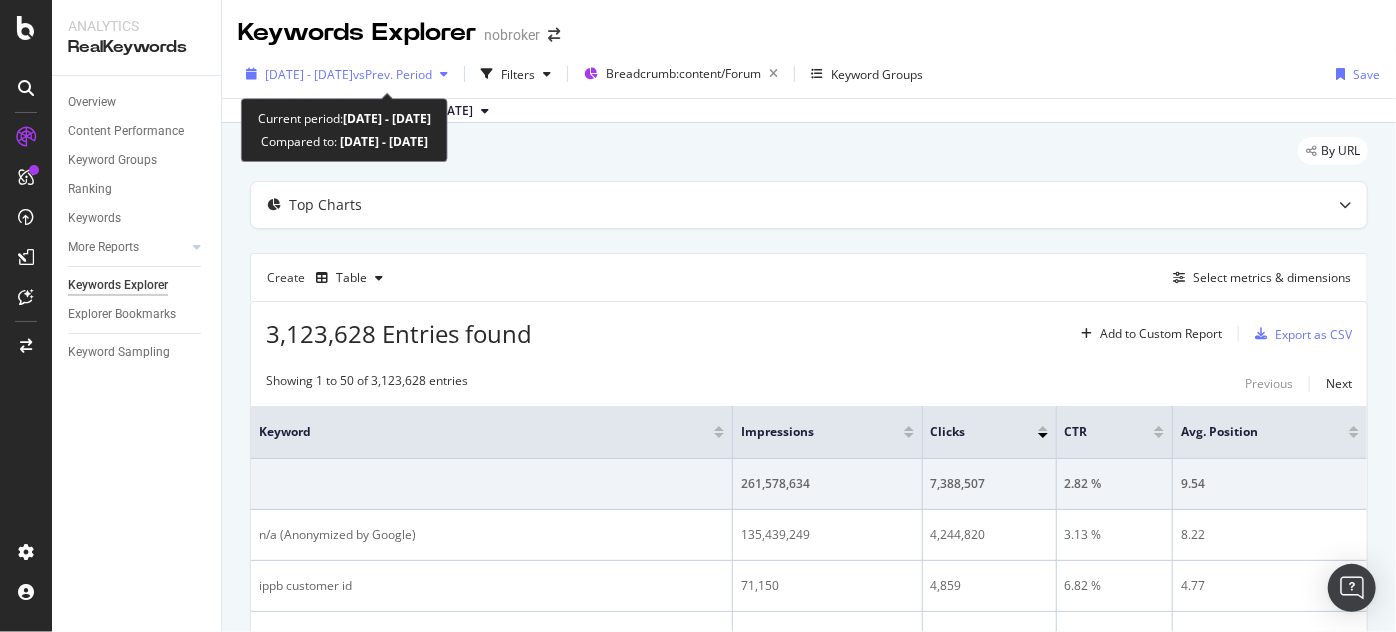 click on "vs  Prev. Period" at bounding box center [392, 74] 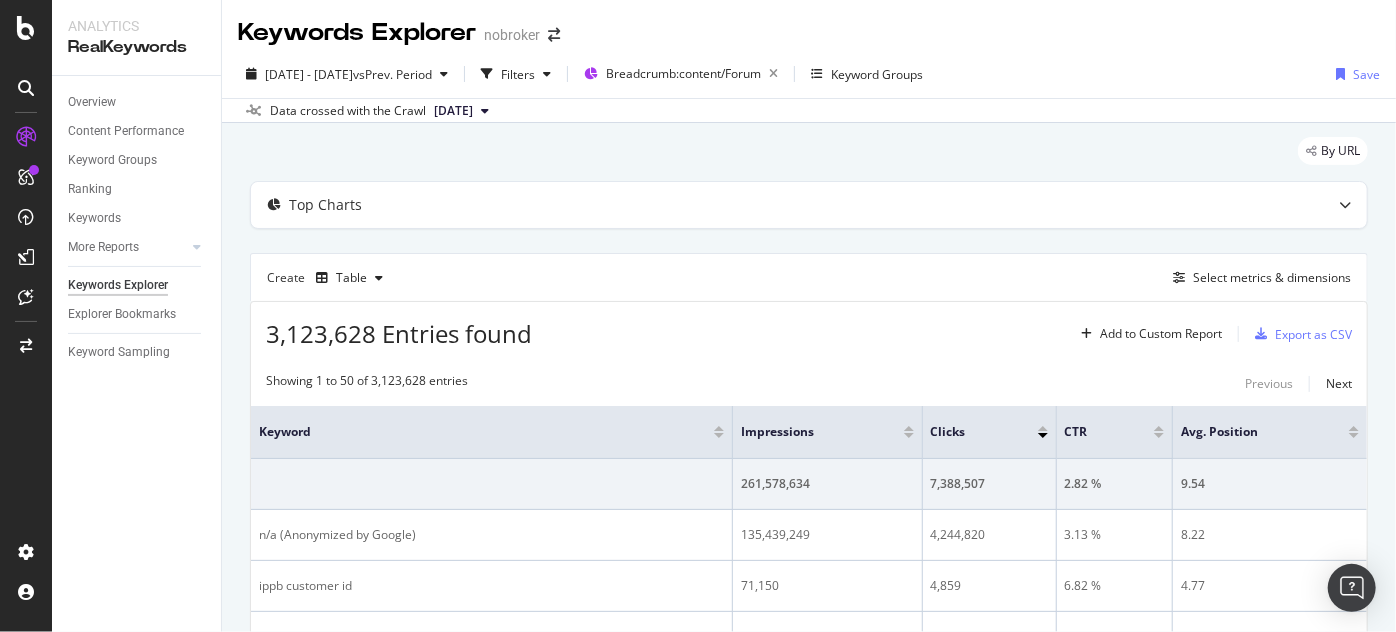 click on "By URL" at bounding box center [809, 159] 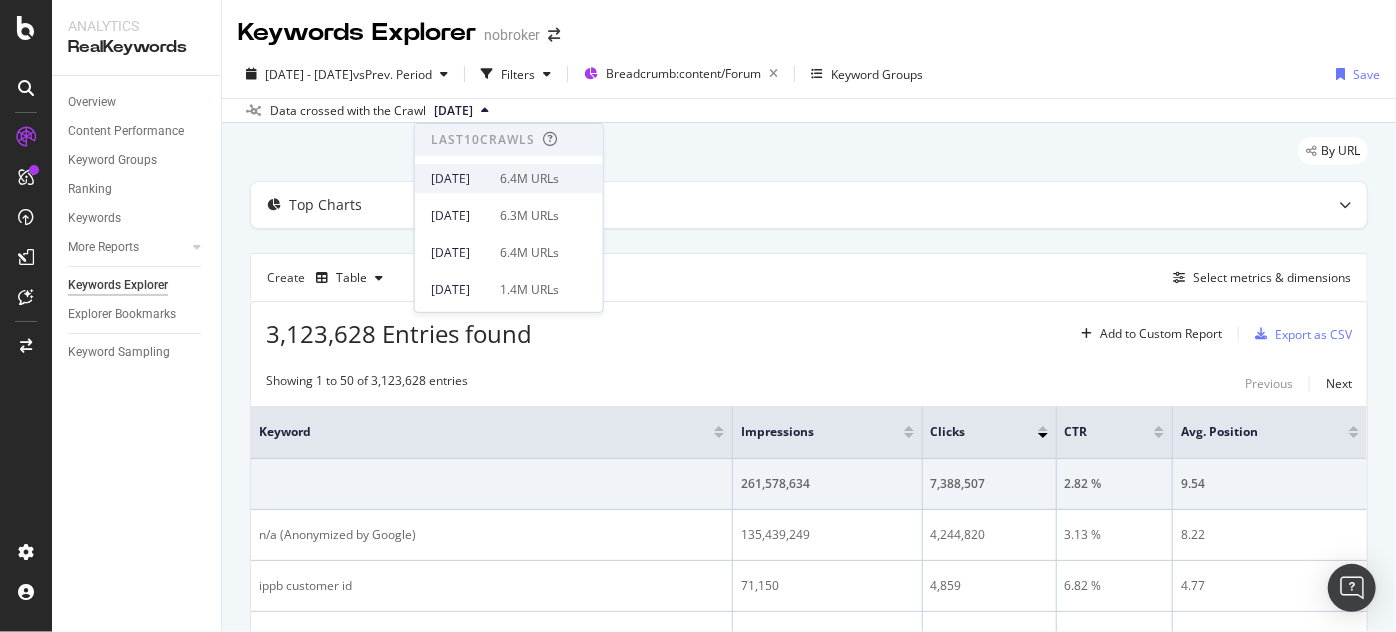click on "[DATE]" at bounding box center (459, 178) 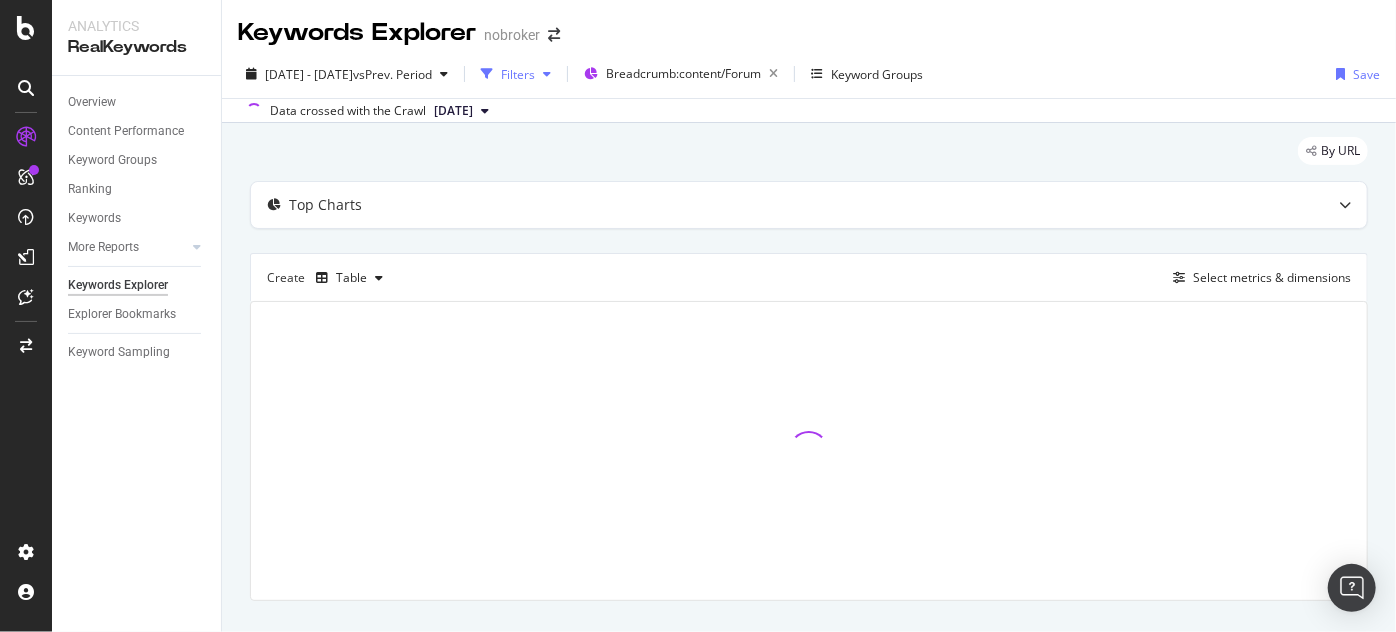 click on "Filters" at bounding box center (518, 74) 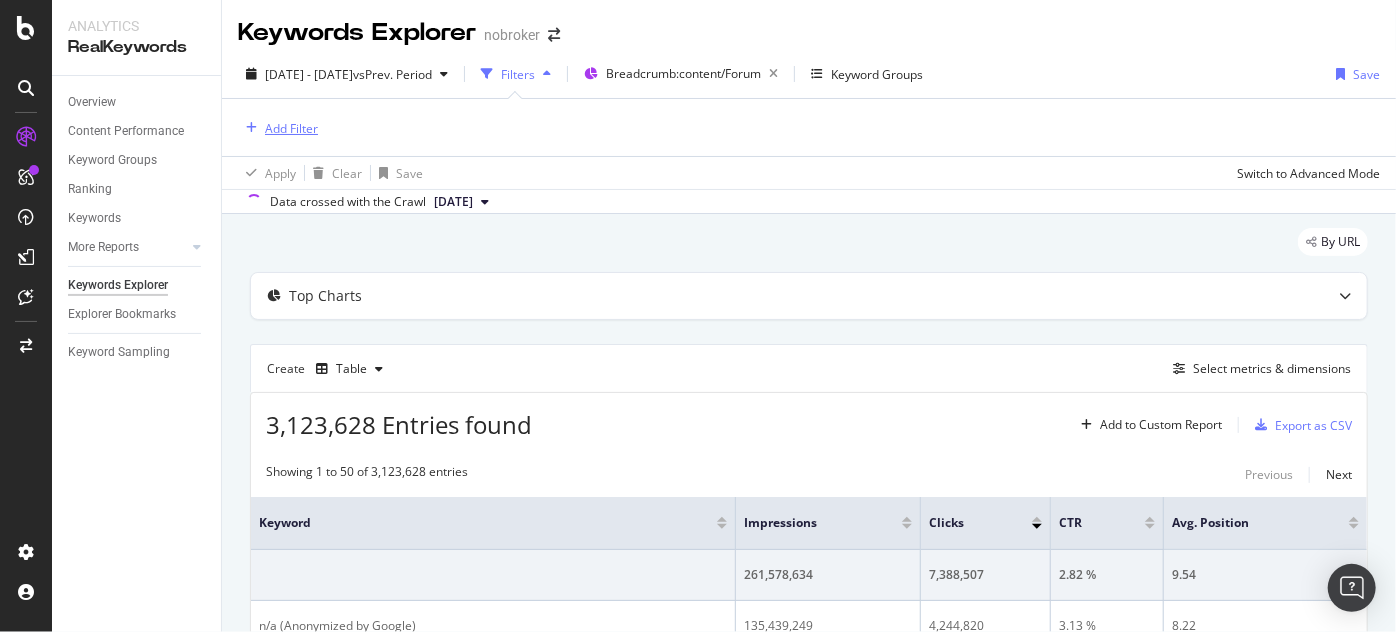 click on "Add Filter" at bounding box center [291, 128] 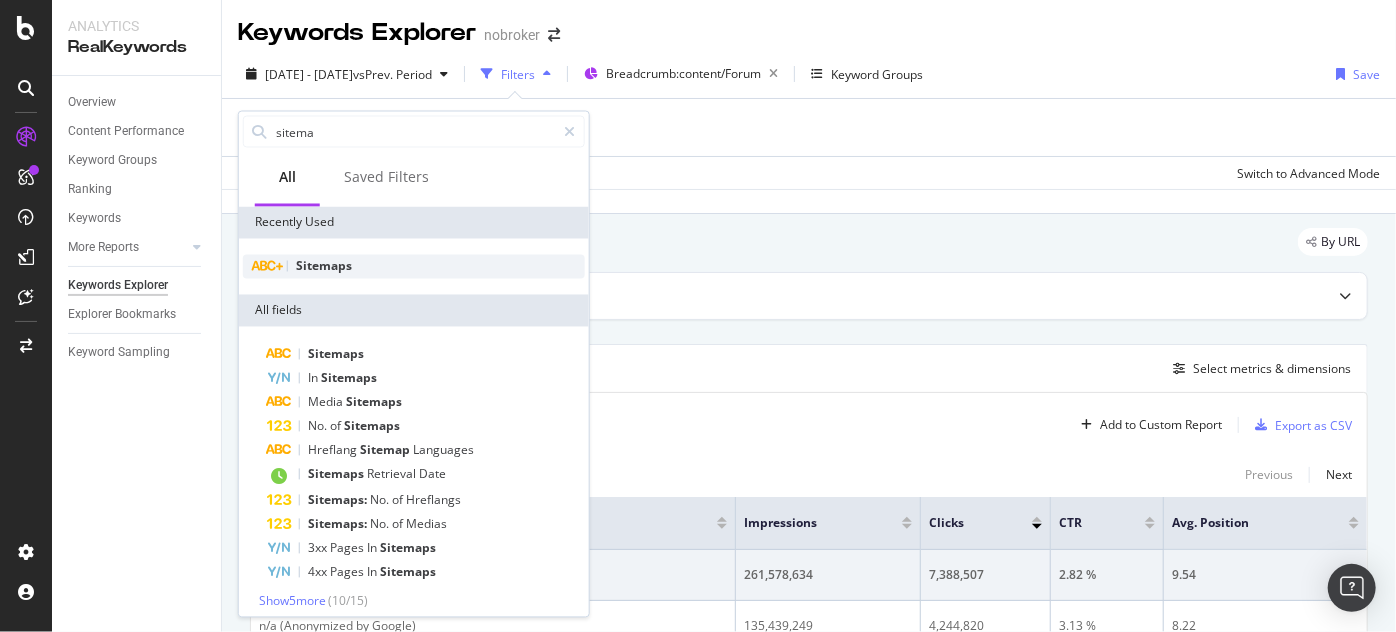 type on "sitema" 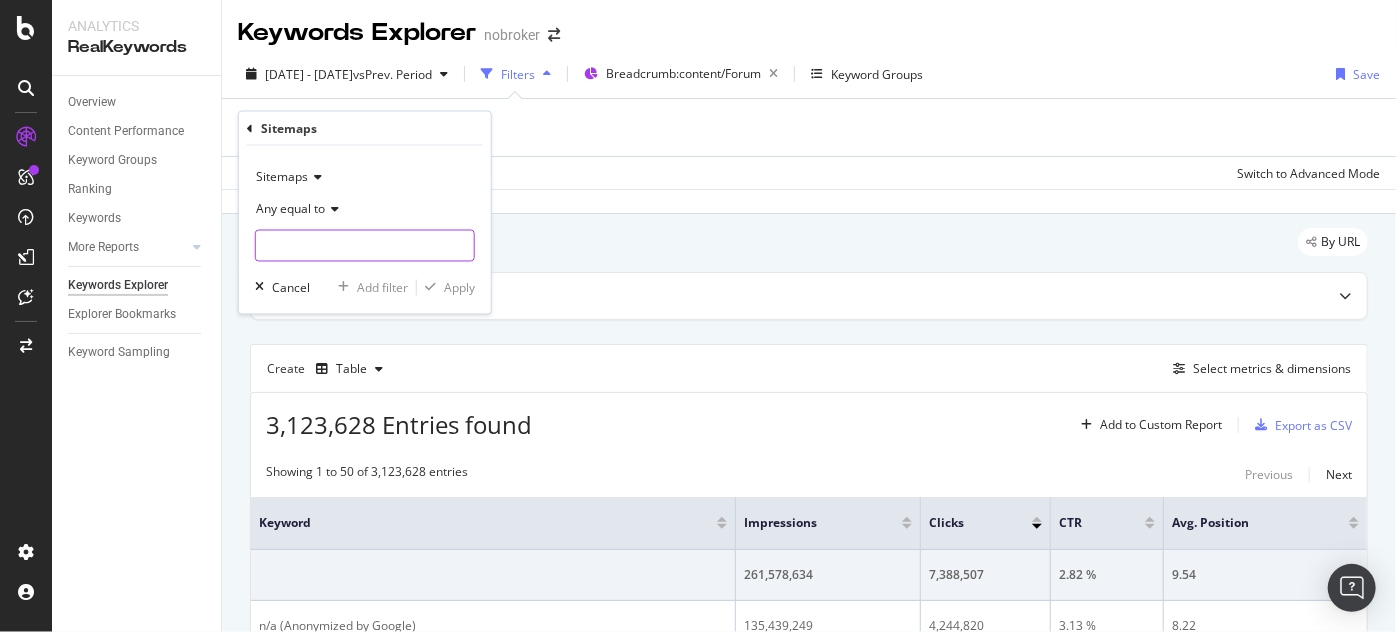 click at bounding box center (365, 246) 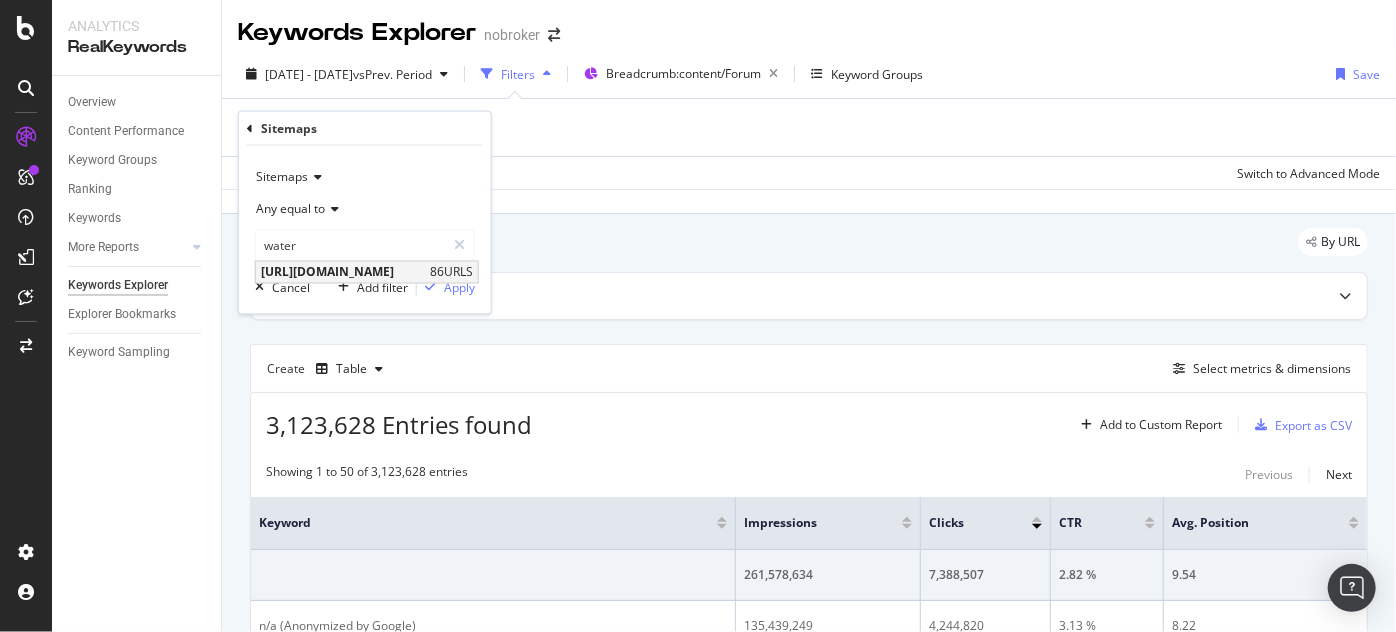 click on "[URL][DOMAIN_NAME]" at bounding box center (343, 272) 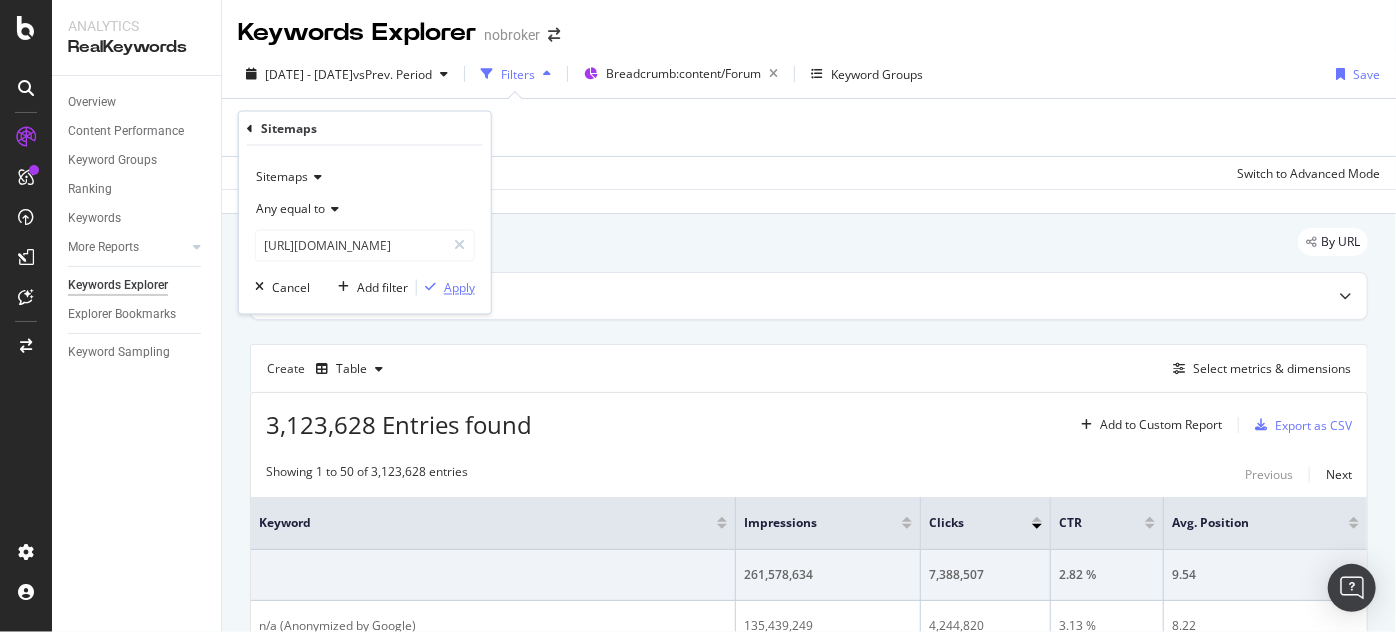 click on "Apply" at bounding box center [459, 287] 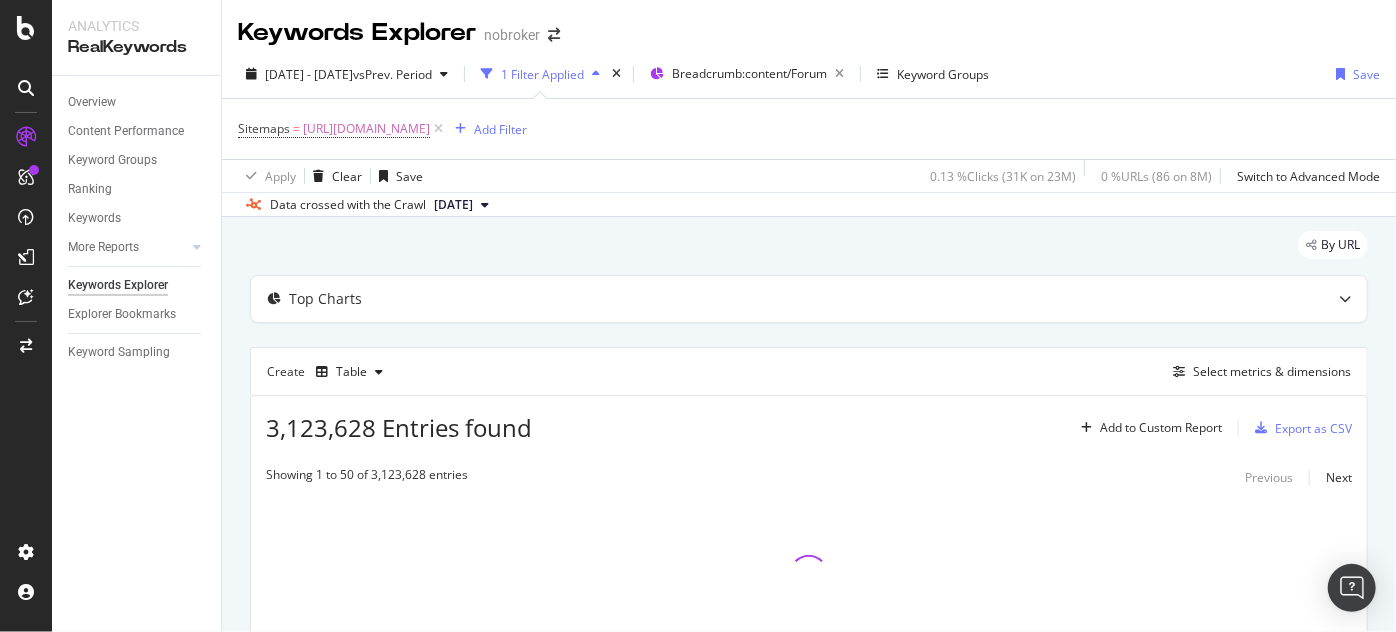 click on "[DATE]" at bounding box center [453, 205] 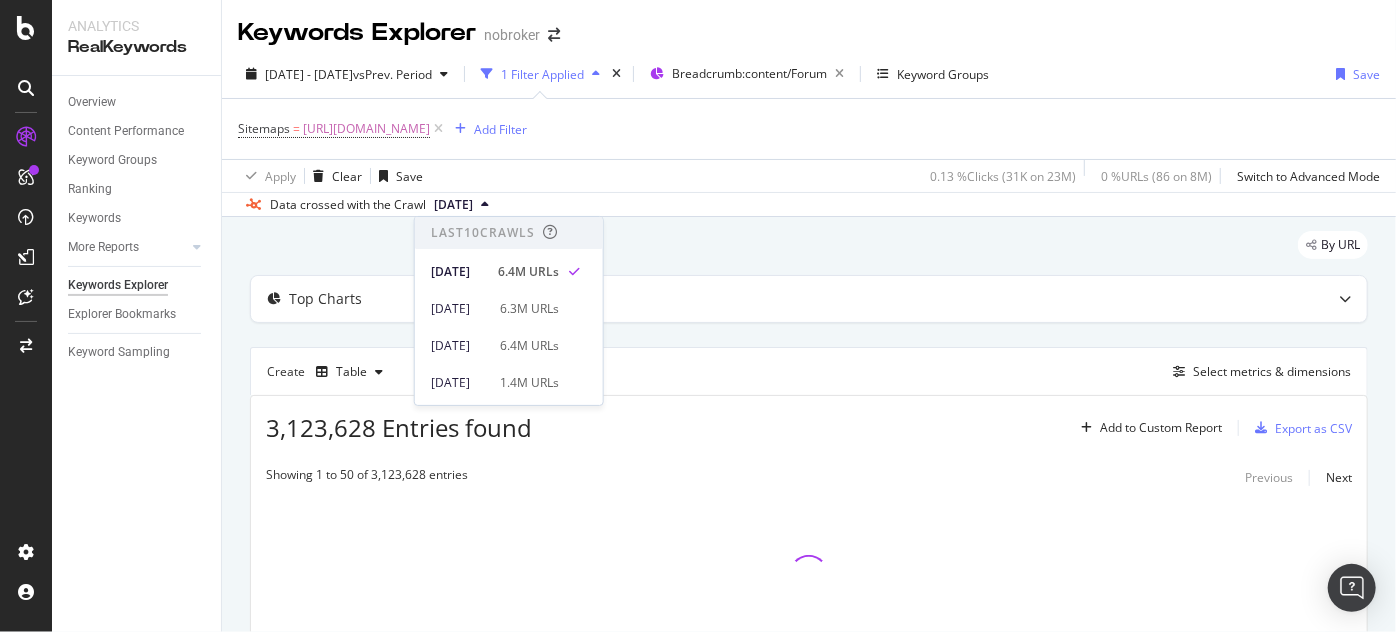 click on "Apply Clear Save 0.13 %  Clicks ( 31K on 23M ) 0 %  URLs ( 86 on 8M ) Switch to Advanced Mode" at bounding box center (809, 175) 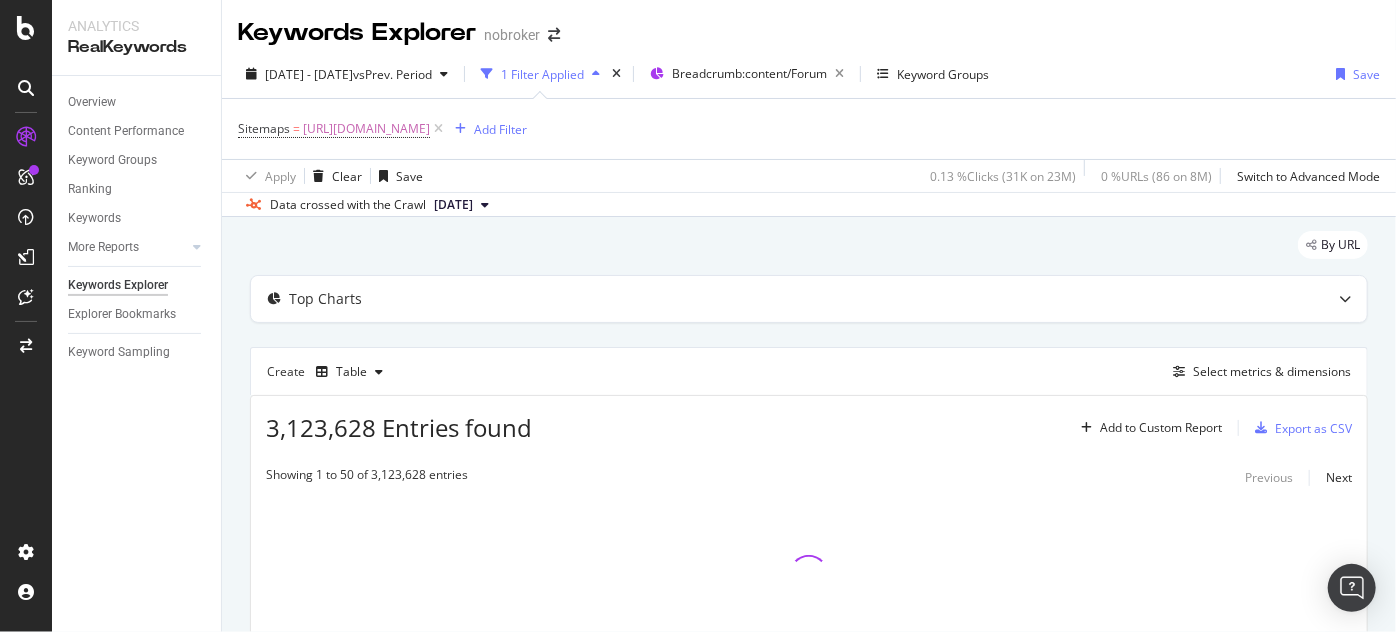 scroll, scrollTop: 131, scrollLeft: 0, axis: vertical 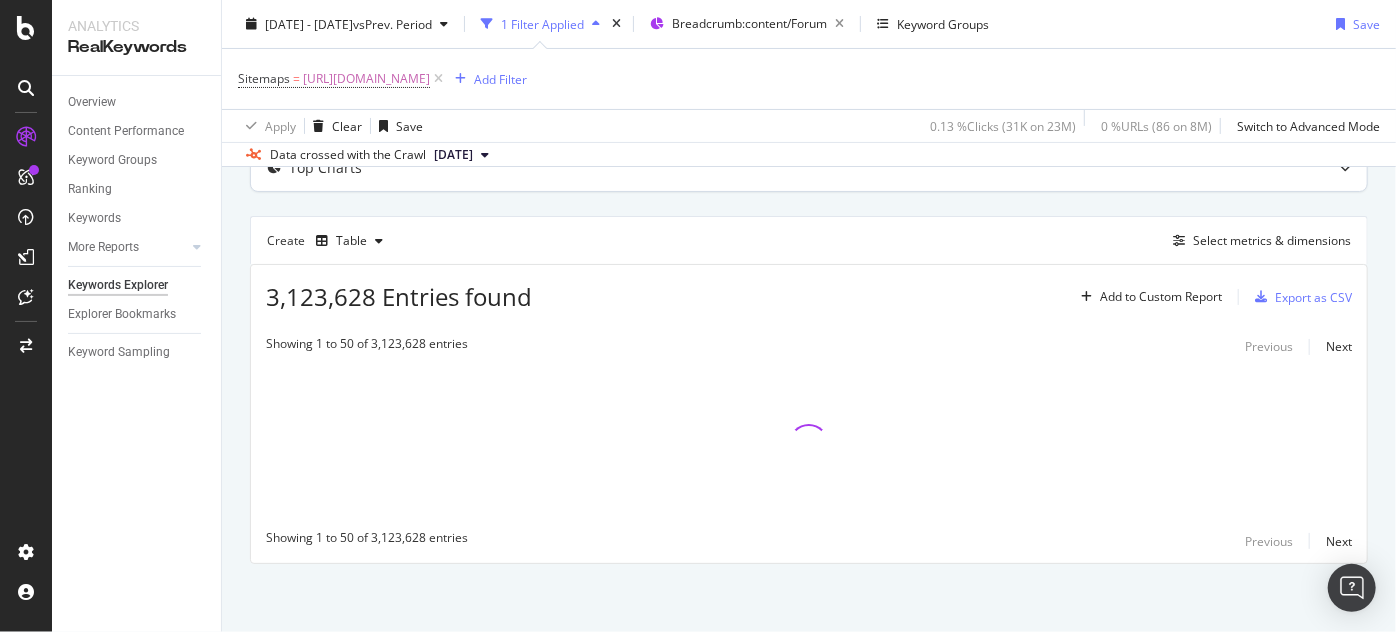 click on "Top Charts" at bounding box center (769, 168) 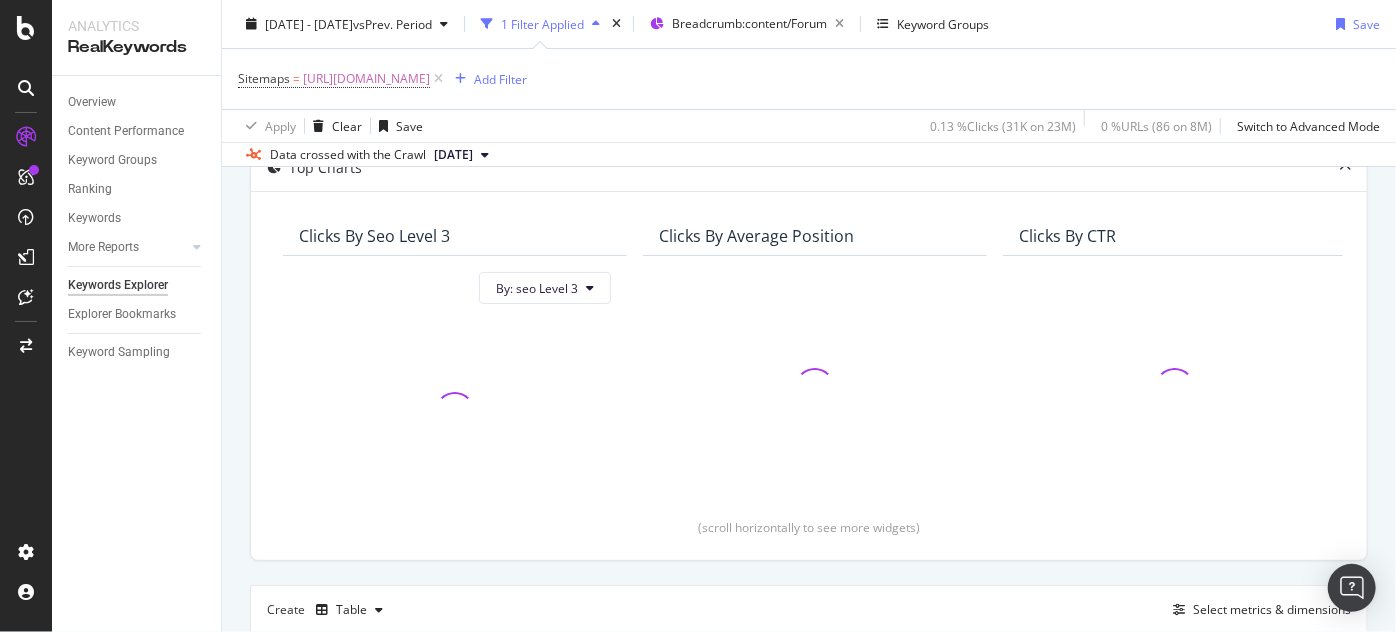 click on "[DATE]" at bounding box center (453, 155) 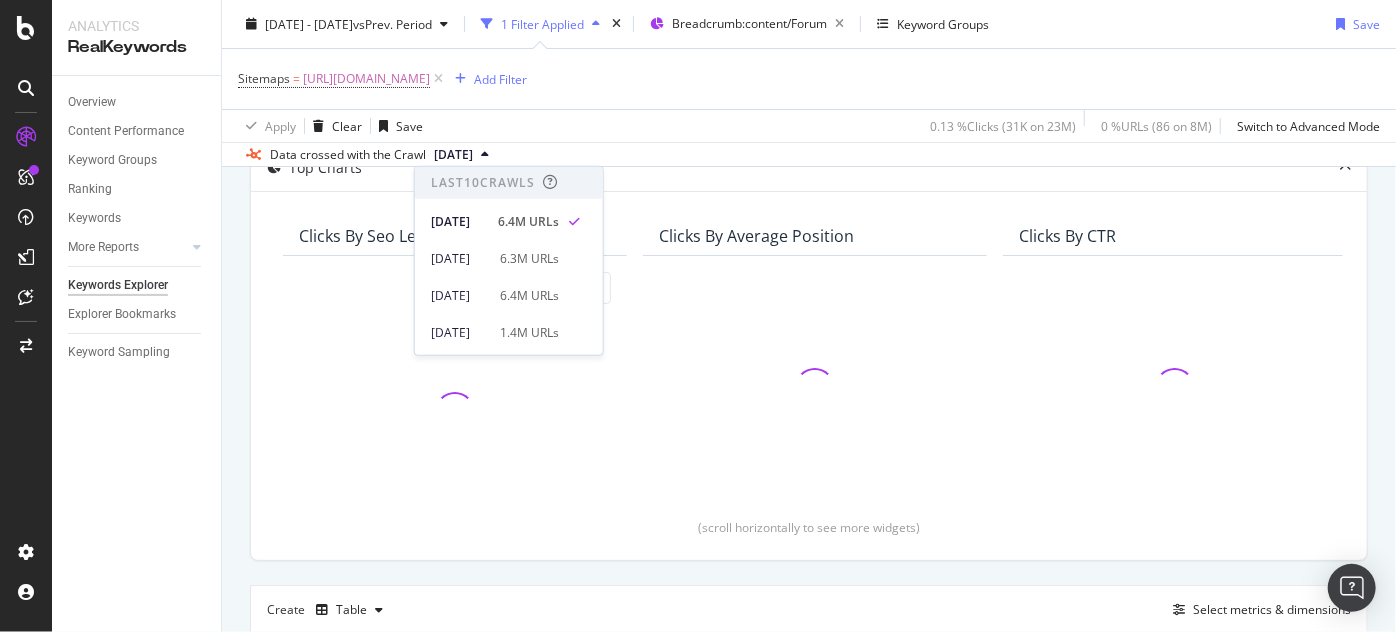 click on "[DATE]" at bounding box center (453, 155) 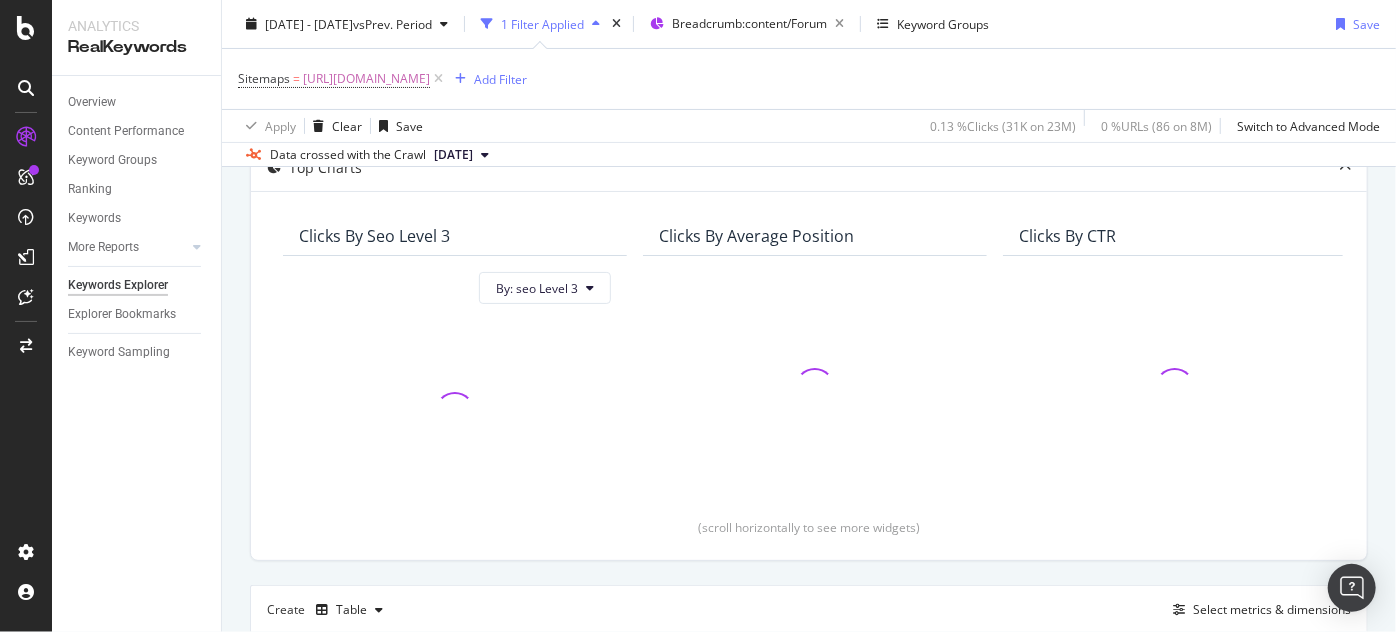 click on "Apply Clear Save 0.13 %  Clicks ( 31K on 23M ) 0 %  URLs ( 86 on 8M ) Switch to Advanced Mode" at bounding box center [809, 125] 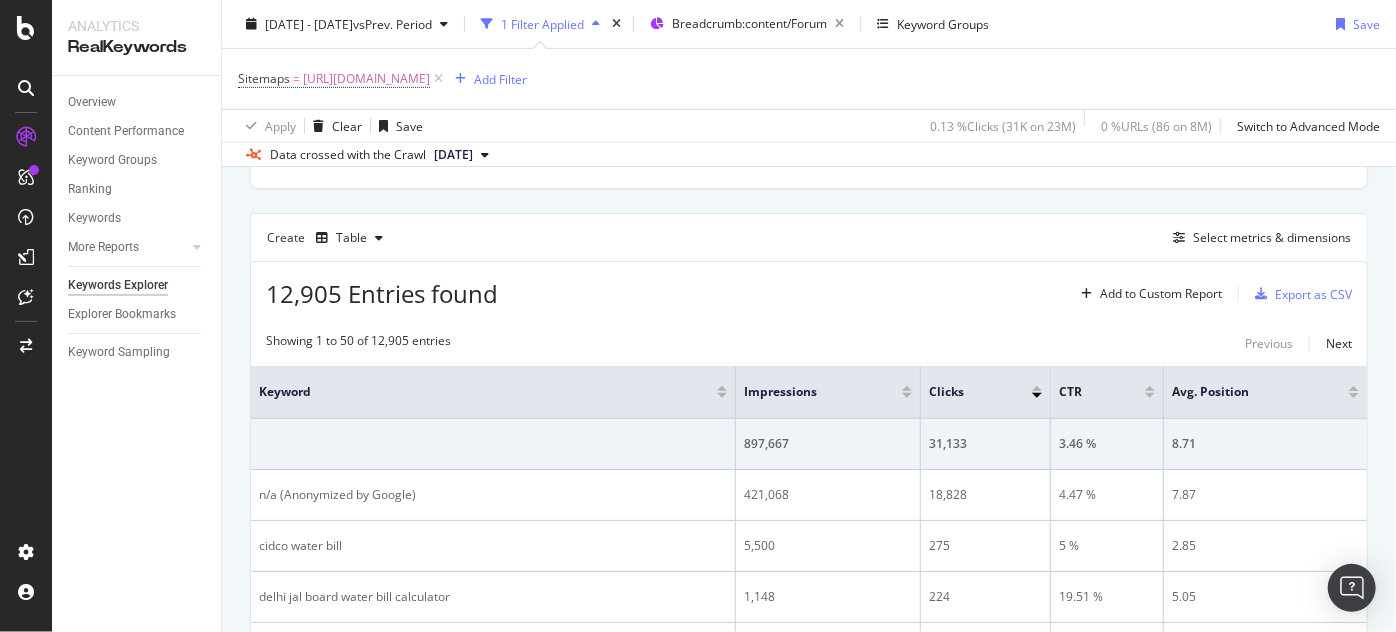scroll, scrollTop: 493, scrollLeft: 0, axis: vertical 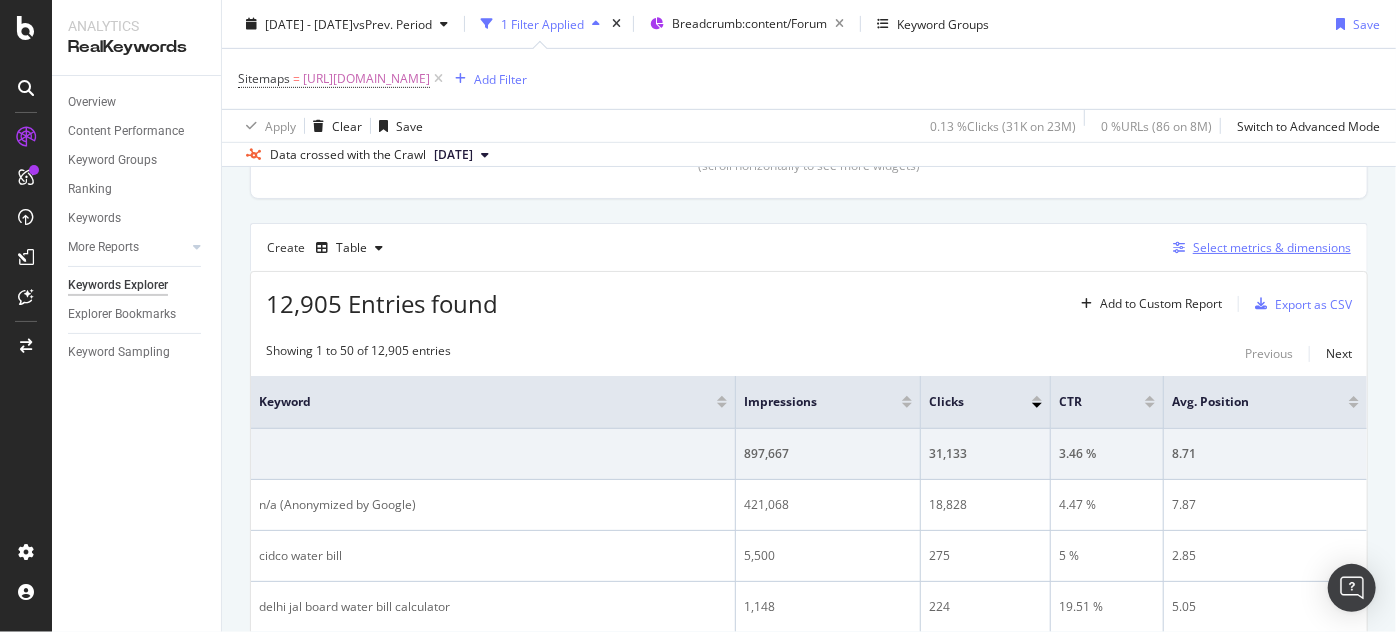 click on "Select metrics & dimensions" at bounding box center [1272, 247] 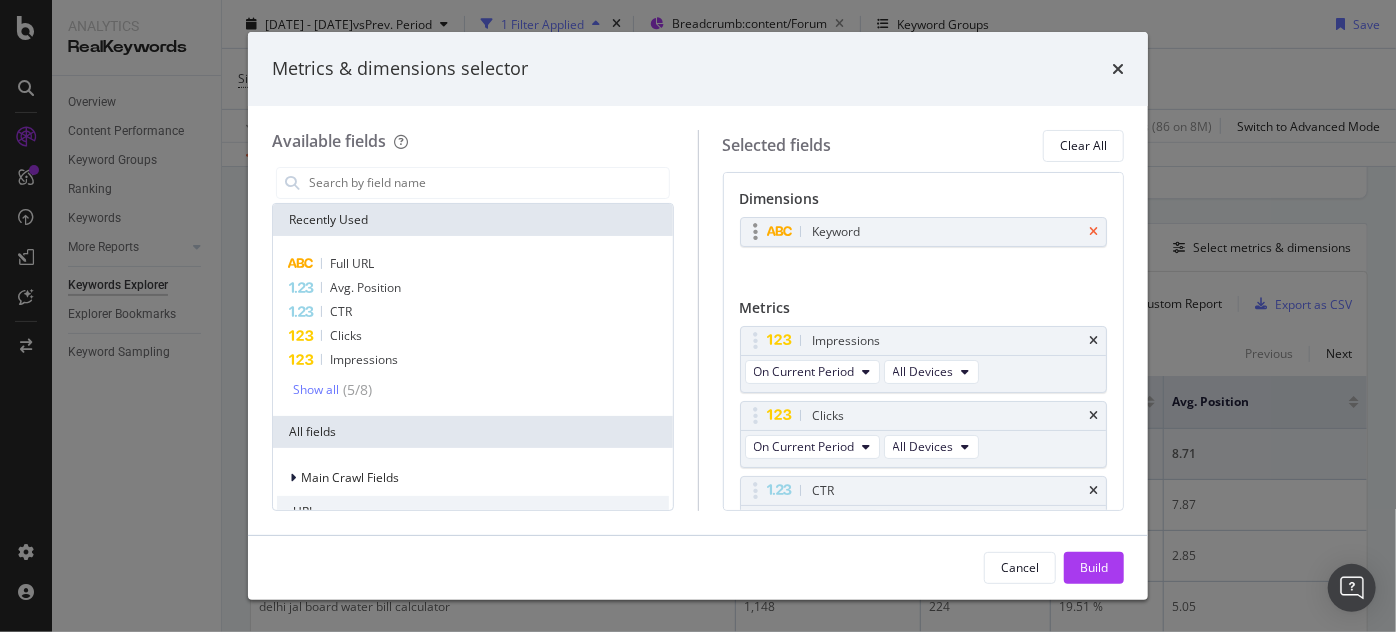 click at bounding box center (1093, 232) 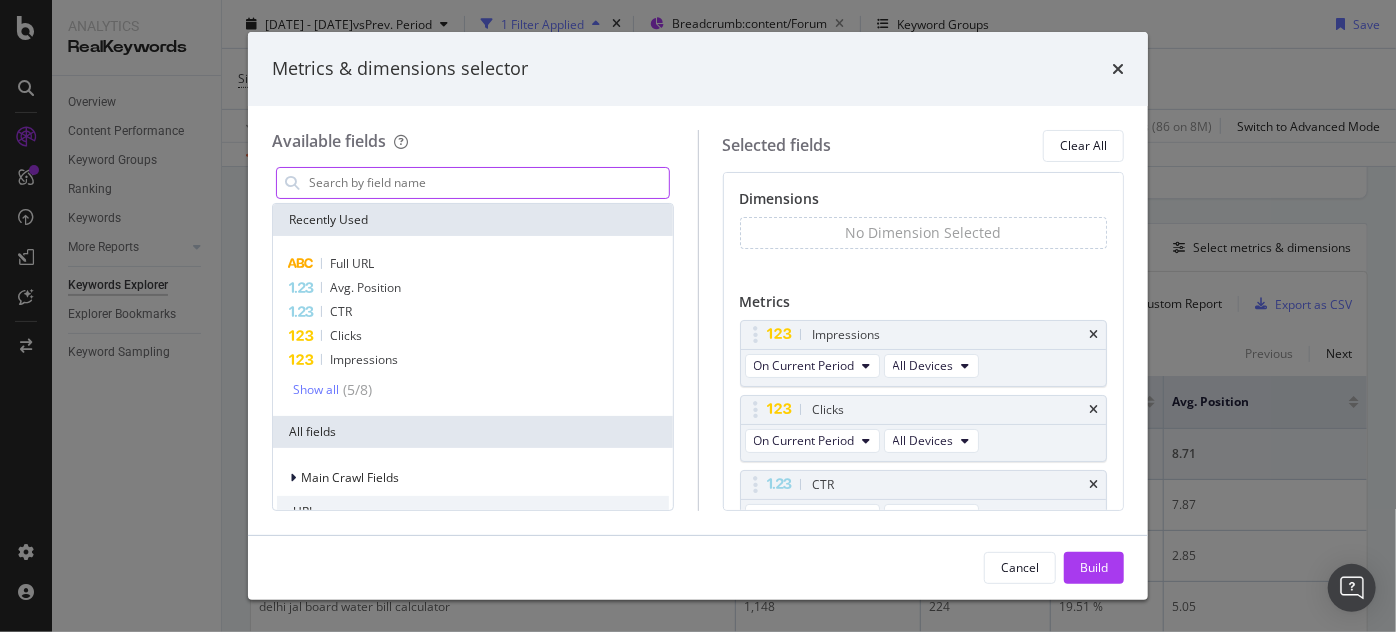 click at bounding box center [488, 183] 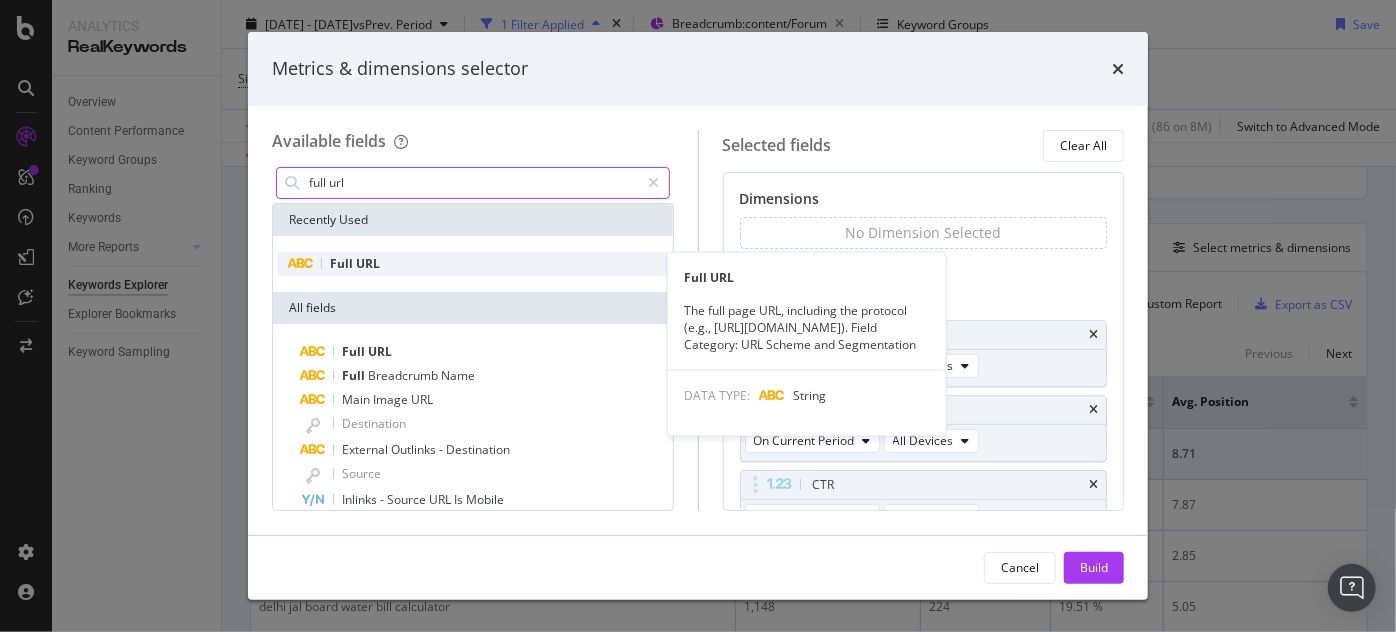 type on "full url" 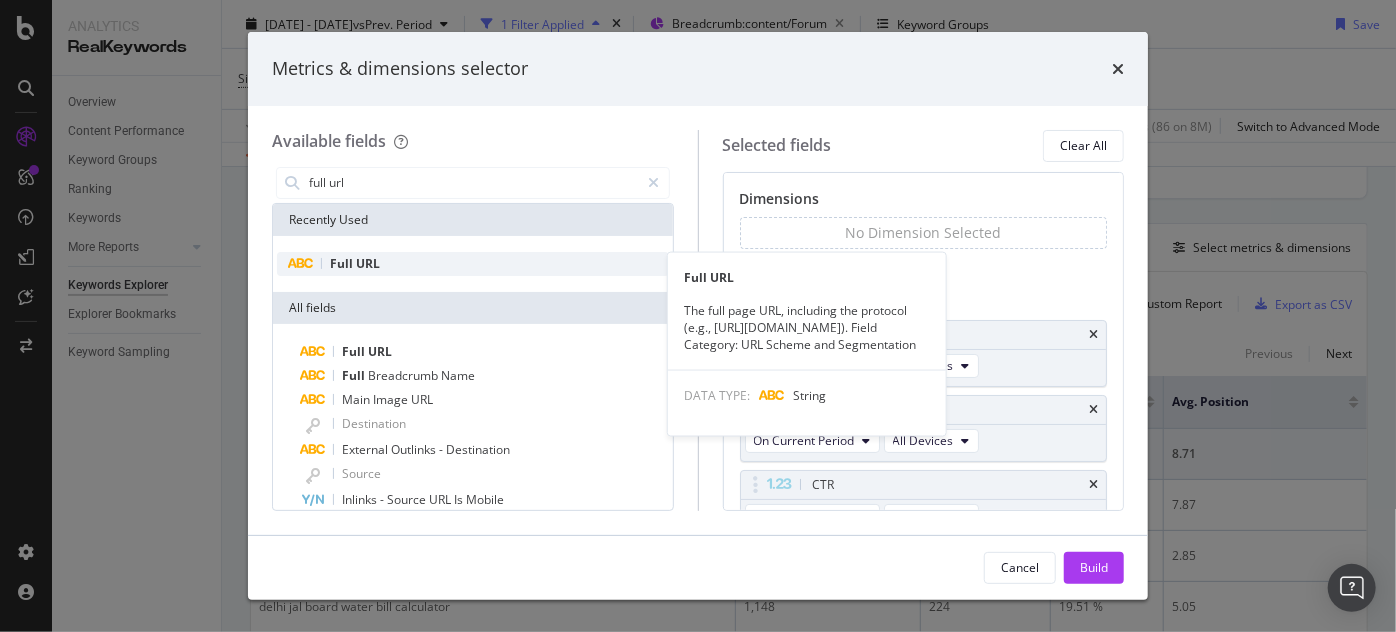 click on "URL" at bounding box center [368, 263] 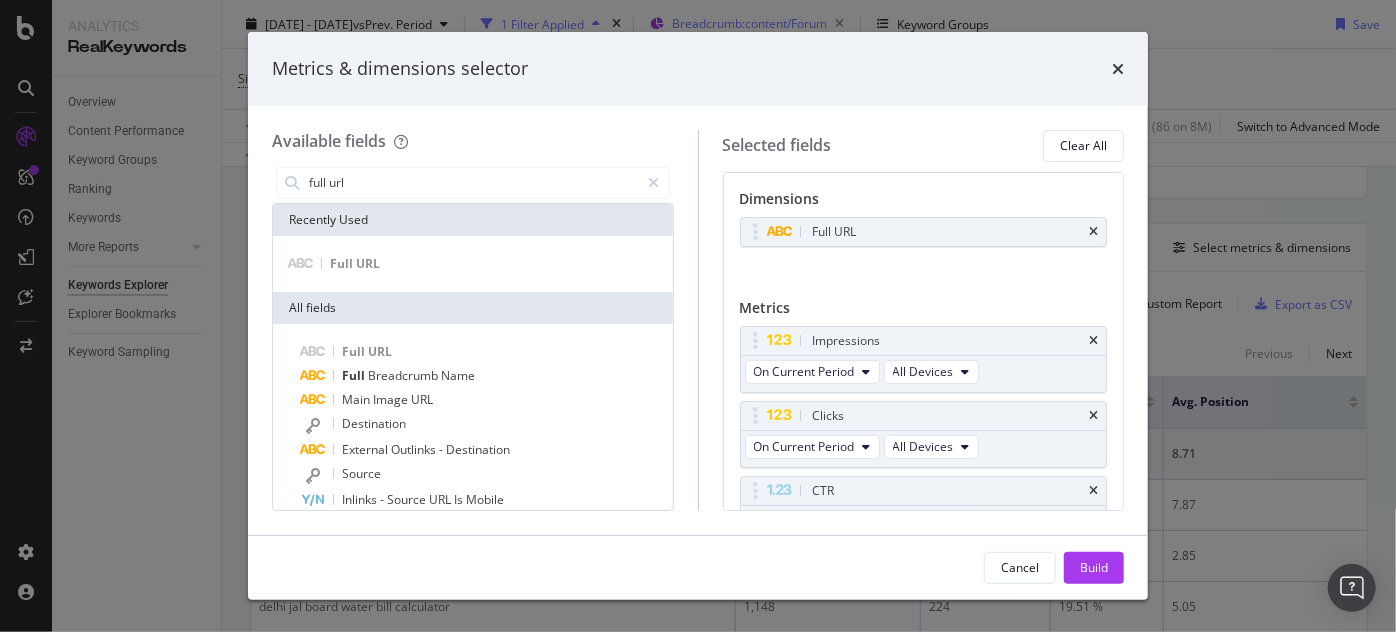 click on "Build" at bounding box center (1094, 567) 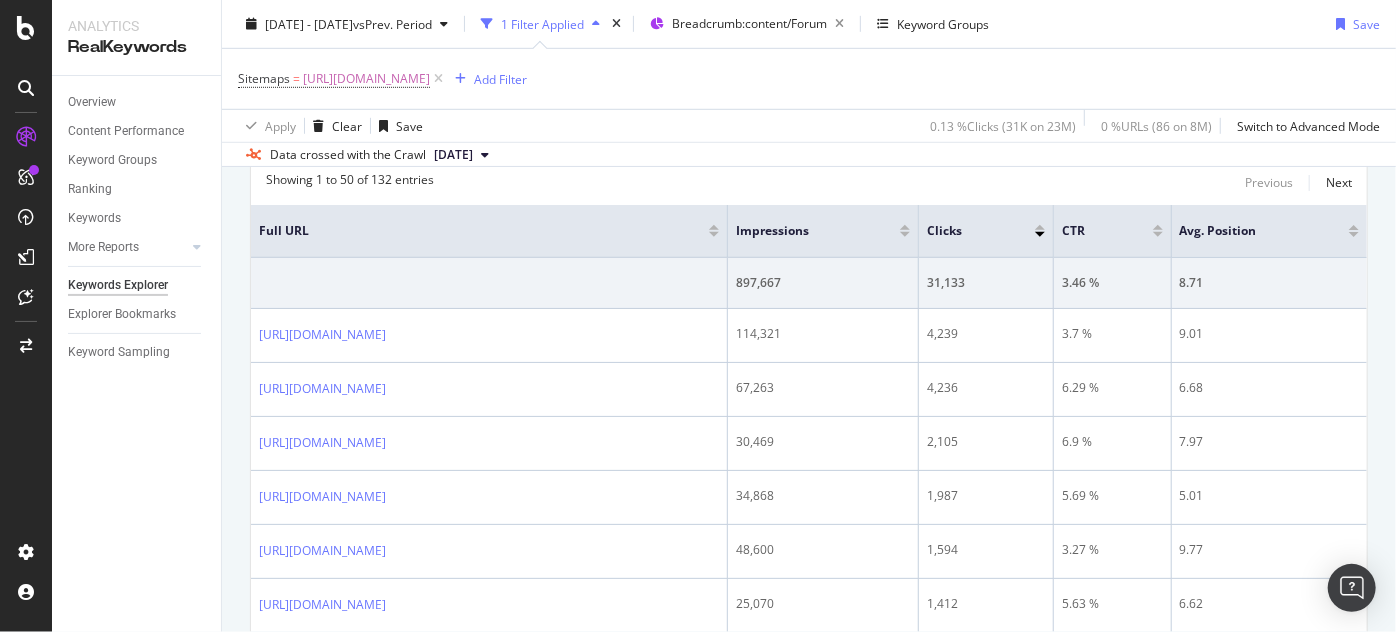 scroll, scrollTop: 678, scrollLeft: 0, axis: vertical 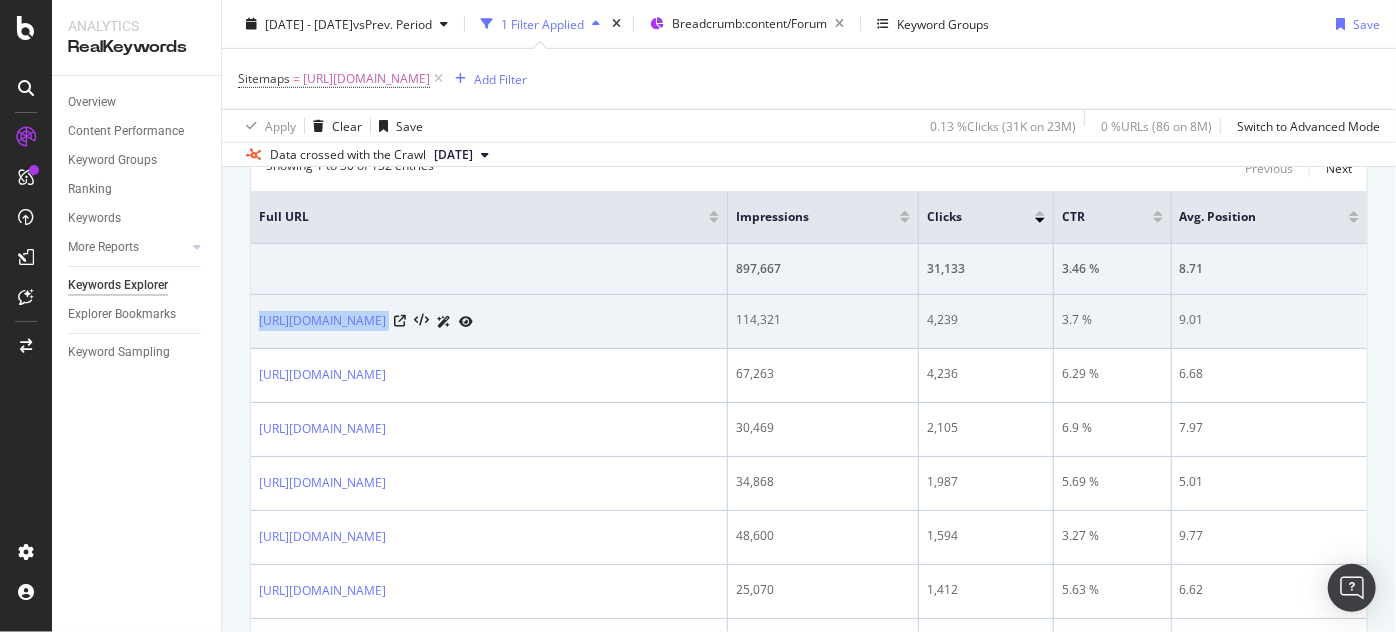 drag, startPoint x: 253, startPoint y: 298, endPoint x: 712, endPoint y: 339, distance: 460.8275 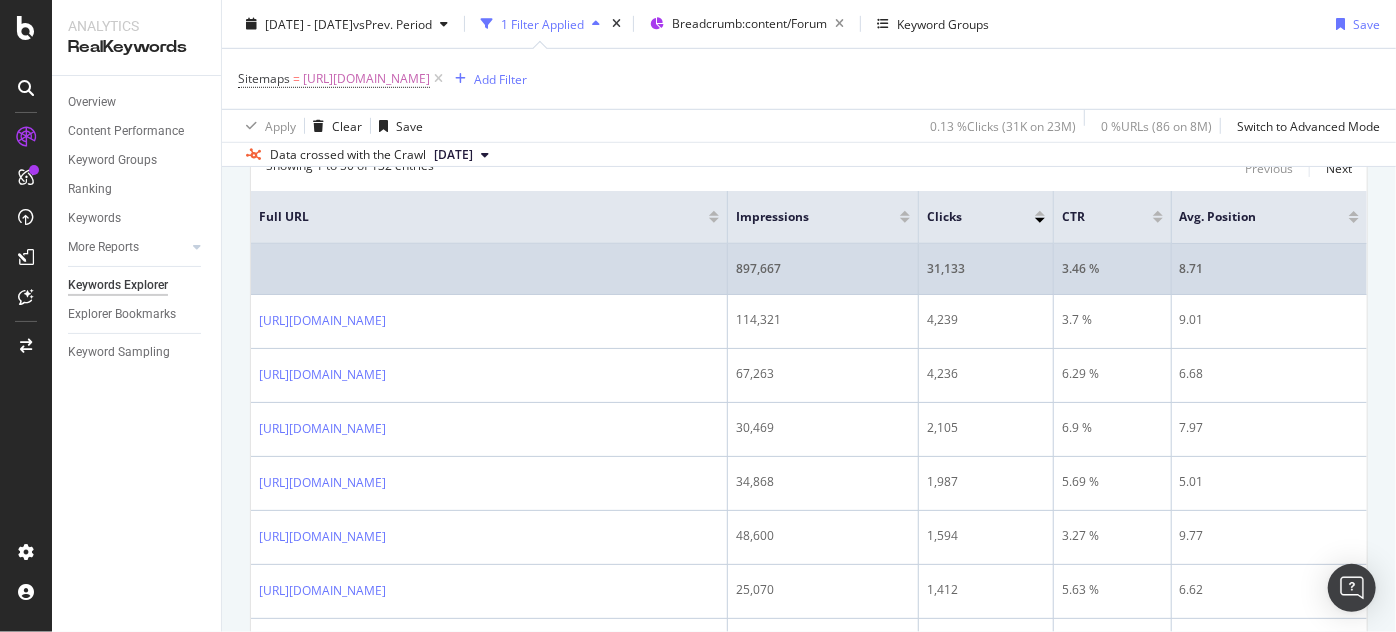 click at bounding box center (489, 269) 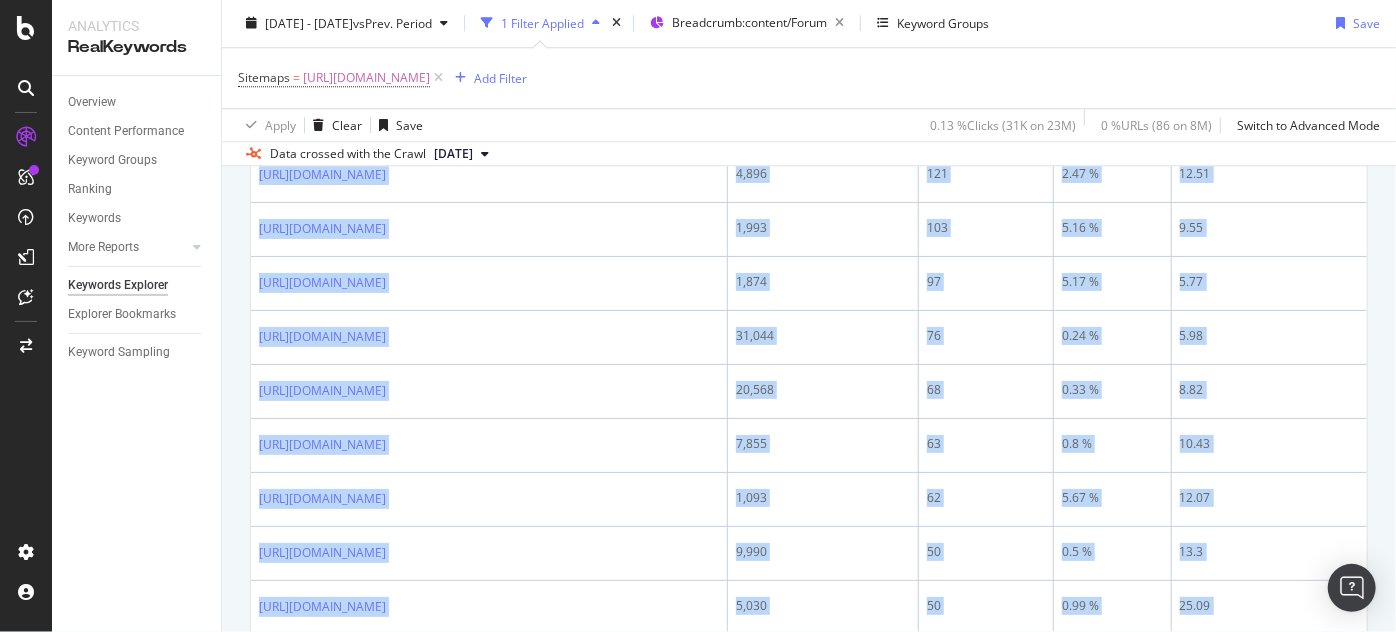 scroll, scrollTop: 3138, scrollLeft: 0, axis: vertical 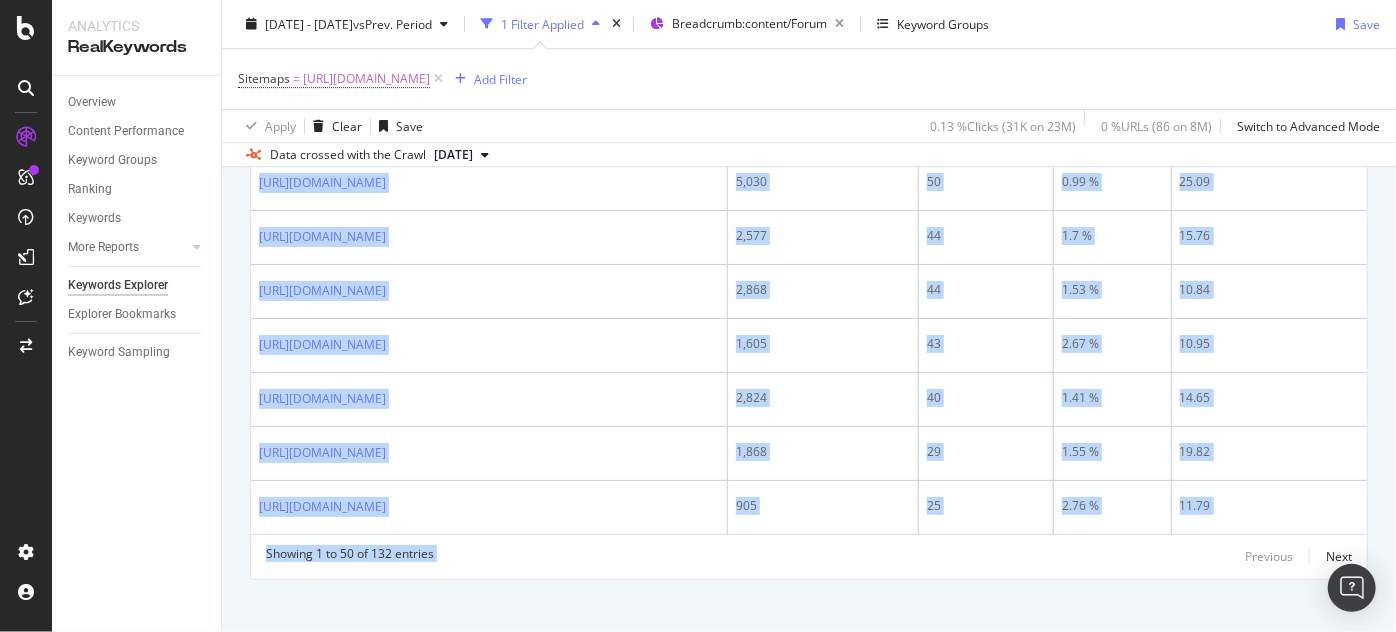 drag, startPoint x: 259, startPoint y: 300, endPoint x: 1074, endPoint y: 674, distance: 896.7168 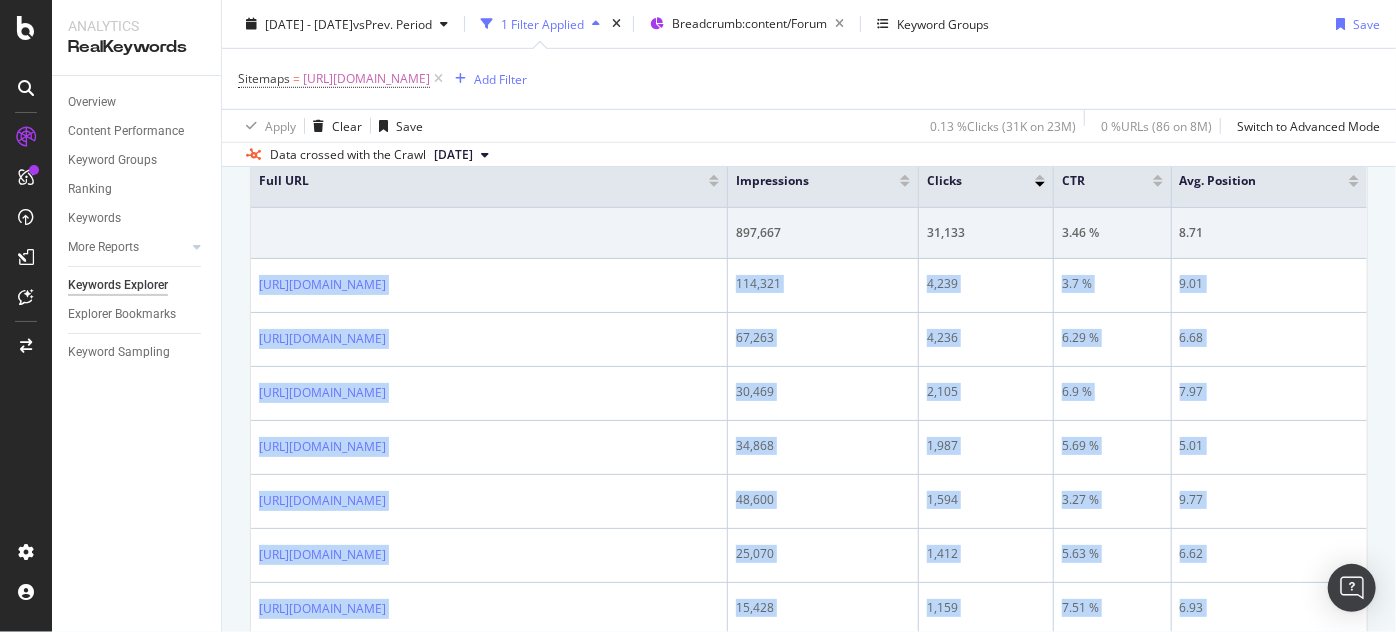scroll, scrollTop: 0, scrollLeft: 0, axis: both 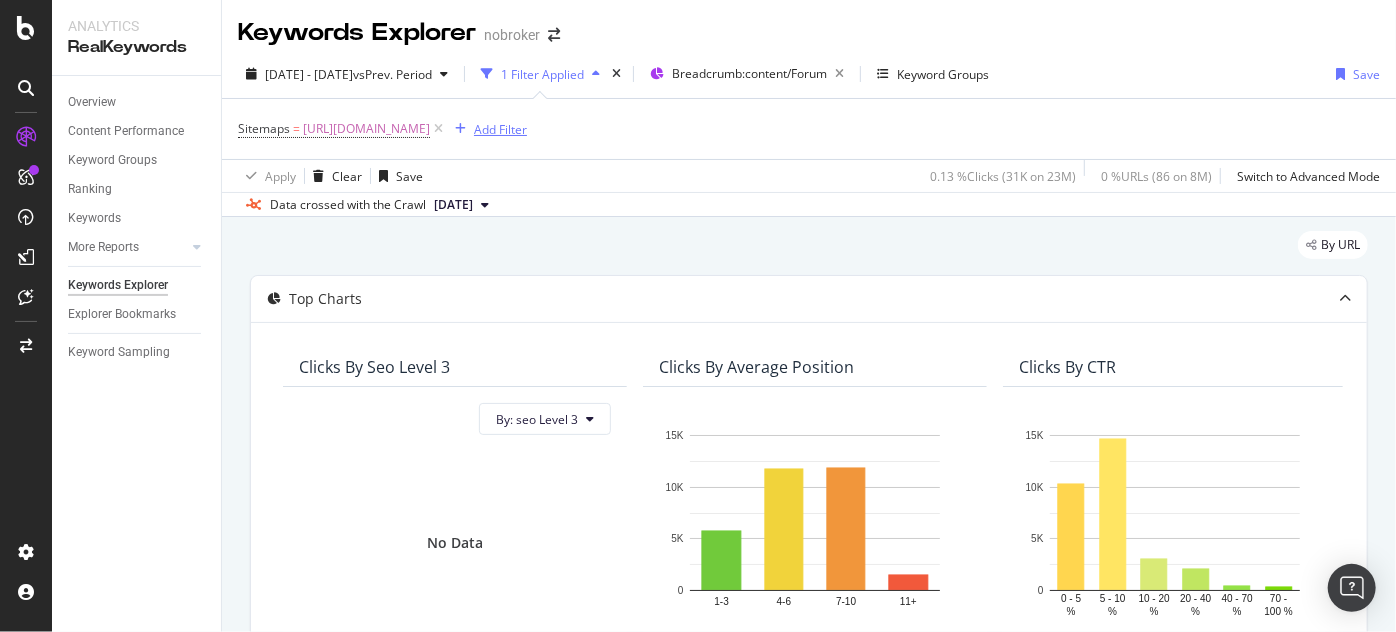 click on "Add Filter" at bounding box center (500, 129) 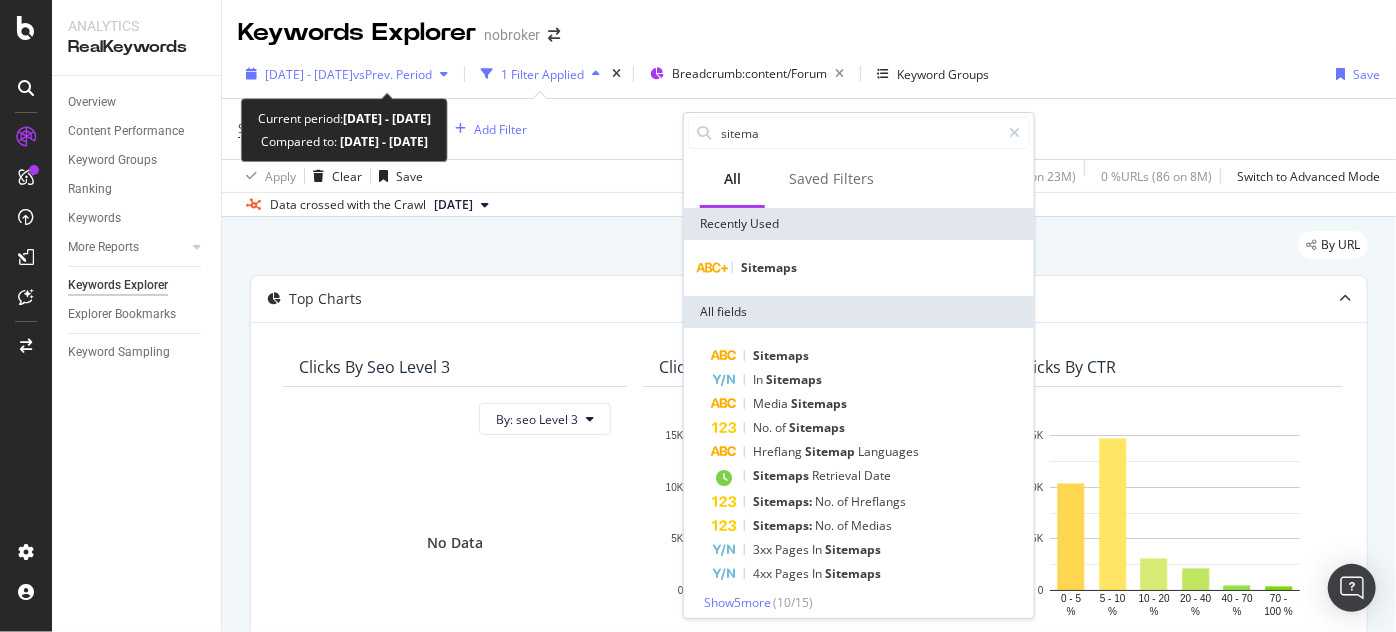 click on "[DATE] - [DATE]" at bounding box center [309, 74] 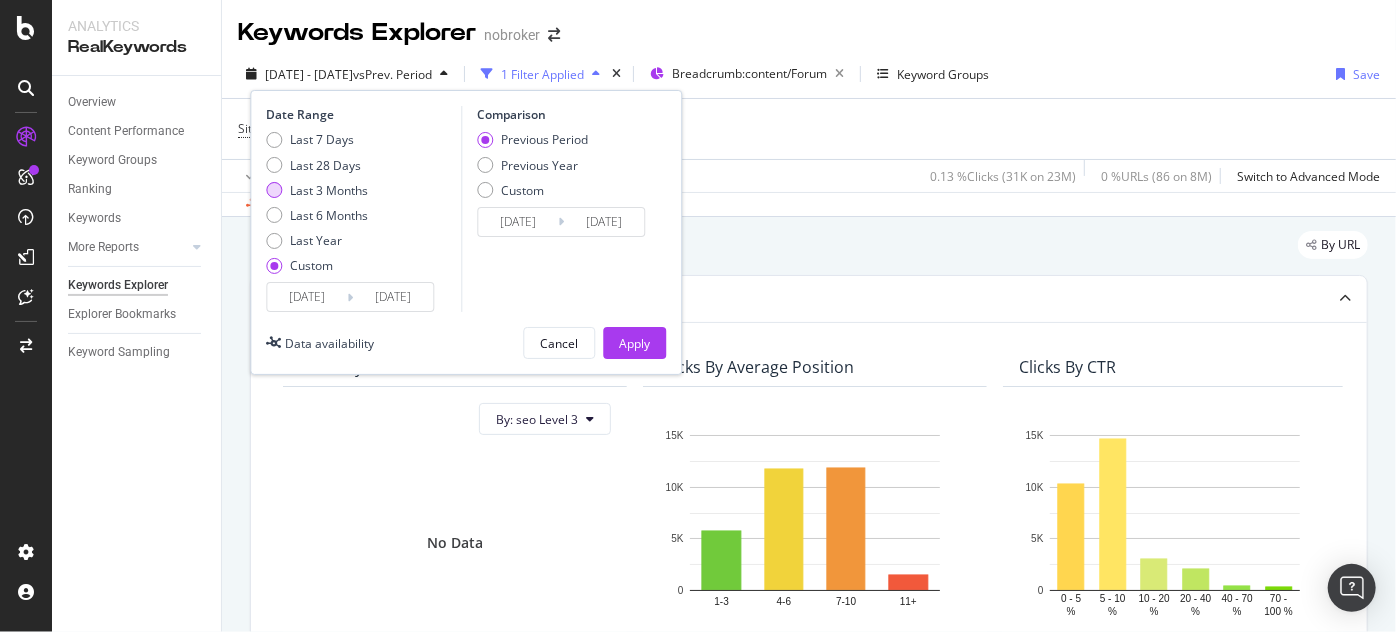 click on "Last 3 Months" at bounding box center (329, 190) 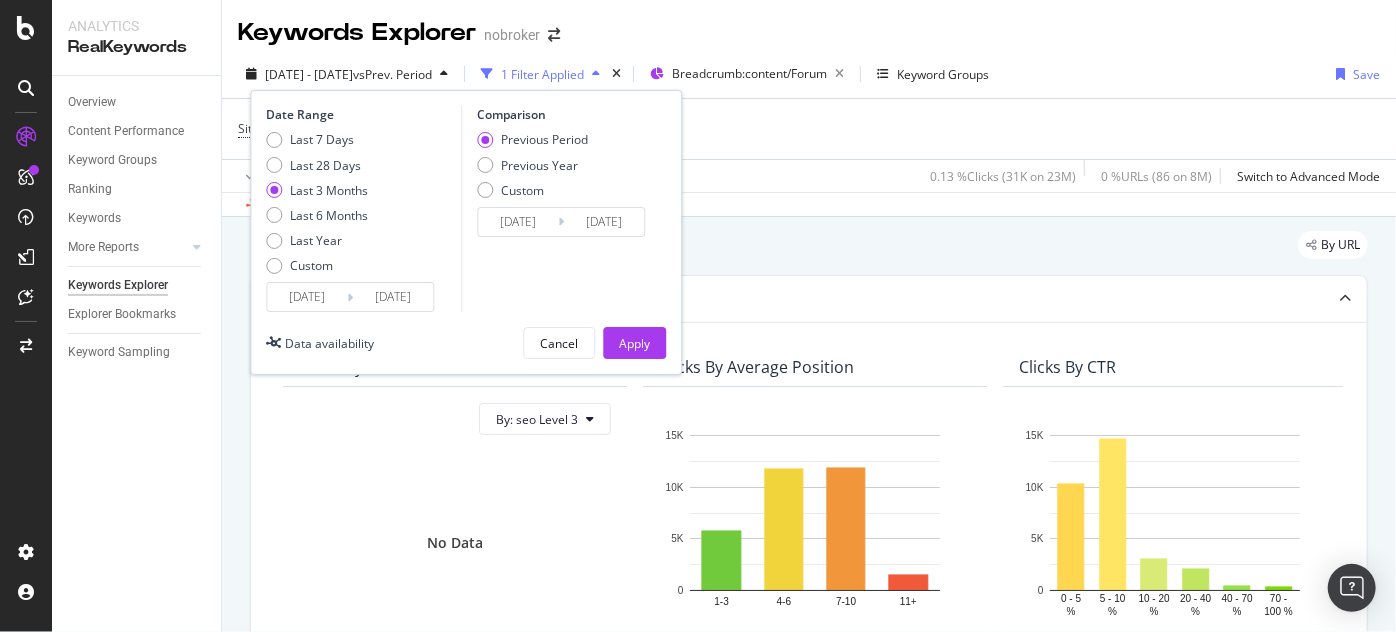 click on "Apply" at bounding box center [634, 343] 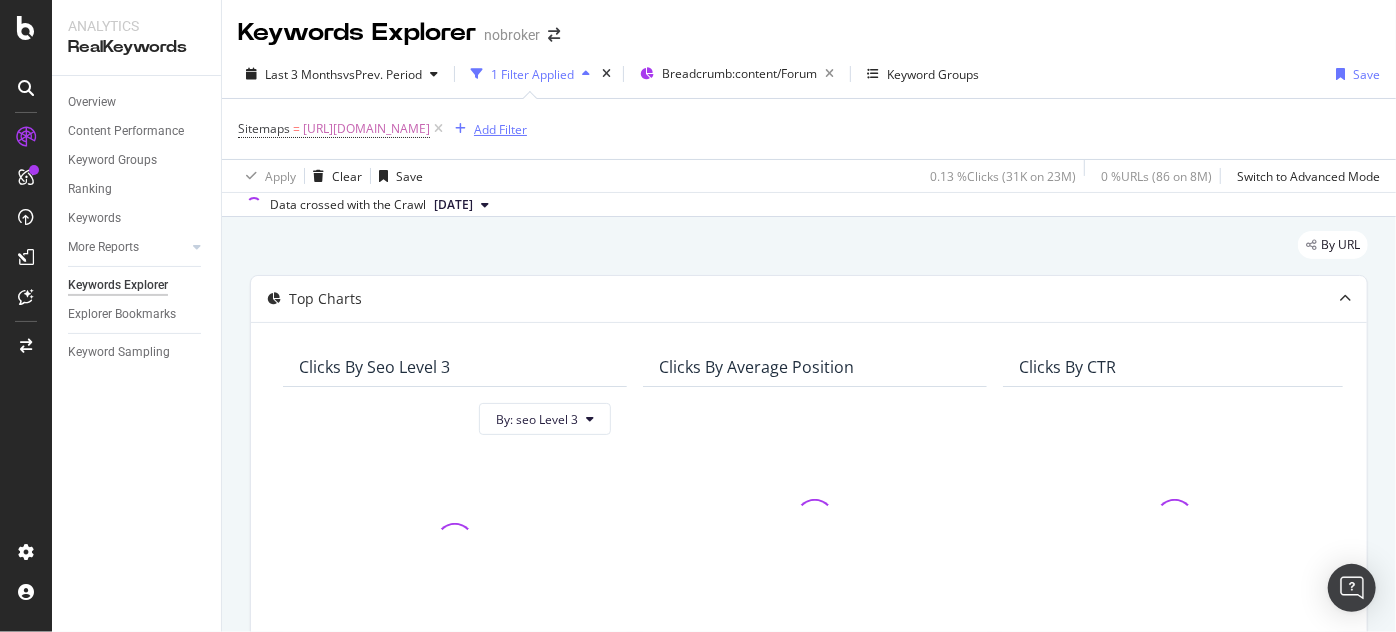 click on "Add Filter" at bounding box center [500, 129] 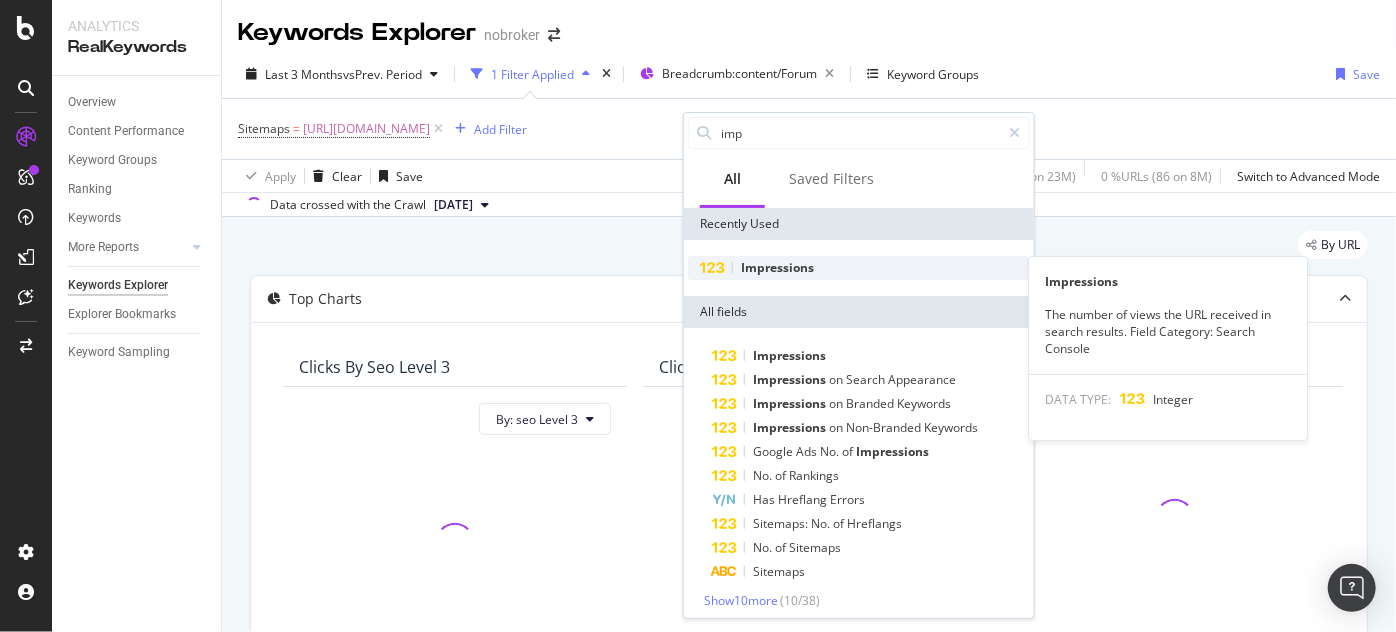 type on "imp" 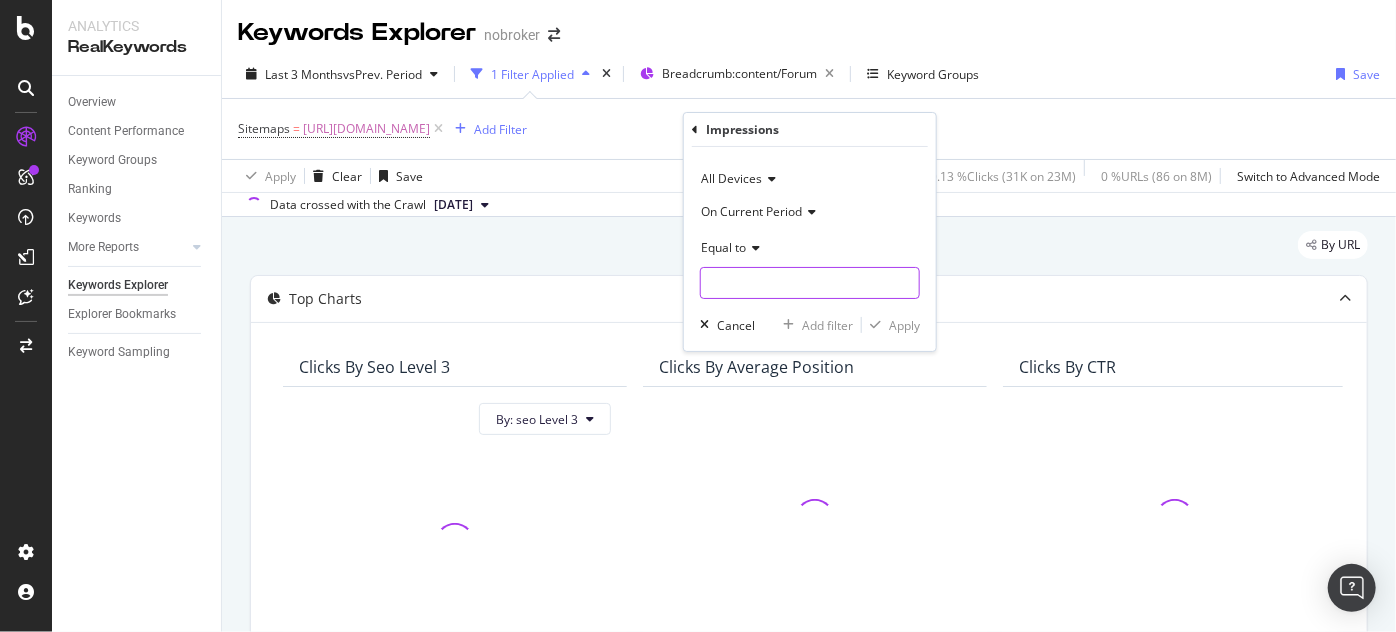 click at bounding box center (810, 283) 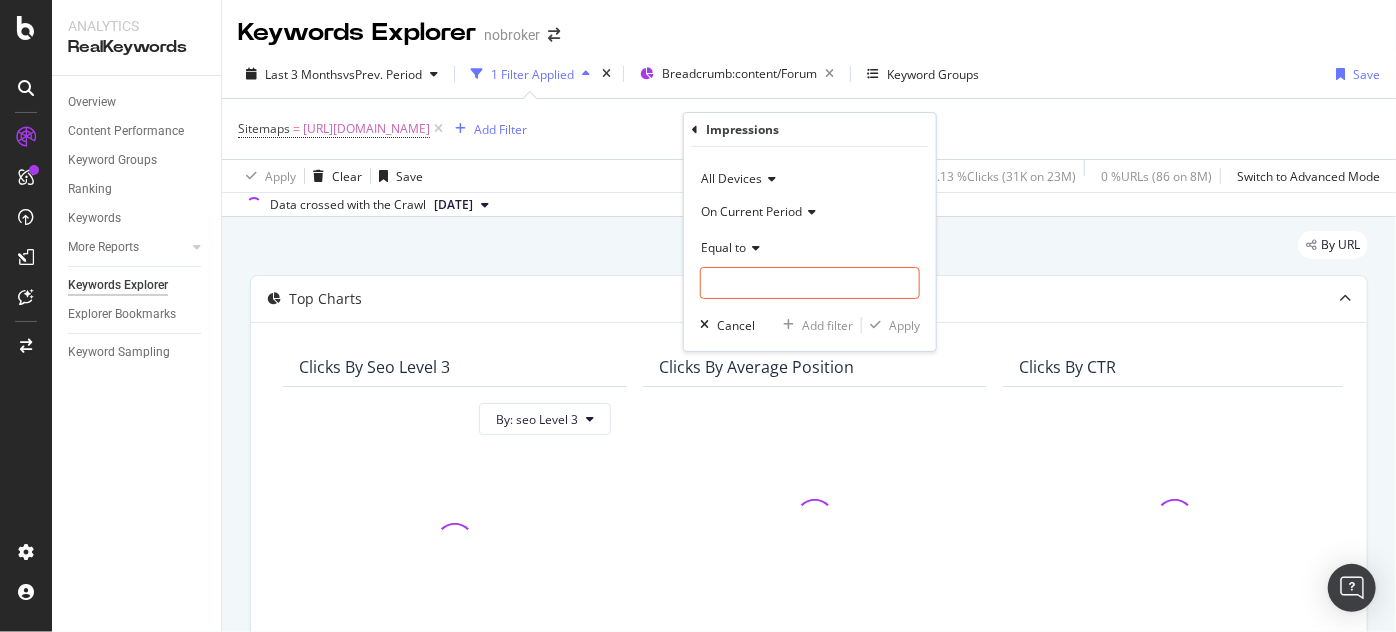 click on "Equal to" at bounding box center (723, 247) 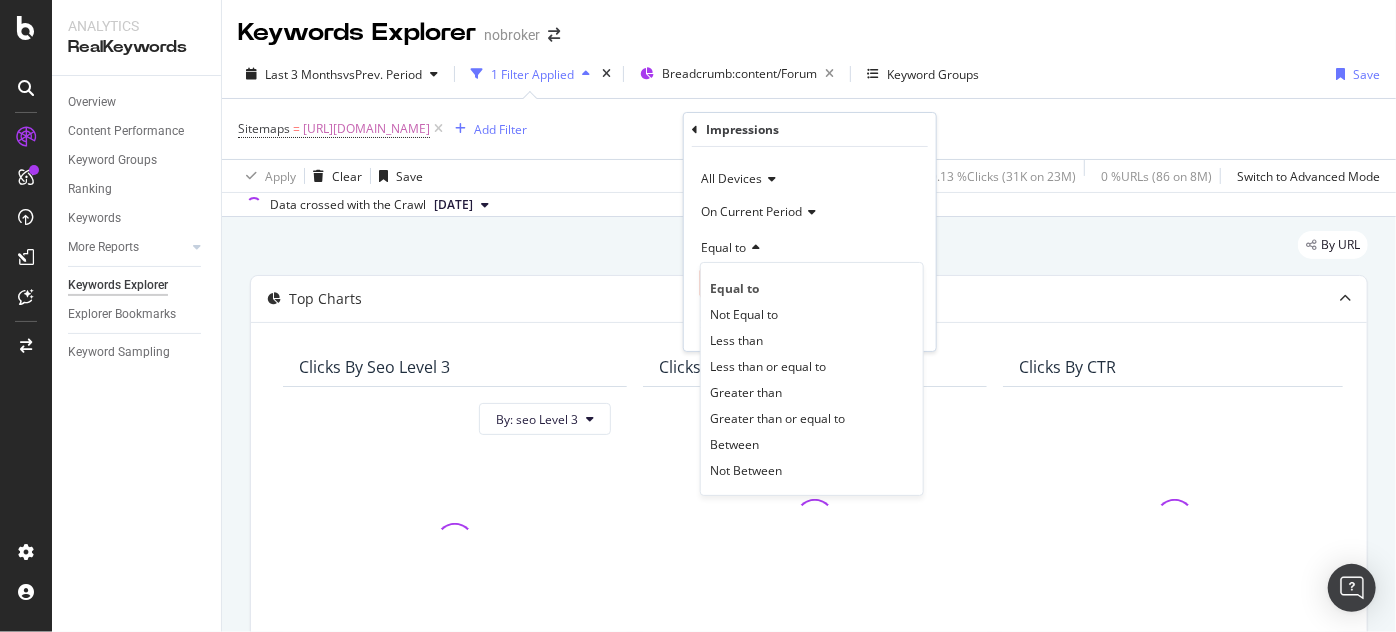 click on "On Current Period Equal to Equal to Not Equal to Less than Less than or equal to Greater than Greater than or equal to Between Not Between" at bounding box center (810, 247) 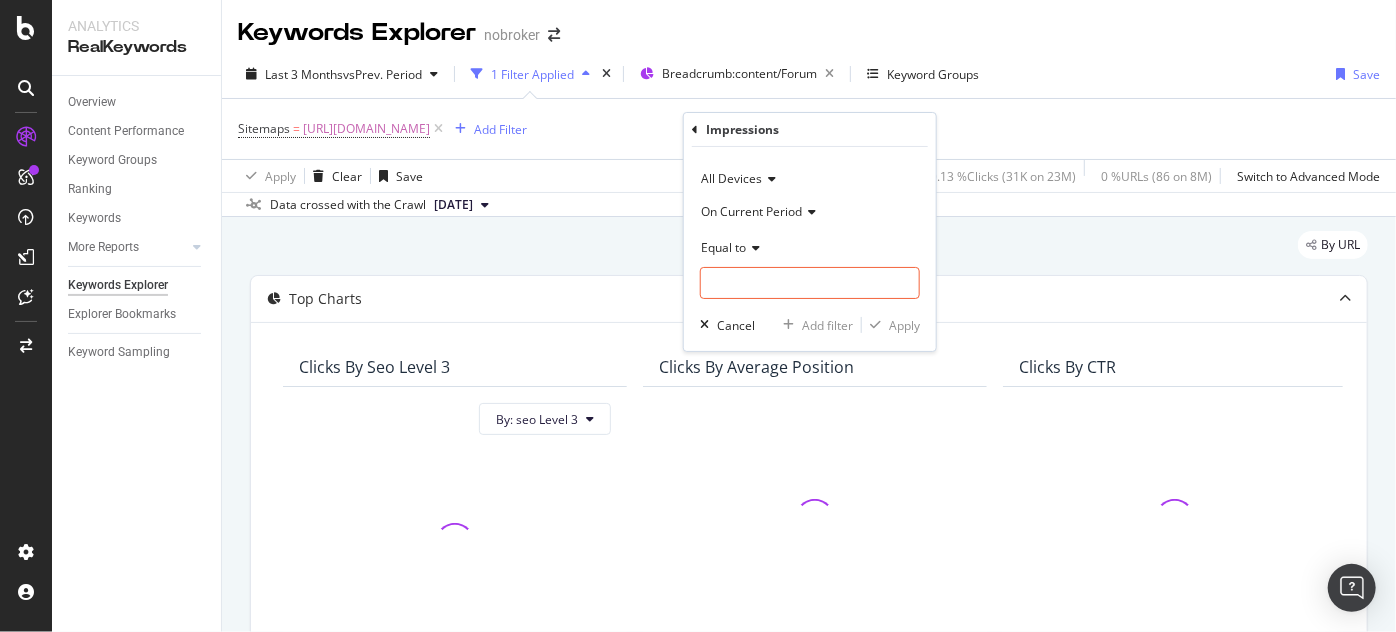 click on "On Current Period" at bounding box center (751, 211) 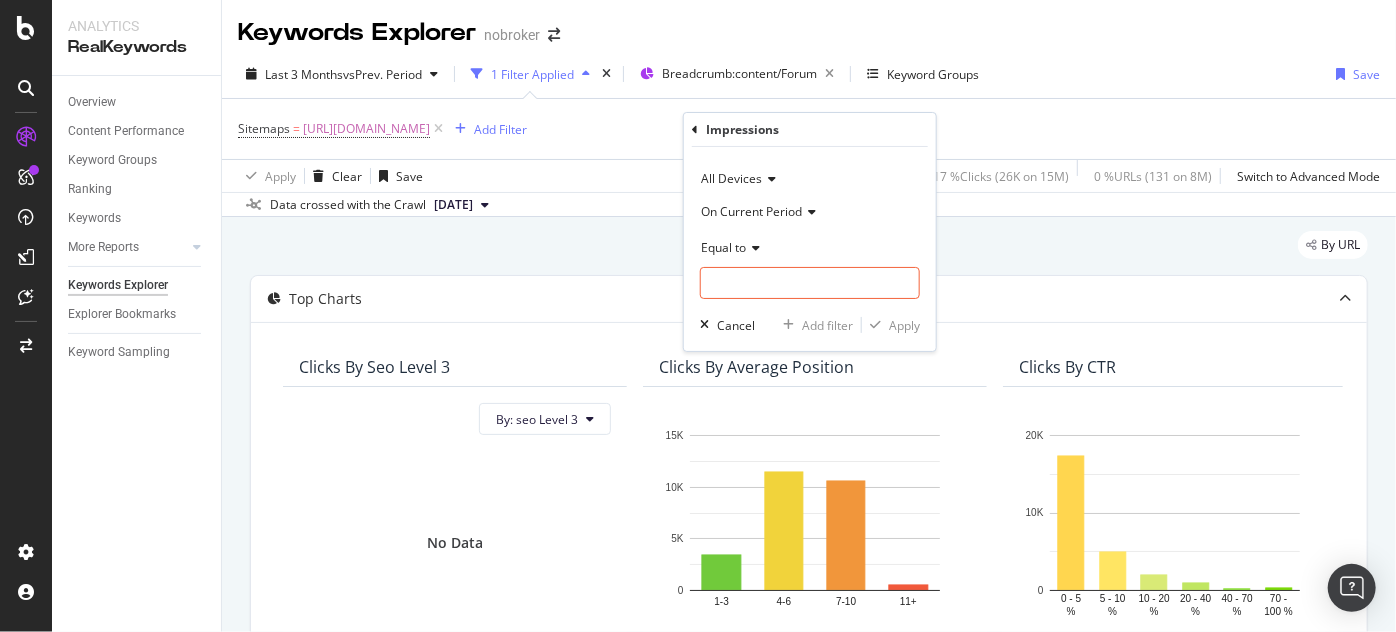 click on "On Current Period" at bounding box center (751, 211) 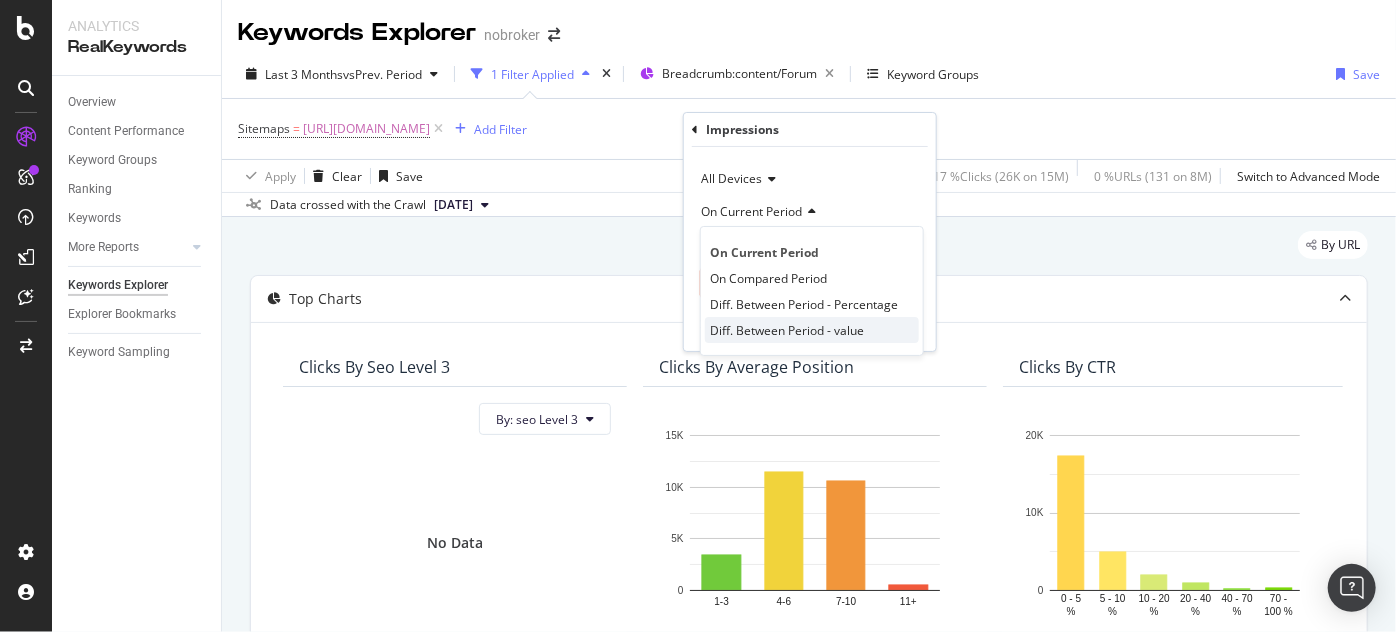 click on "Diff. Between Period - value" at bounding box center [787, 330] 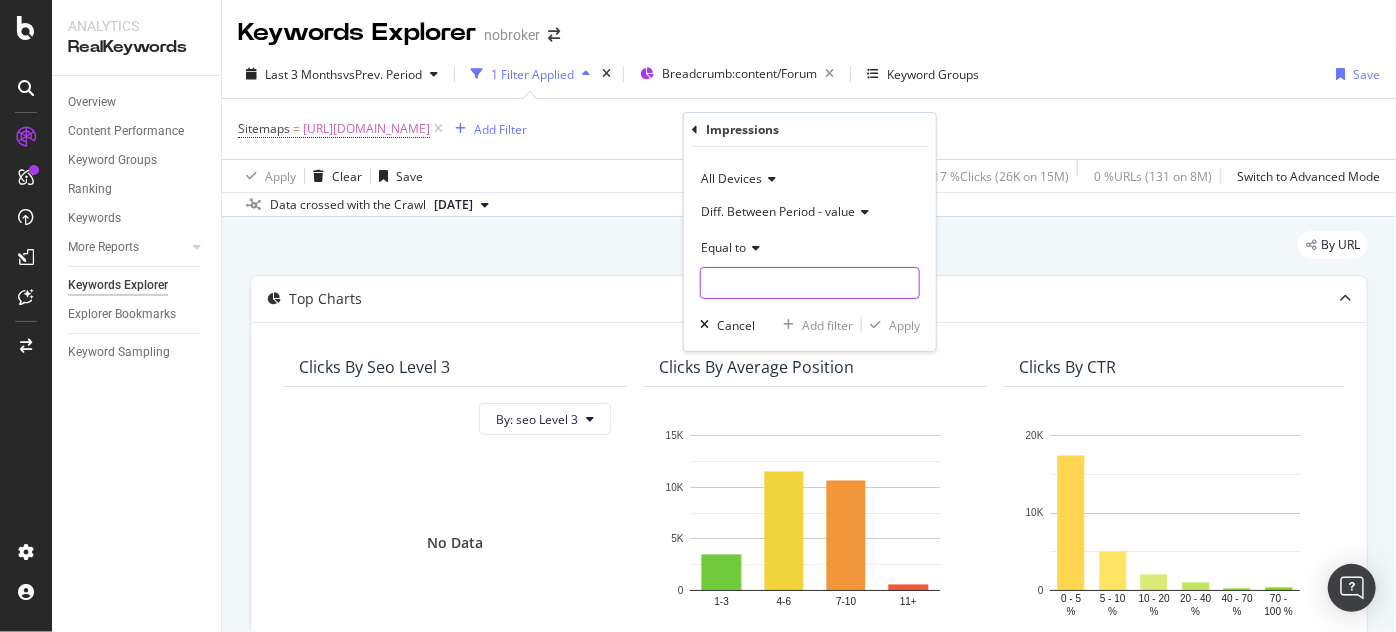 click at bounding box center (810, 283) 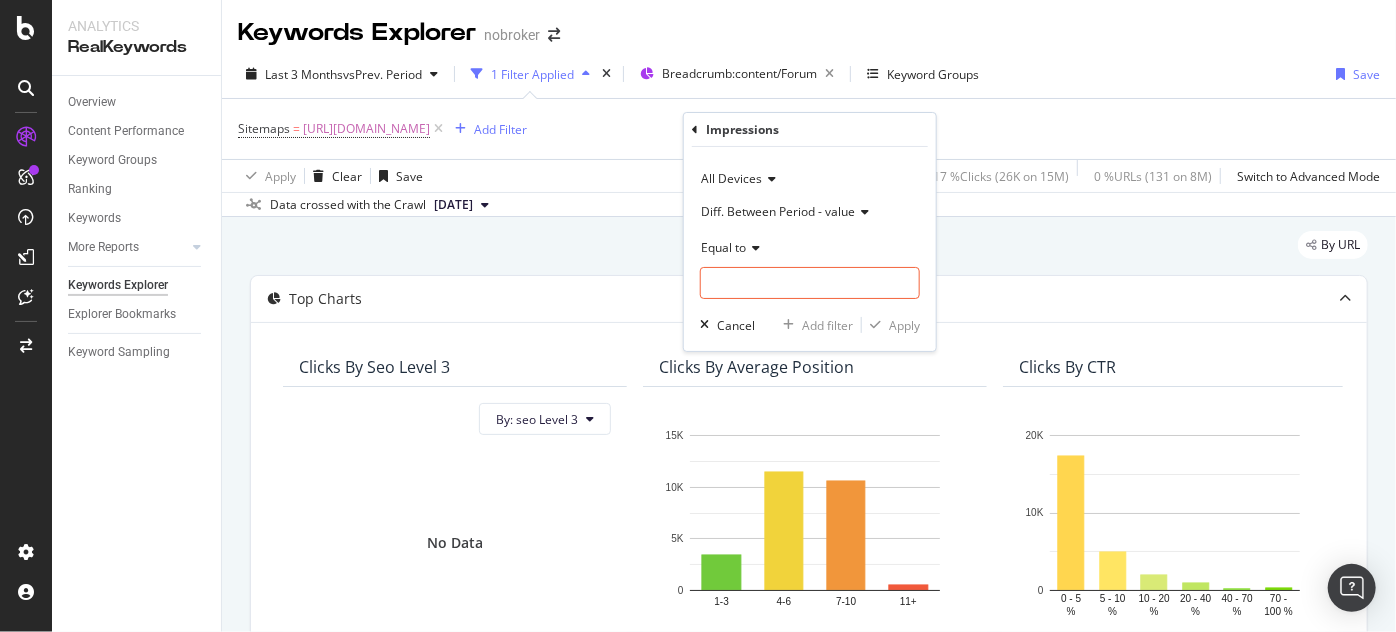 click on "Equal to" at bounding box center (723, 247) 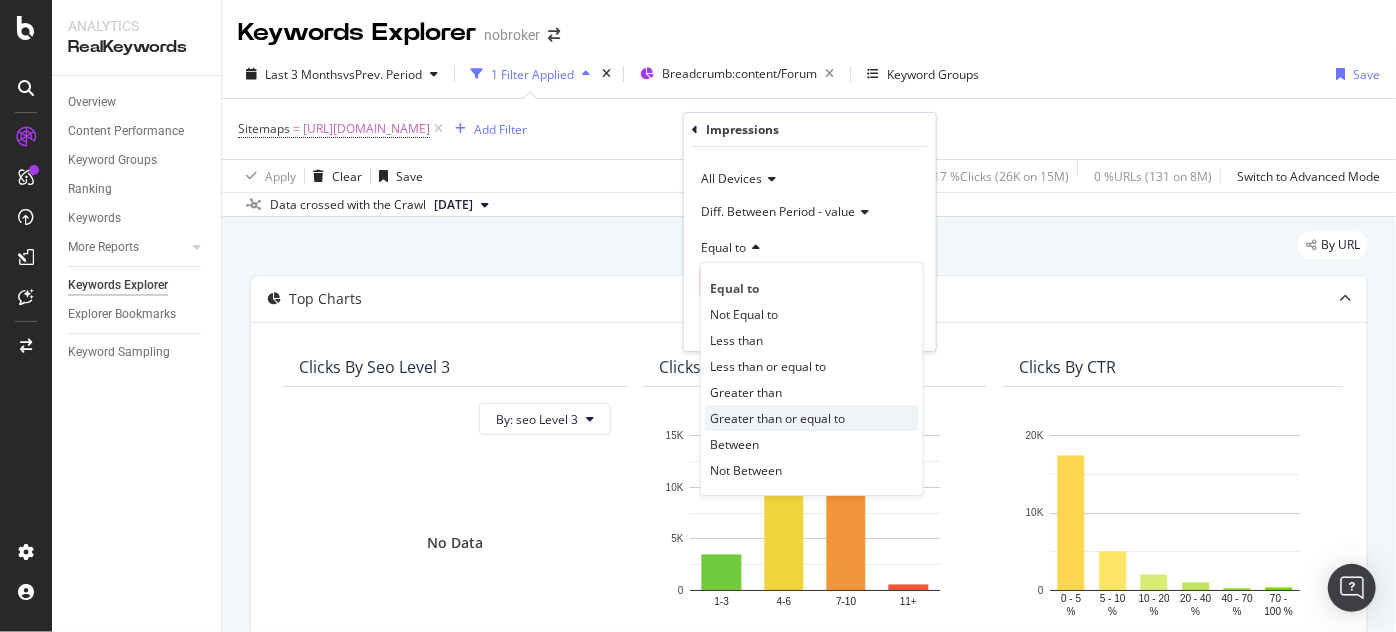 click on "Greater than or equal to" at bounding box center [777, 418] 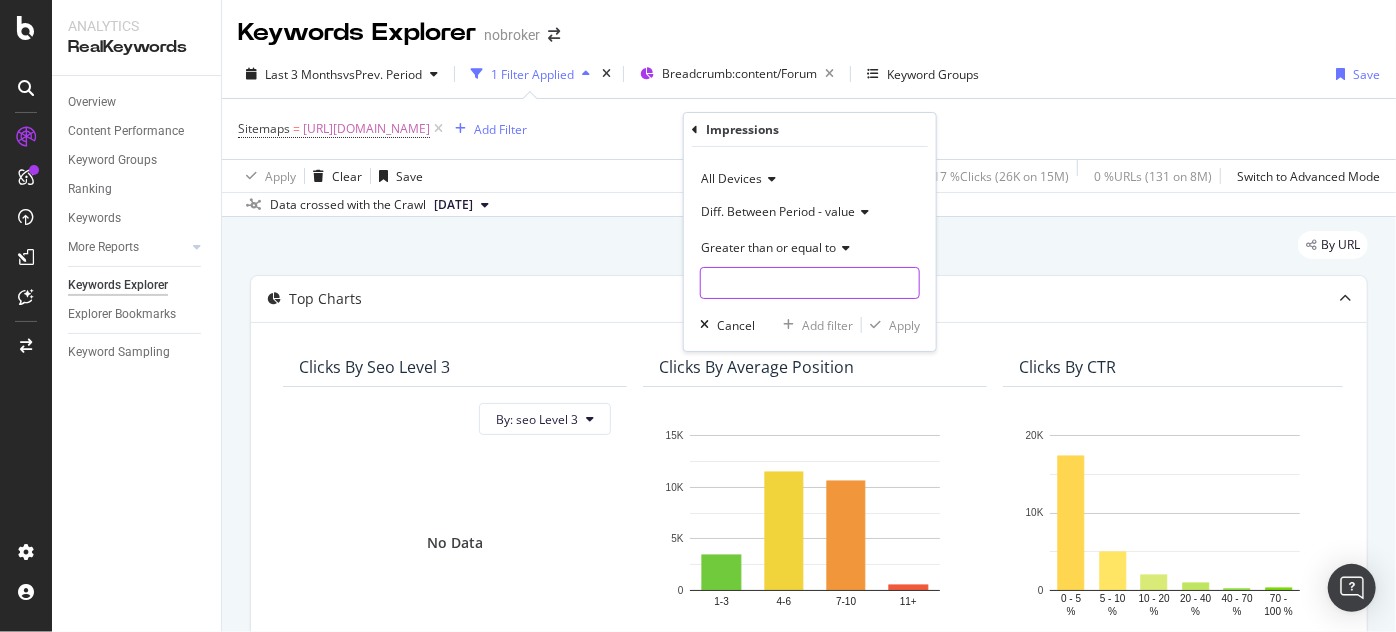 click at bounding box center (810, 283) 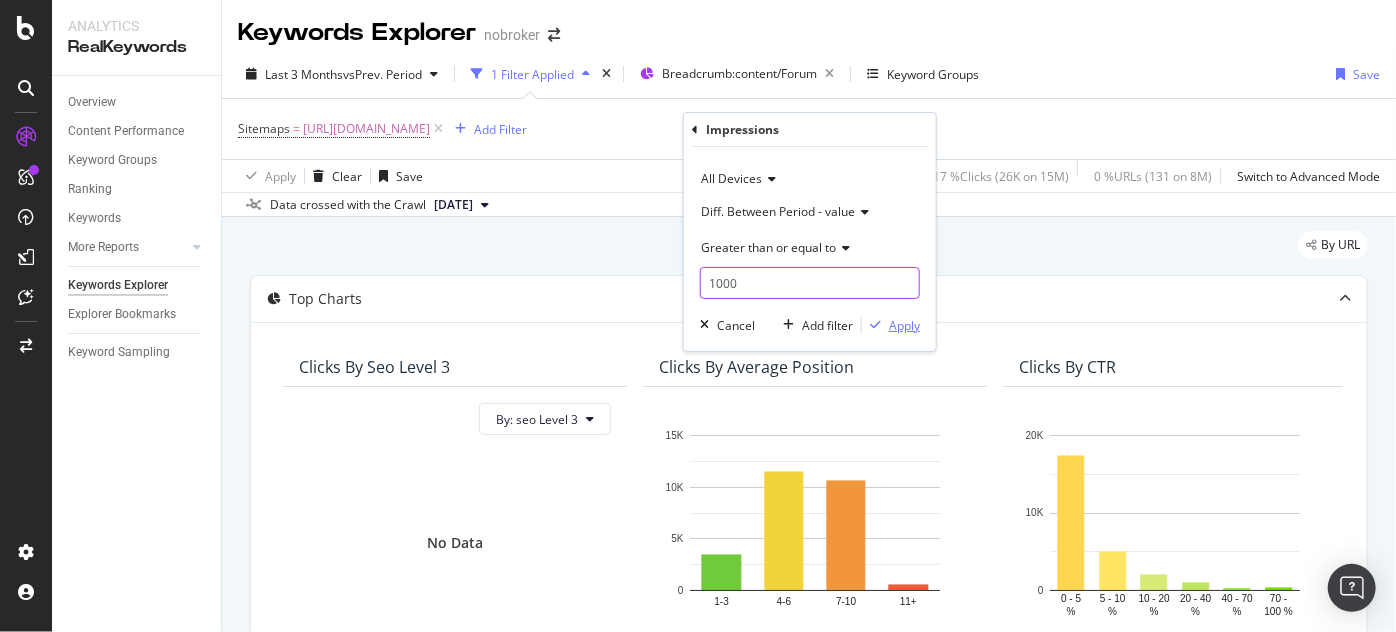 type on "1000" 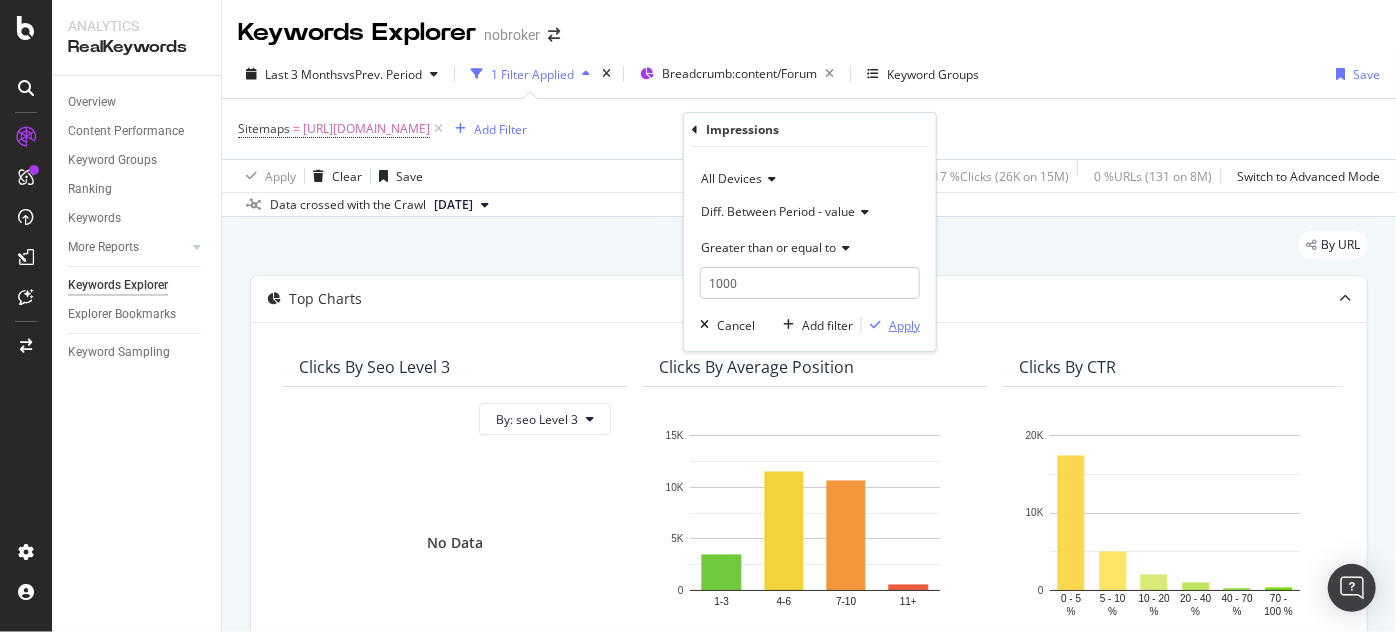 click on "Apply" at bounding box center (904, 325) 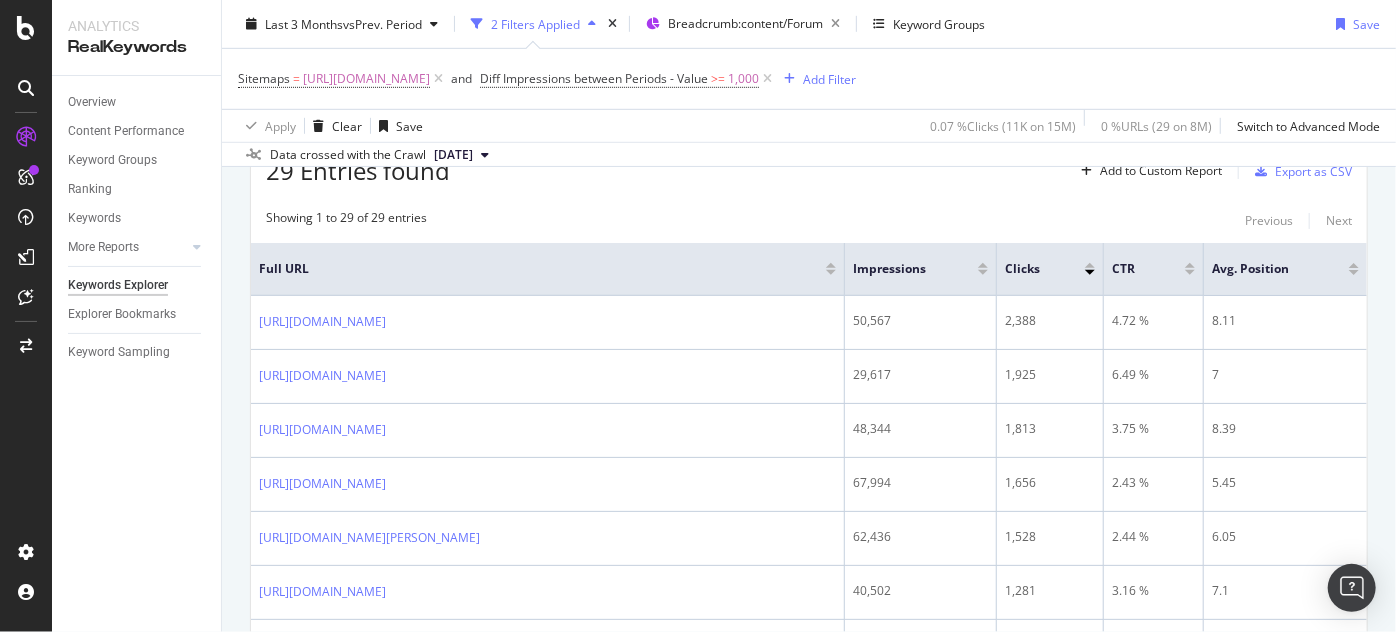 scroll, scrollTop: 635, scrollLeft: 0, axis: vertical 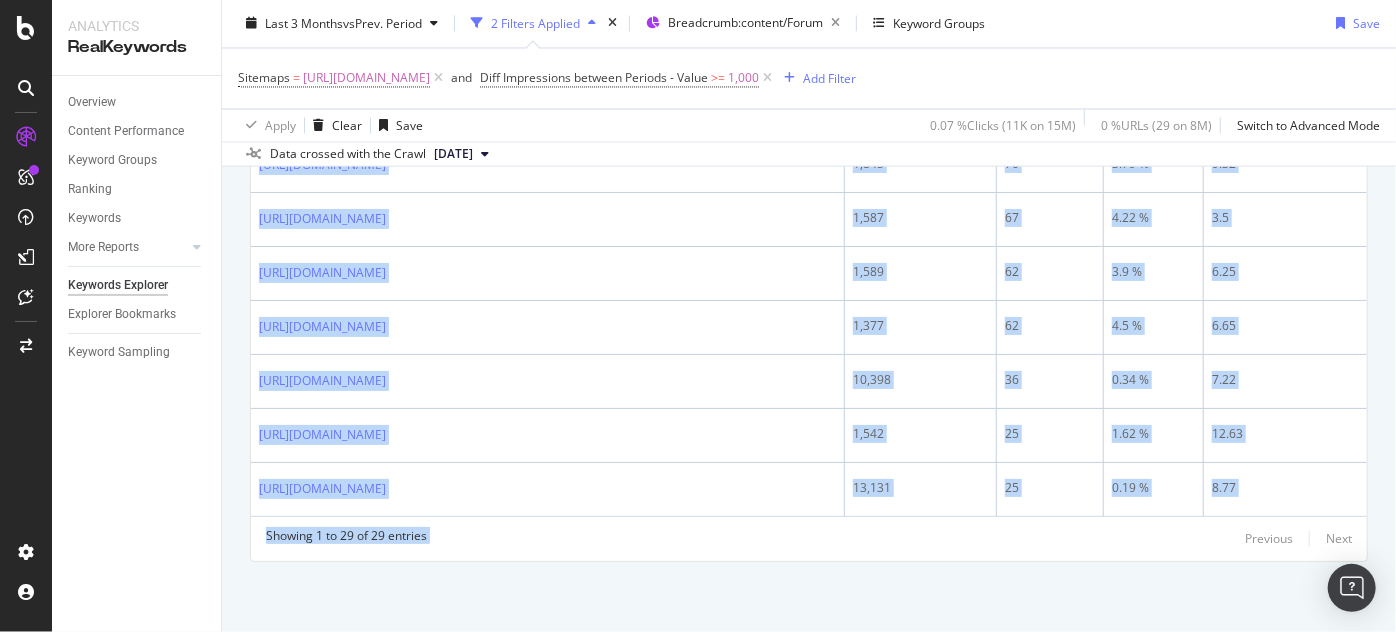 drag, startPoint x: 256, startPoint y: 290, endPoint x: 953, endPoint y: 674, distance: 795.7795 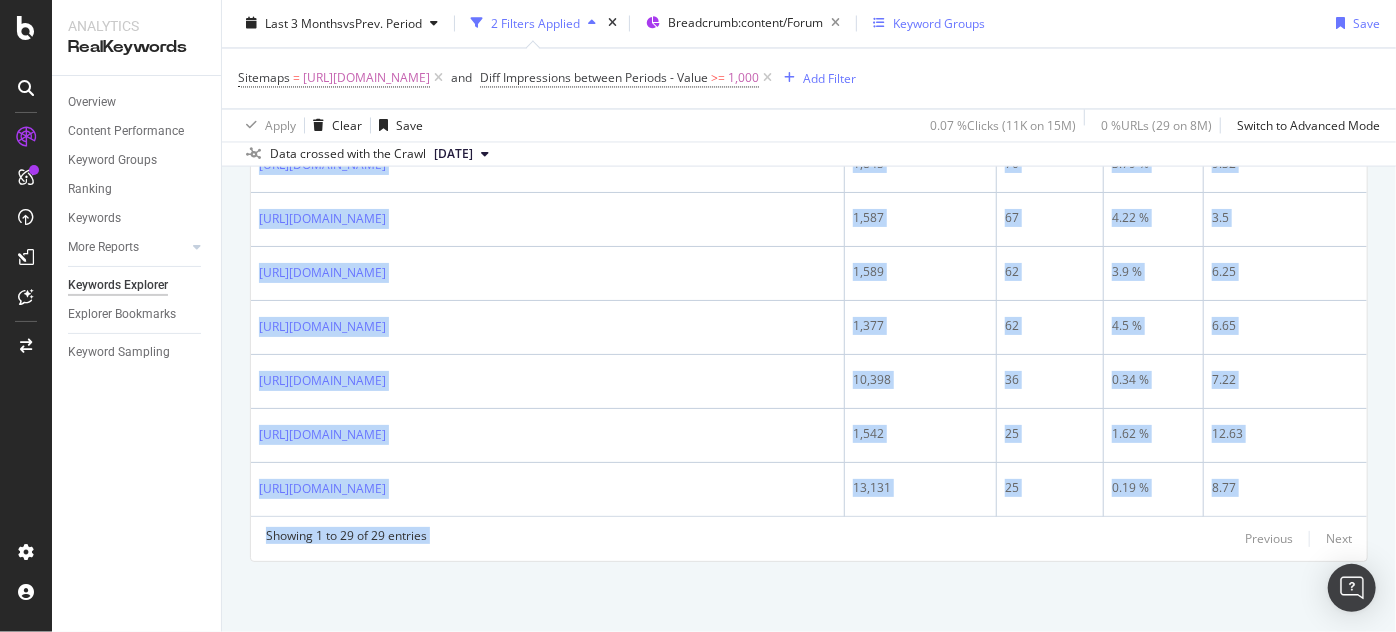copy on "[URL][DOMAIN_NAME] 50,567 2,388 4.72 % 8.11 [URL][DOMAIN_NAME] 29,617 1,925 6.49 % 7 [URL][DOMAIN_NAME] 48,344 1,813 3.75 % 8.39 [URL][DOMAIN_NAME] 67,994 1,656 2.43 % 5.45 [URL][DOMAIN_NAME][PERSON_NAME] 62,436 1,528 2.44 % 6.05 [URL][DOMAIN_NAME] 40,502 1,281 3.16 % 7.1 [URL][DOMAIN_NAME] 32,950 1,252 3.79 % 5.7 [URL][DOMAIN_NAME] 56,933 1,145 2.01 % 11.35 [URL][DOMAIN_NAME] 17,512 1,065 6.08 % 7.36 [URL][DOMAIN_NAME] 31,144 719 2.3 % 8.21 [URL][DOMAIN_NAME].." 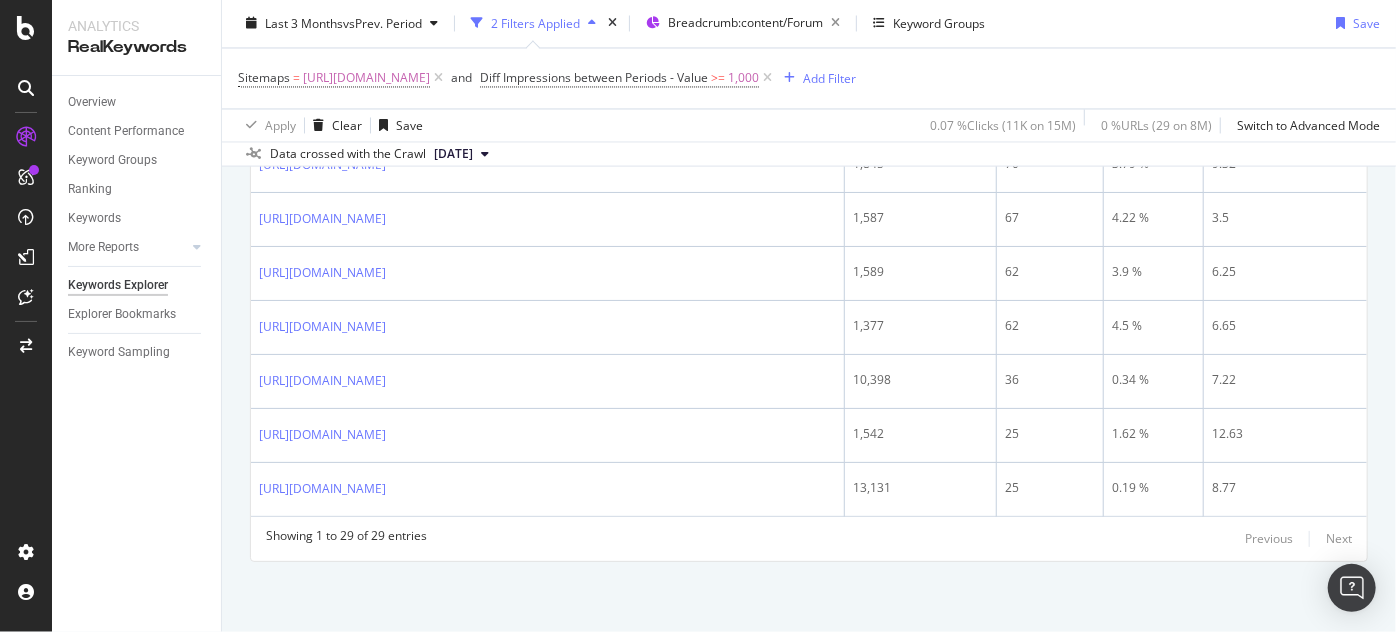 click on "Sitemaps   =     [URL][DOMAIN_NAME] and Diff Impressions between Periods - Value   >=     1,000 Add Filter" at bounding box center (809, 79) 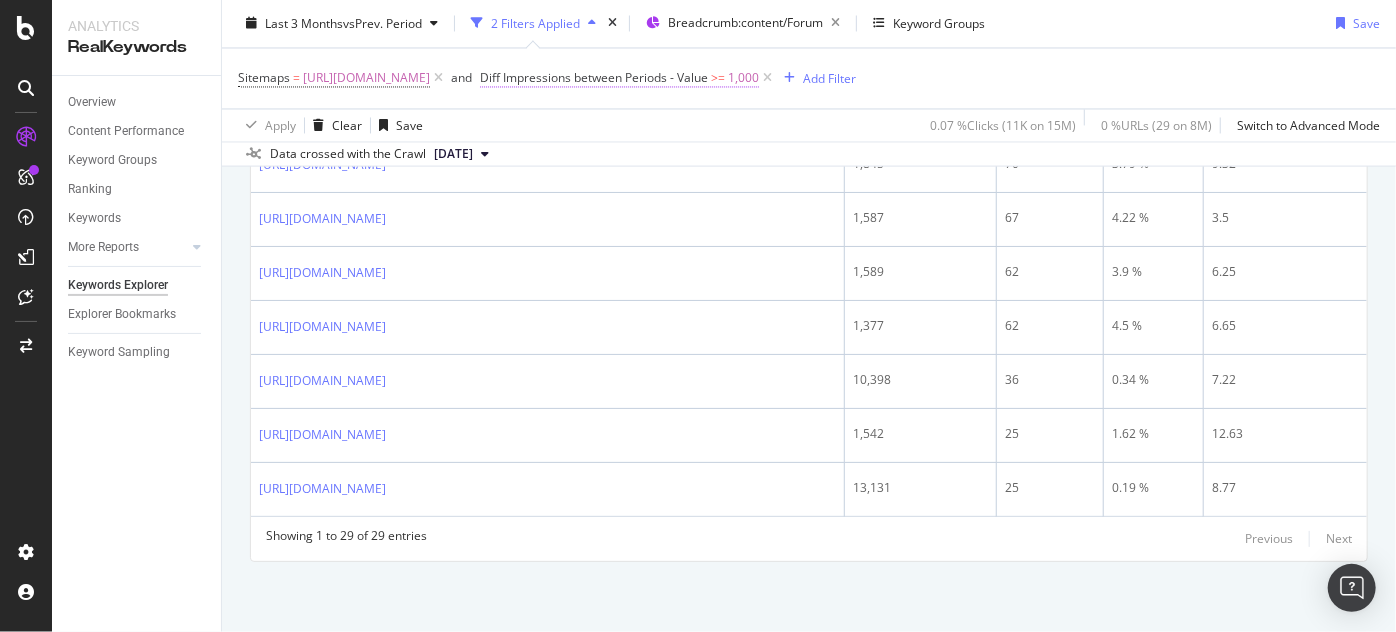 click on "Diff Impressions between Periods - Value" at bounding box center [594, 78] 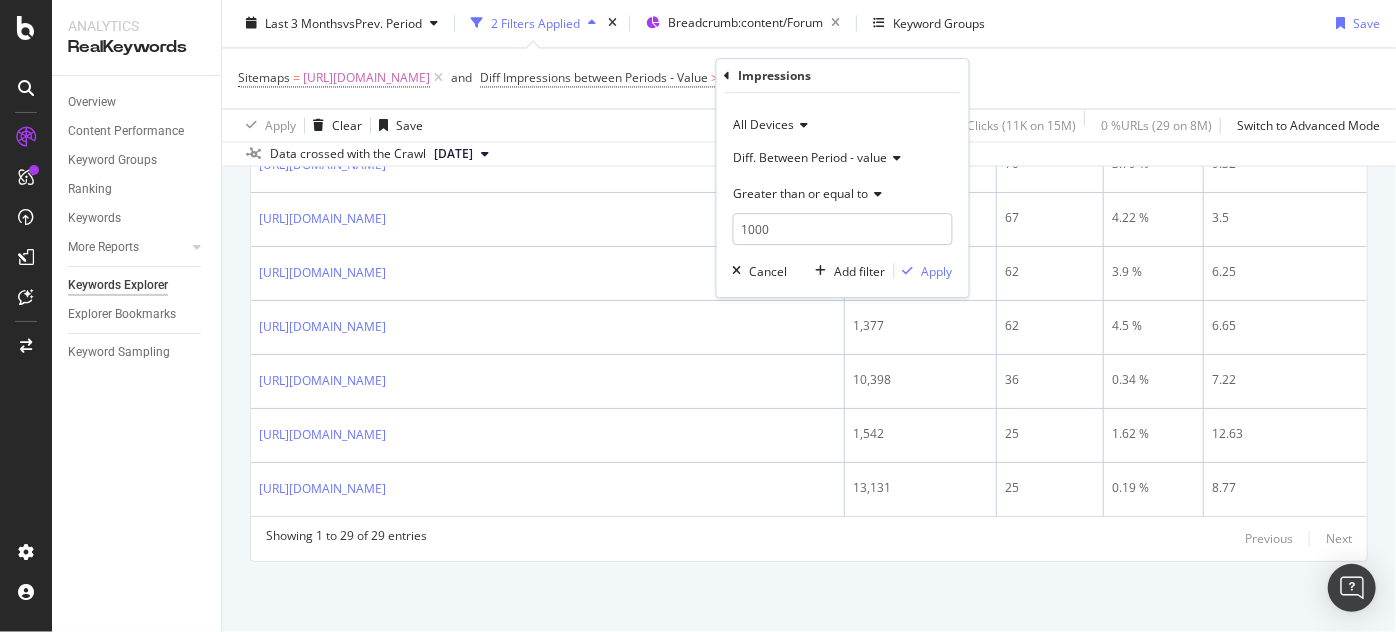 click on "Greater than or equal to" at bounding box center (843, 193) 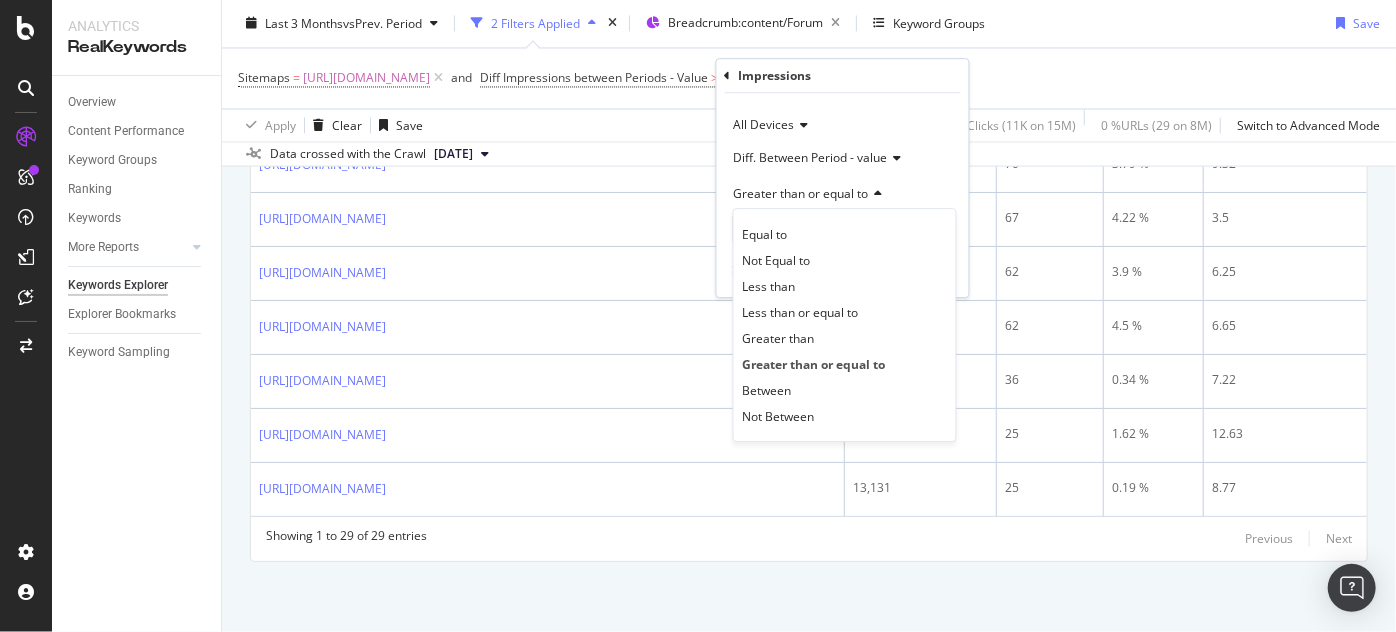 click on "Last 3 Months  vs  Prev. Period 2 Filters Applied Breadcrumb:  content/Forum Keyword Groups Save" at bounding box center [809, 28] 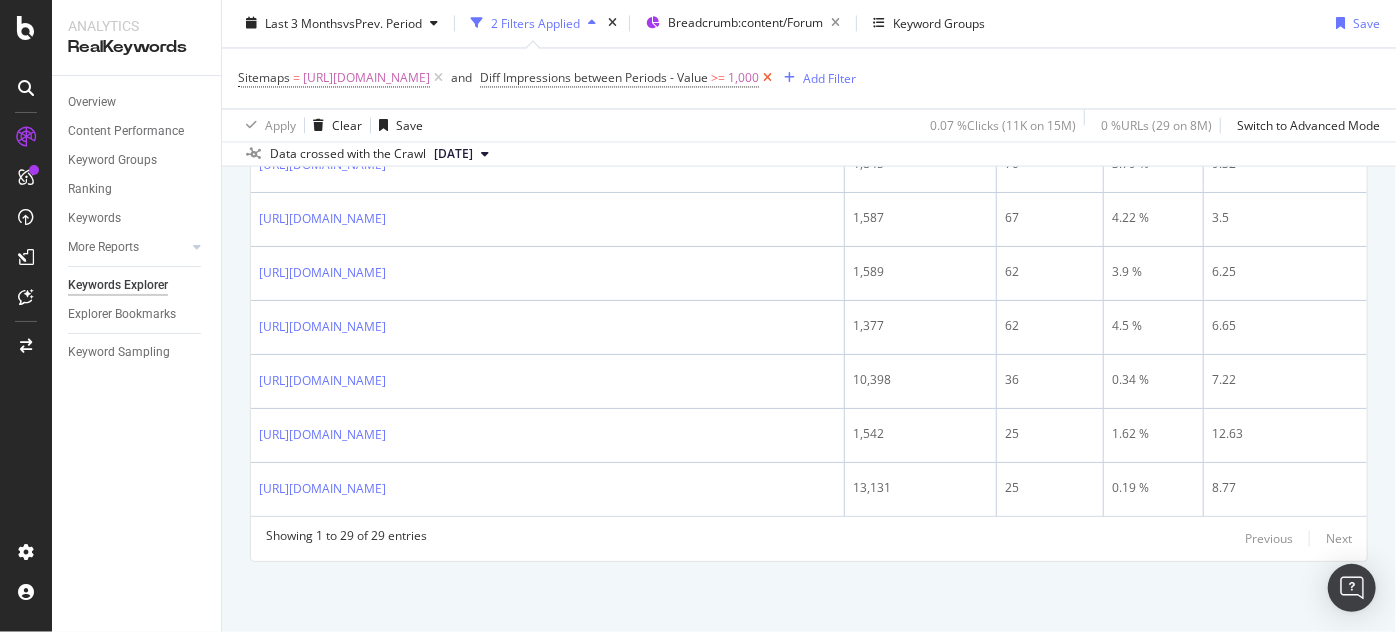 click at bounding box center [767, 79] 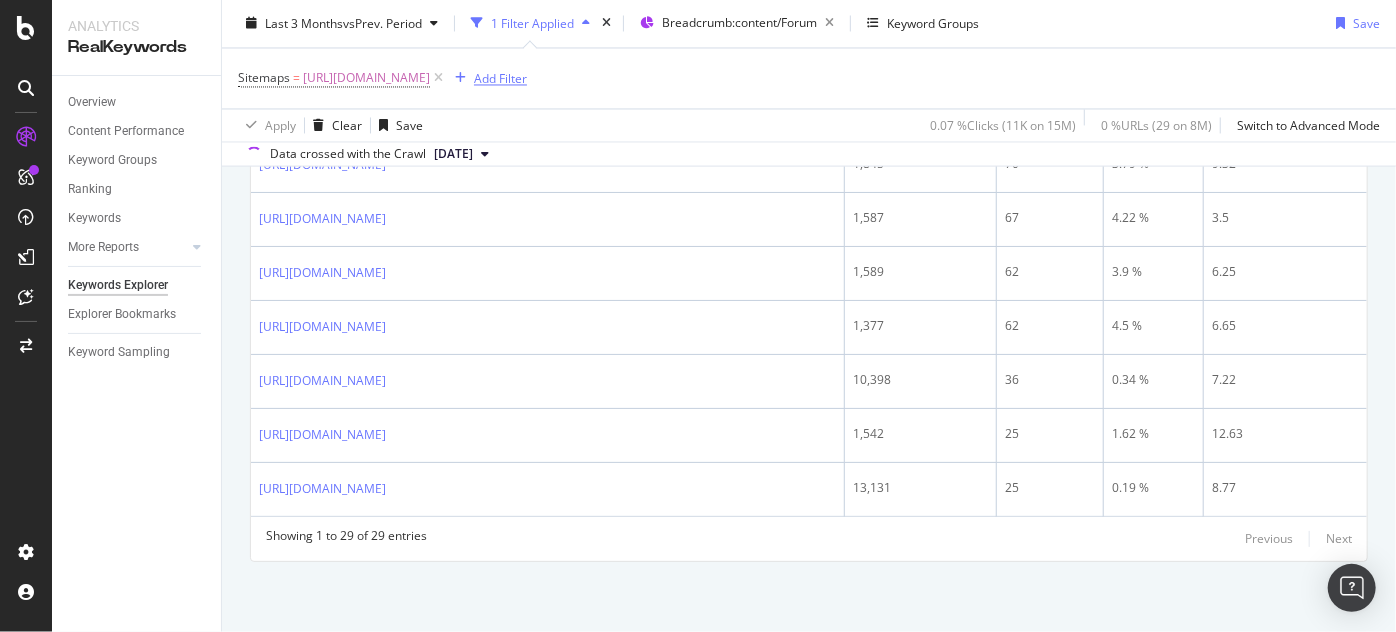 click on "Add Filter" at bounding box center [500, 78] 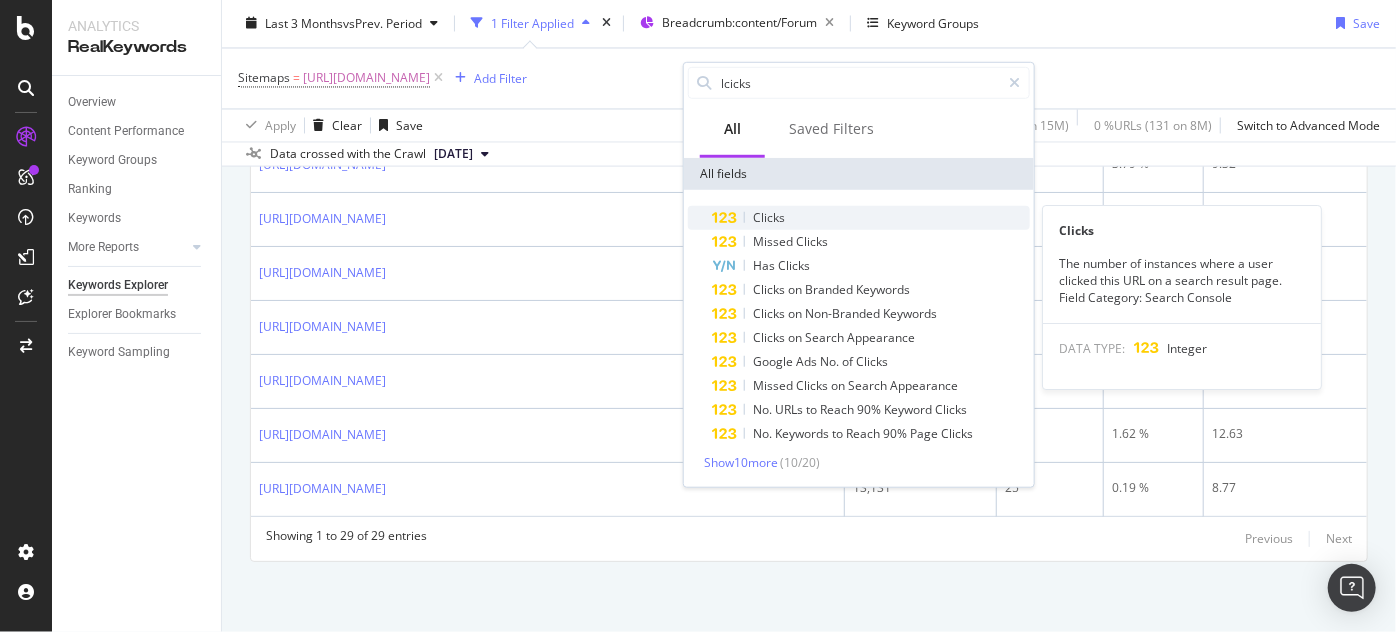type on "lcicks" 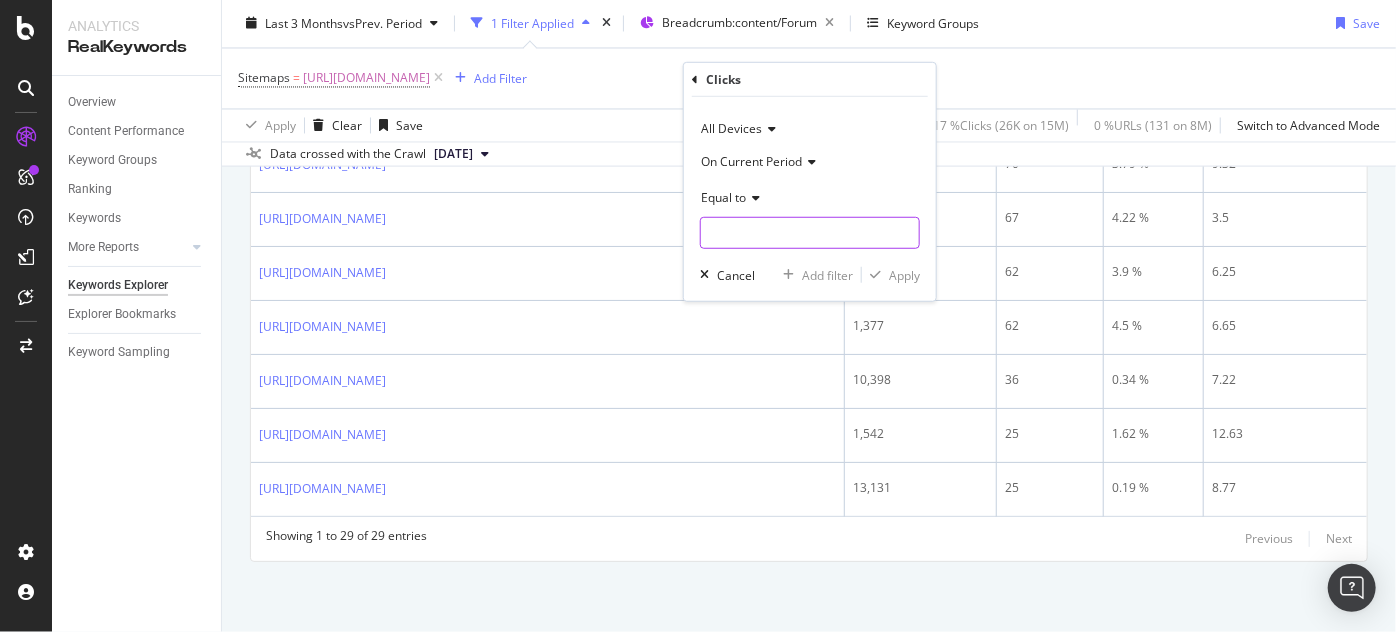 click at bounding box center (810, 233) 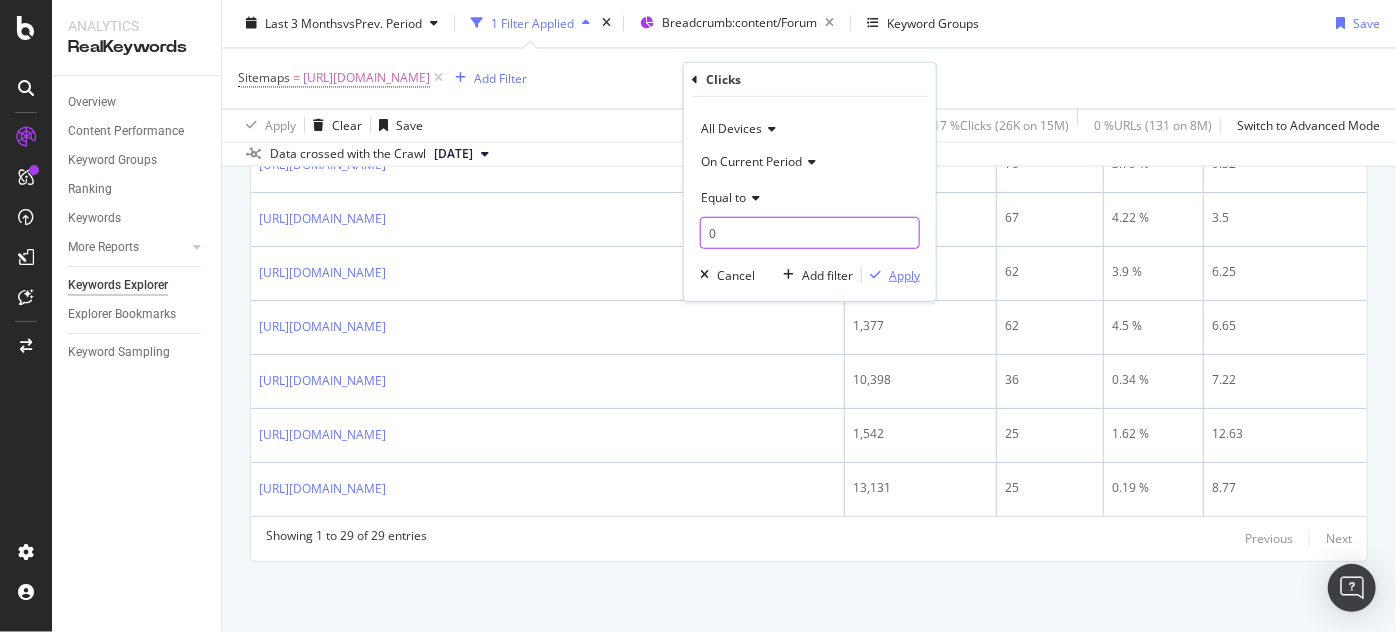 type on "0" 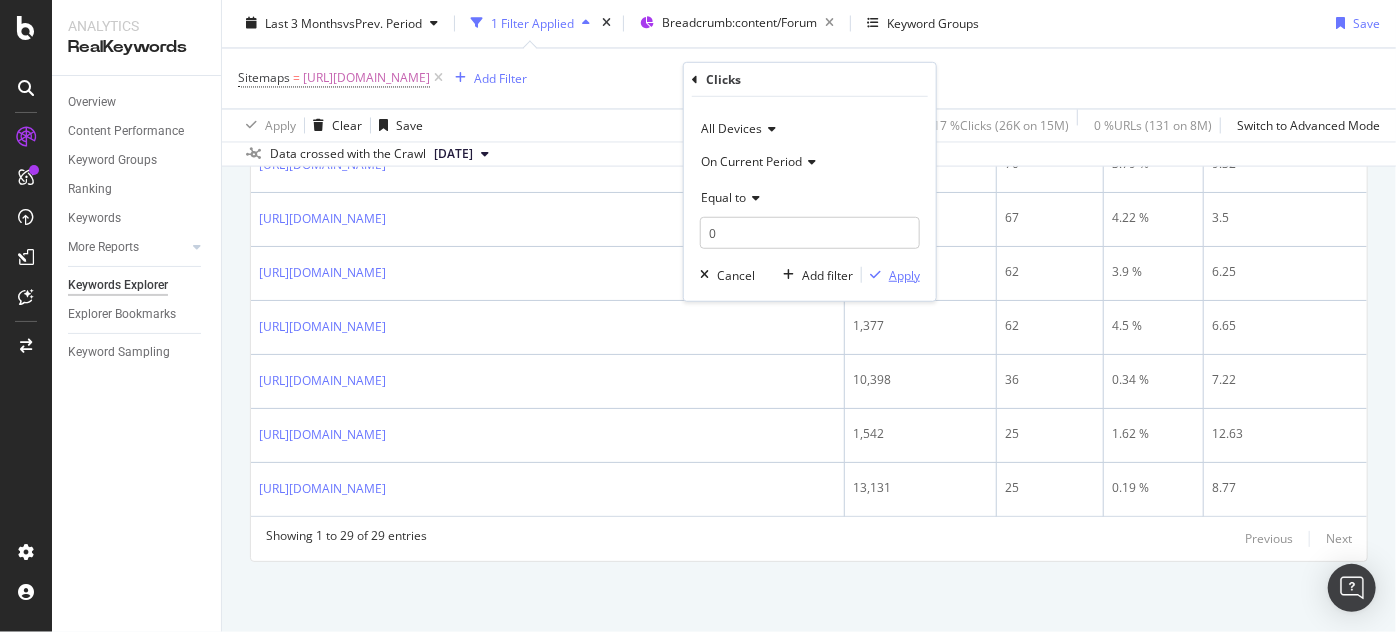 click on "Apply" at bounding box center [904, 274] 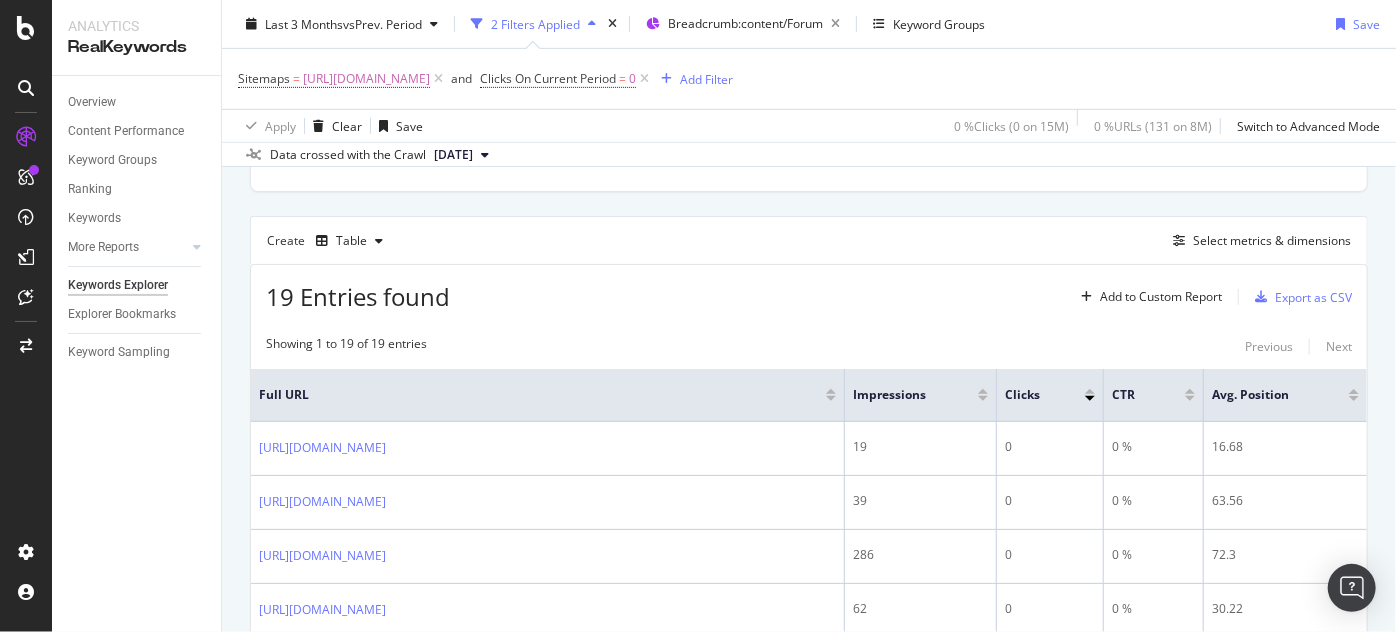 scroll, scrollTop: 1517, scrollLeft: 0, axis: vertical 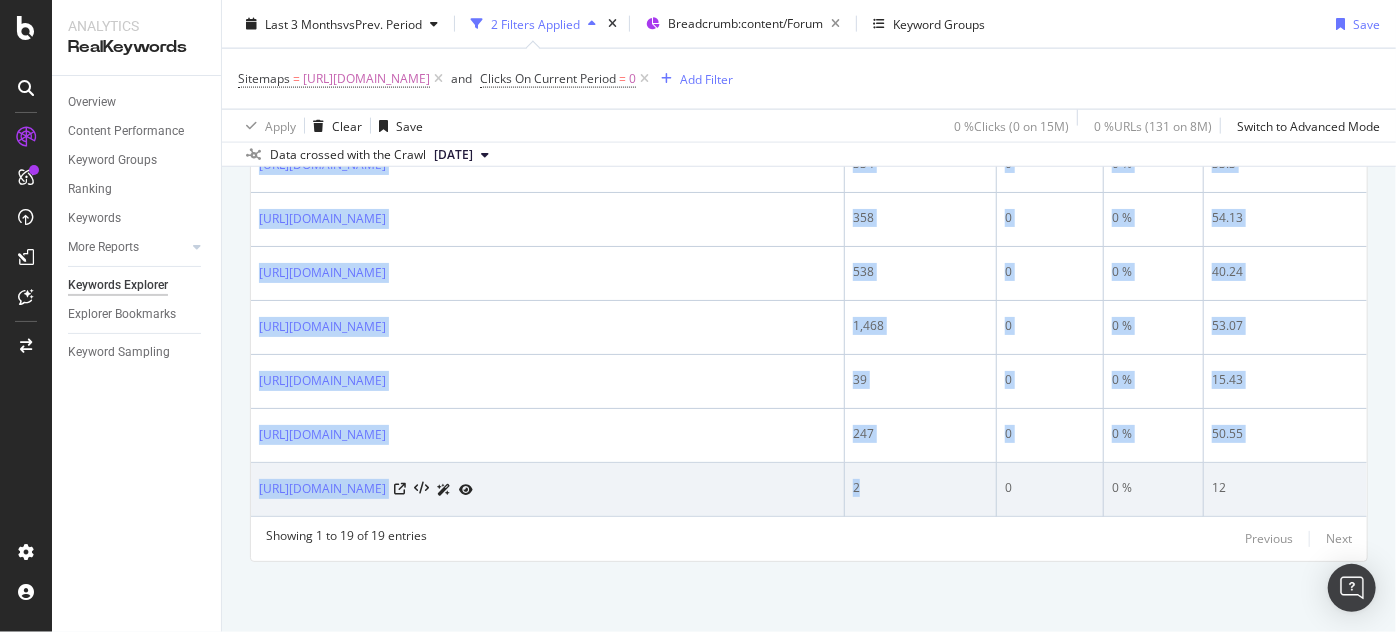 drag, startPoint x: 256, startPoint y: 290, endPoint x: 869, endPoint y: 495, distance: 646.3699 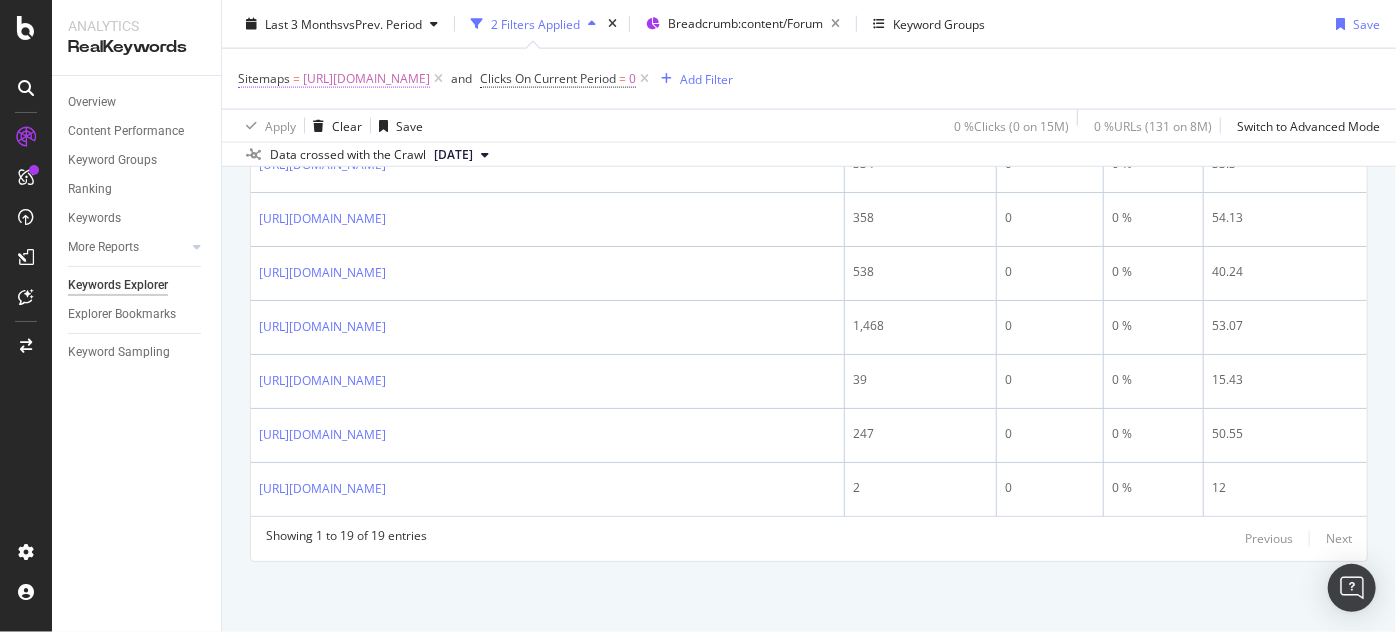 click on "[URL][DOMAIN_NAME]" at bounding box center [366, 79] 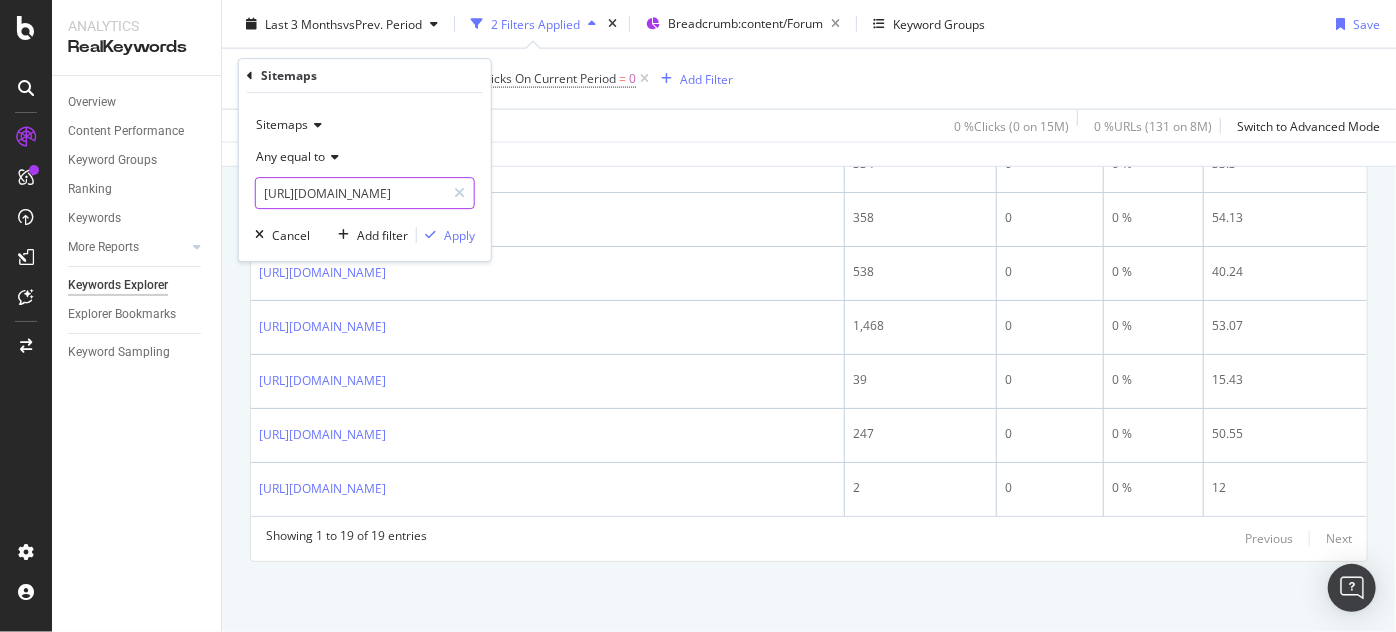 click on "[URL][DOMAIN_NAME]" at bounding box center (350, 193) 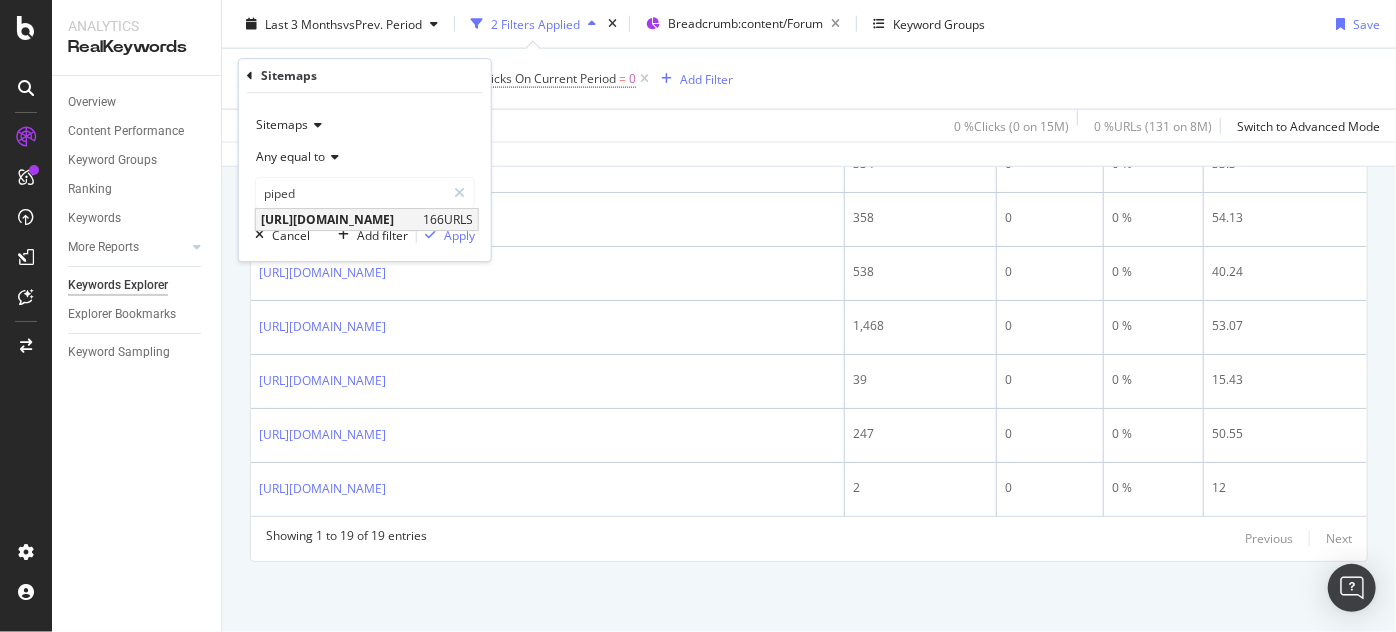 click on "[URL][DOMAIN_NAME]" at bounding box center (339, 219) 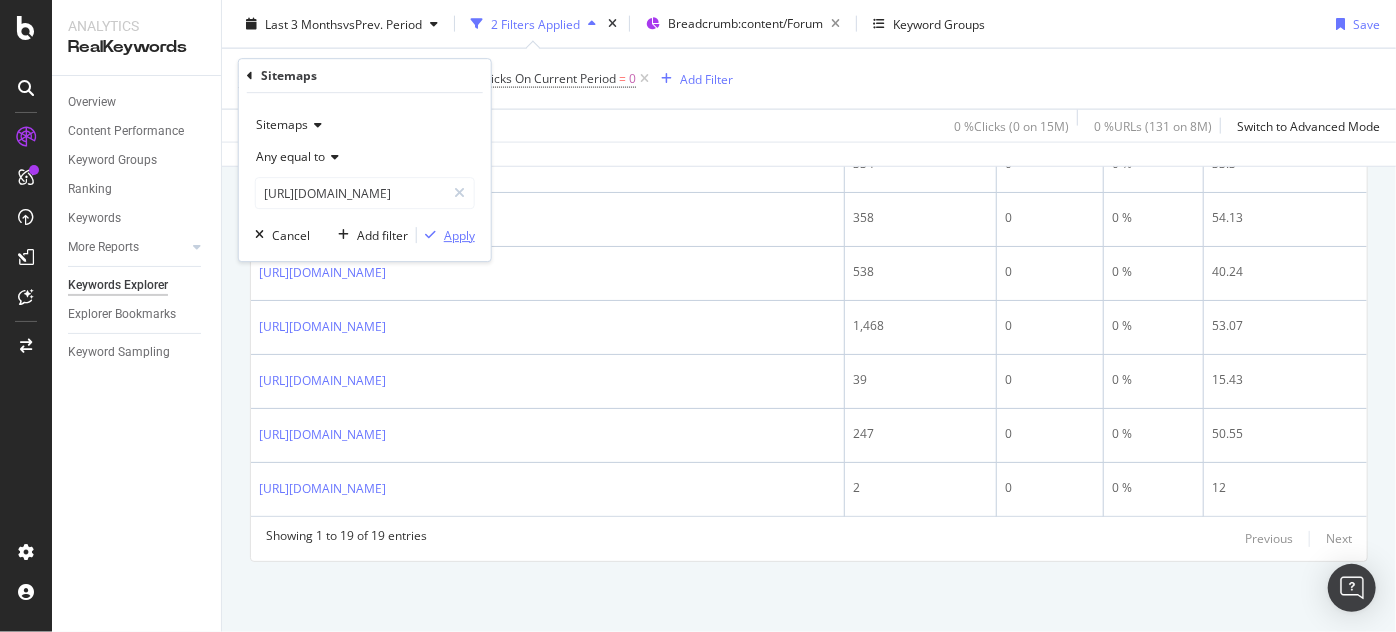 click on "Apply" at bounding box center [459, 235] 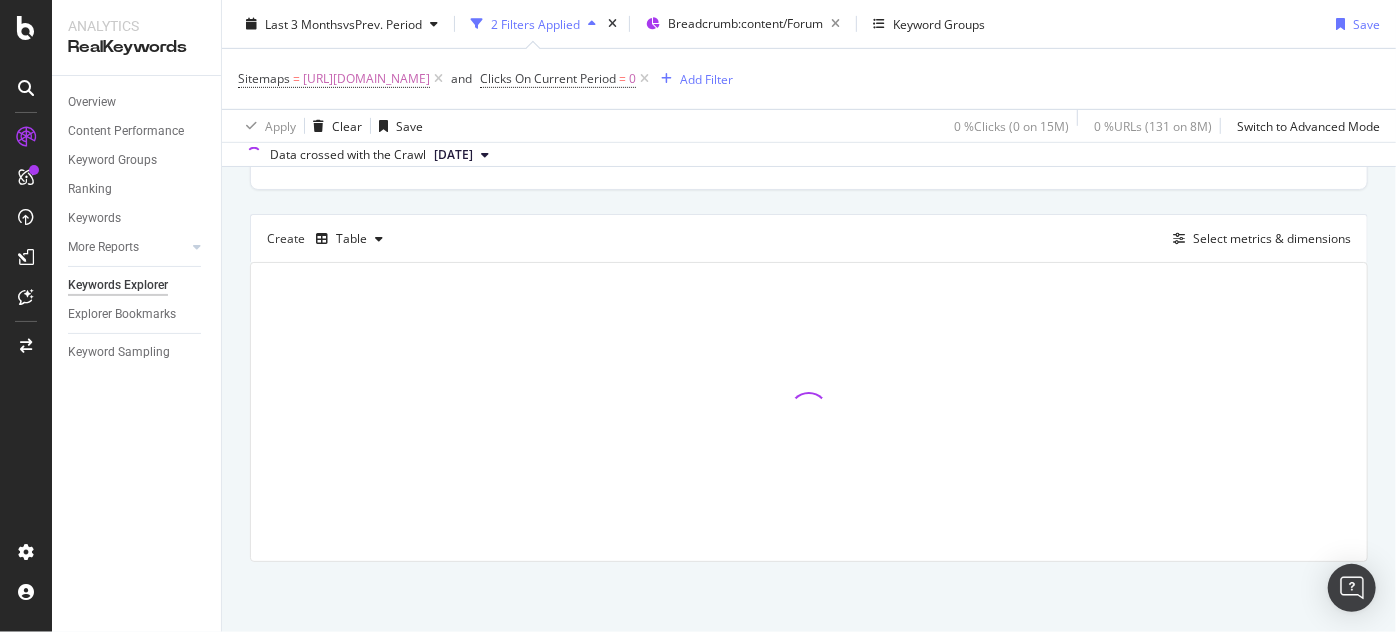 scroll, scrollTop: 500, scrollLeft: 0, axis: vertical 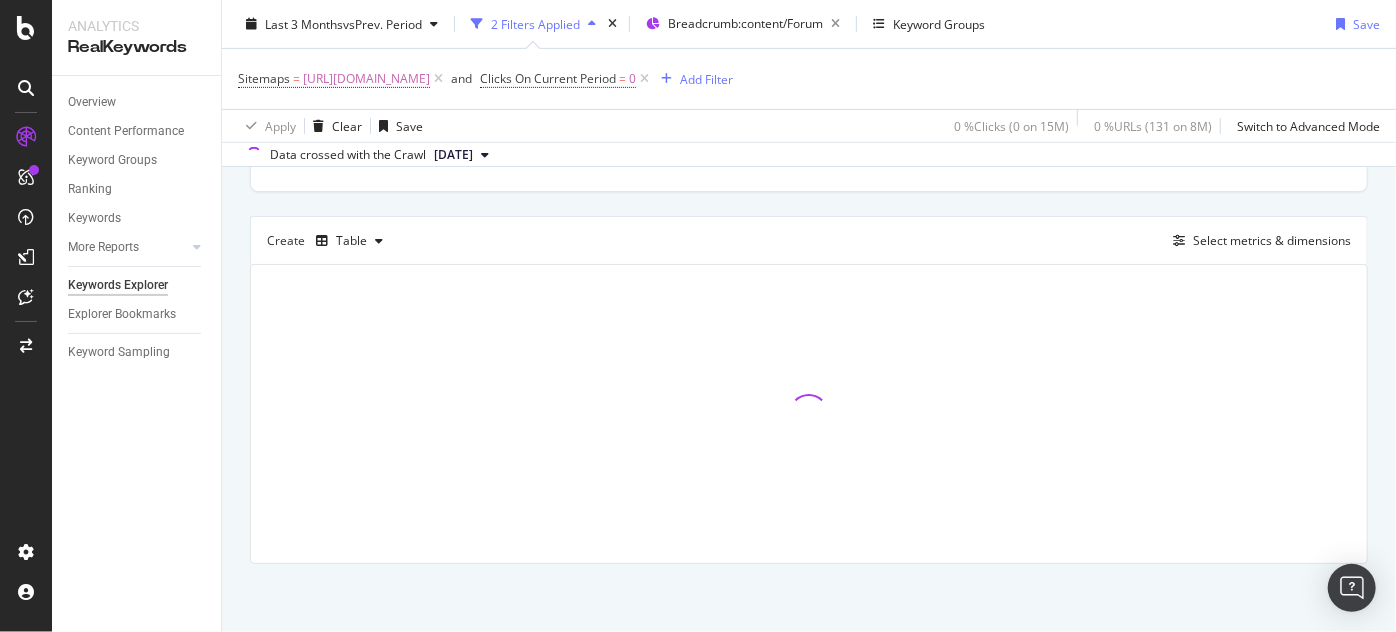 click on "Clicks On Current Period   =     0" at bounding box center [566, 79] 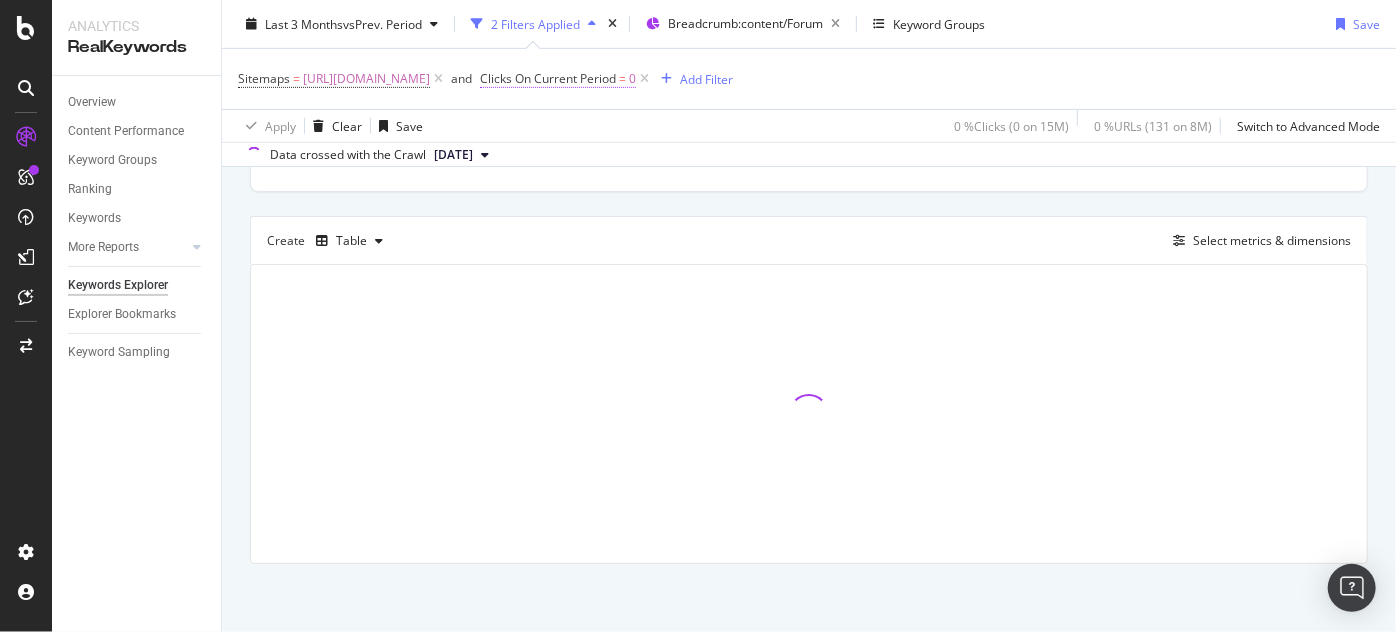 click on "Clicks On Current Period" at bounding box center [548, 78] 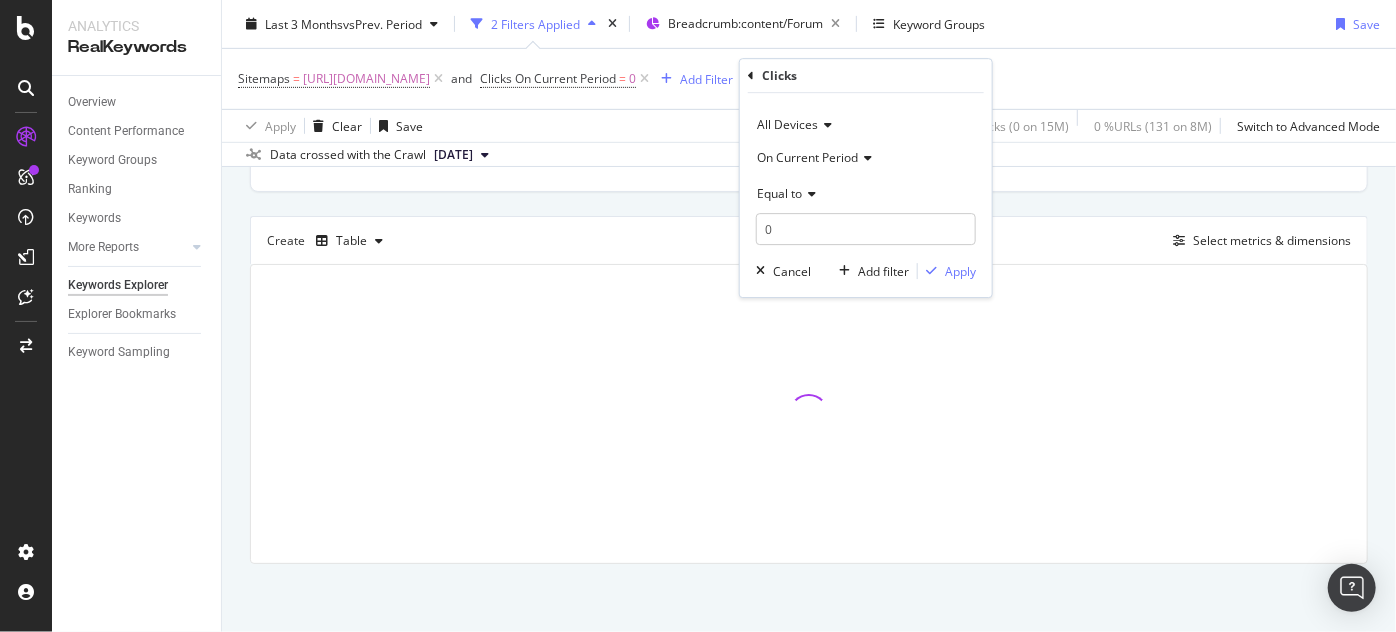 click on "On Current Period" at bounding box center (807, 157) 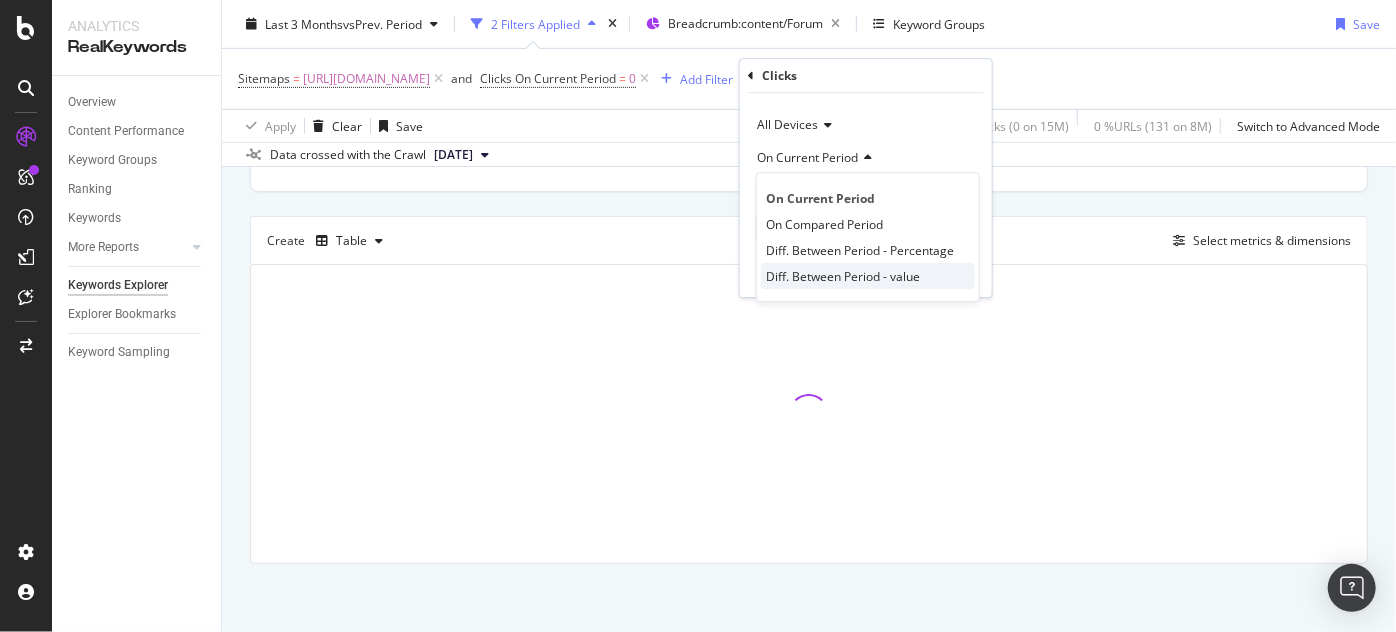 click on "Diff. Between Period - value" at bounding box center [843, 276] 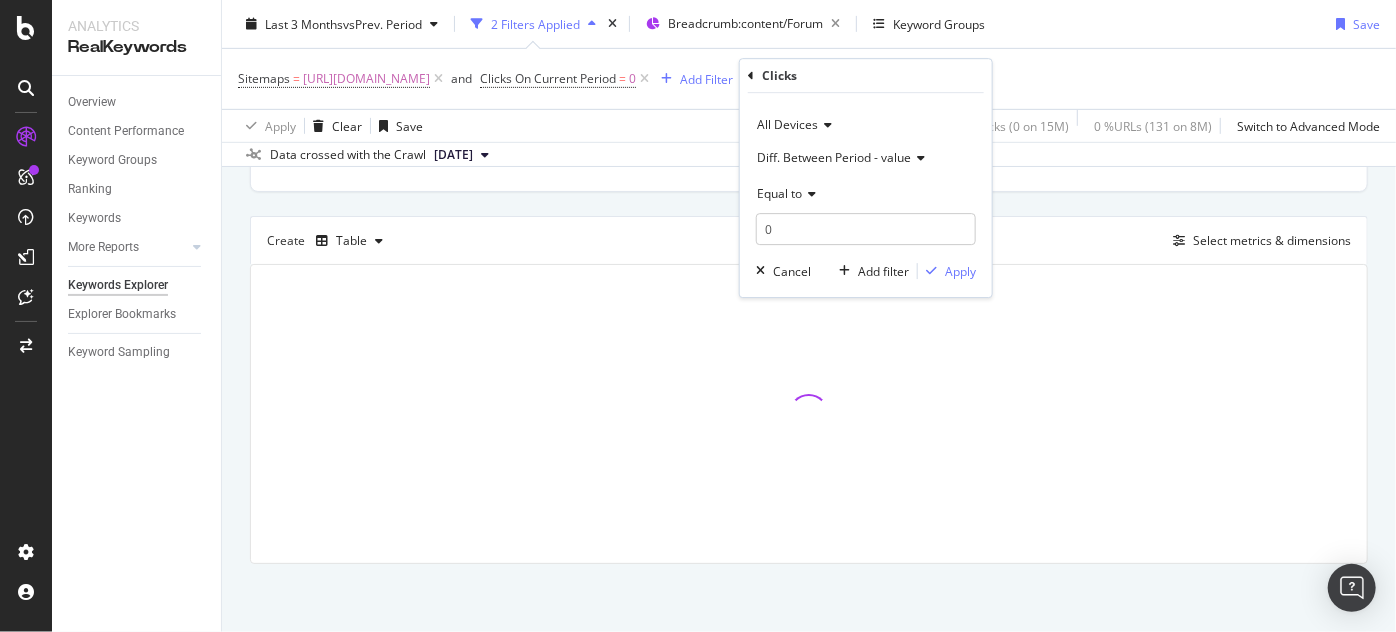click on "Equal to" at bounding box center [779, 193] 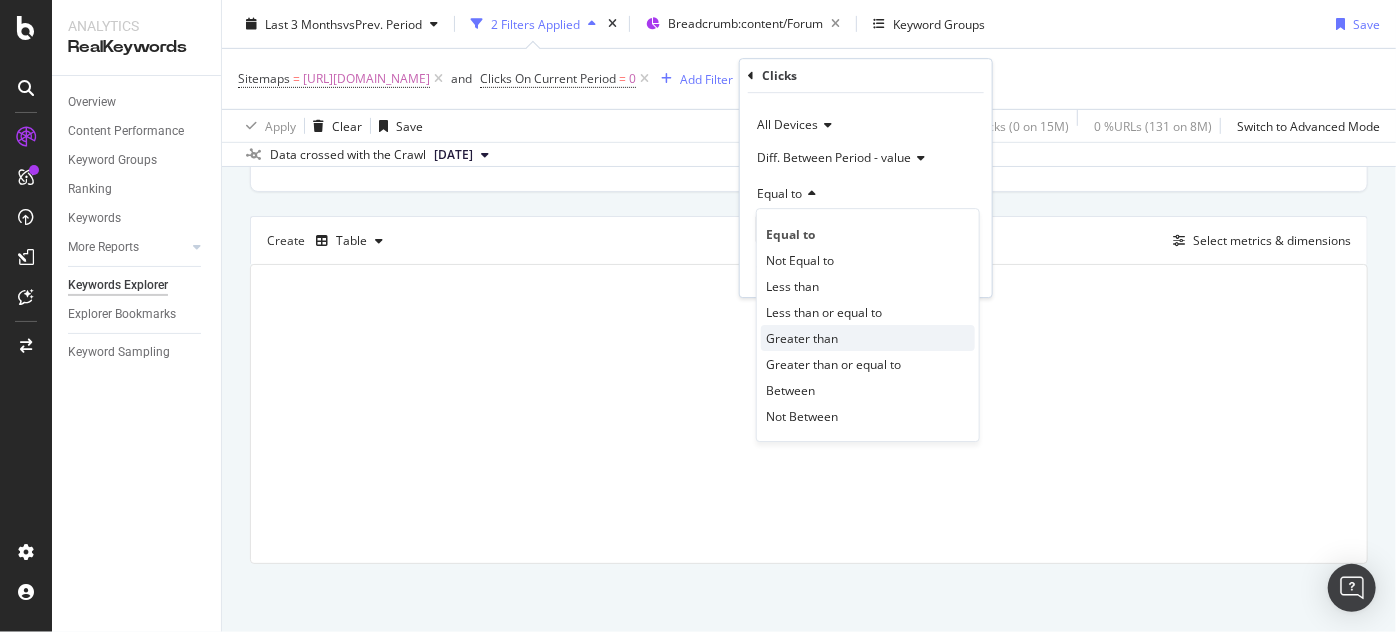 click on "Greater than" at bounding box center (802, 338) 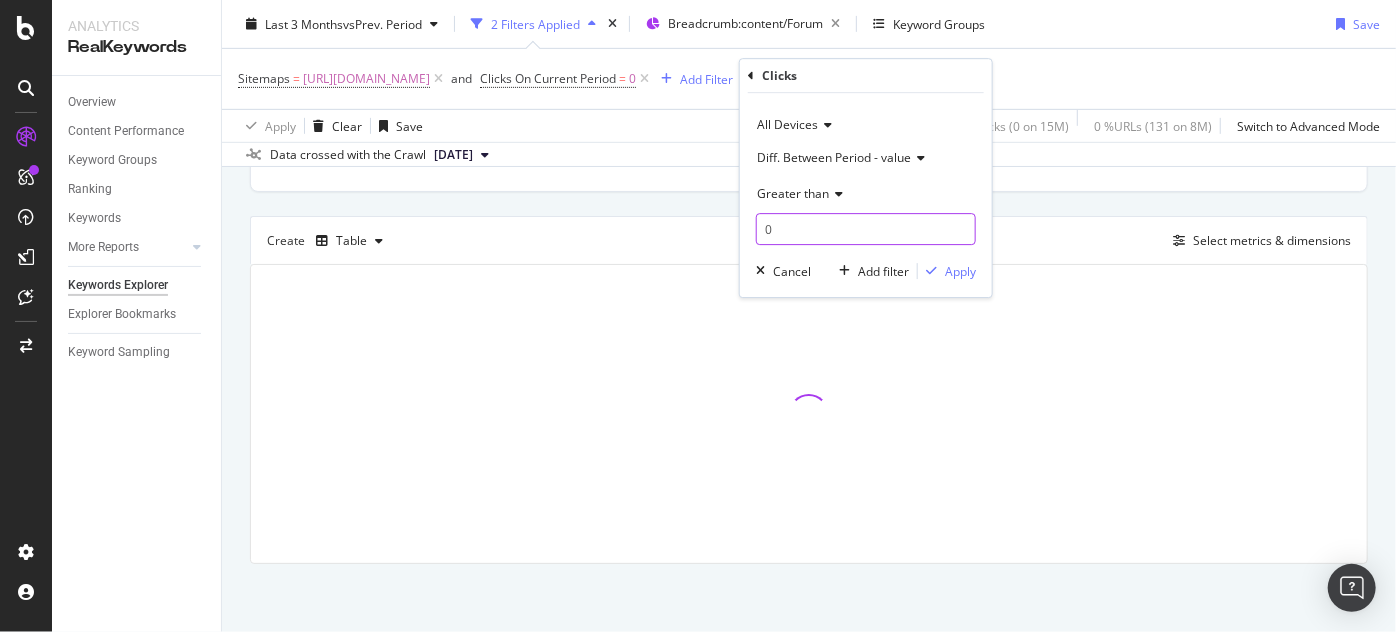 click on "0" at bounding box center (866, 229) 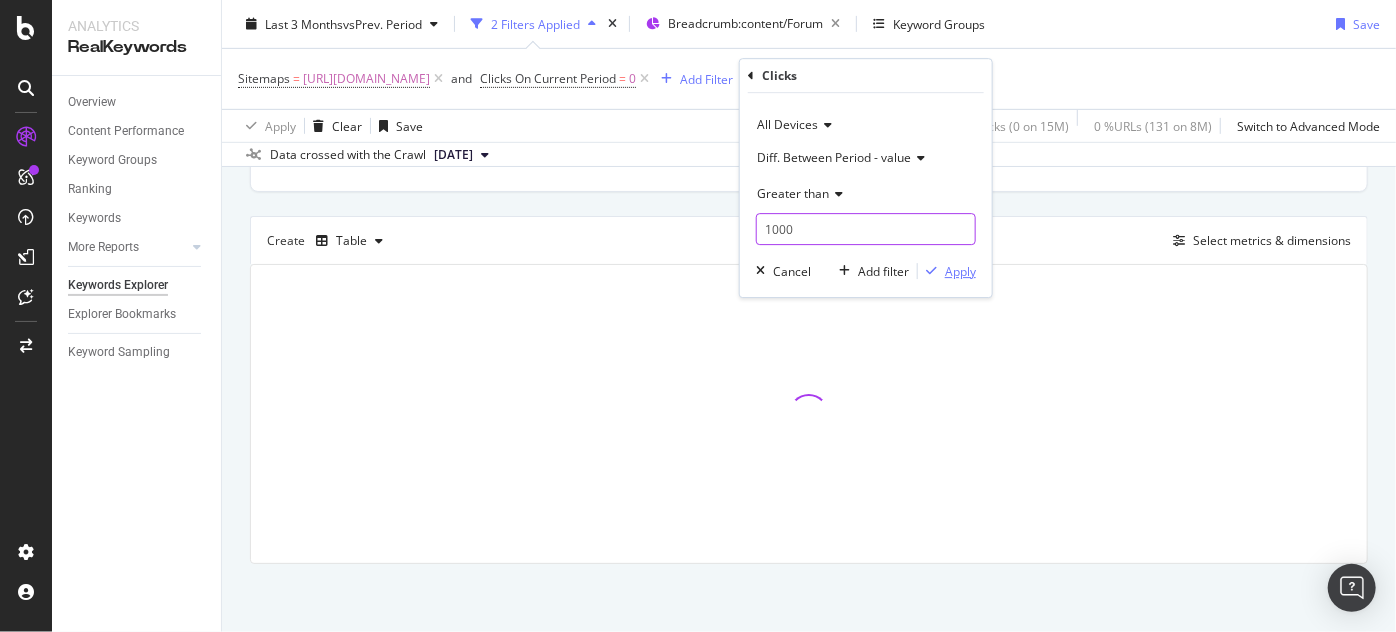 type on "1000" 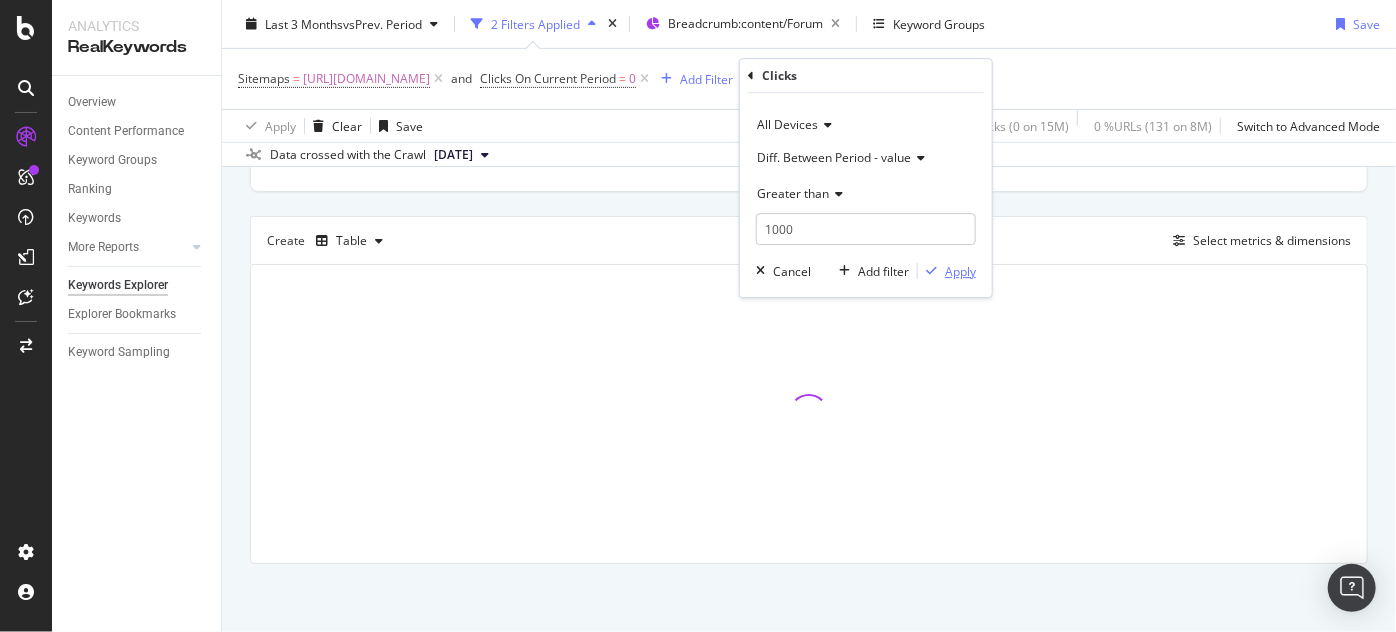 click on "Apply" at bounding box center (960, 271) 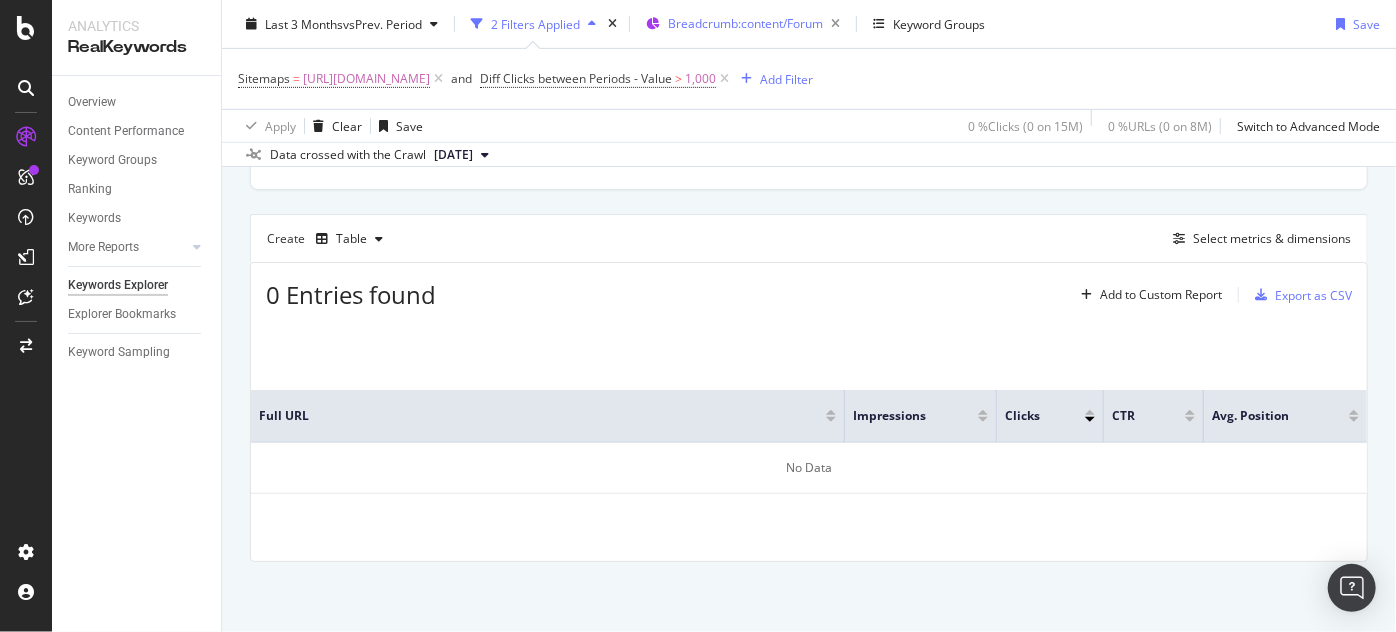 scroll, scrollTop: 500, scrollLeft: 0, axis: vertical 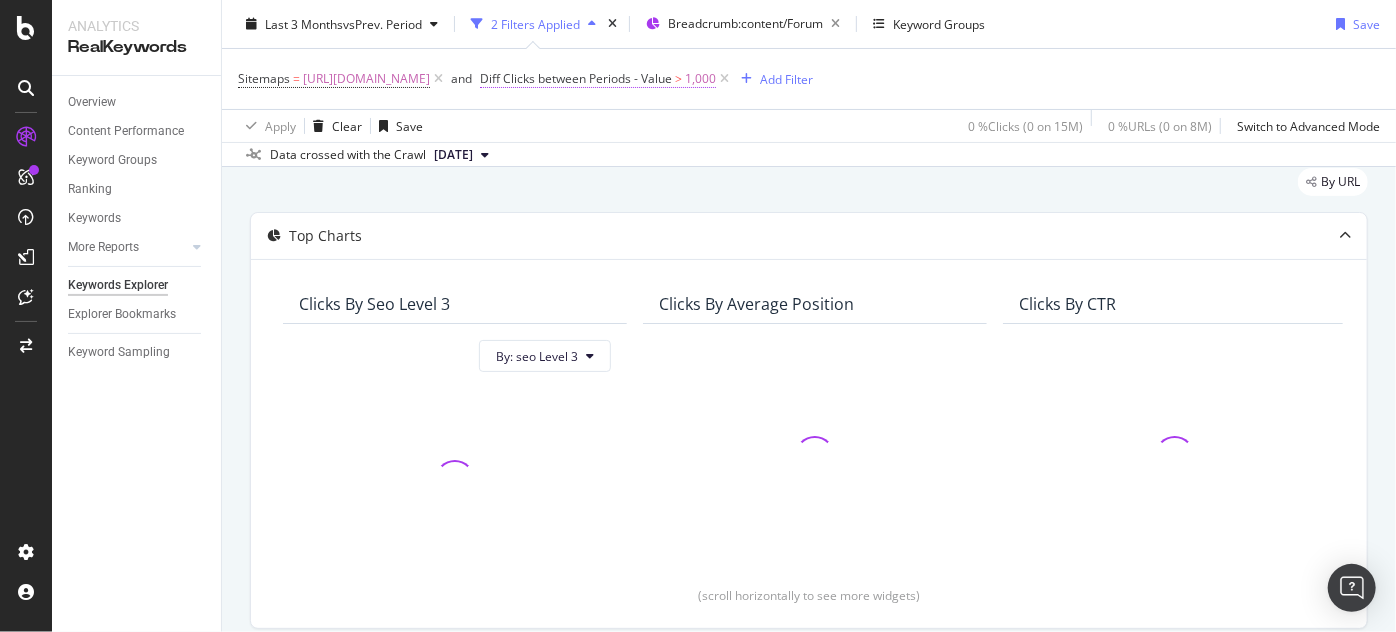 click on "Diff Clicks between Periods - Value" at bounding box center [576, 78] 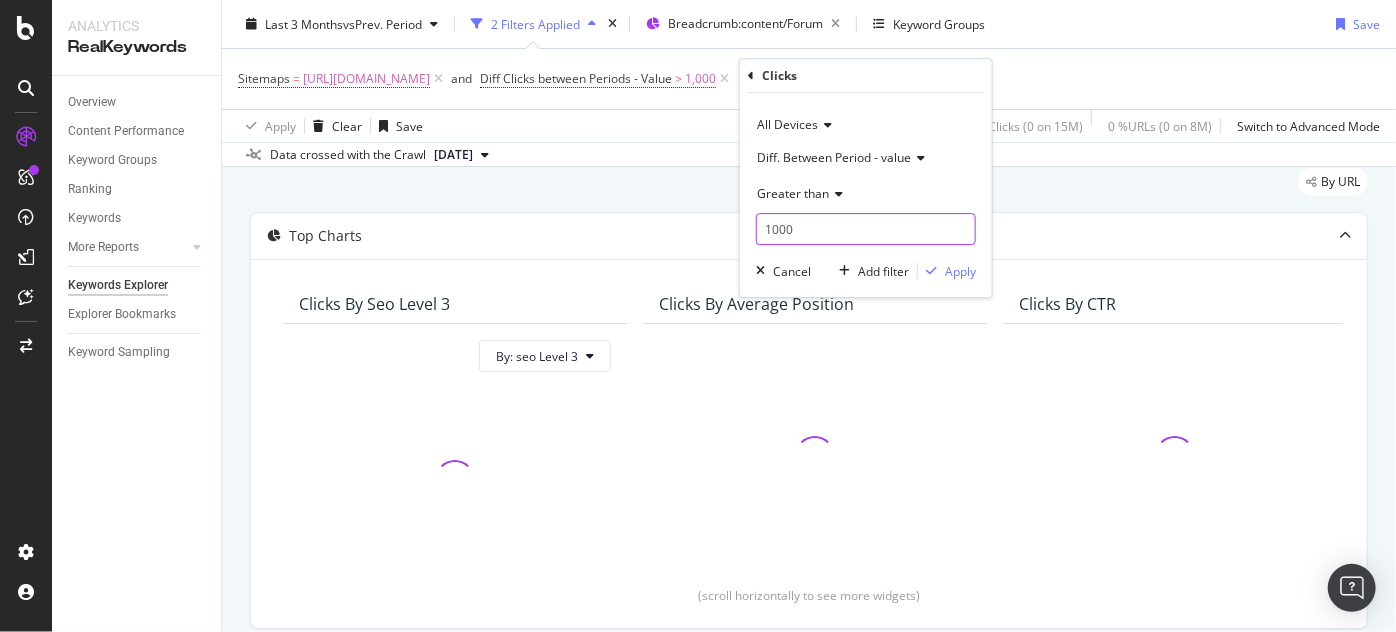 click on "1000" at bounding box center (866, 229) 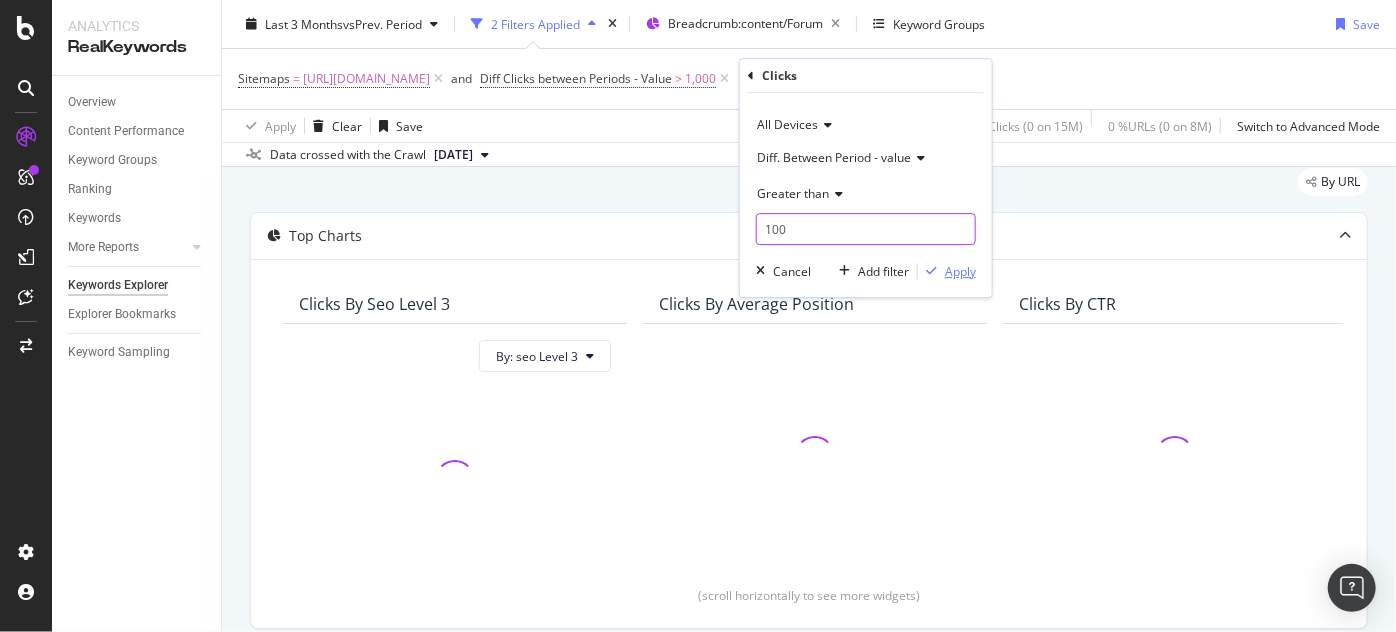 type on "100" 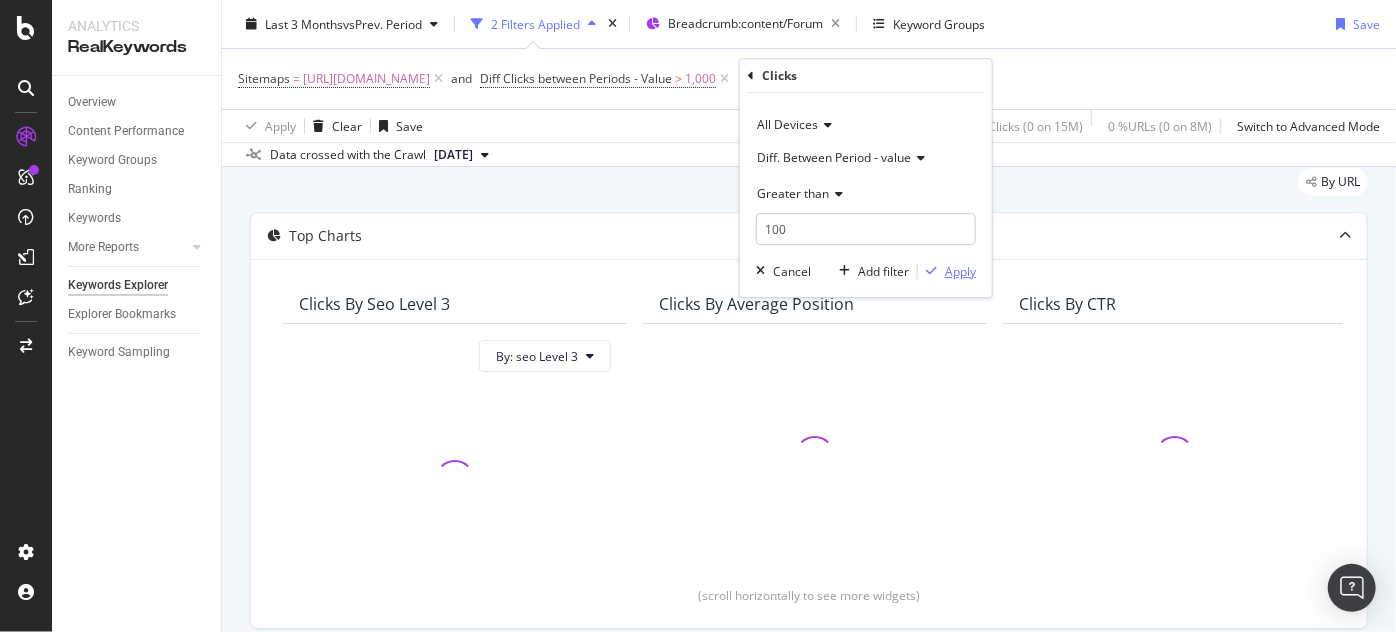 click at bounding box center [931, 271] 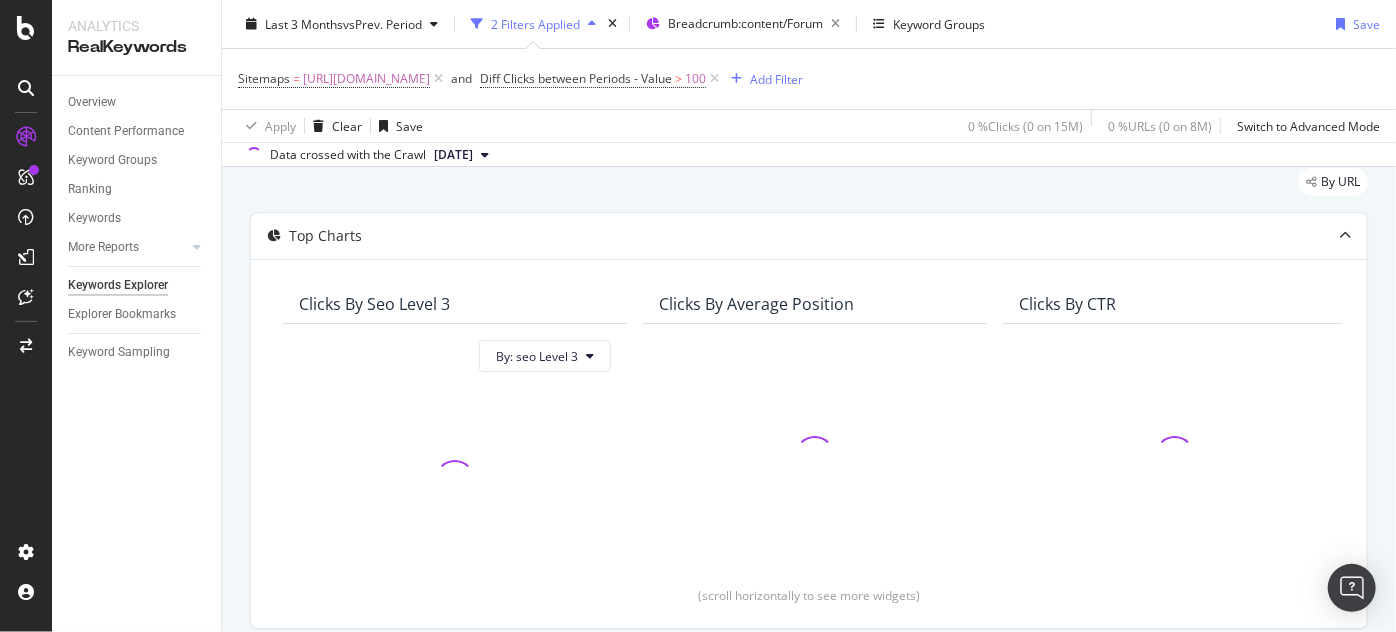 click on "Clicks By seo Level 3 By: seo Level 3 Clicks By Average Position Clicks By CTR Clicks By Content Size Clicks By Inlinks Impressions By Average Position Impressions By CTR Clicks By Number Of Words (scroll horizontally to see more widgets)" at bounding box center (809, 443) 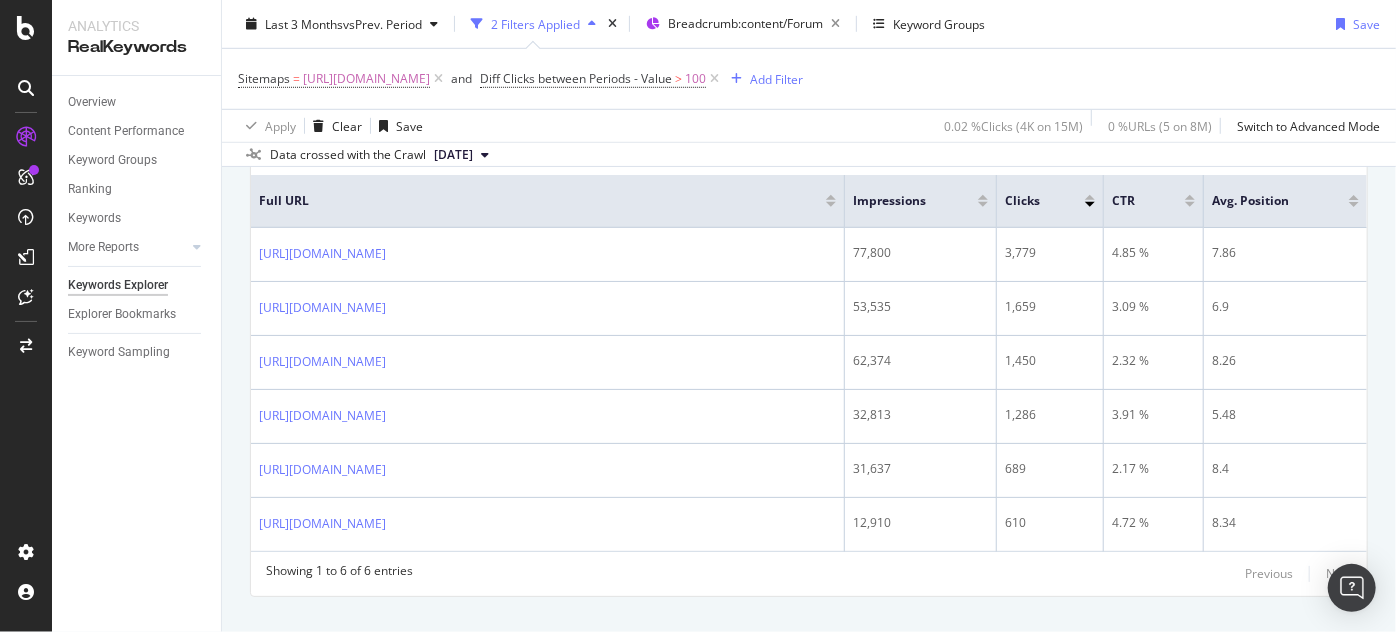 scroll, scrollTop: 724, scrollLeft: 0, axis: vertical 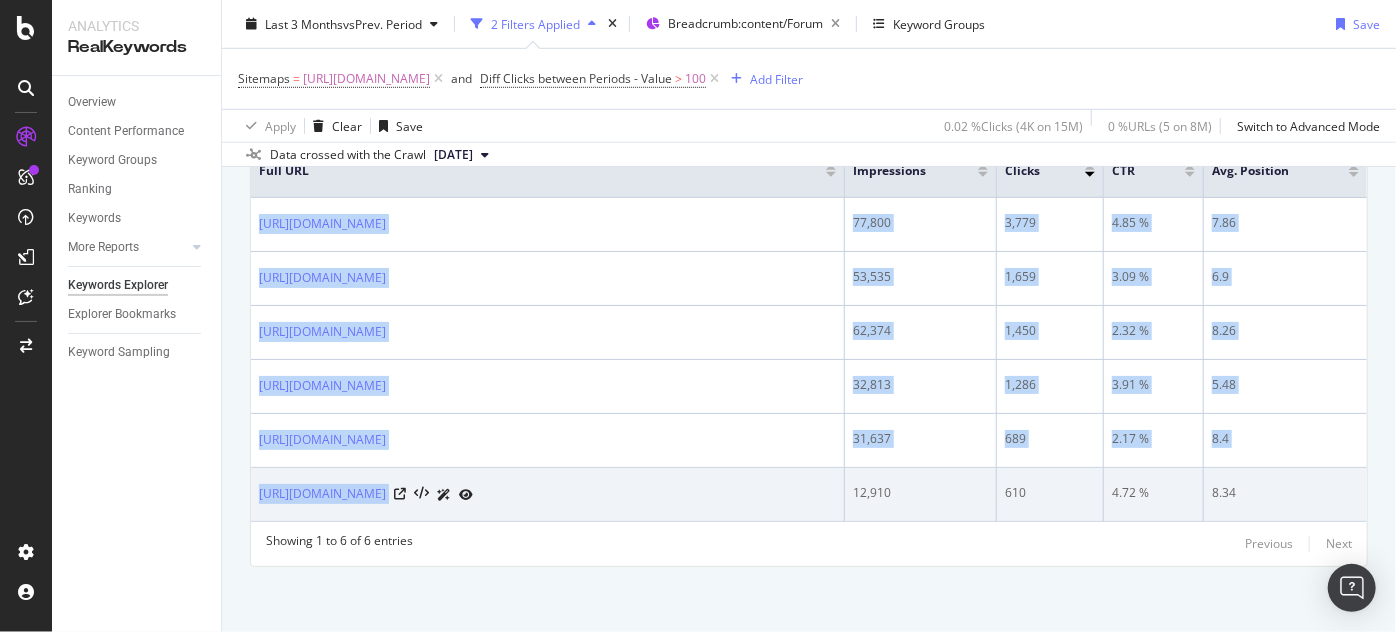 drag, startPoint x: 262, startPoint y: 205, endPoint x: 770, endPoint y: 491, distance: 582.9751 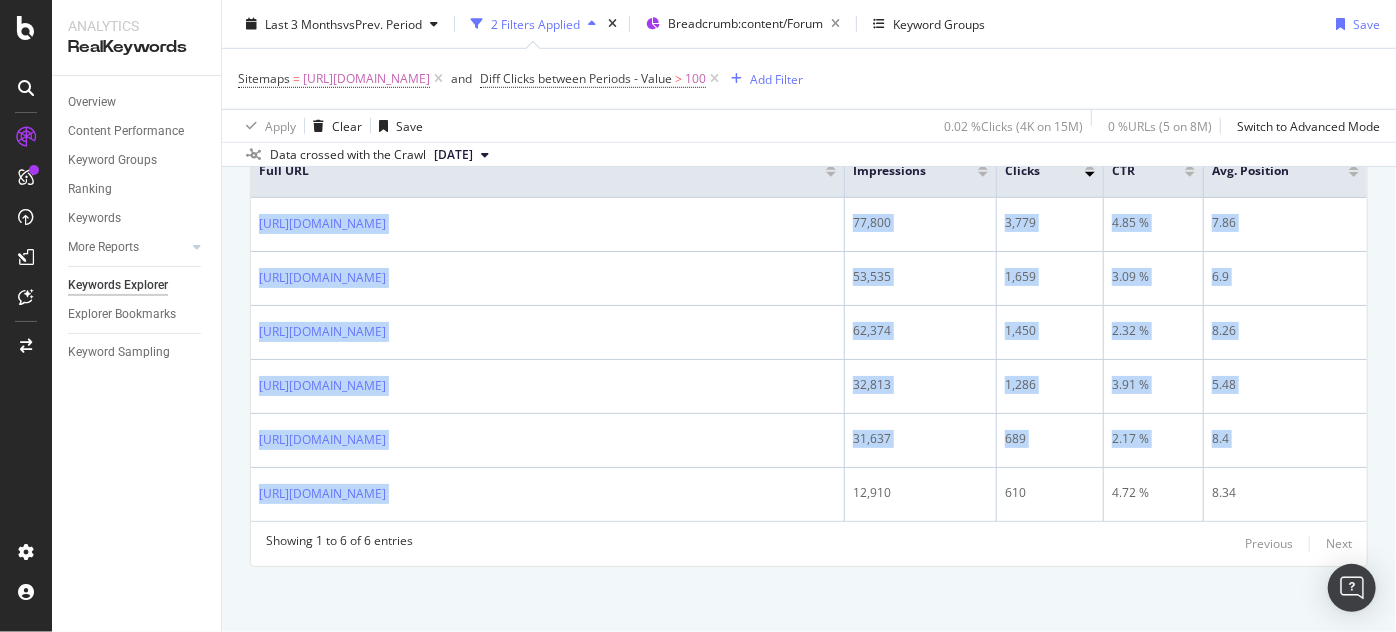 copy on "[URL][DOMAIN_NAME] 77,800 3,779 4.85 % 7.86 [URL][DOMAIN_NAME] 53,535 1,659 3.09 % 6.9 [URL][DOMAIN_NAME] 62,374 1,450 2.32 % 8.26 [URL][DOMAIN_NAME] 32,813 1,286 3.91 % 5.48 [URL][DOMAIN_NAME] 31,637 689 2.17 % 8.4 [URL][DOMAIN_NAME]" 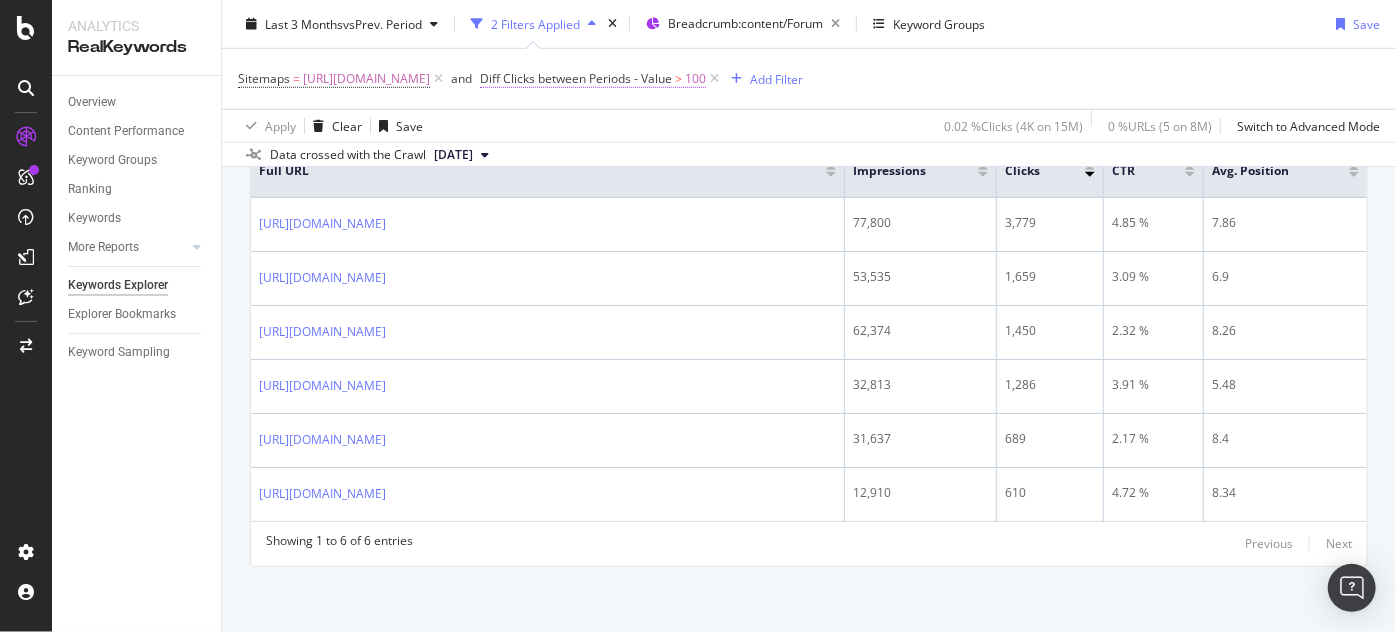 click on "Diff Clicks between Periods - Value" at bounding box center (576, 78) 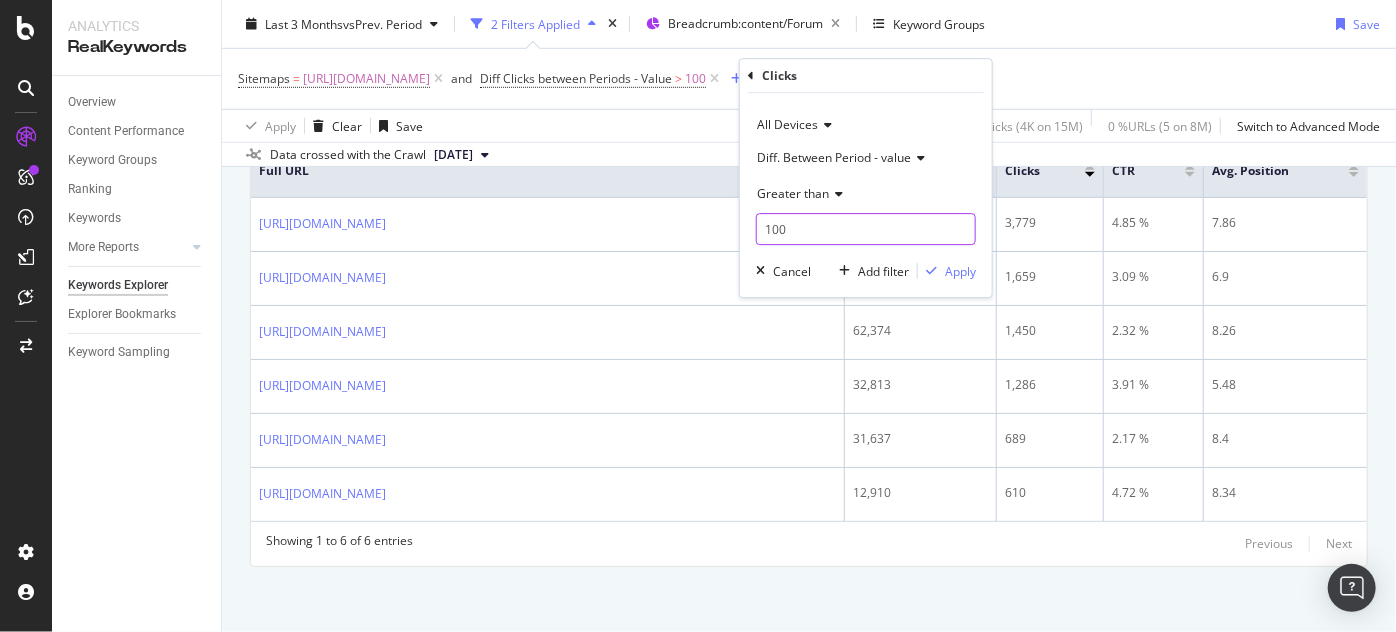 click on "100" at bounding box center (866, 229) 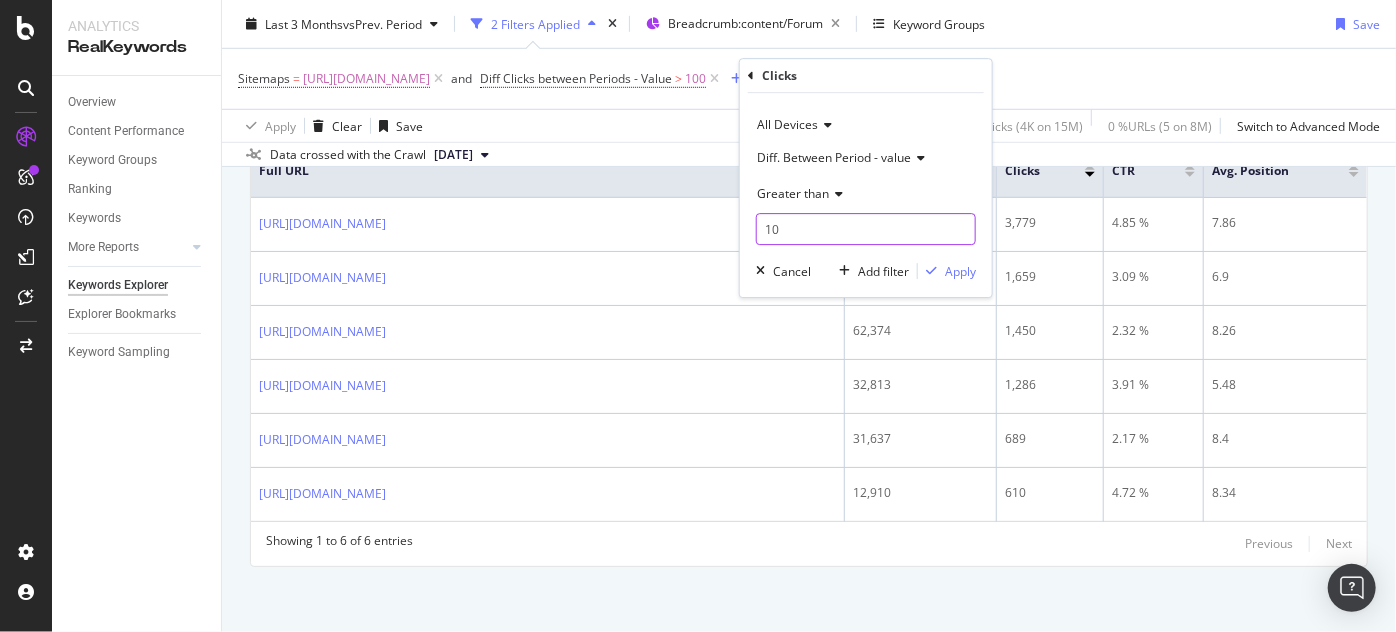 type on "1" 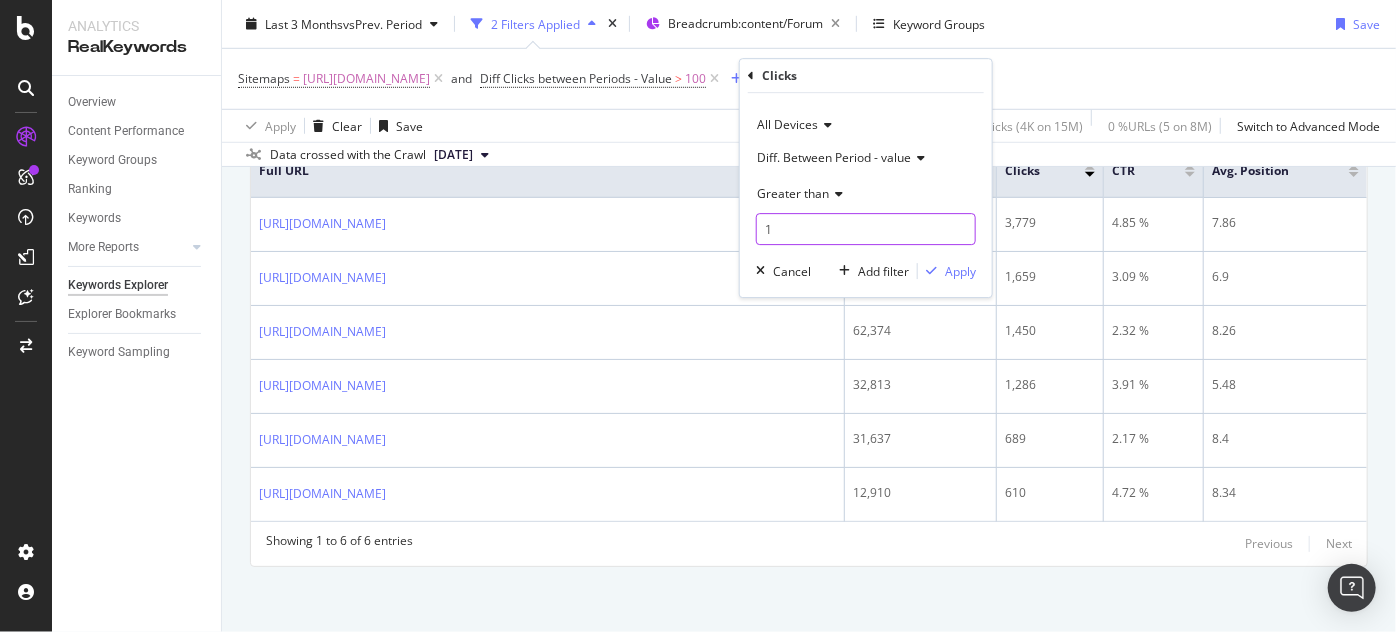 type 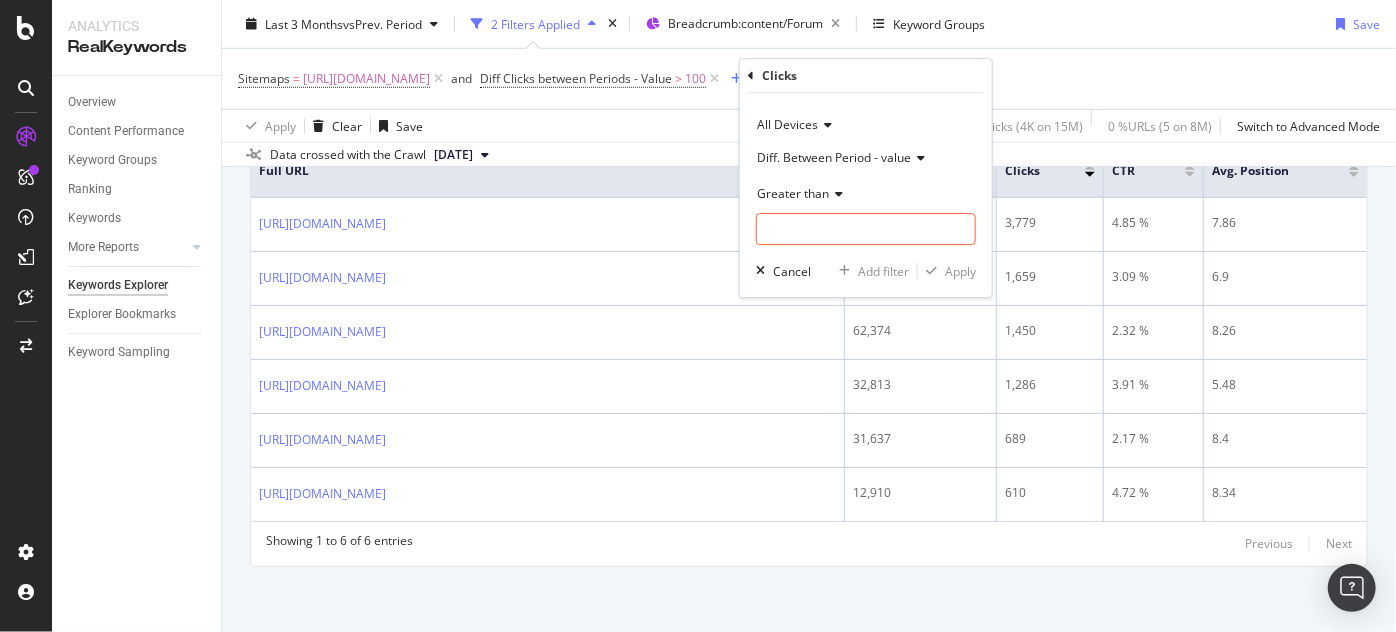 click on "Last 3 Months  vs  Prev. Period 2 Filters Applied Breadcrumb:  content/Forum Keyword Groups Save" at bounding box center (809, 28) 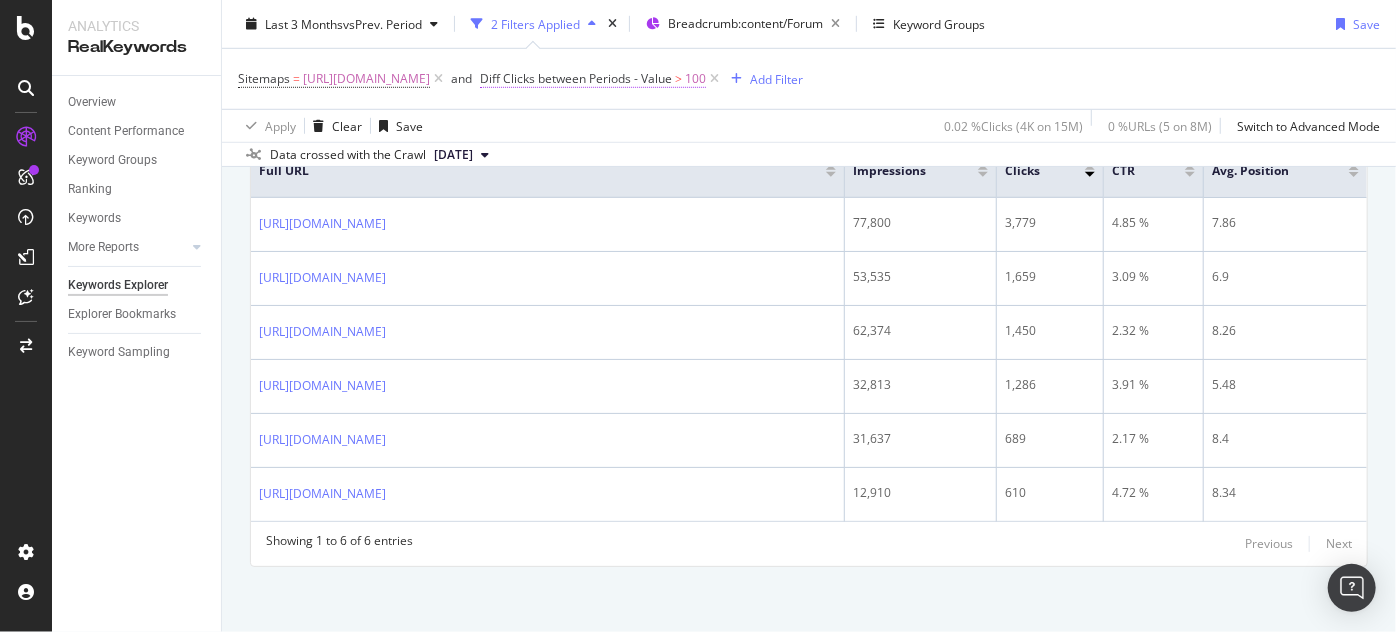 click on ">" at bounding box center [678, 78] 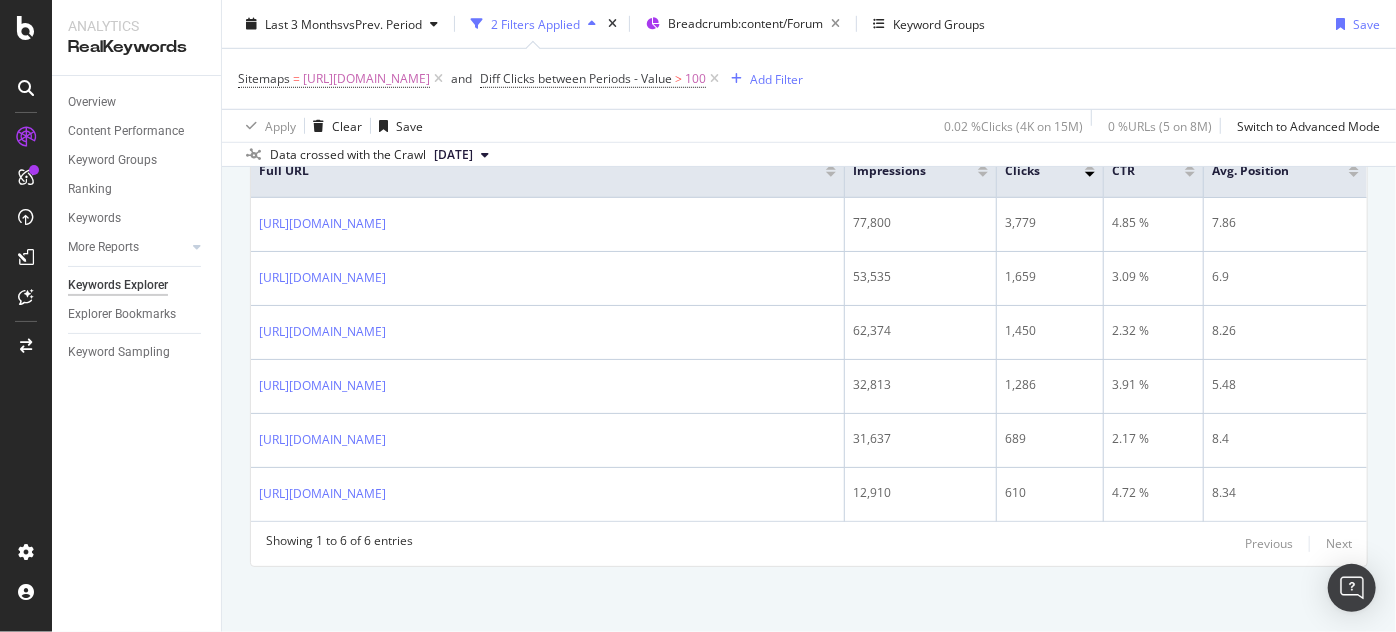 click on "Sitemaps   =     [URL][DOMAIN_NAME] and Diff Clicks between Periods - Value   >     100 Add Filter" at bounding box center [809, 79] 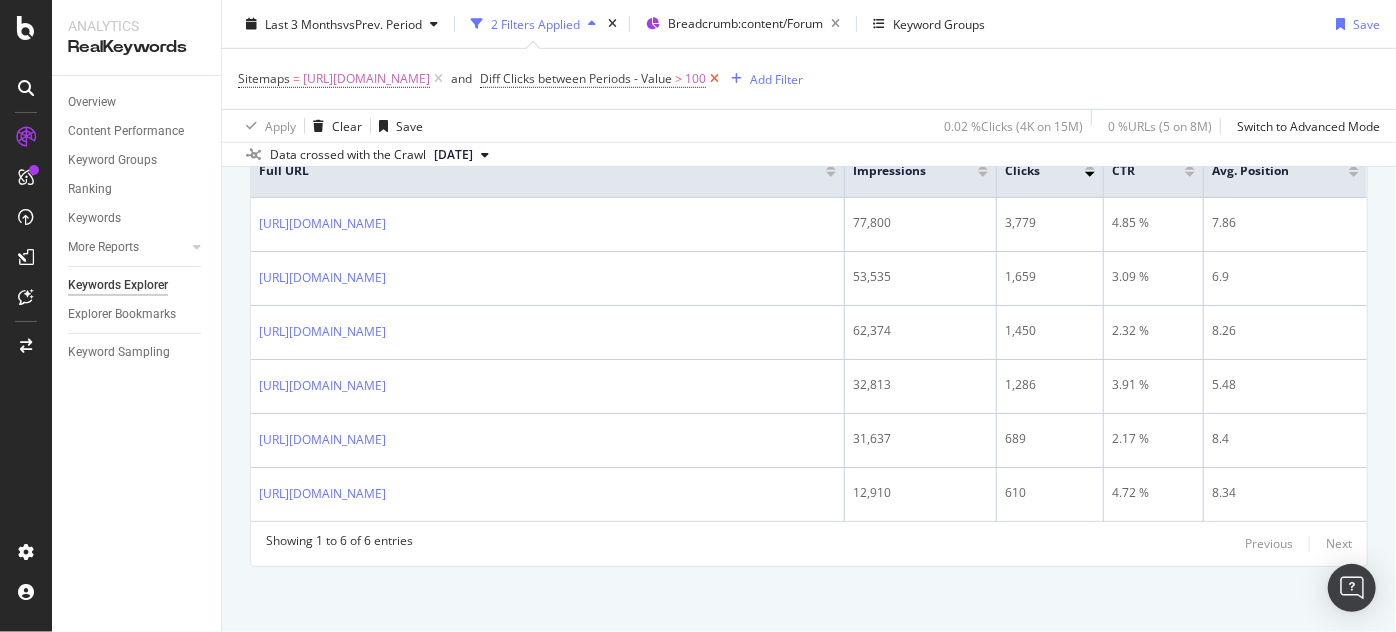 click at bounding box center (714, 79) 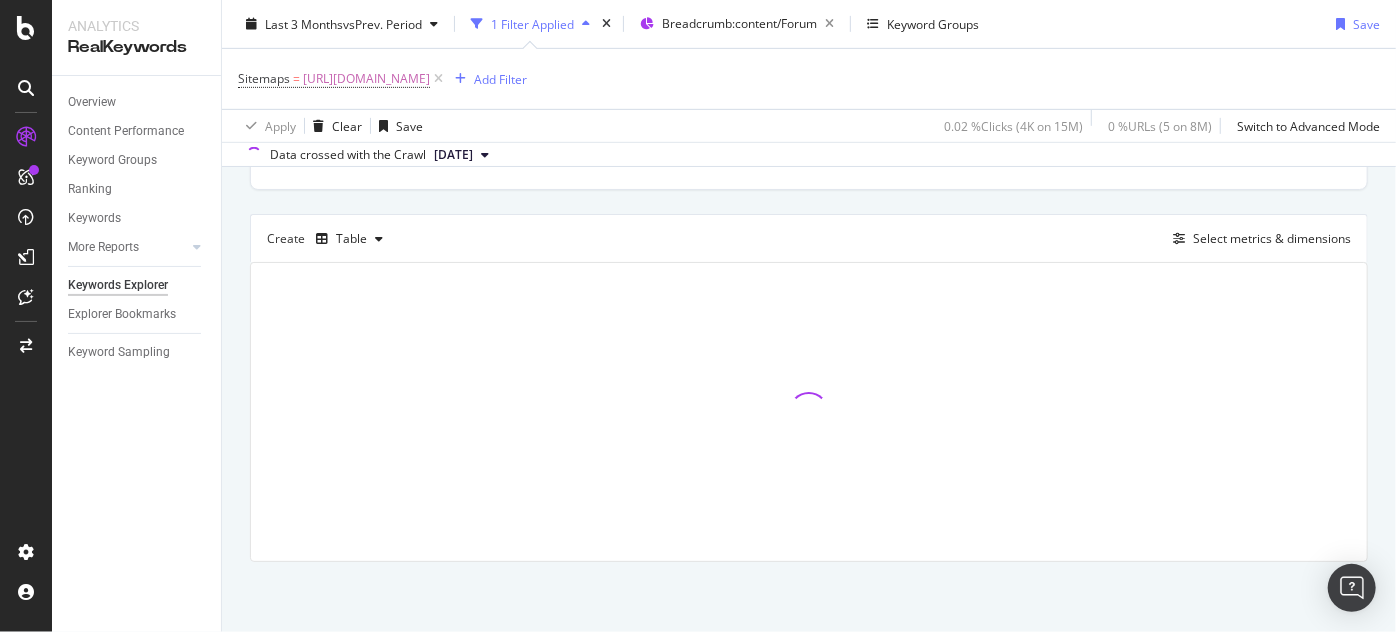 scroll, scrollTop: 500, scrollLeft: 0, axis: vertical 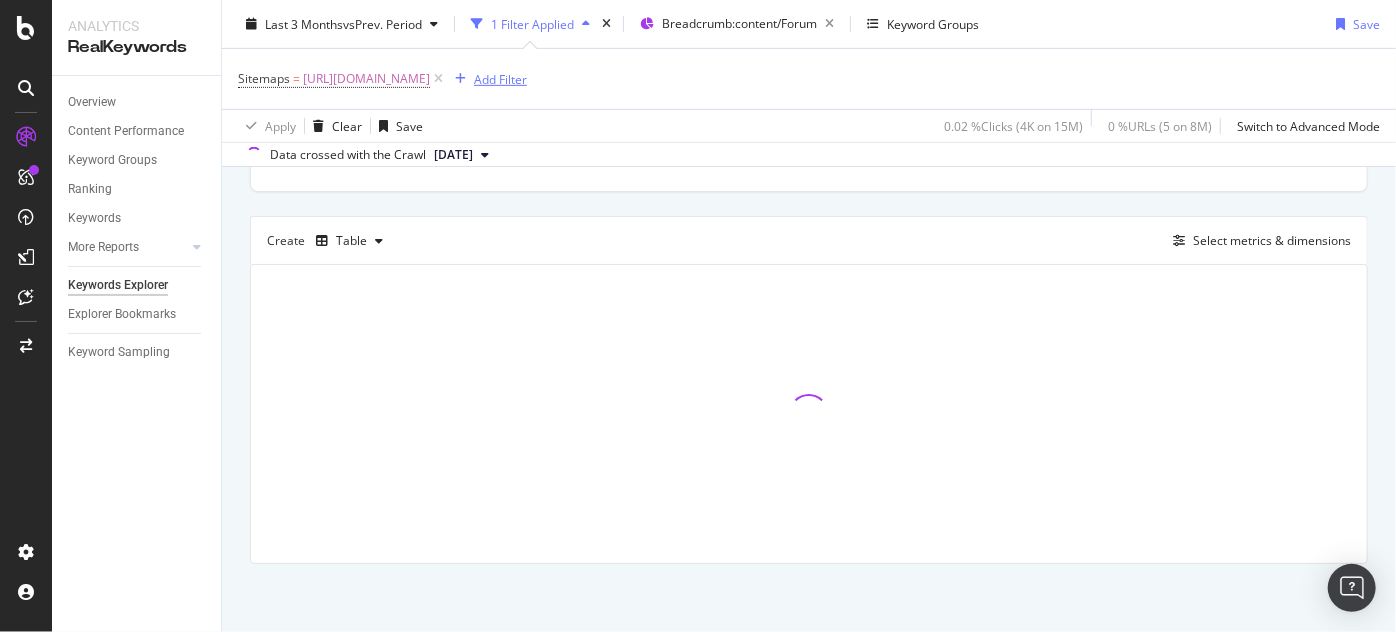click on "Add Filter" at bounding box center [500, 78] 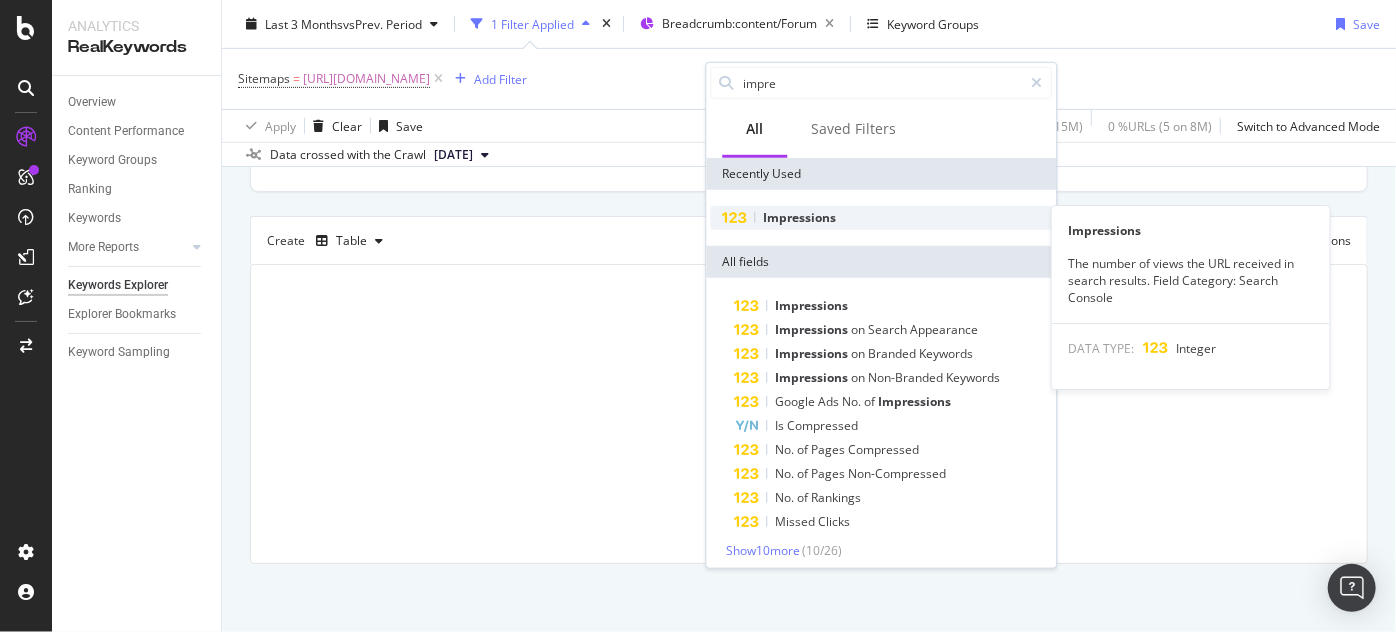 type on "impre" 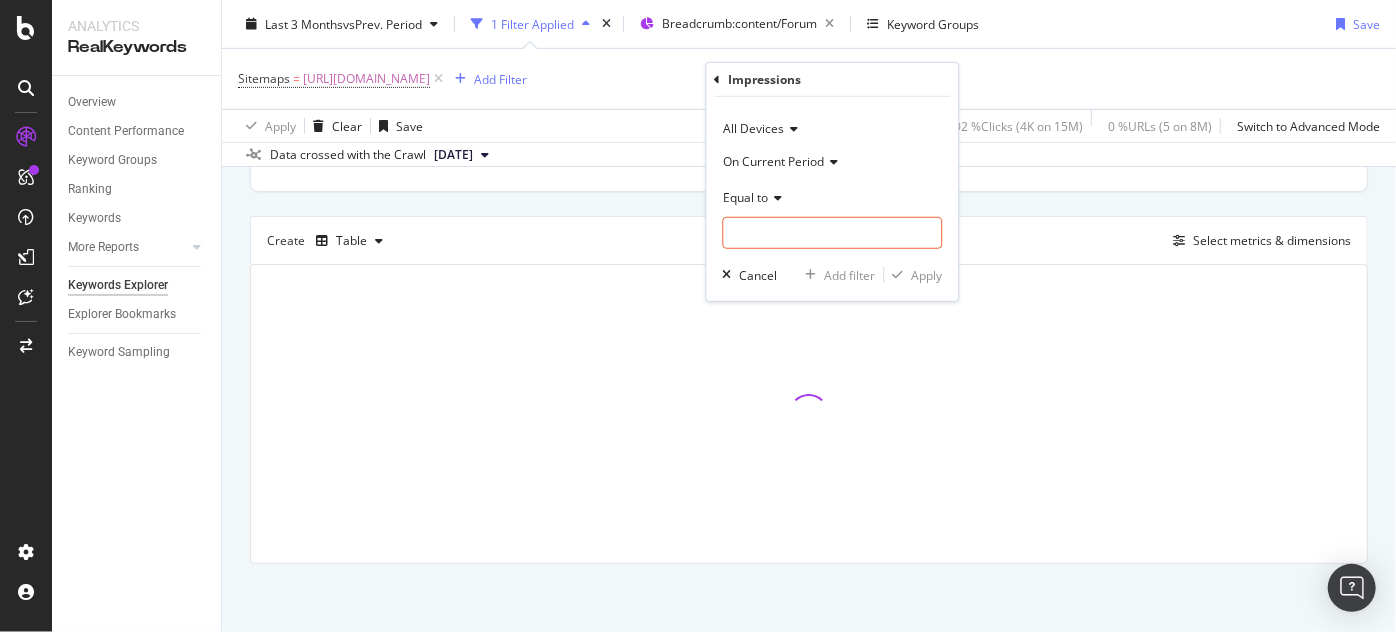 click on "On Current Period" at bounding box center (773, 160) 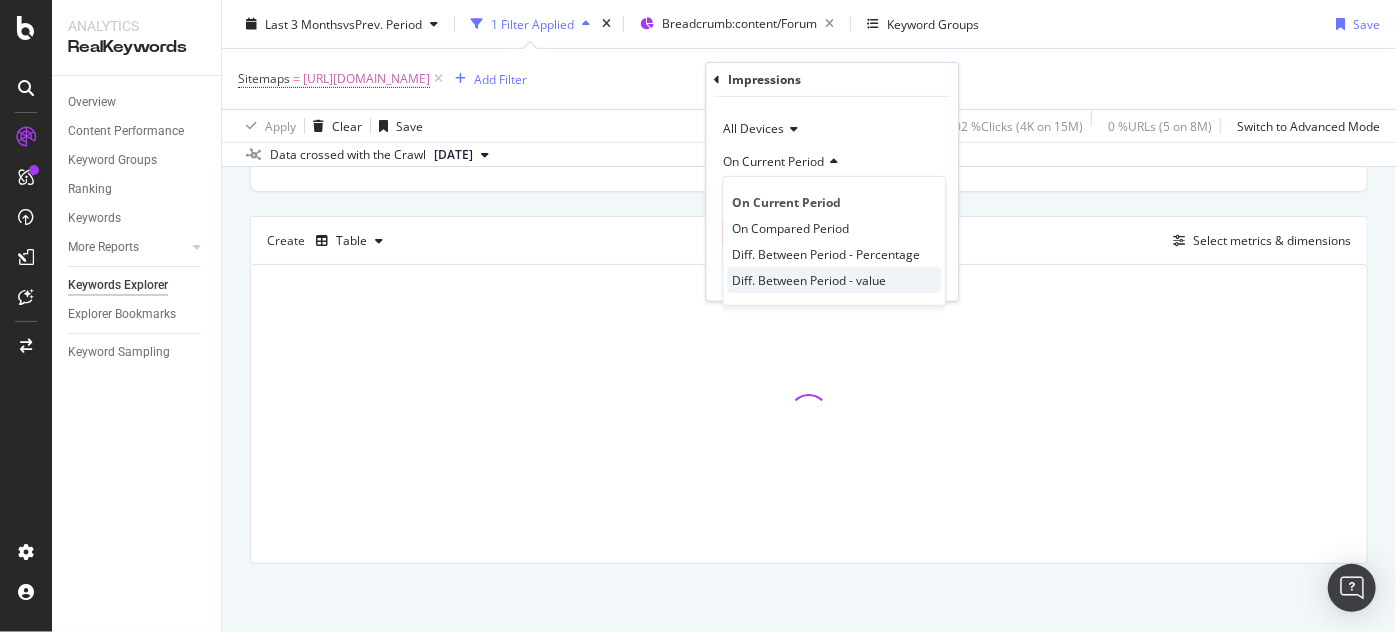 click on "Diff. Between Period - value" at bounding box center [809, 279] 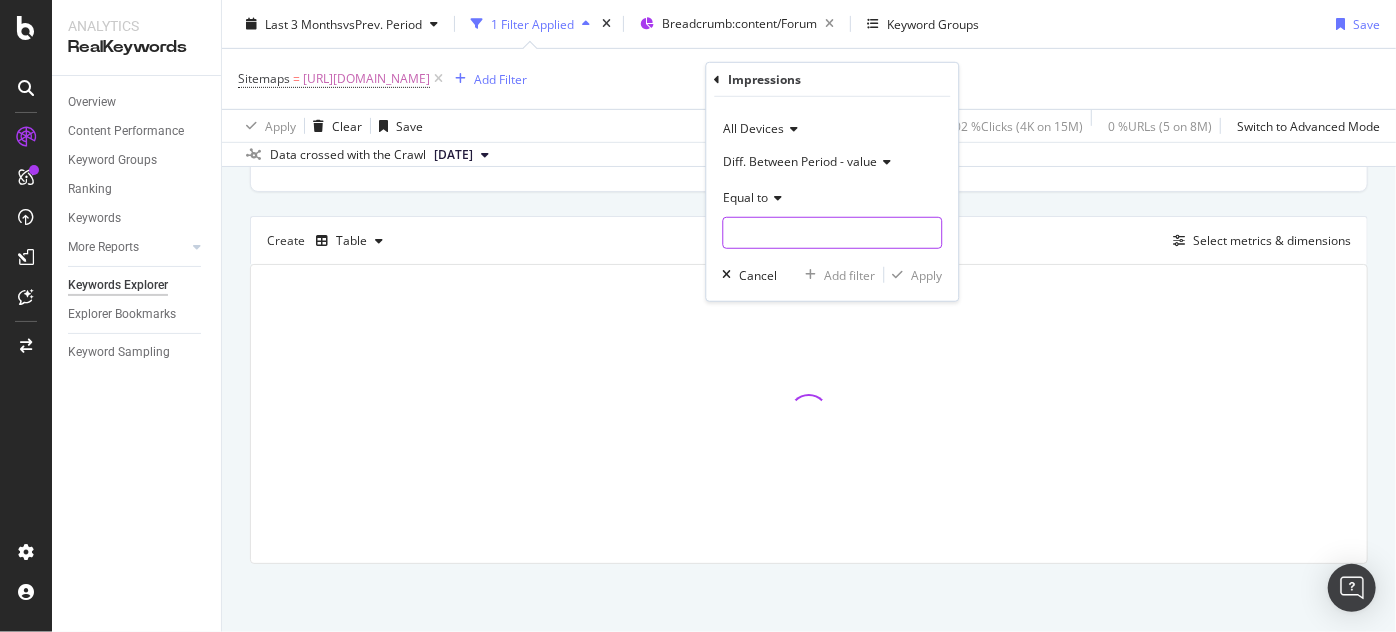 click at bounding box center [832, 233] 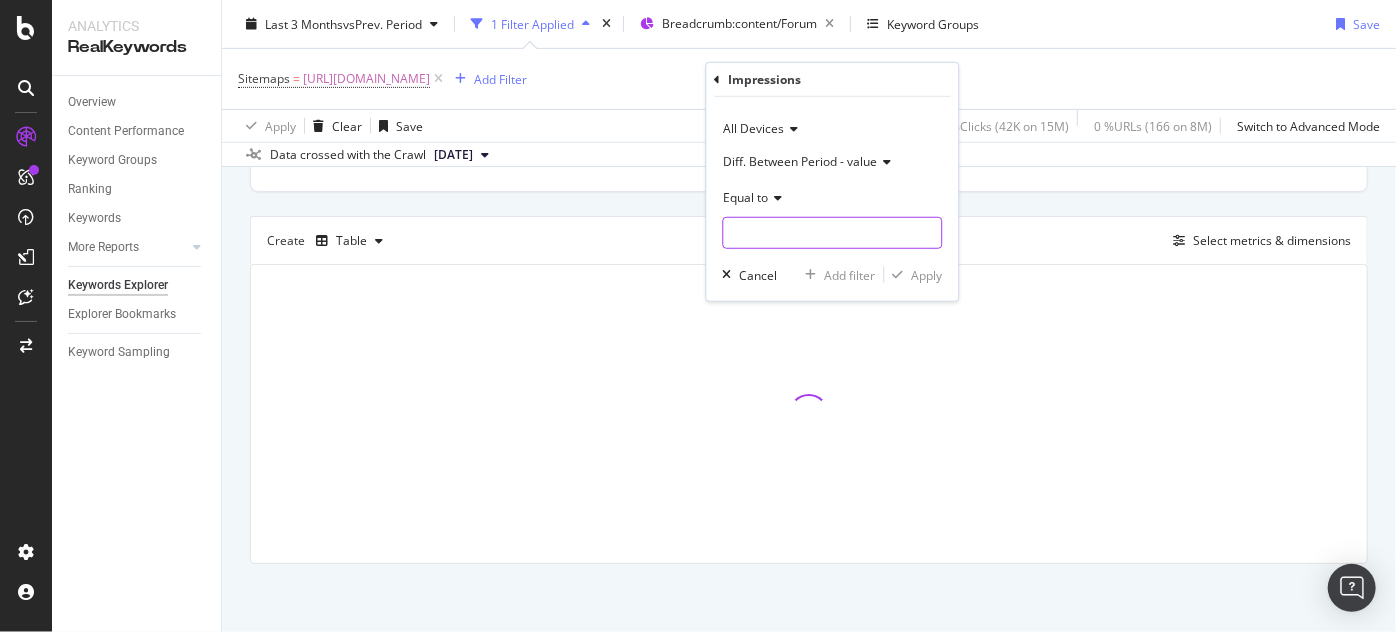 type on "1" 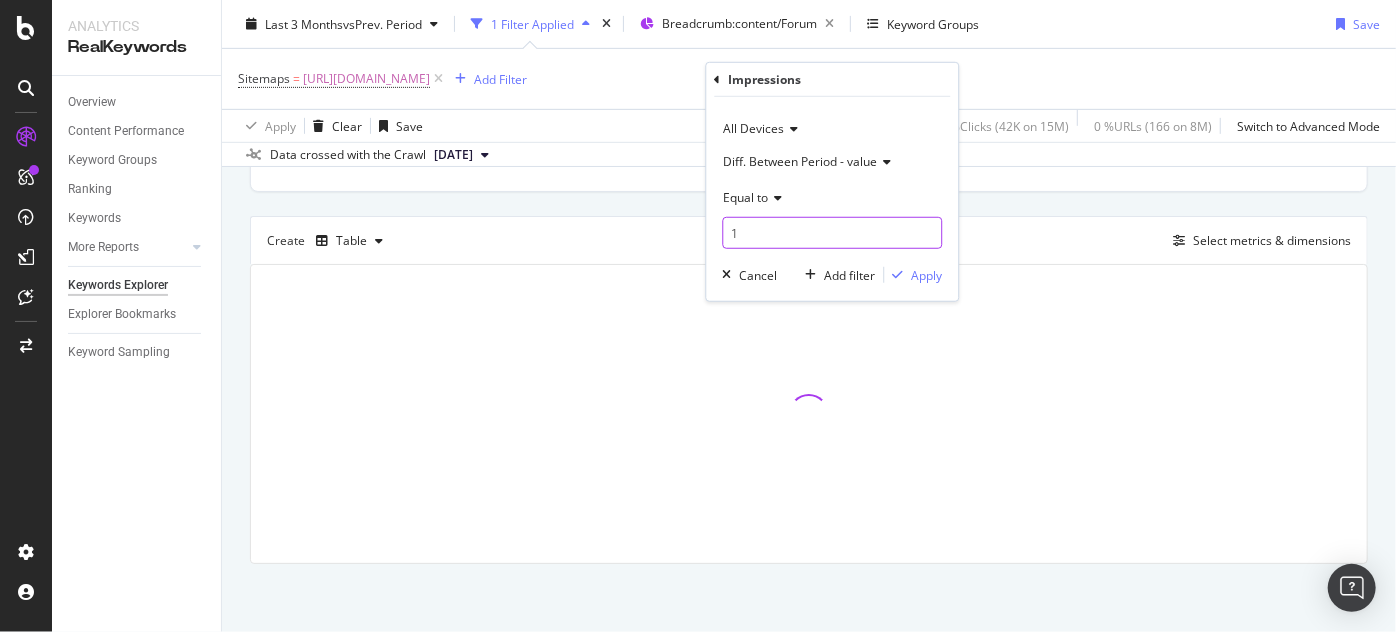 type 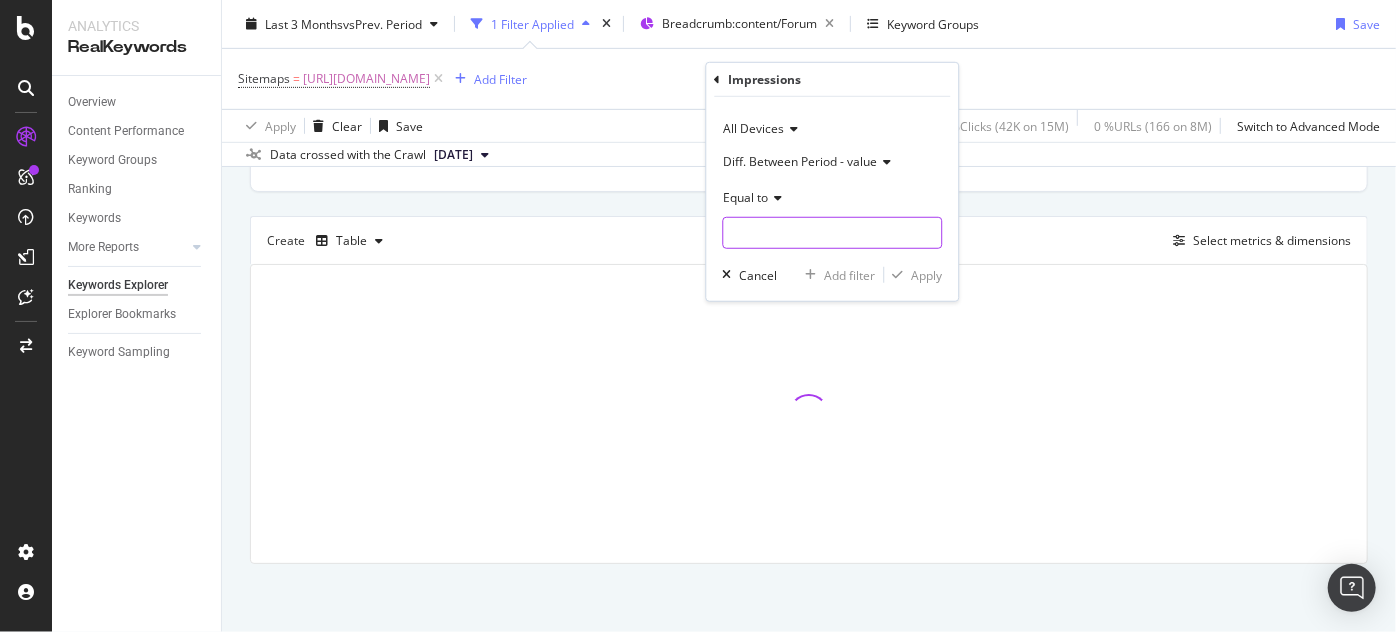 click at bounding box center (832, 233) 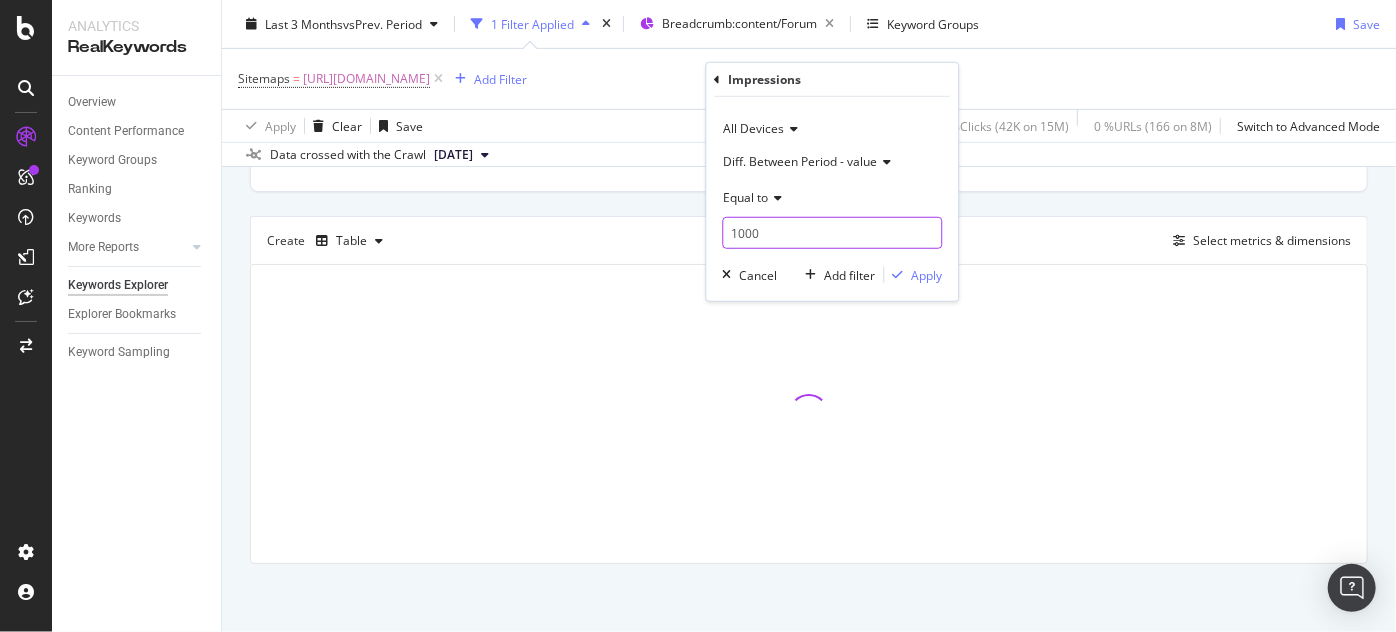 type on "1000" 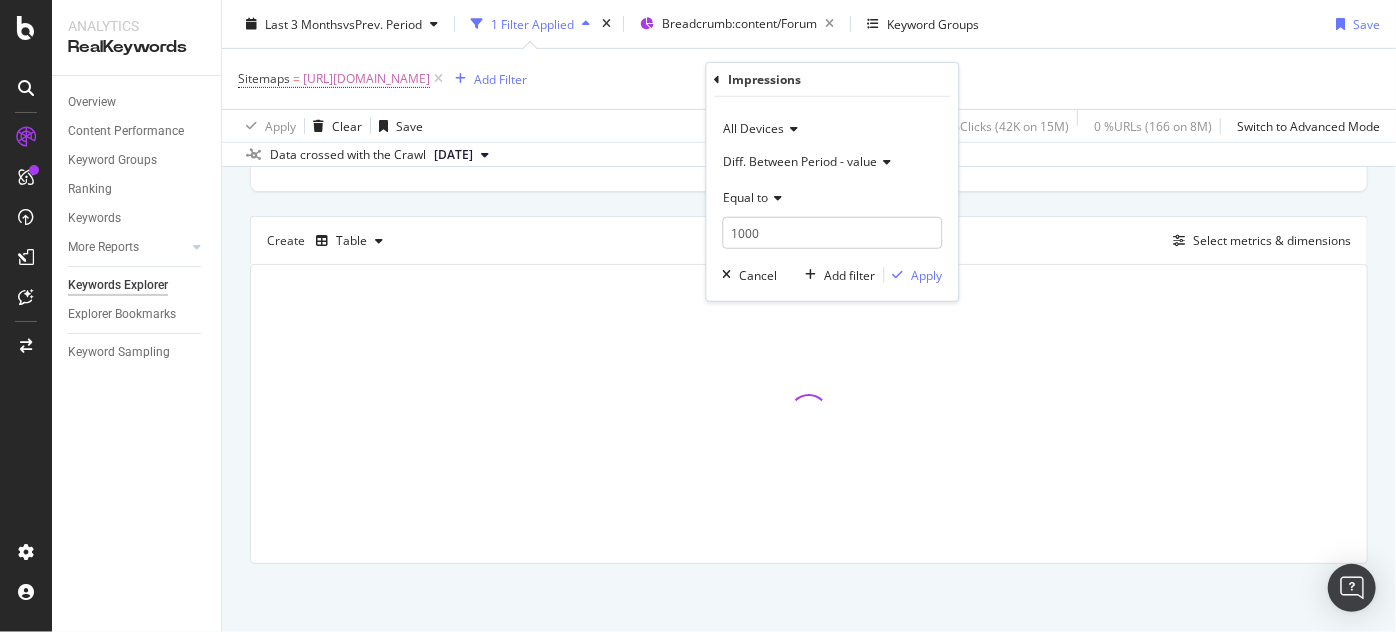 click on "Equal to" at bounding box center [745, 196] 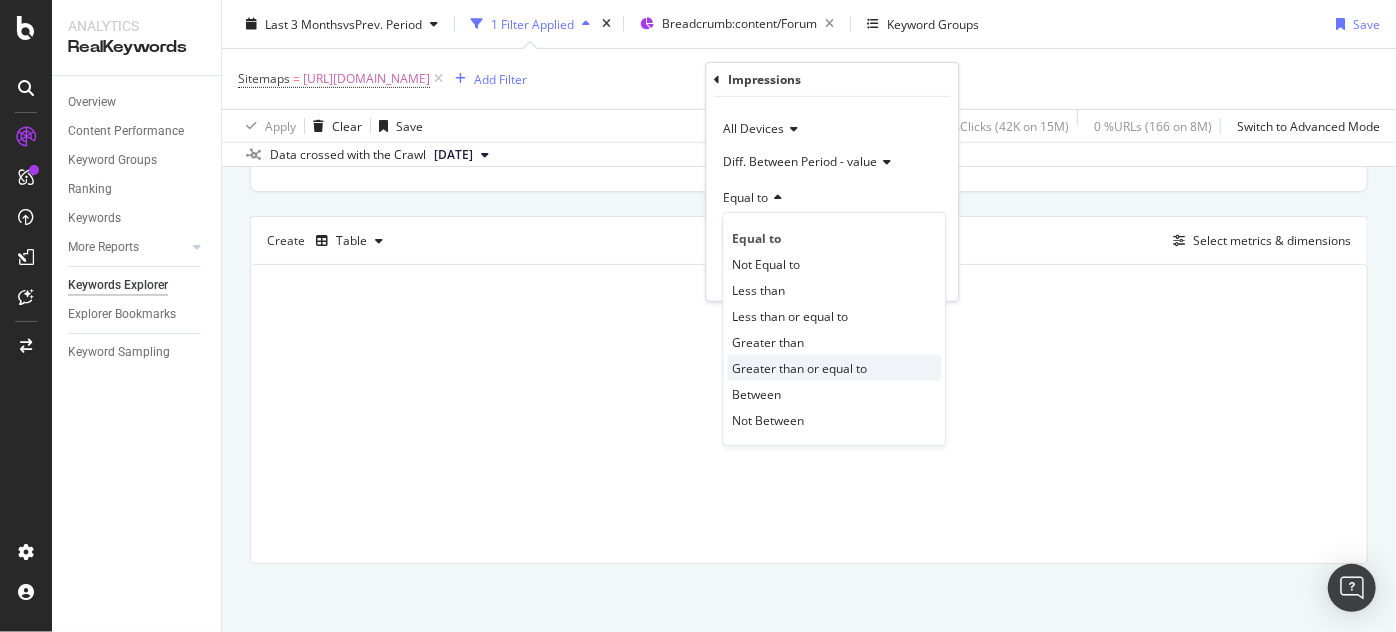 click on "Greater than or equal to" at bounding box center (799, 367) 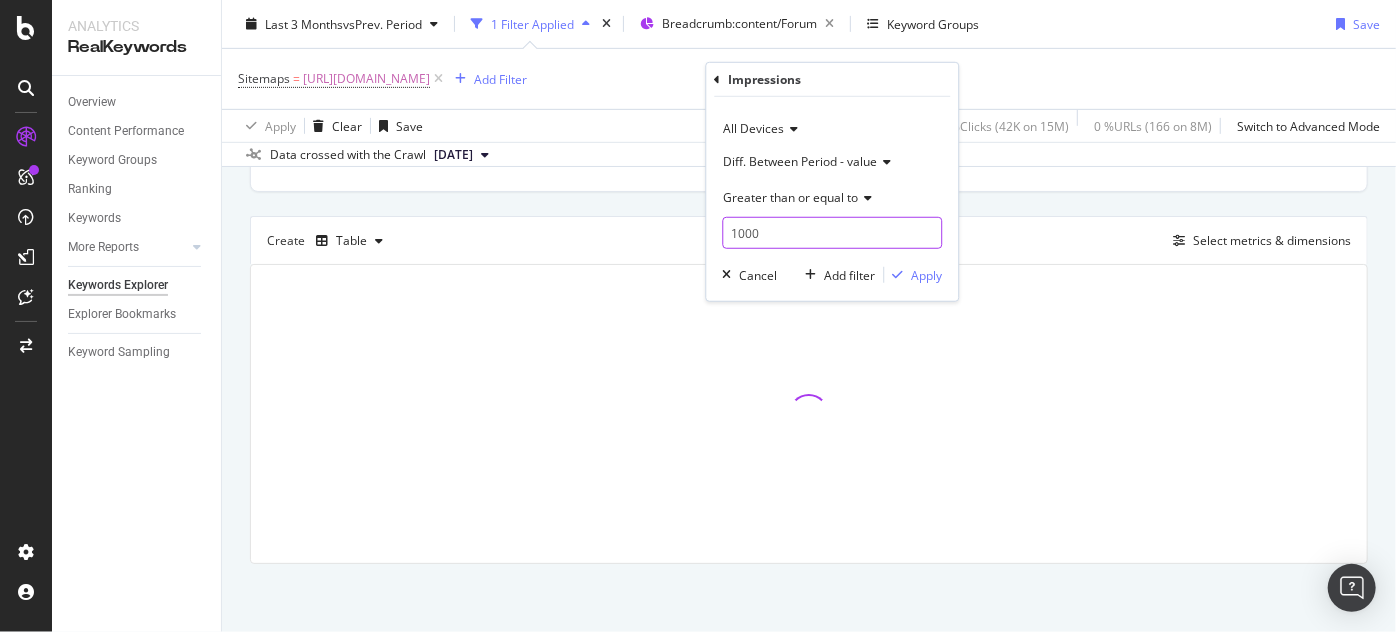 click on "1000" at bounding box center [832, 233] 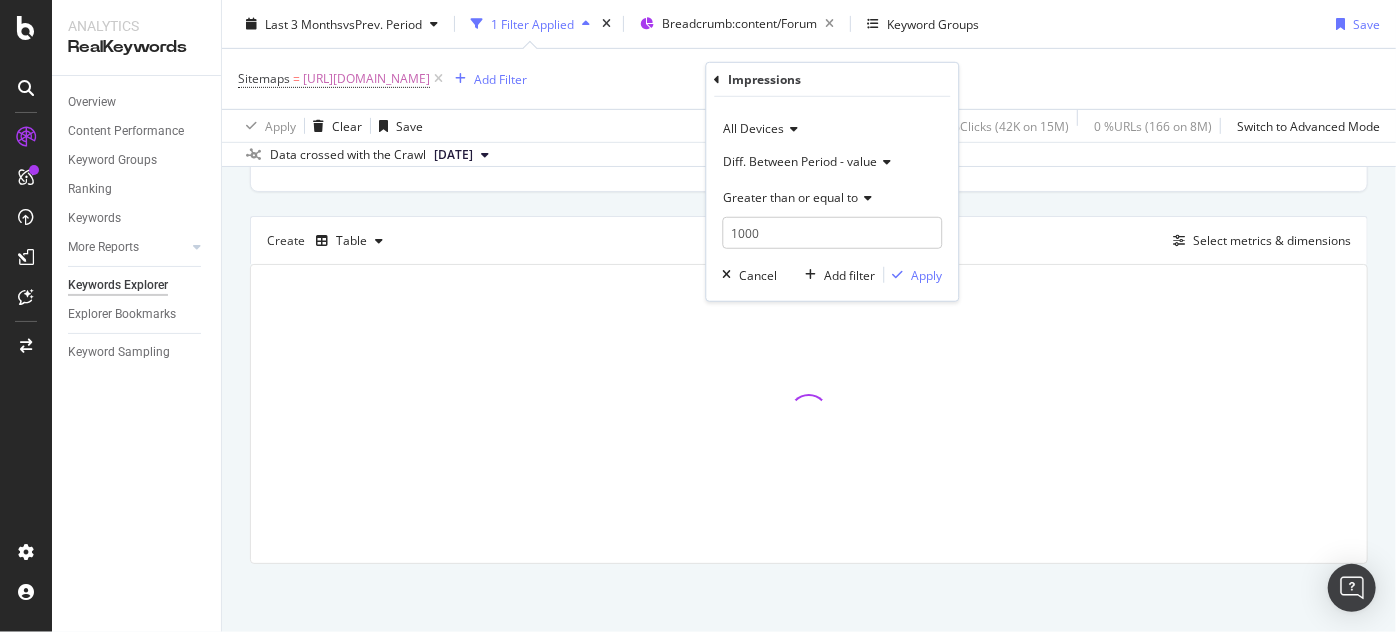 click on "Add filter Apply" at bounding box center [869, 275] 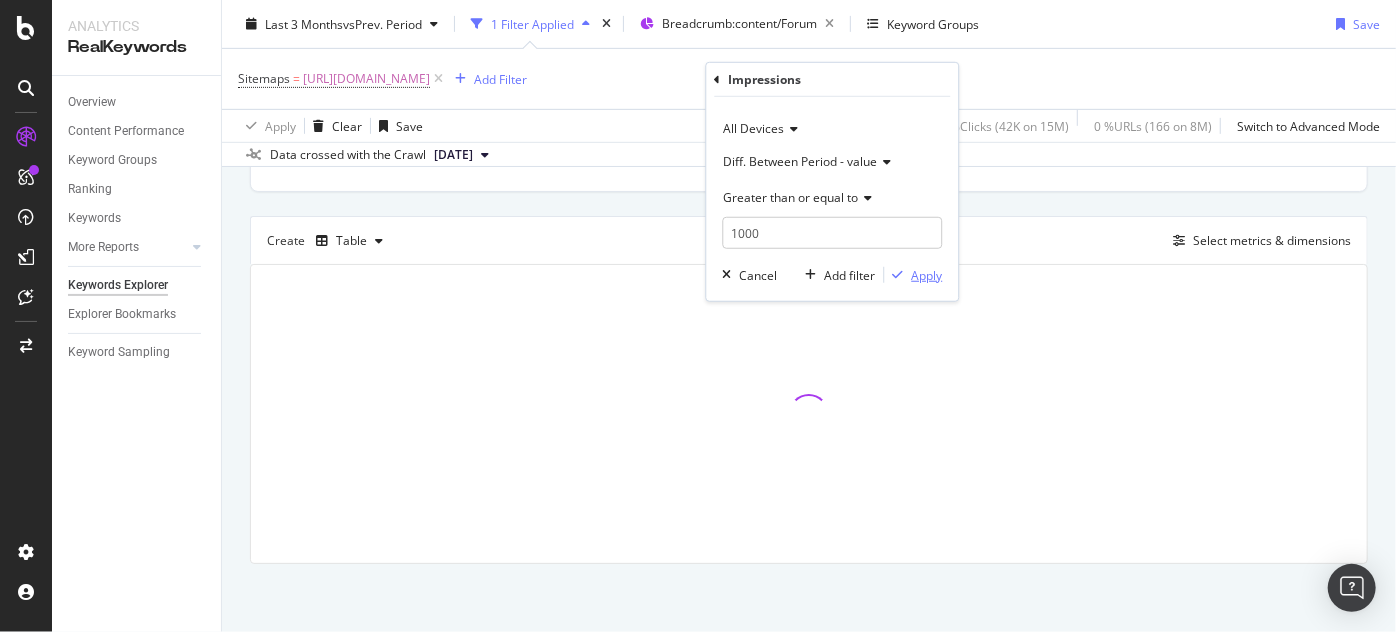 click at bounding box center [897, 275] 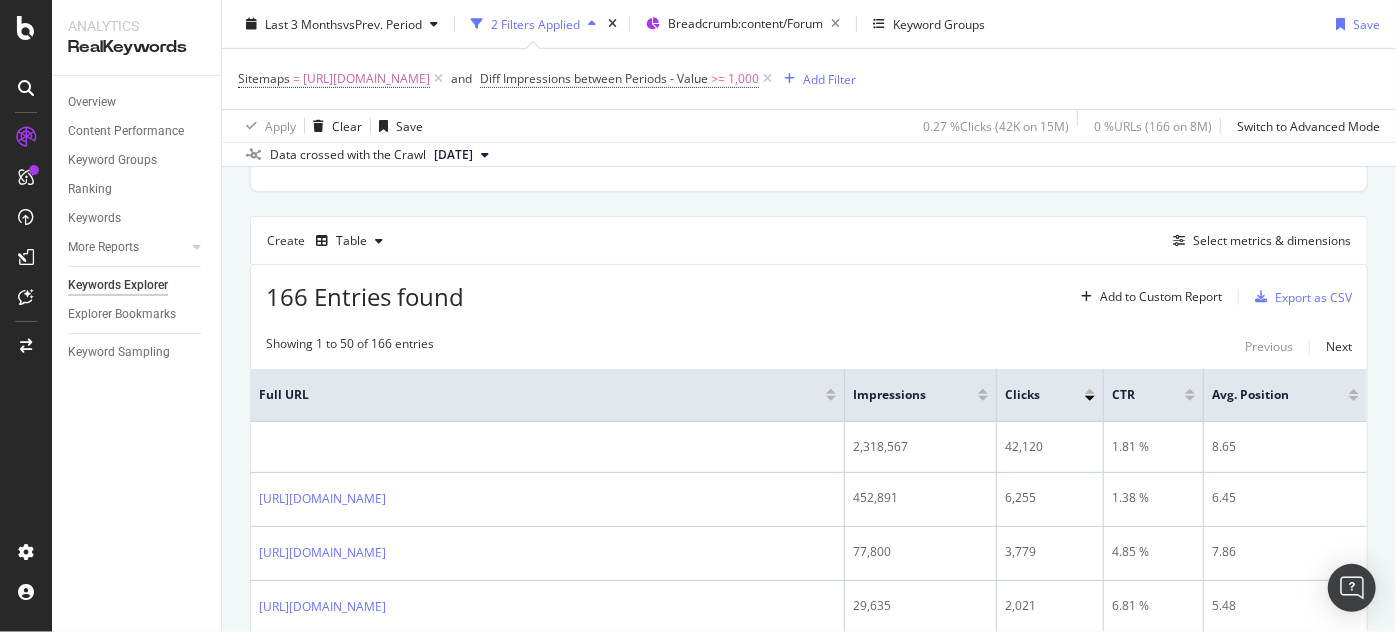 scroll, scrollTop: 712, scrollLeft: 0, axis: vertical 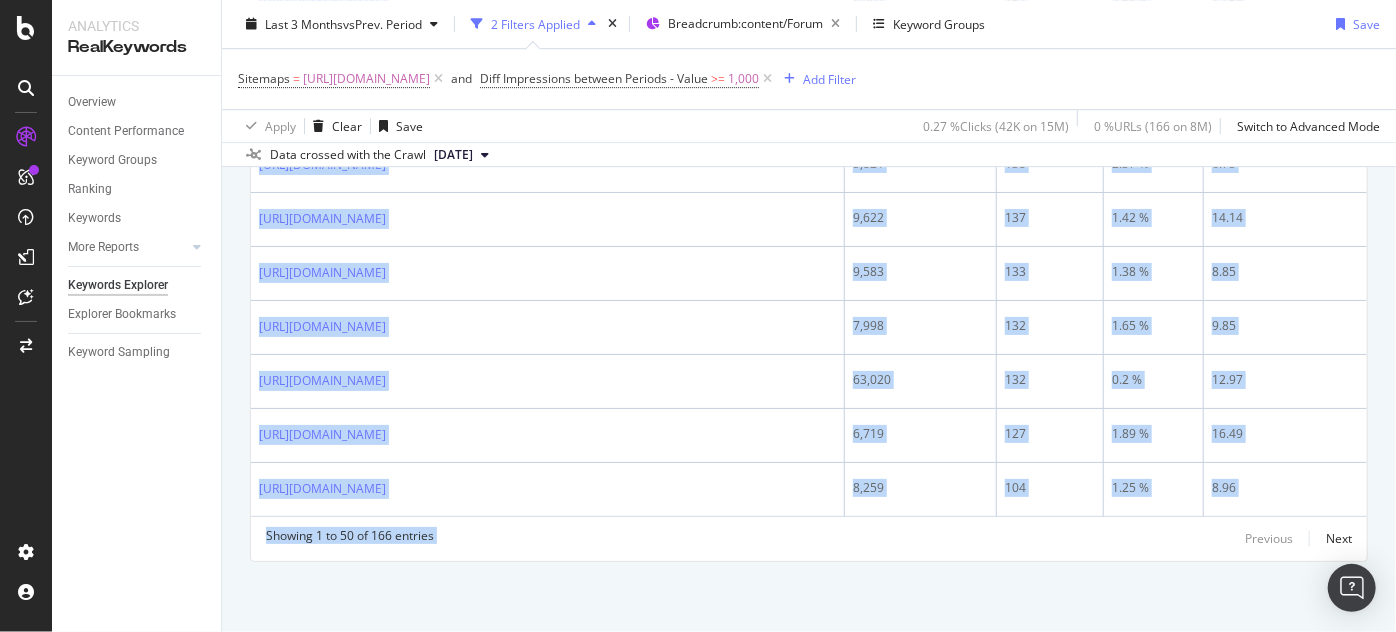 drag, startPoint x: 258, startPoint y: 264, endPoint x: 1101, endPoint y: 674, distance: 937.41614 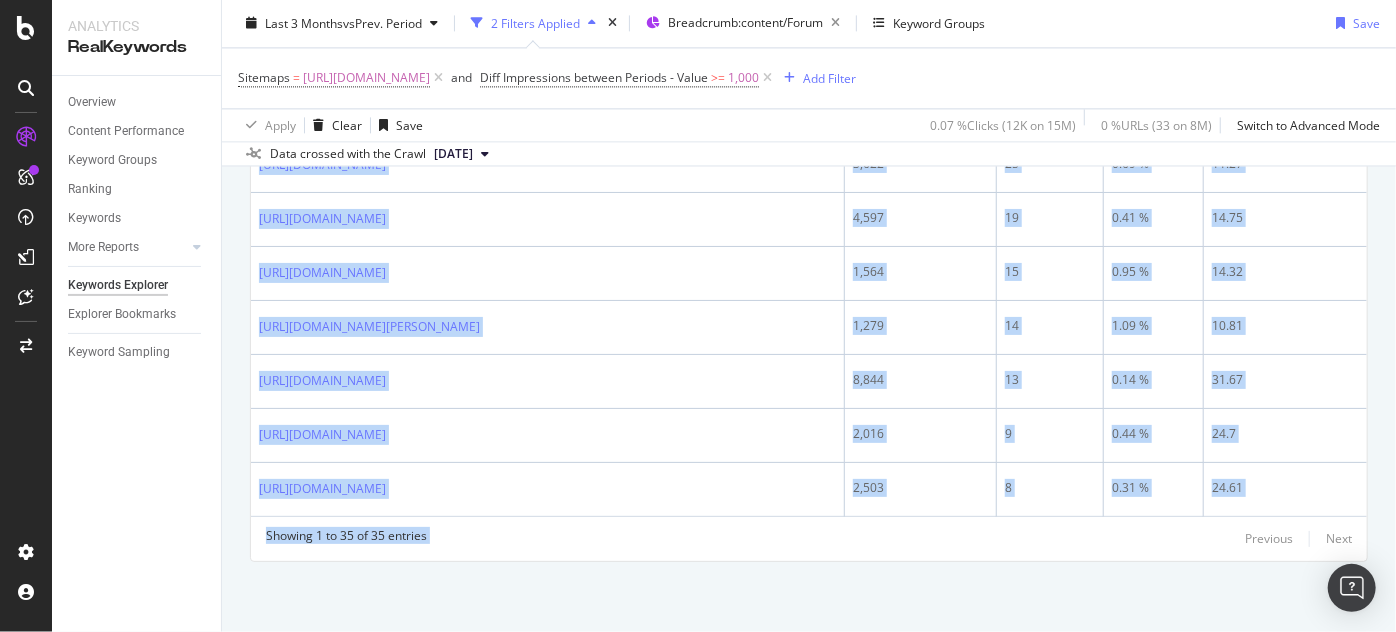 scroll, scrollTop: 2339, scrollLeft: 0, axis: vertical 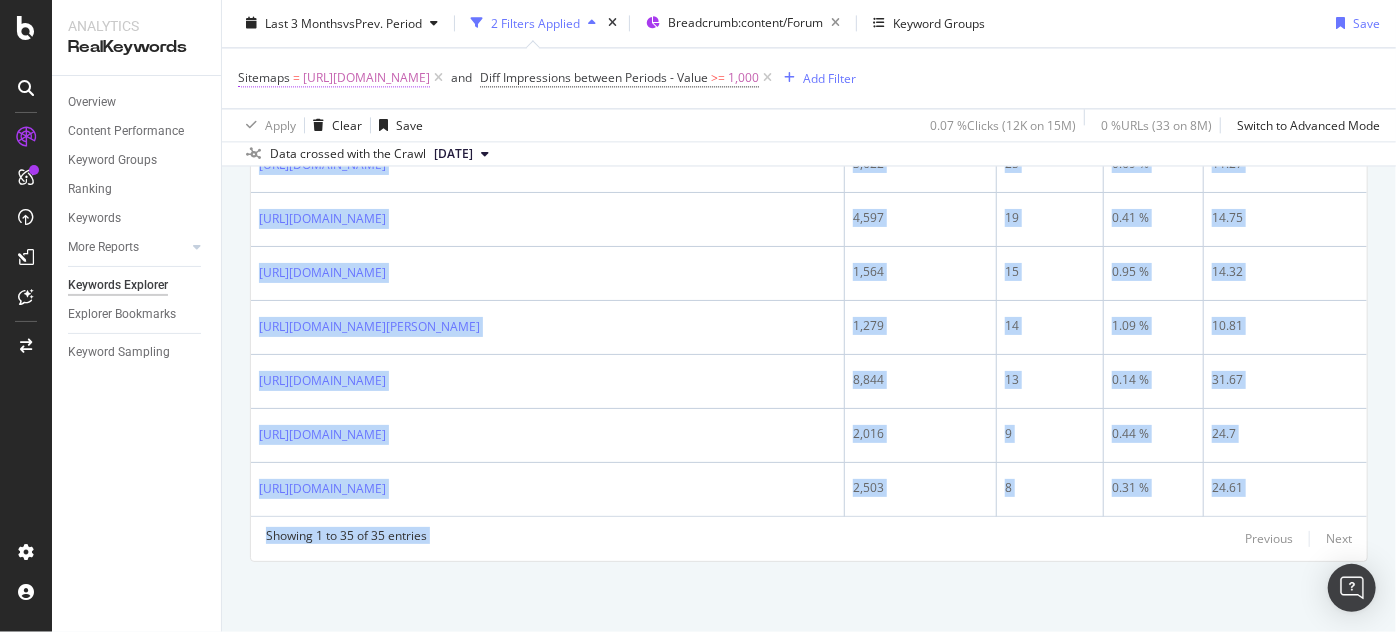 click at bounding box center (767, 79) 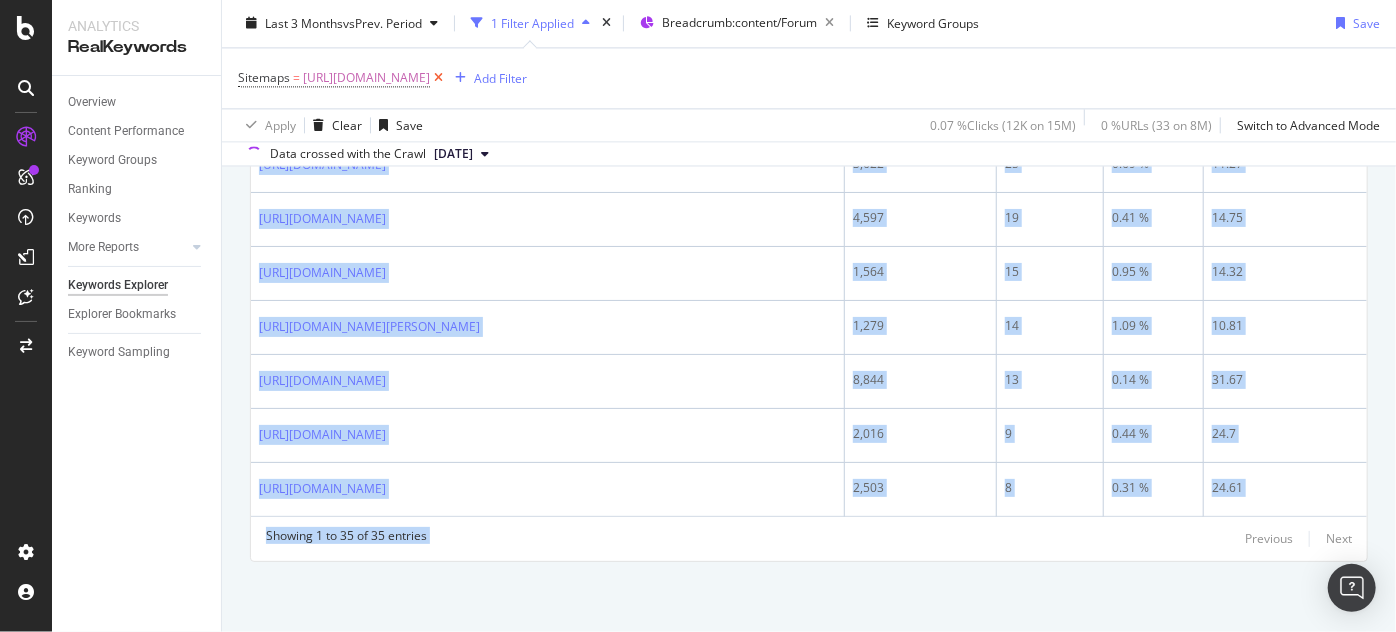 click at bounding box center [438, 79] 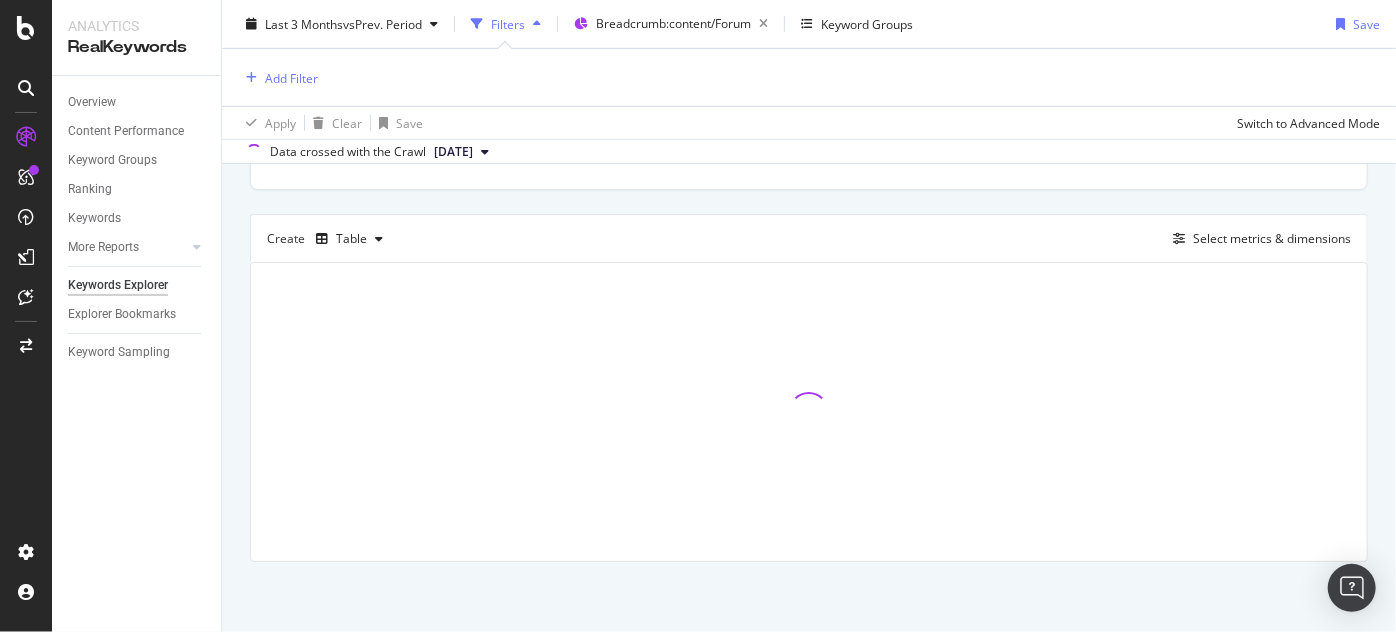 scroll, scrollTop: 497, scrollLeft: 0, axis: vertical 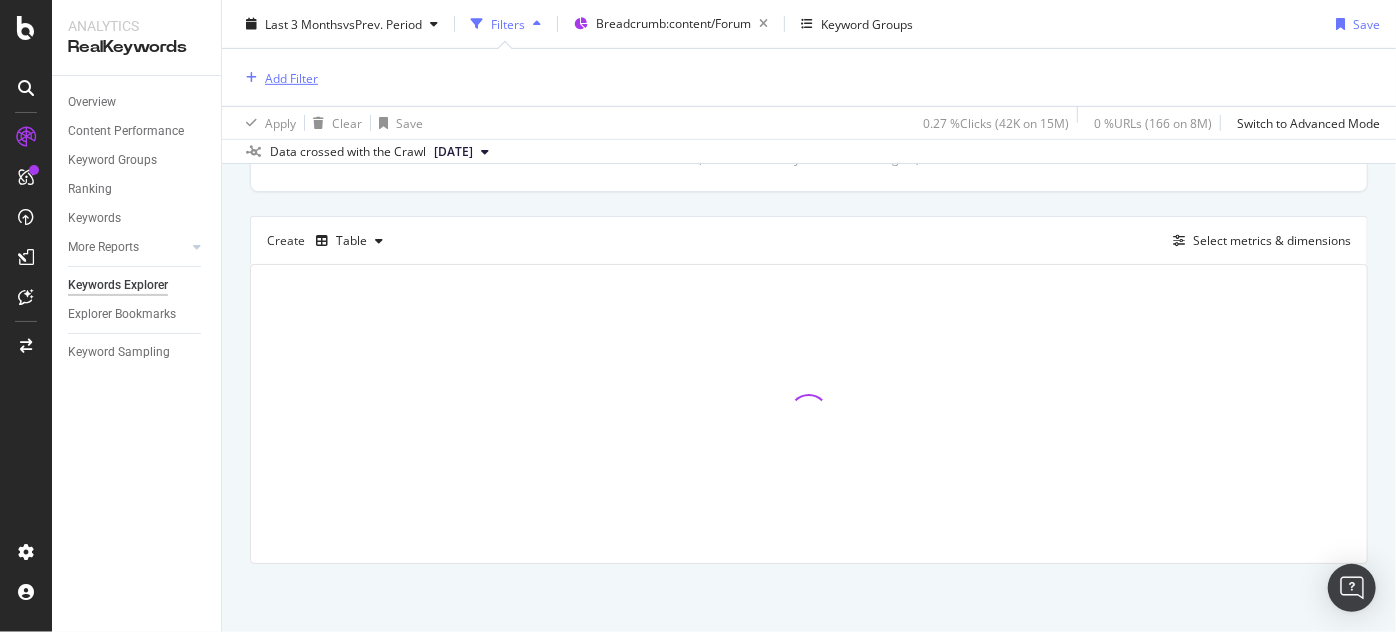 click on "Add Filter" at bounding box center (291, 77) 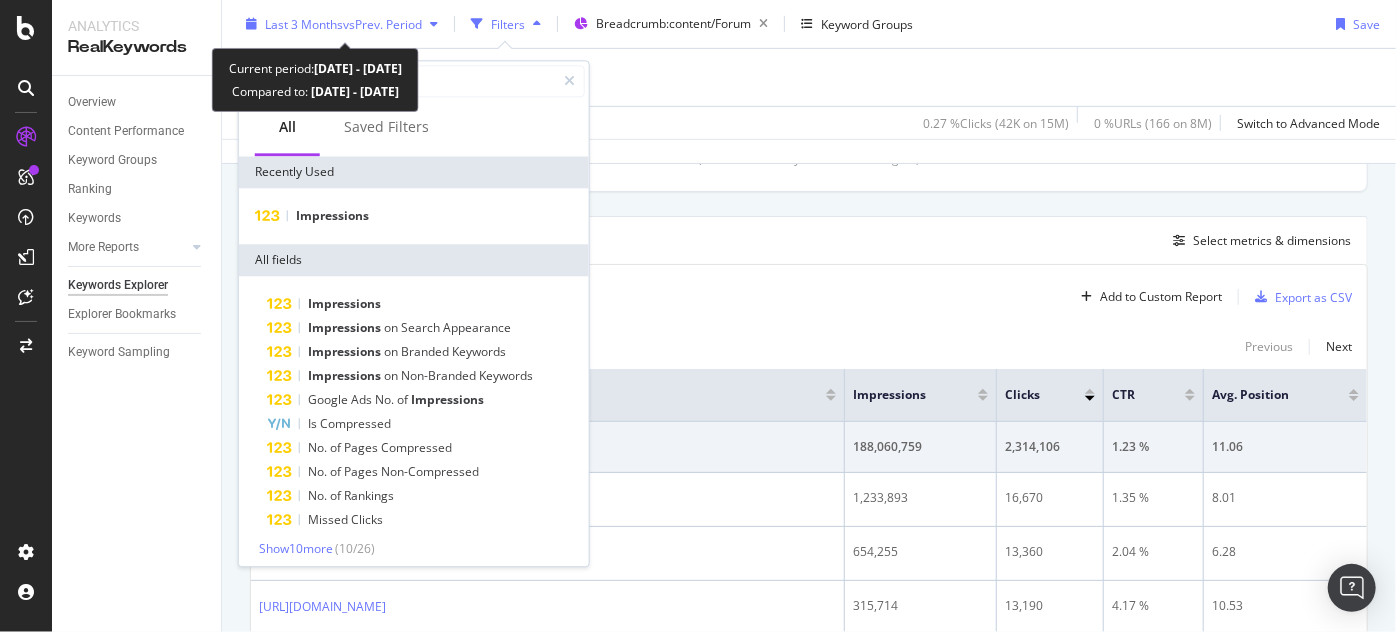click on "vs  Prev. Period" at bounding box center (382, 23) 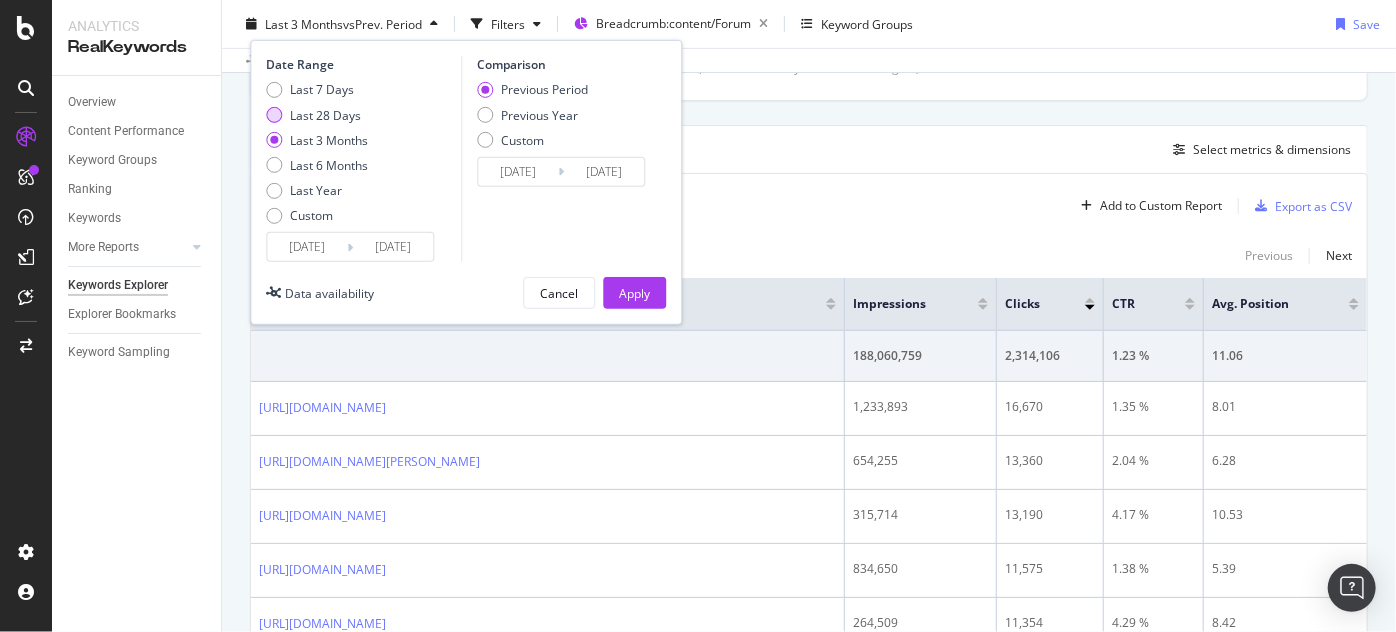 click on "Last 28 Days" at bounding box center (325, 114) 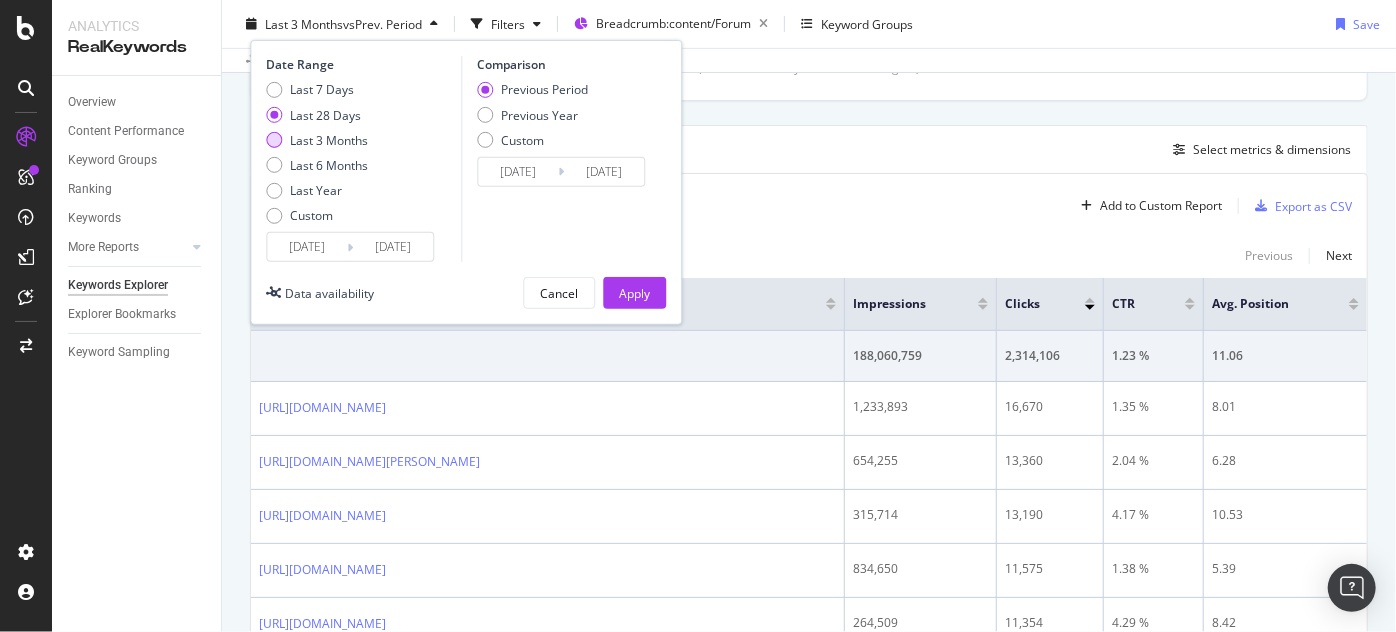 click on "Last 3 Months" at bounding box center (329, 139) 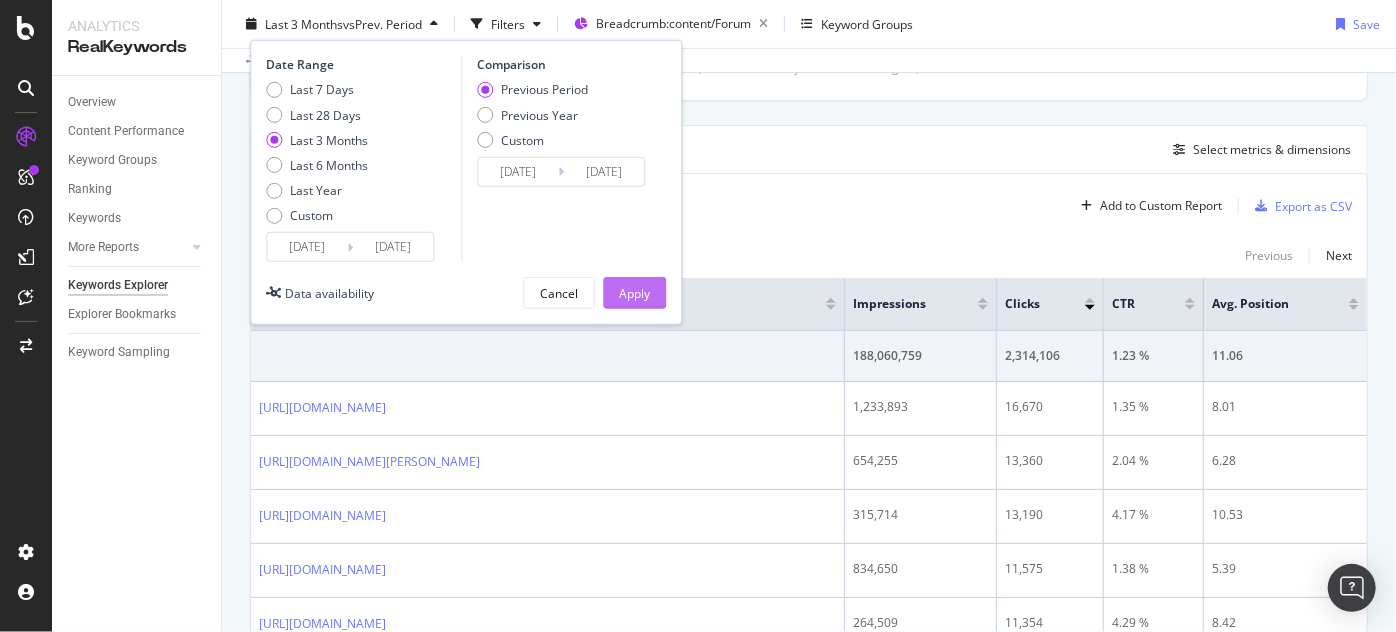 click on "Apply" at bounding box center (634, 293) 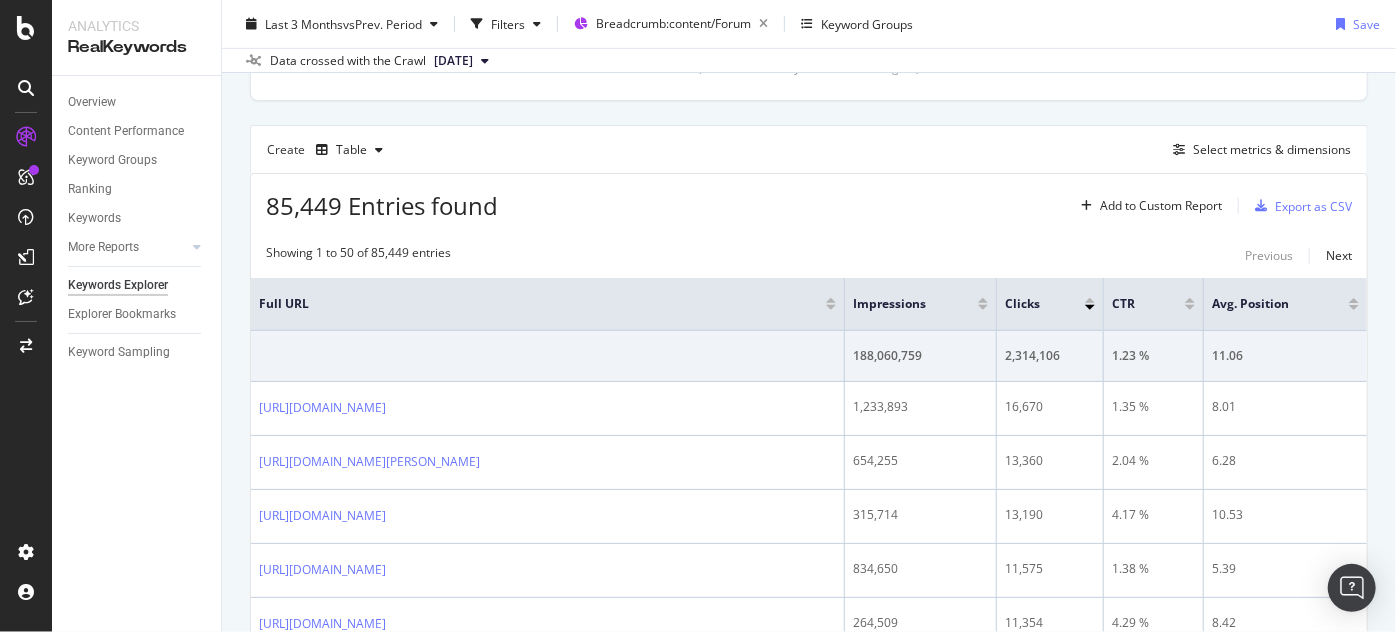 scroll, scrollTop: 0, scrollLeft: 0, axis: both 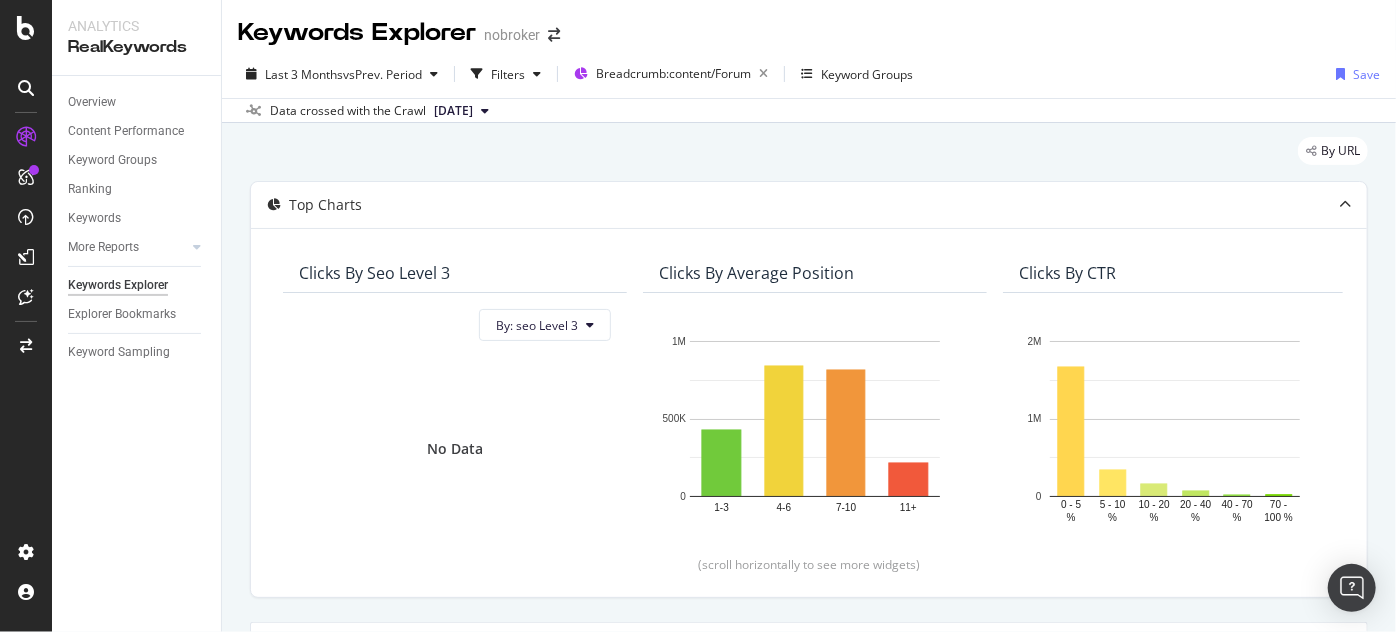 click on "[DATE]" at bounding box center [453, 111] 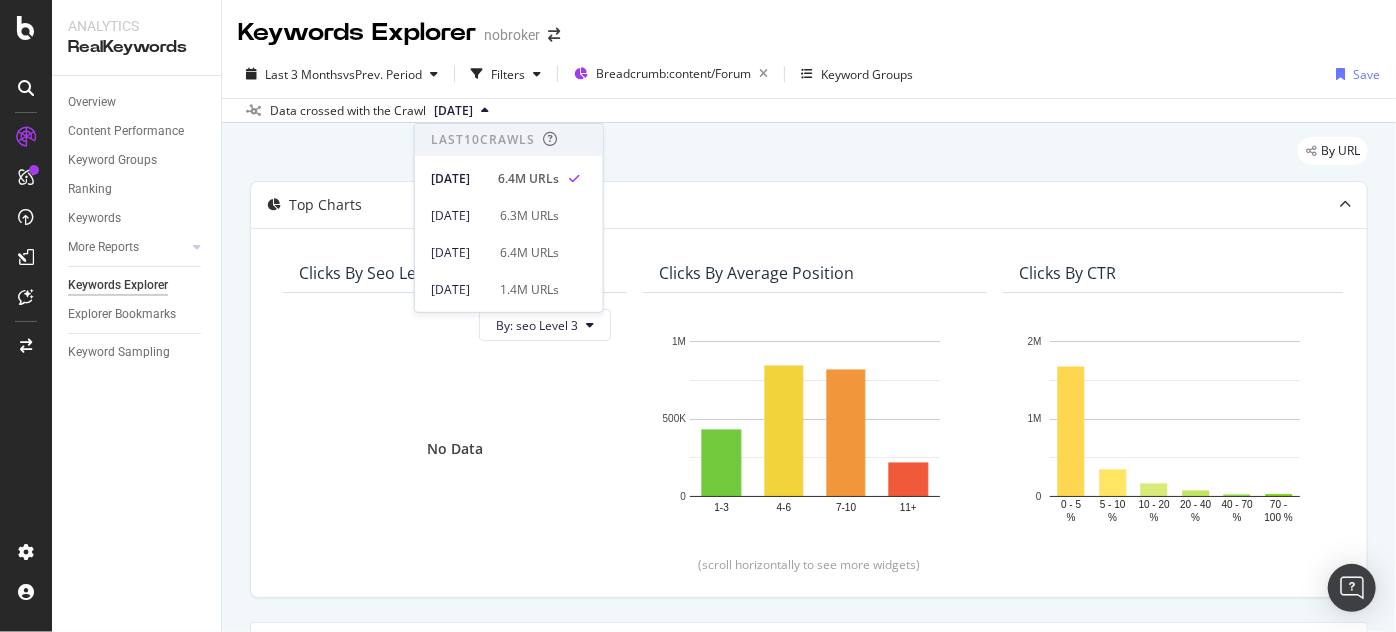 click on "By URL" at bounding box center [809, 159] 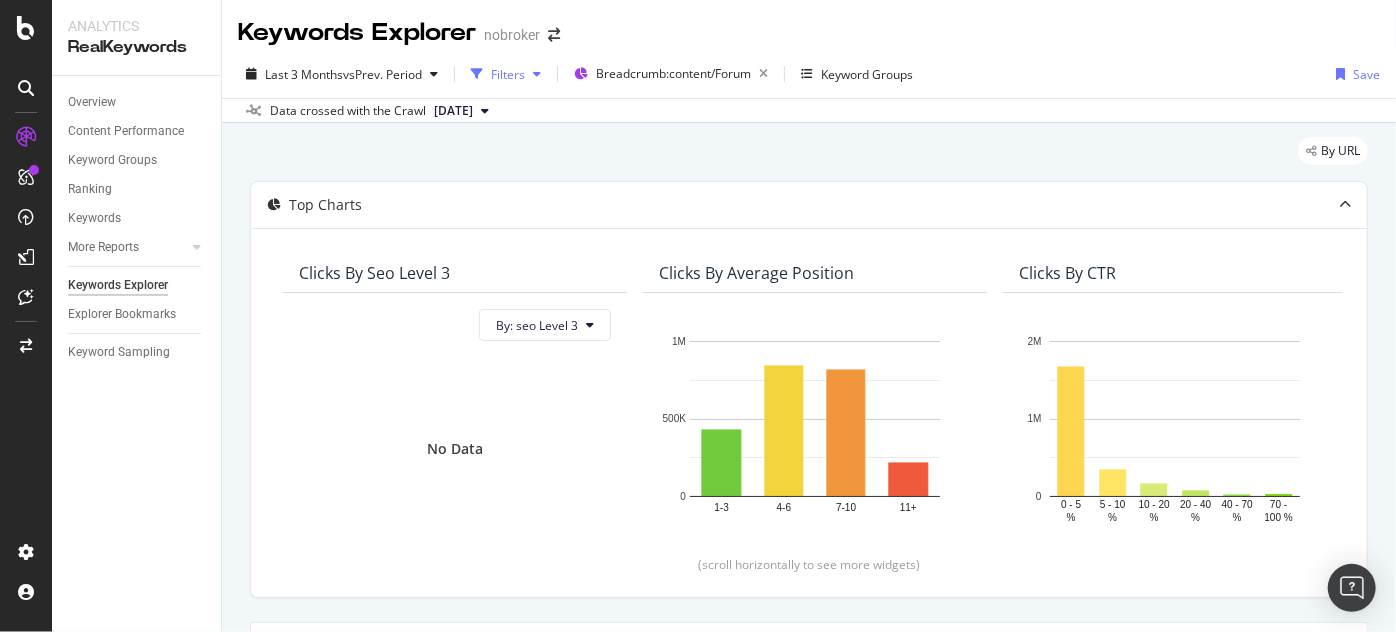 click on "Filters" at bounding box center [508, 74] 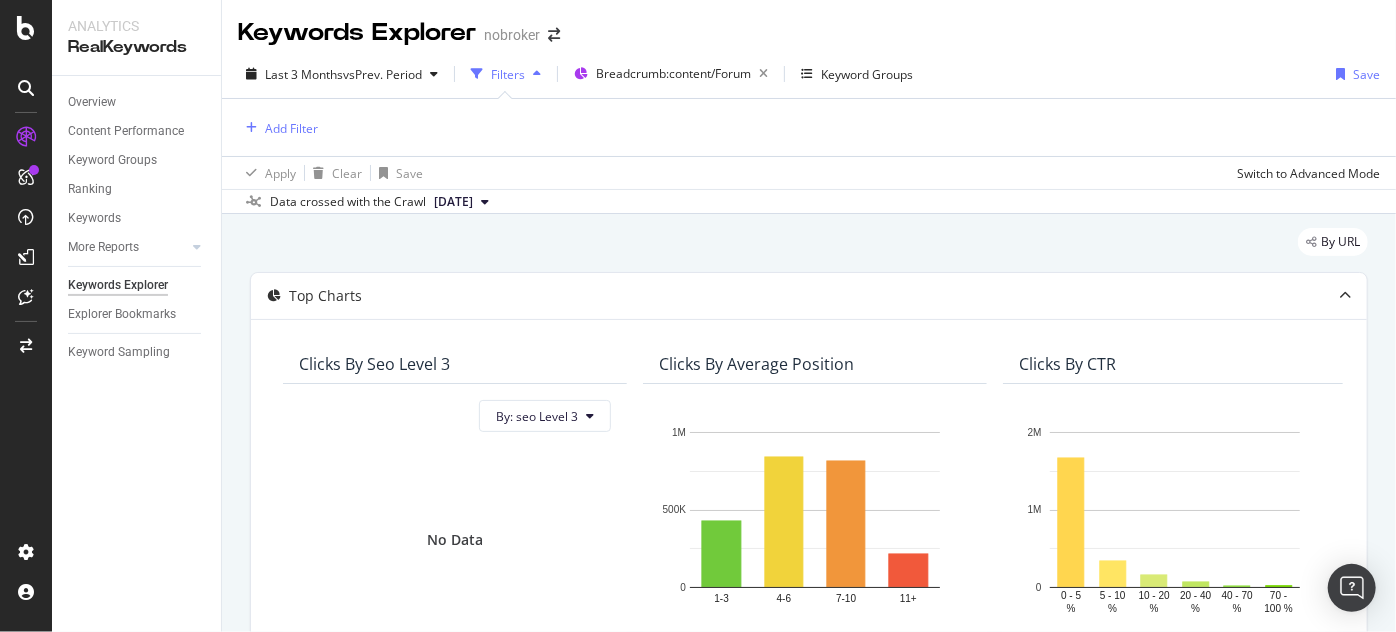 click on "Filters" at bounding box center [508, 74] 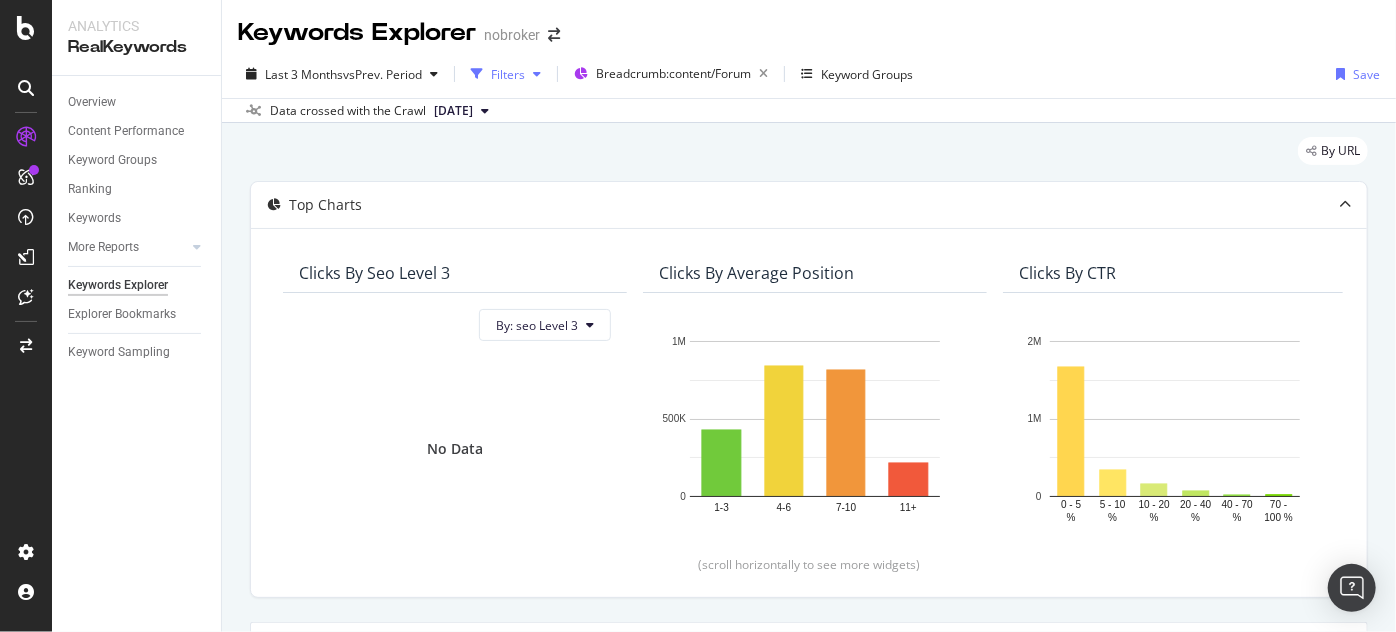 click on "Filters" at bounding box center [508, 74] 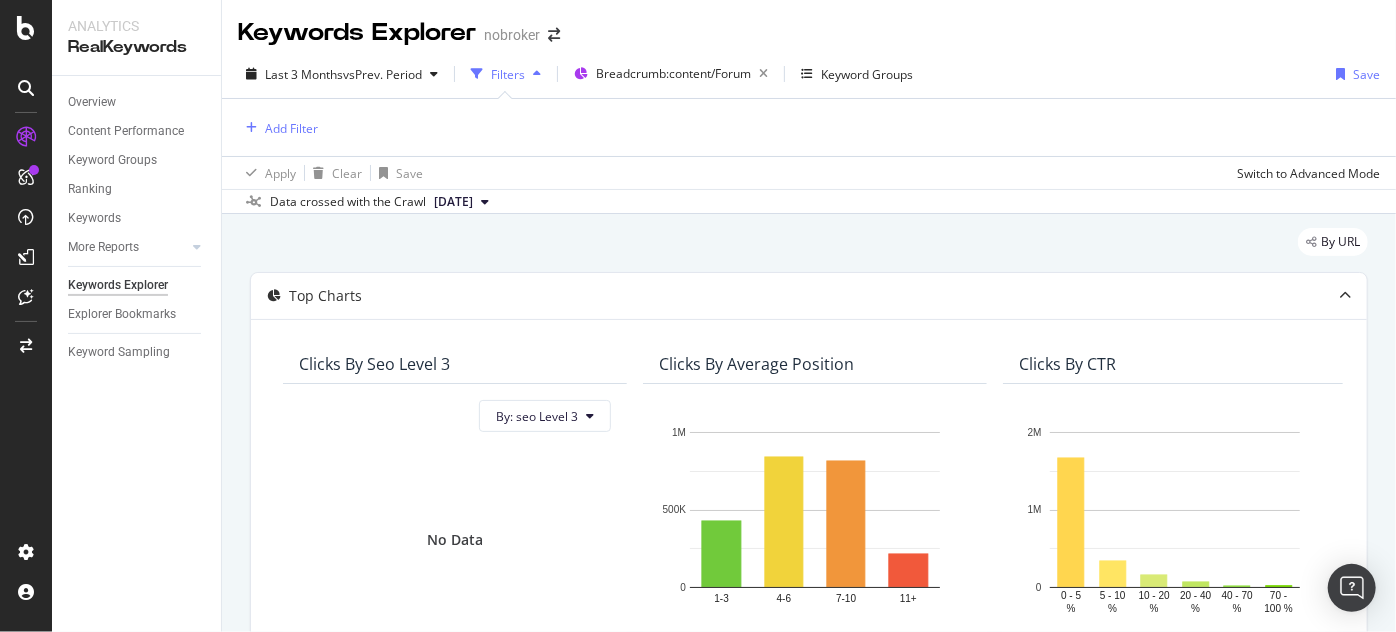 click on "Apply Clear Save Switch to Advanced Mode" at bounding box center [809, 172] 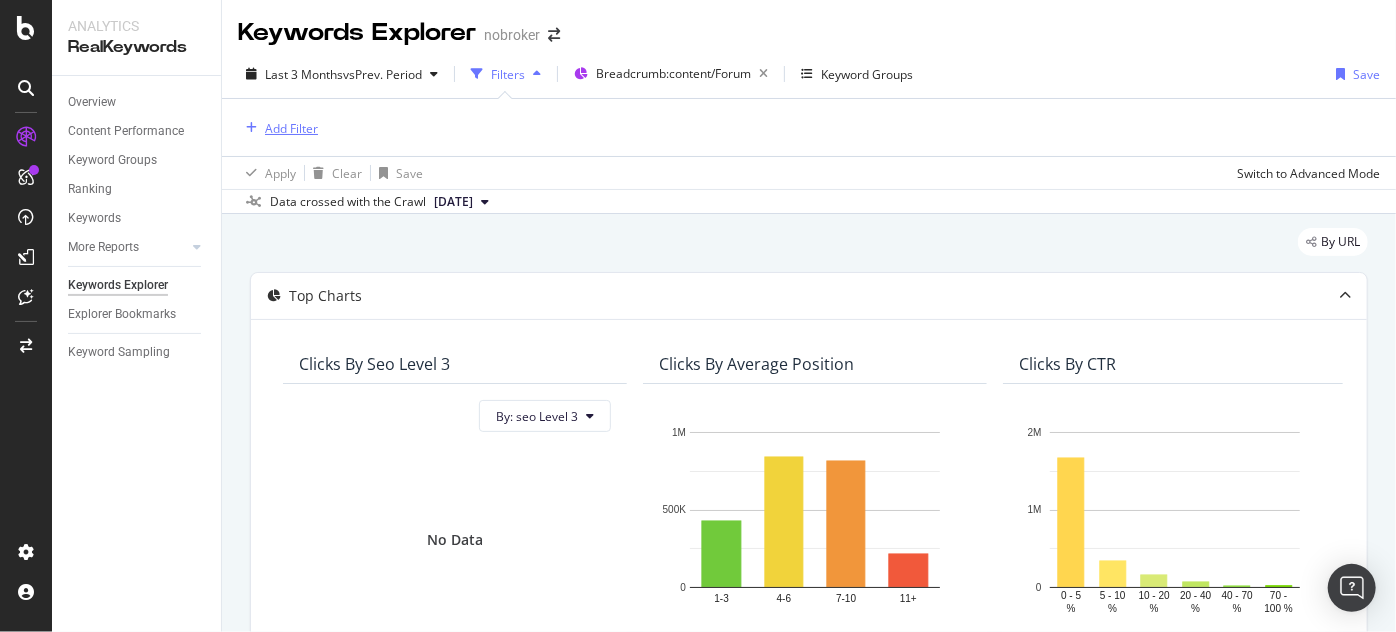 click on "Add Filter" at bounding box center (291, 128) 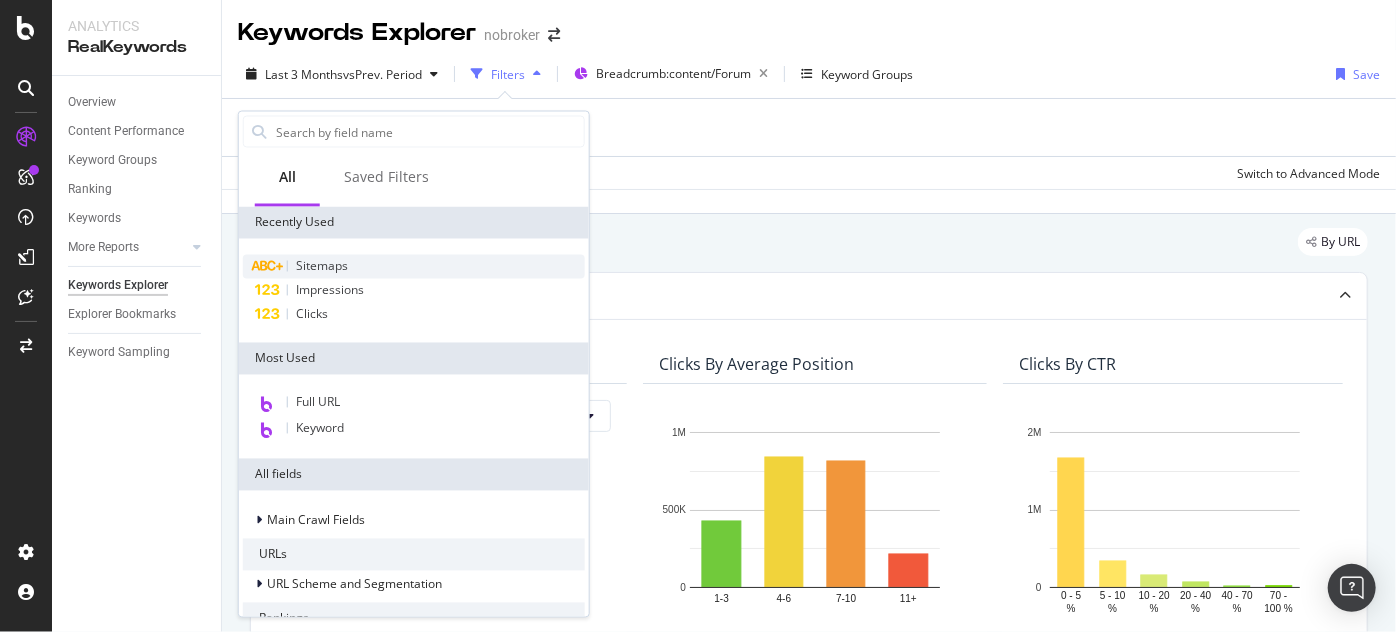 click on "Sitemaps" at bounding box center (414, 267) 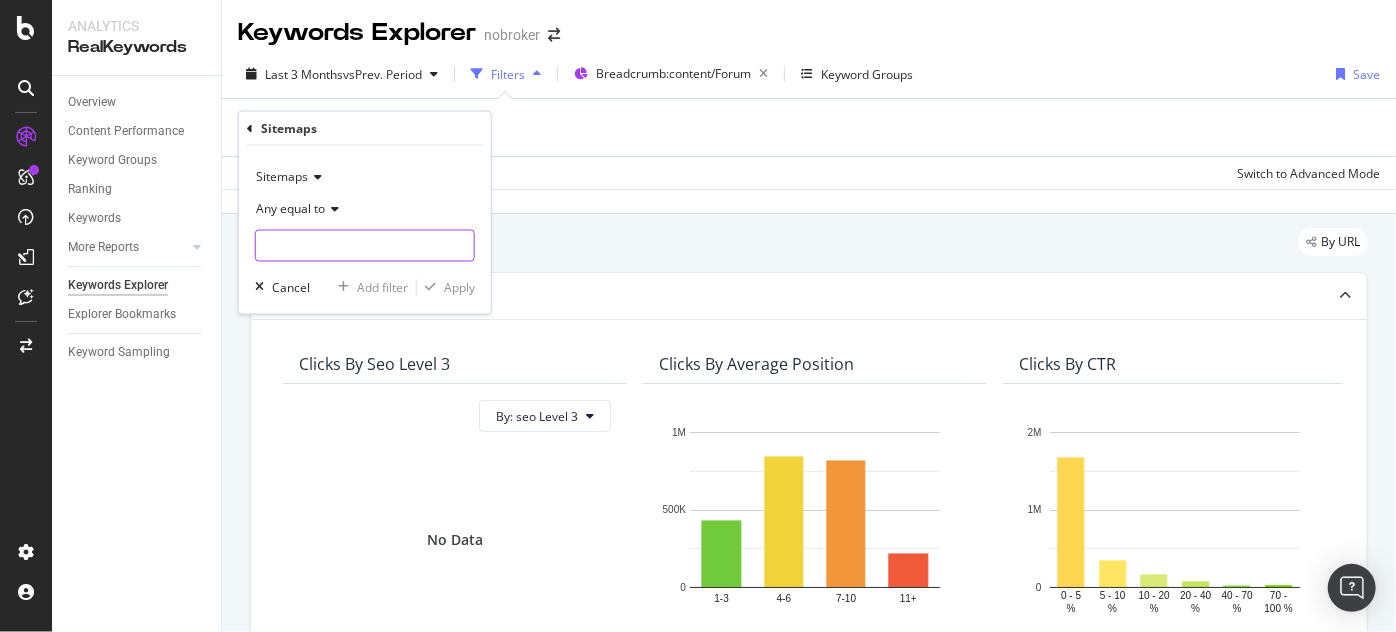 click at bounding box center (365, 246) 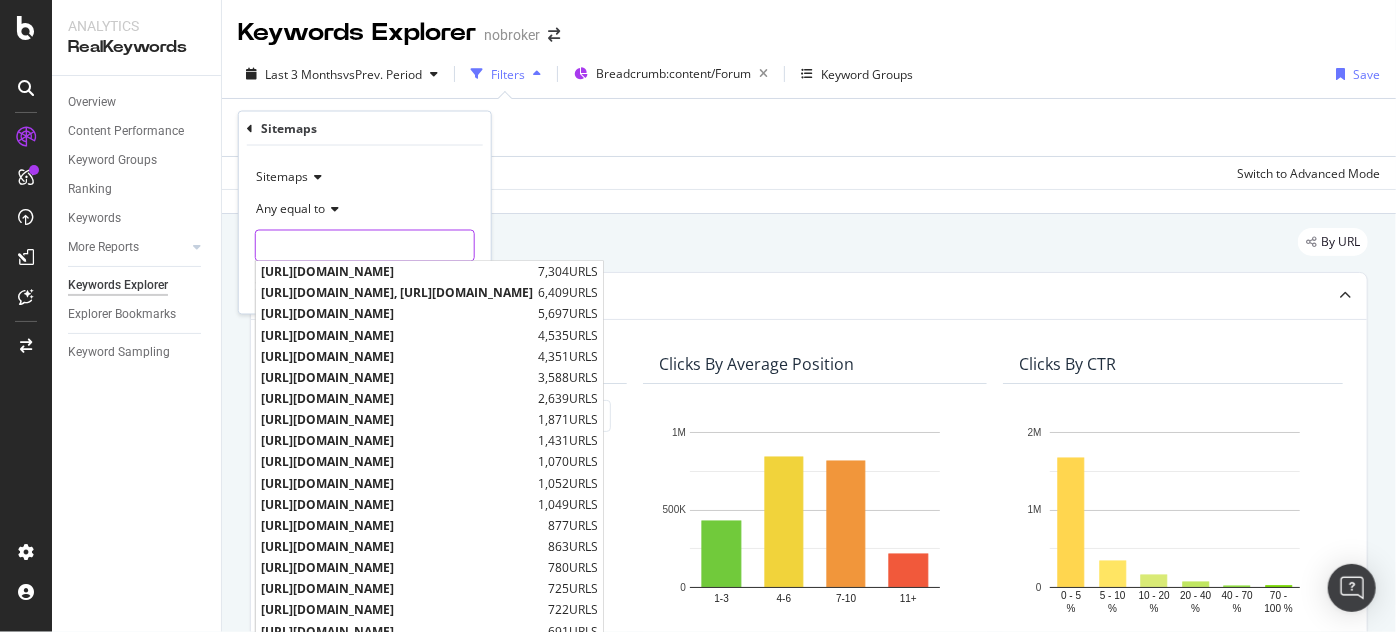 click at bounding box center [365, 246] 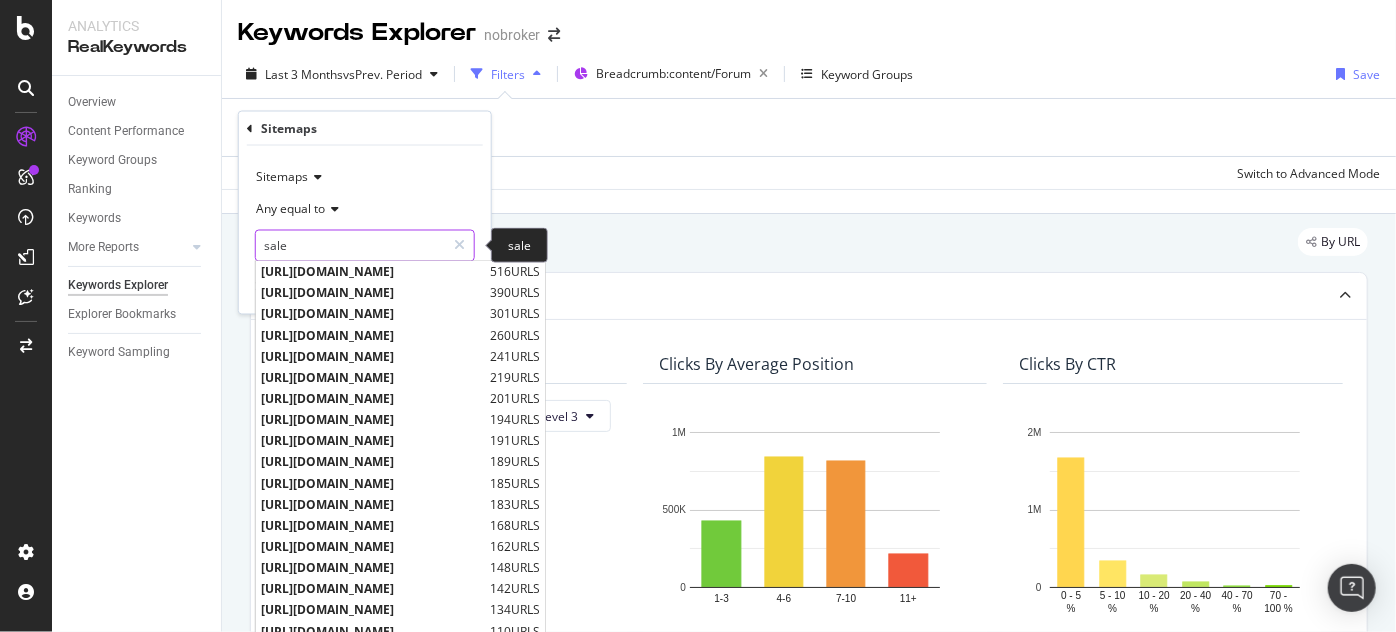 click on "sale" at bounding box center (350, 246) 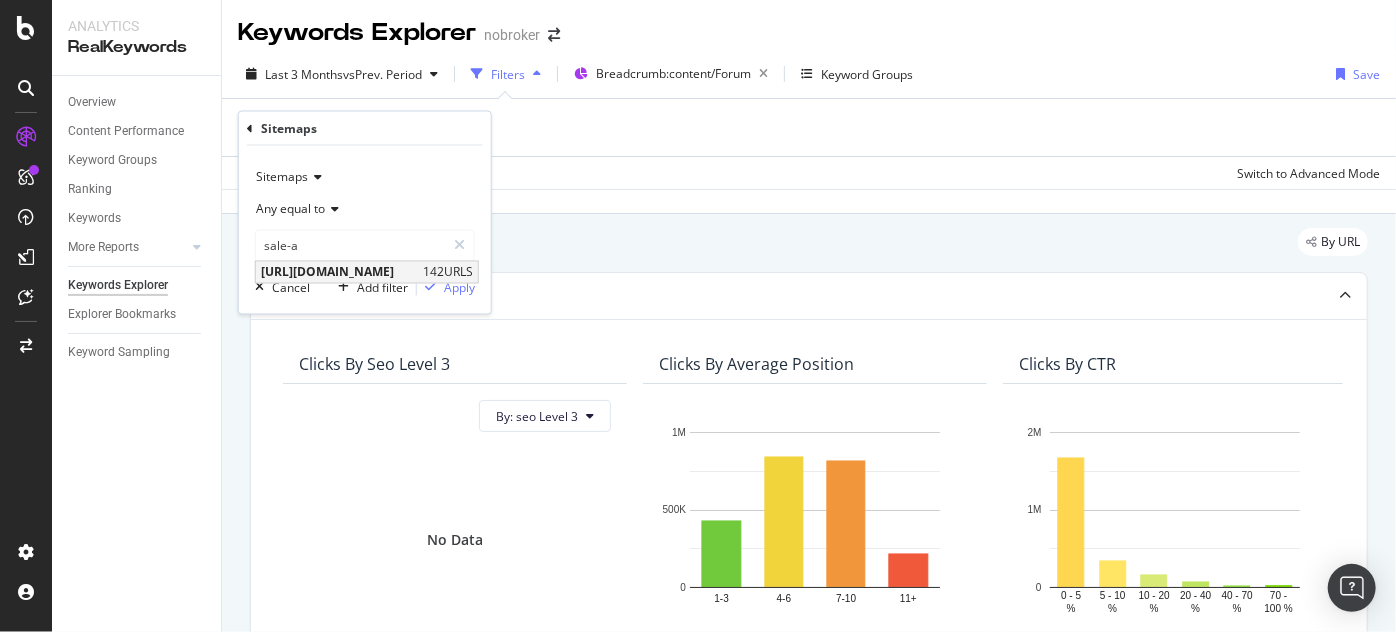 click on "[URL][DOMAIN_NAME]" at bounding box center [339, 272] 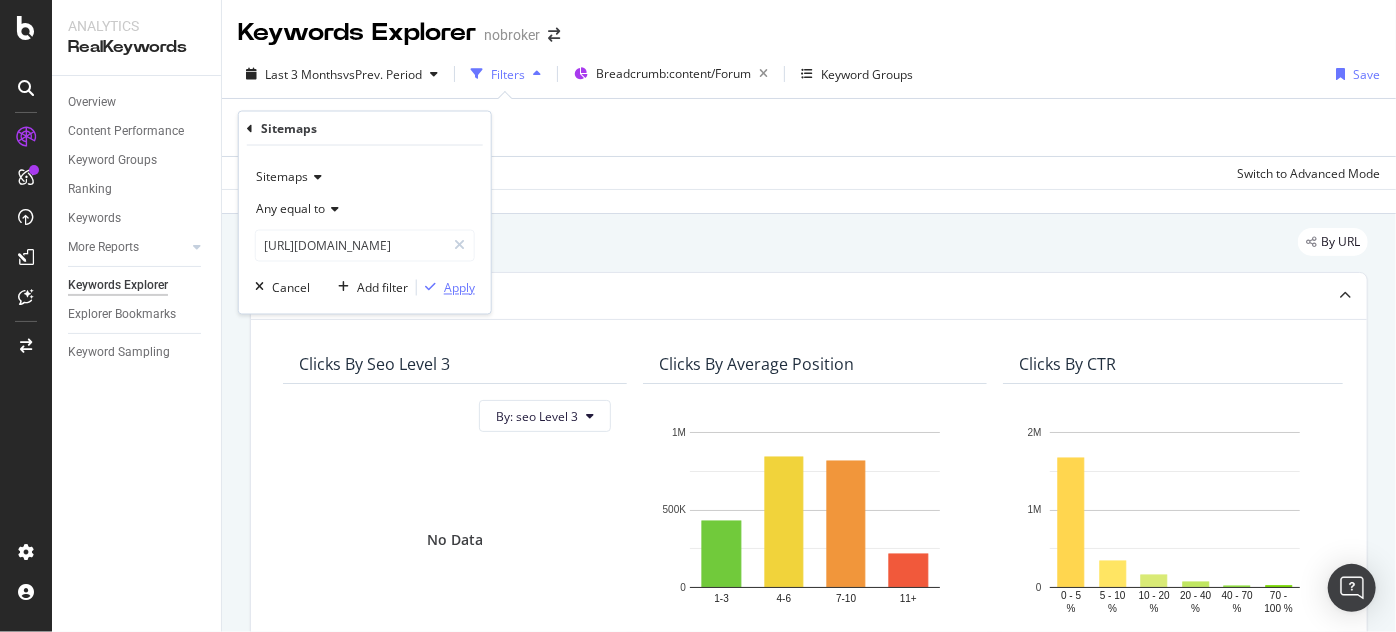 click on "Apply" at bounding box center (459, 287) 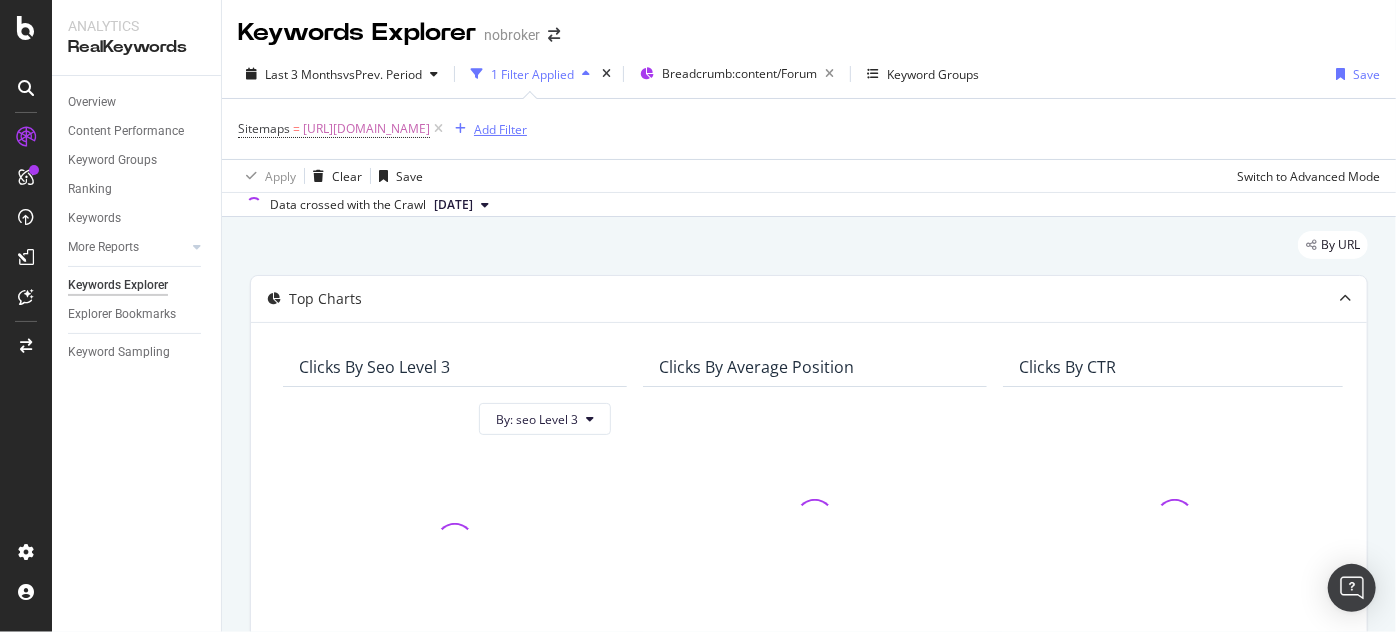 click on "Add Filter" at bounding box center [500, 129] 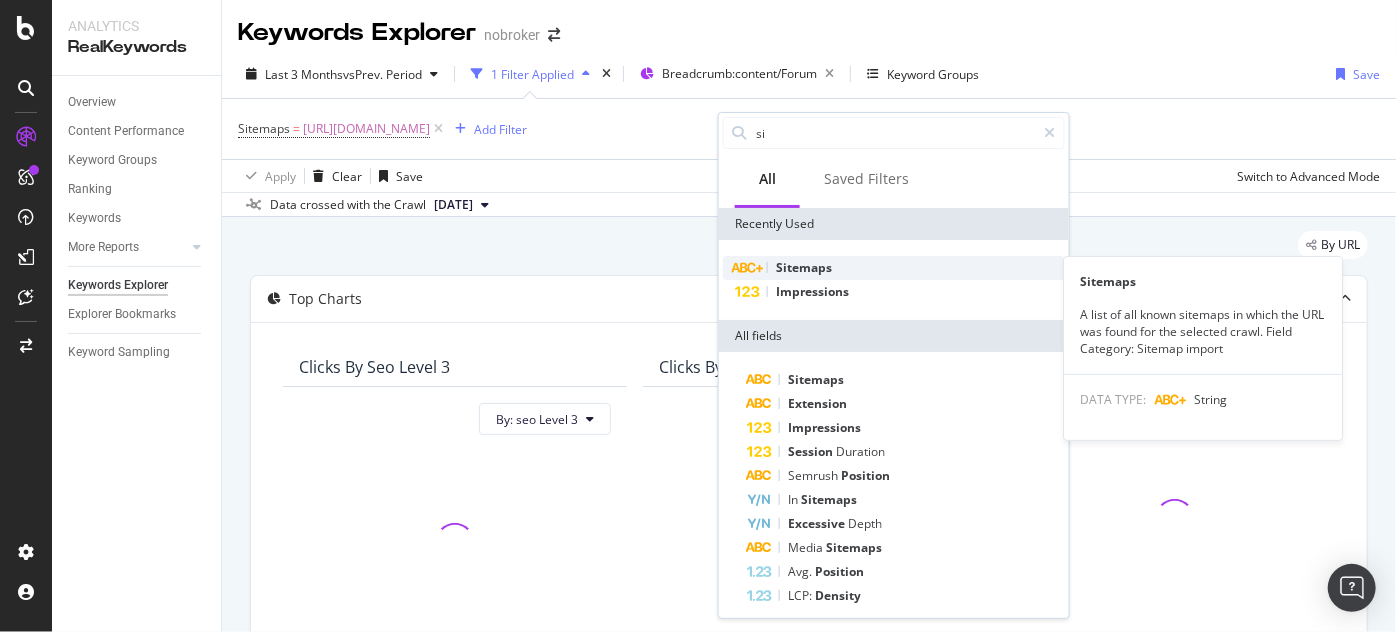 type on "si" 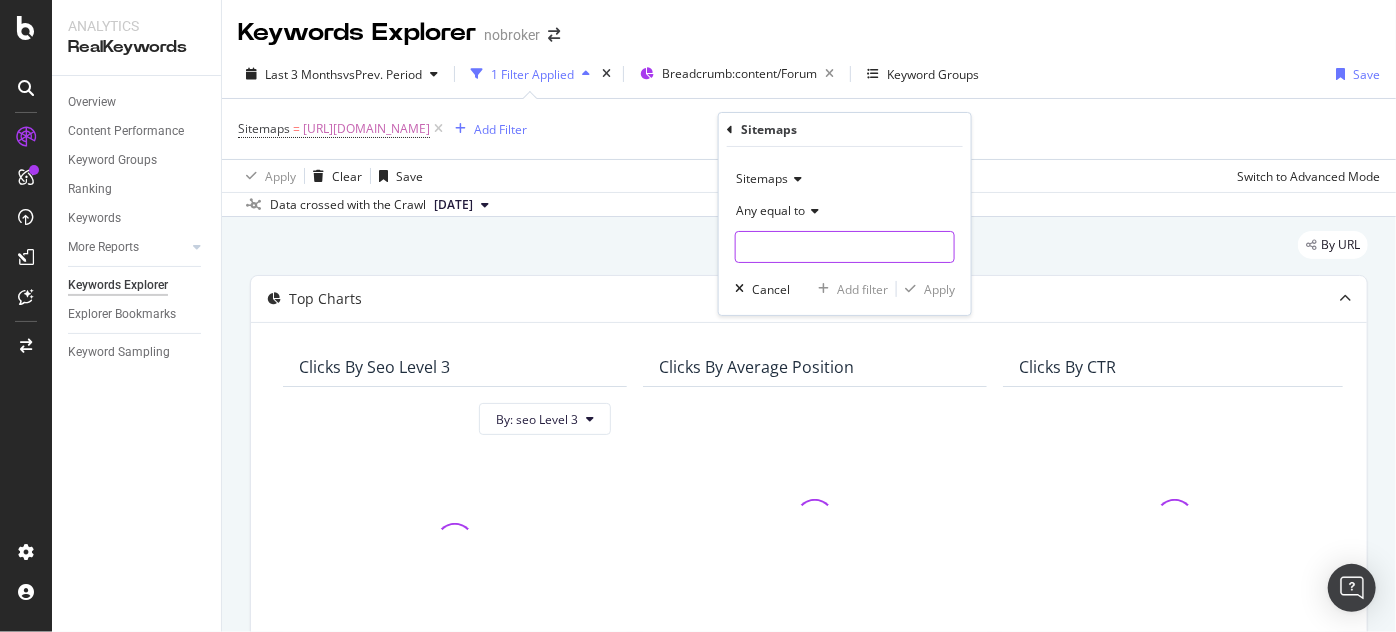 click at bounding box center [845, 247] 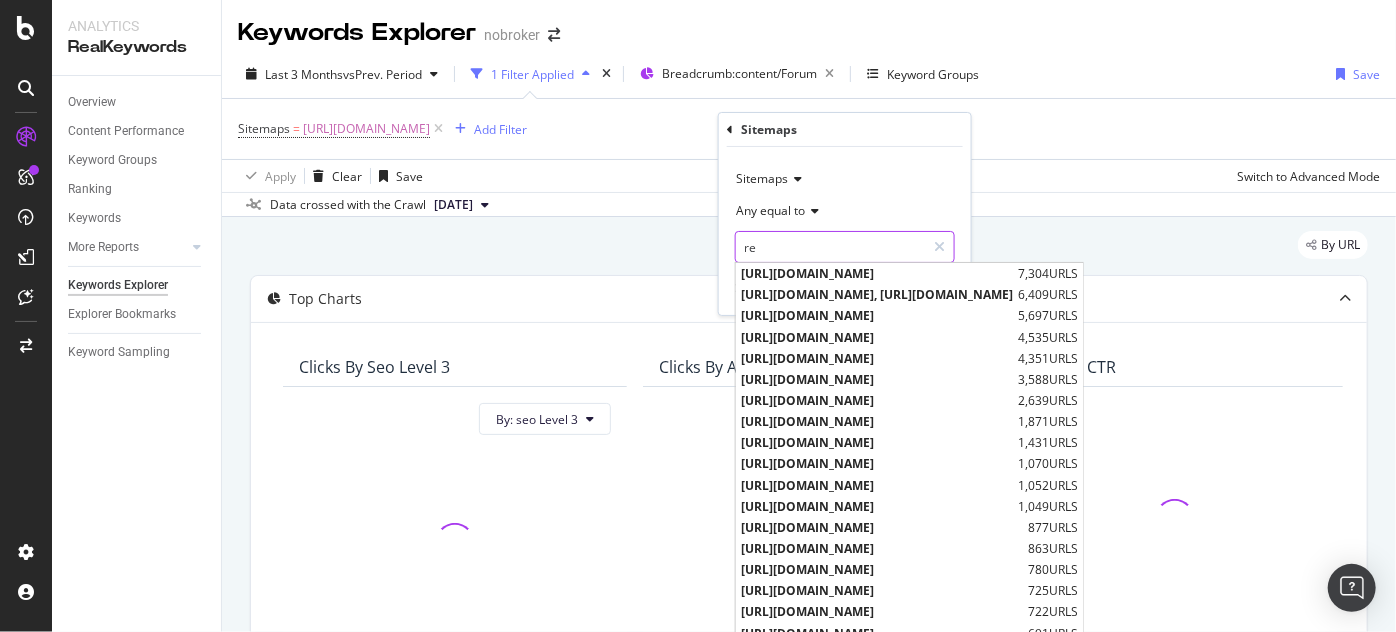 type on "ren" 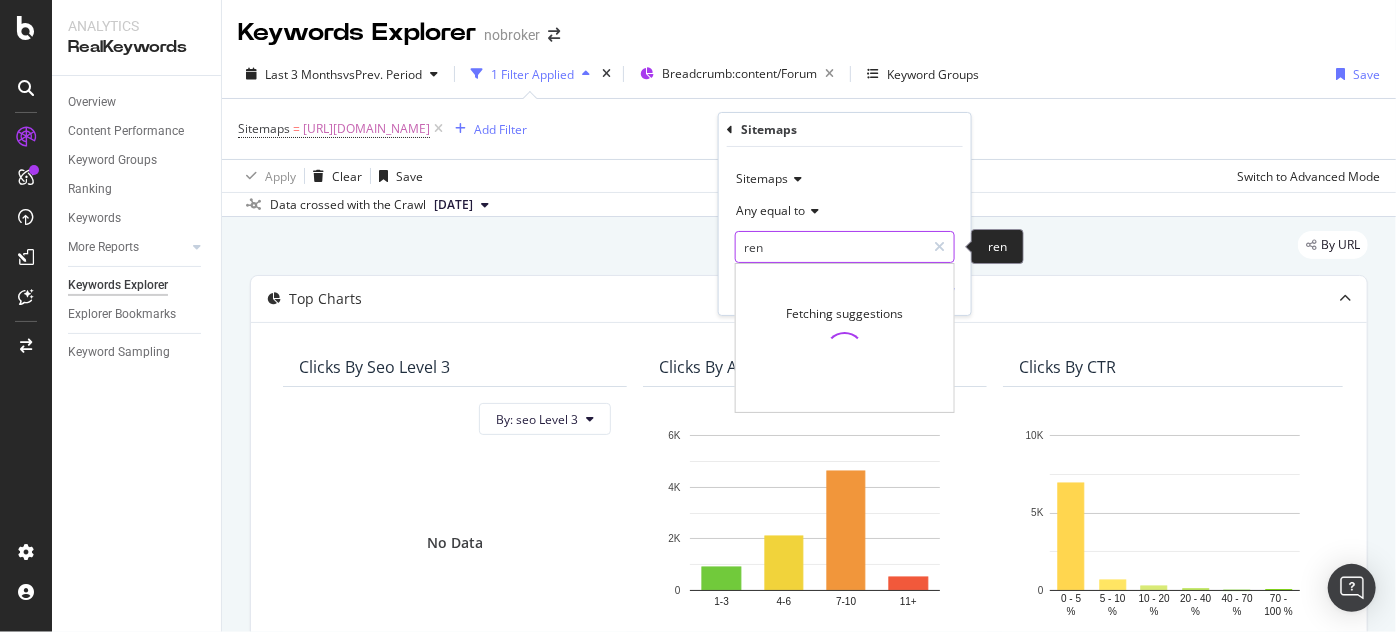 click on "ren" at bounding box center (830, 247) 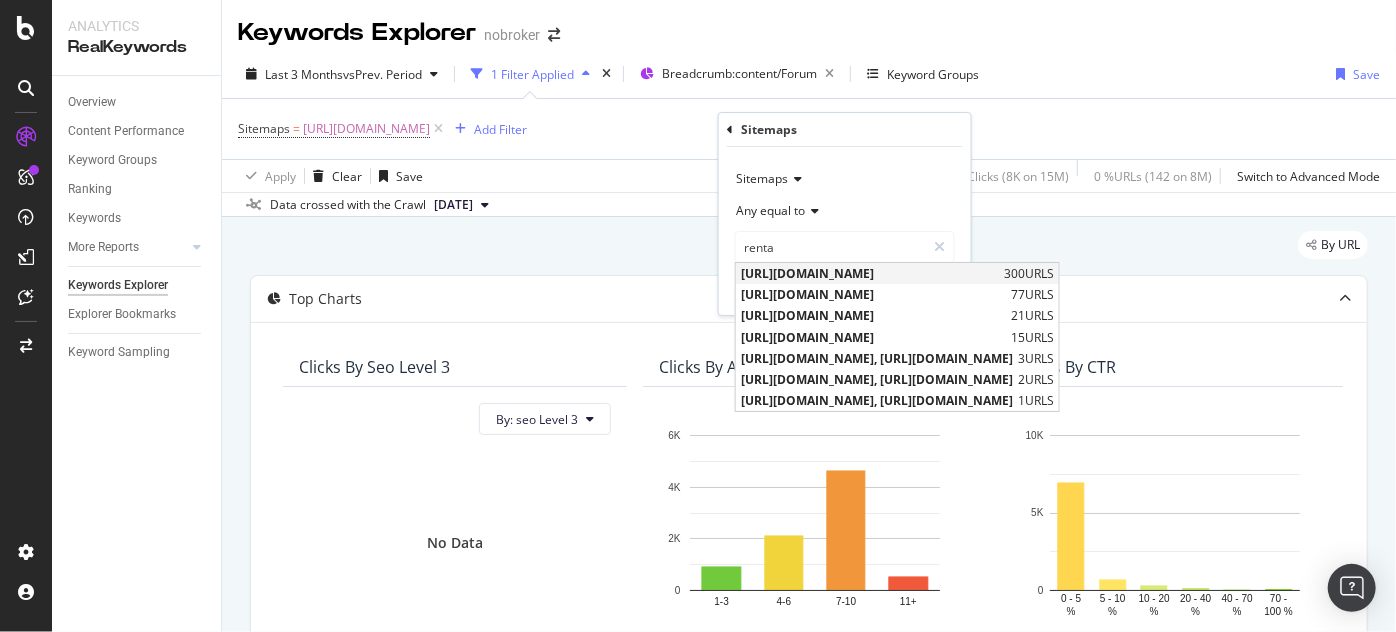 click on "[URL][DOMAIN_NAME]" at bounding box center (870, 273) 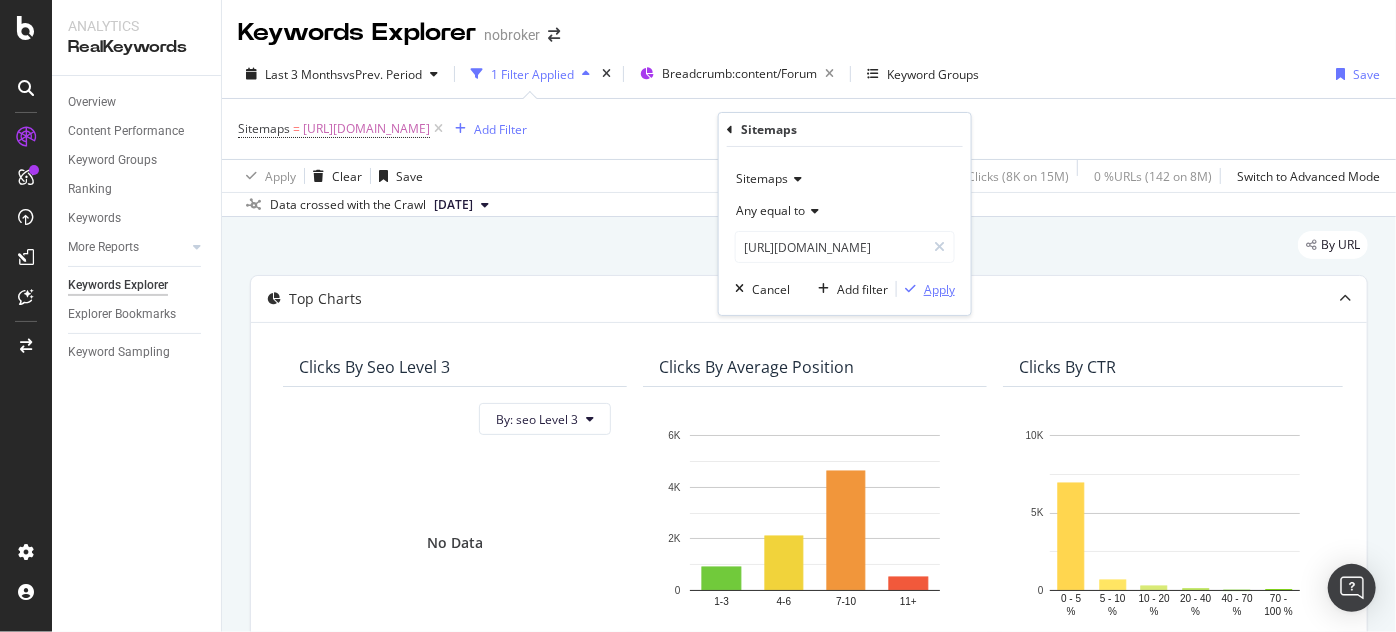 click on "Apply" at bounding box center [939, 289] 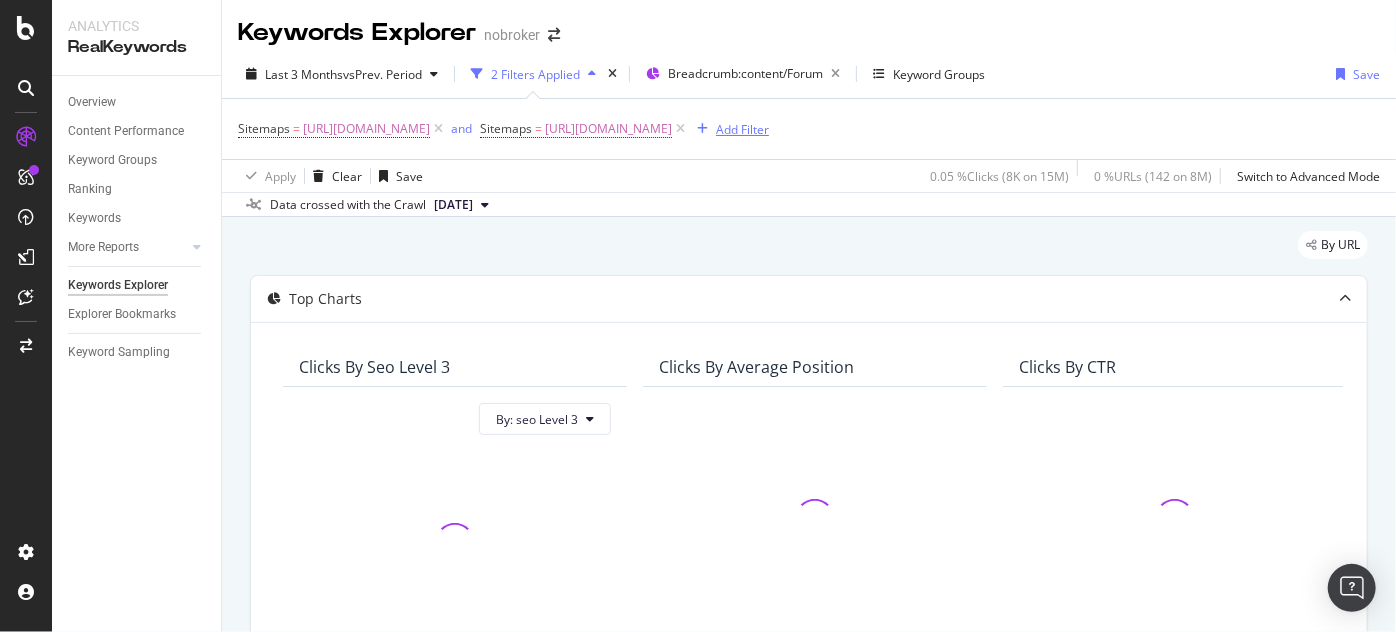 click on "Add Filter" at bounding box center (742, 129) 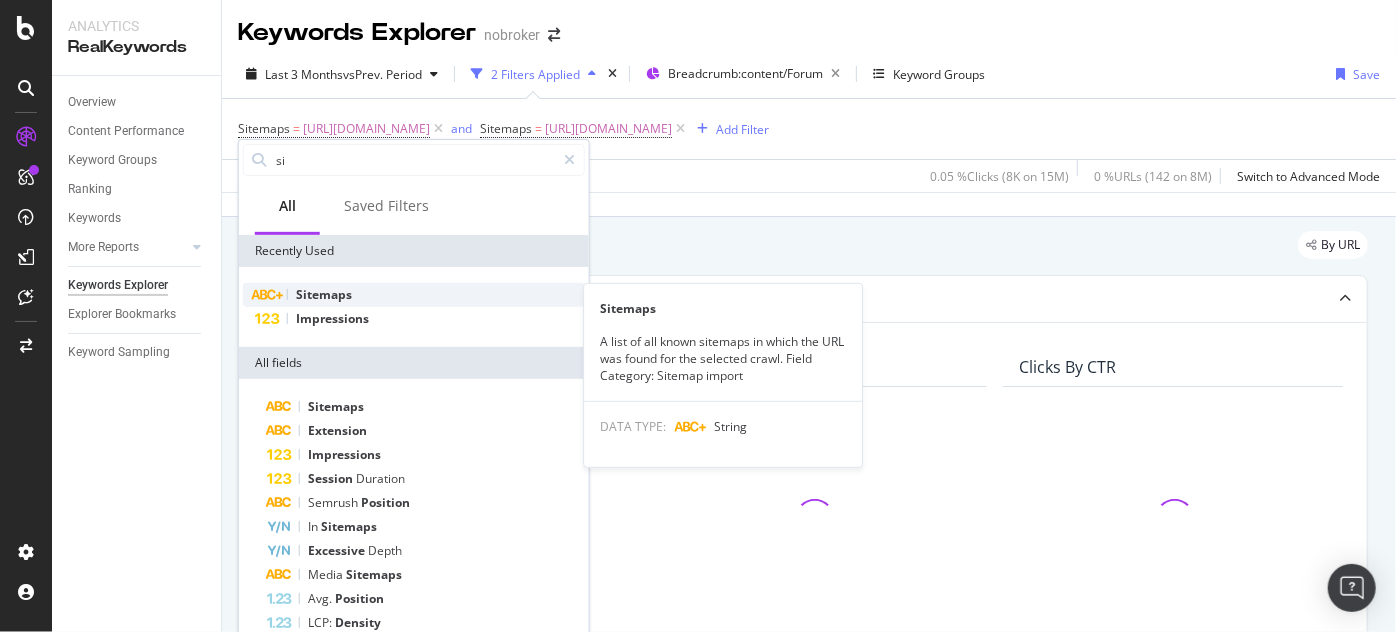 click on "Sitemaps" at bounding box center [324, 294] 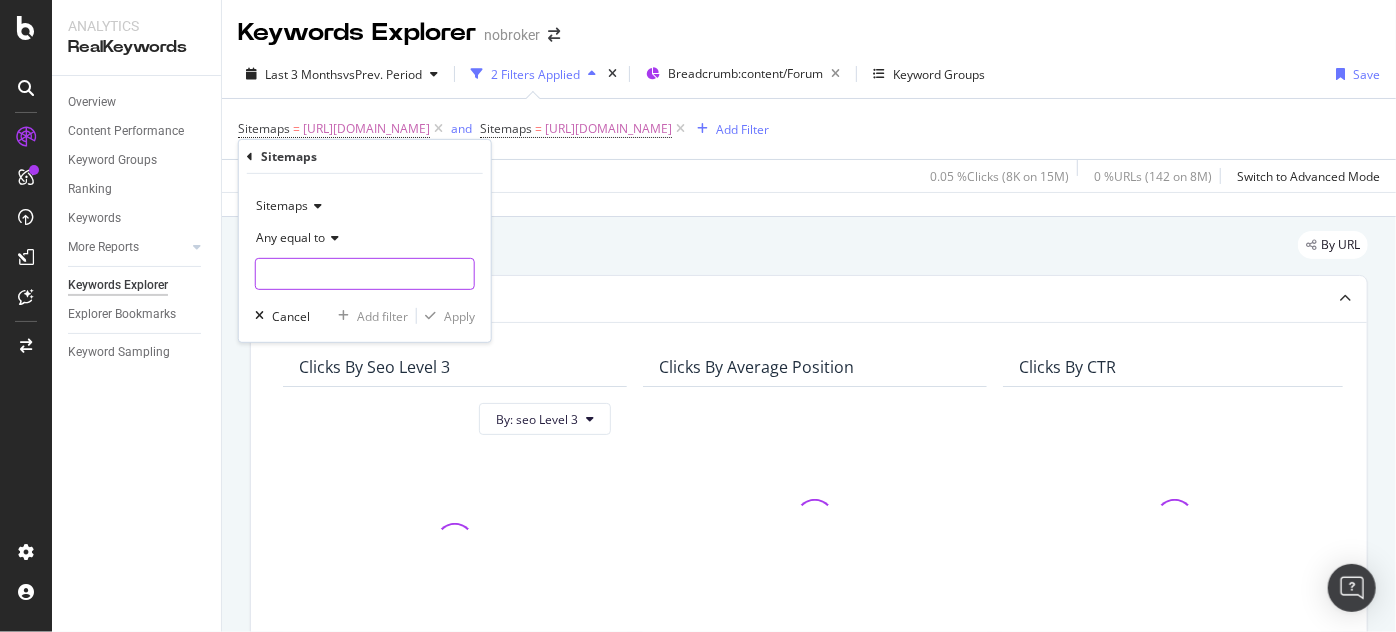 click at bounding box center (365, 274) 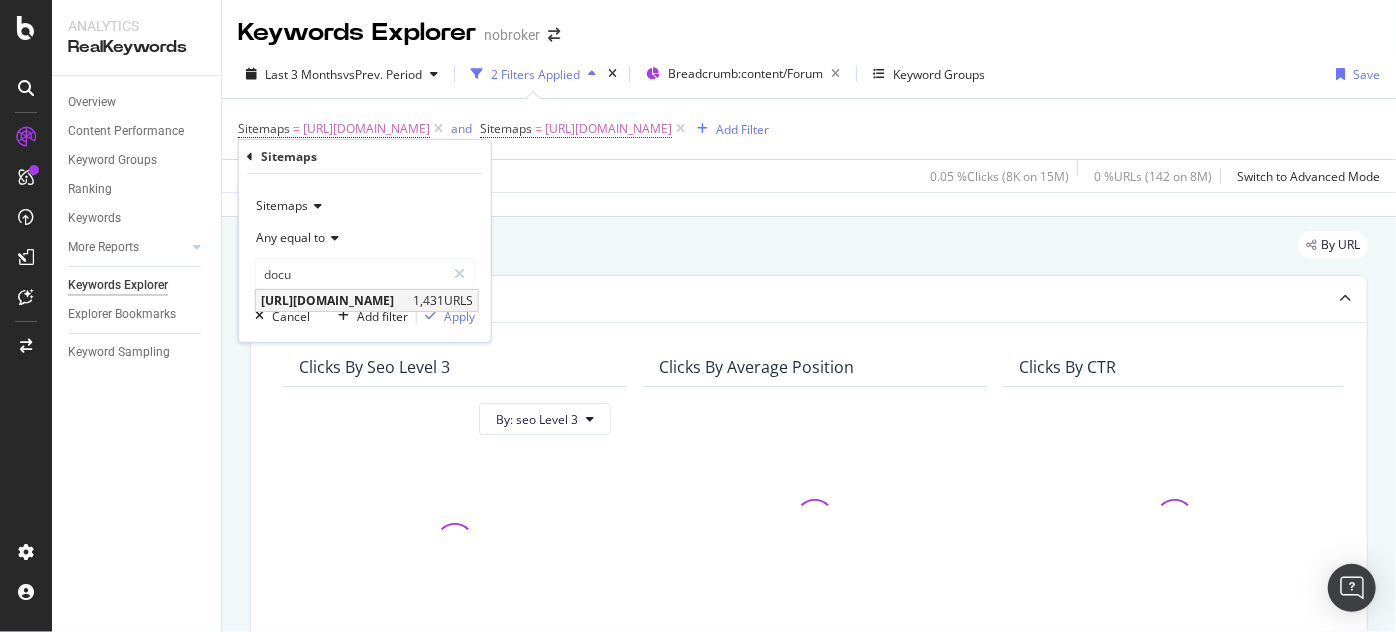 click on "[URL][DOMAIN_NAME]" at bounding box center (334, 300) 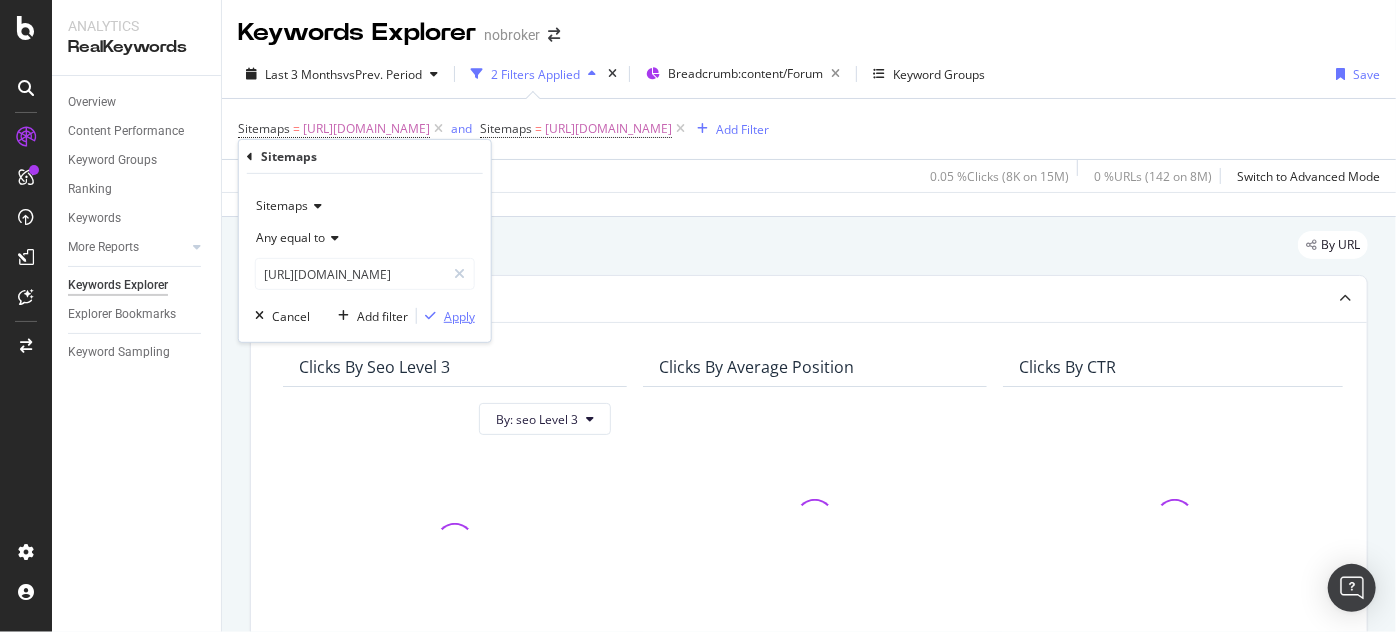 click on "Apply" at bounding box center (459, 315) 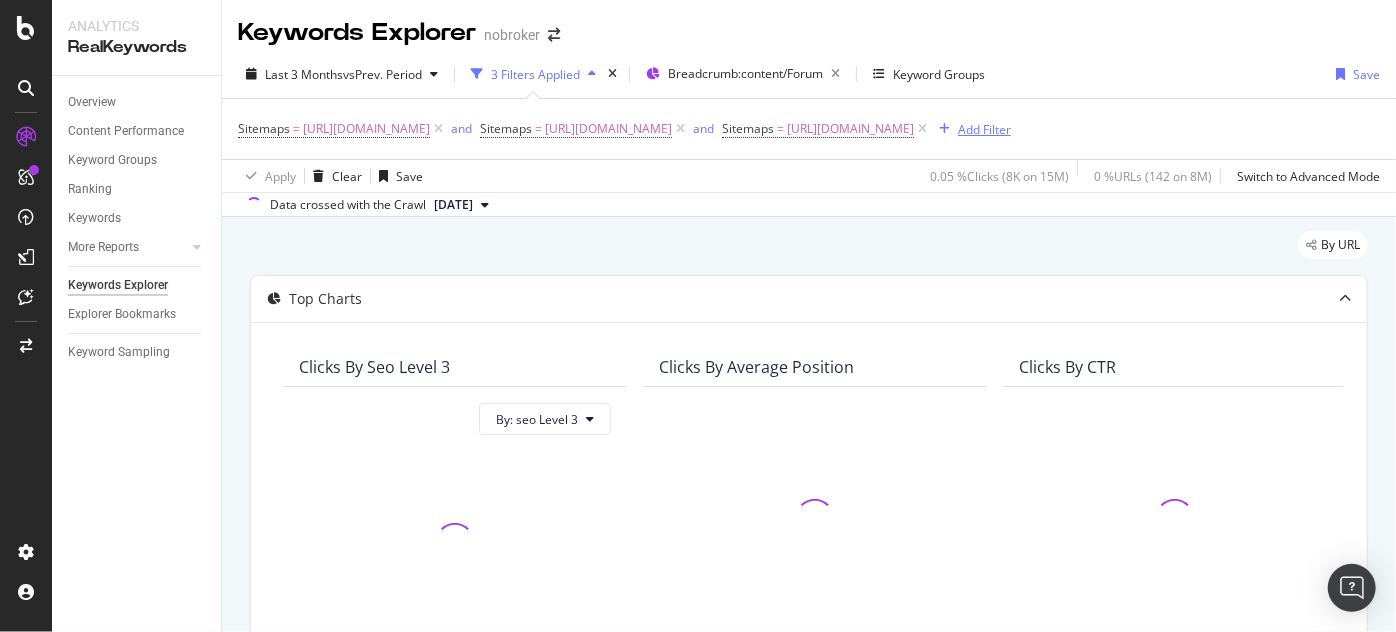 click on "Add Filter" at bounding box center (984, 129) 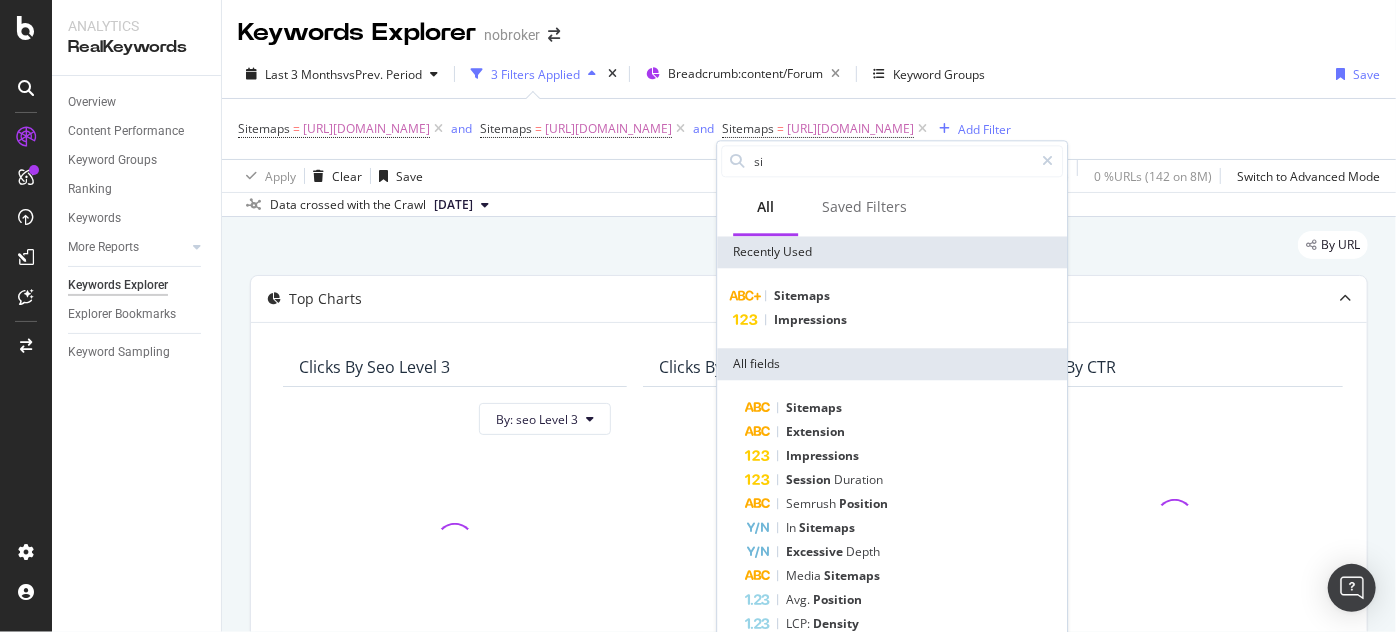 type on "=" 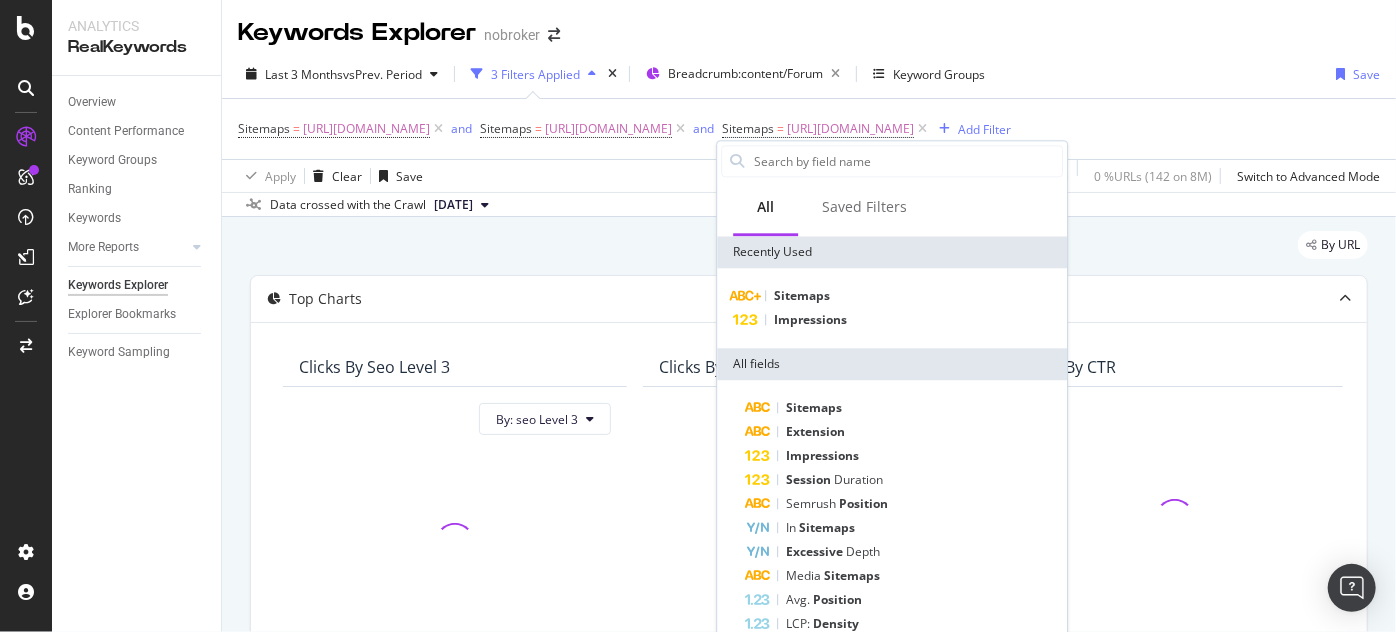 type on "d" 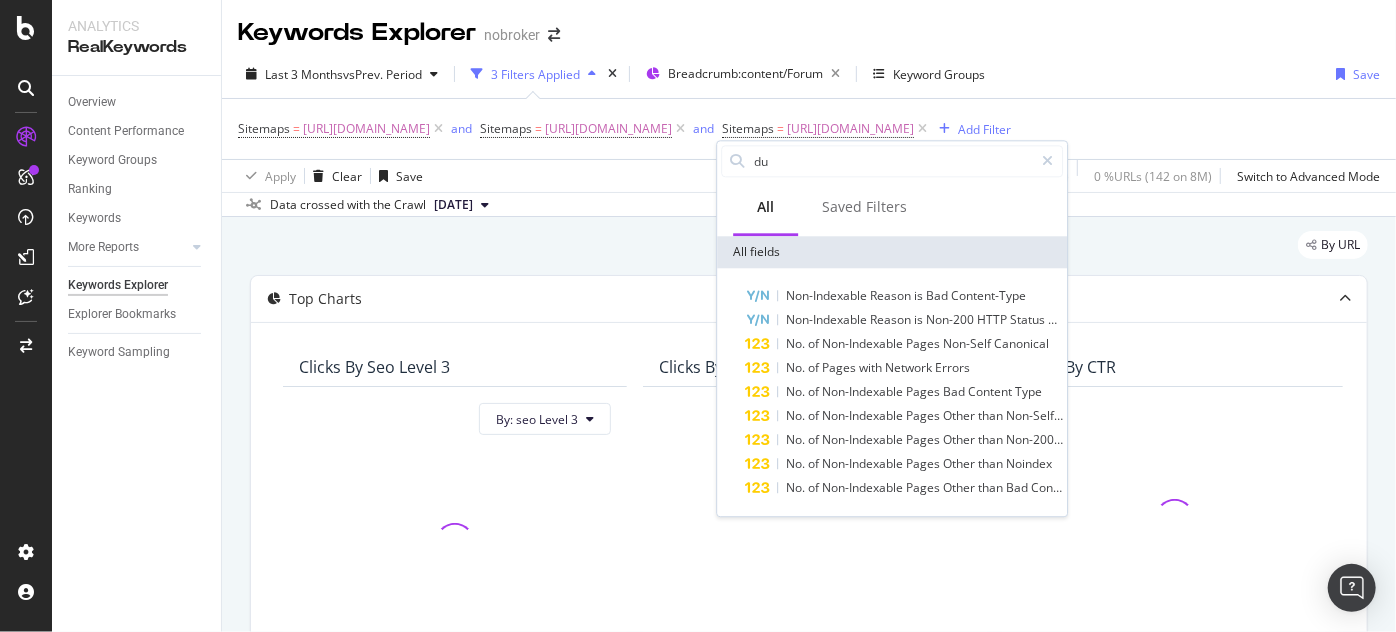 type on "d" 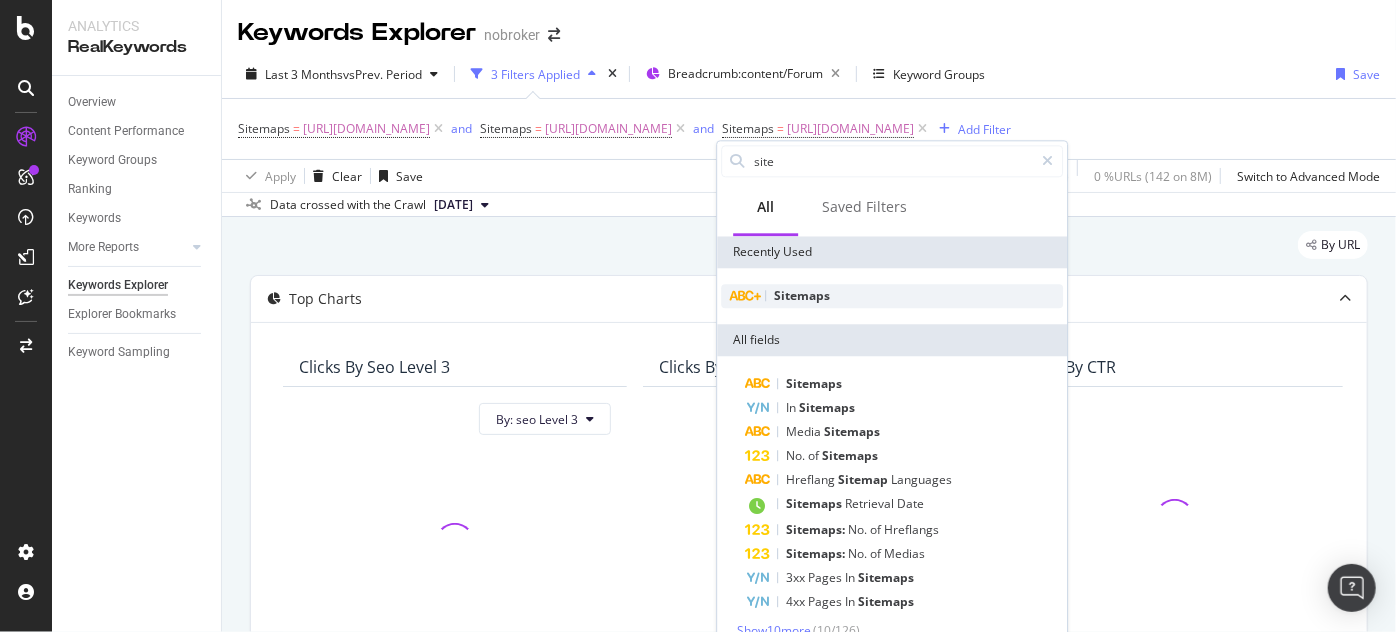 type on "site" 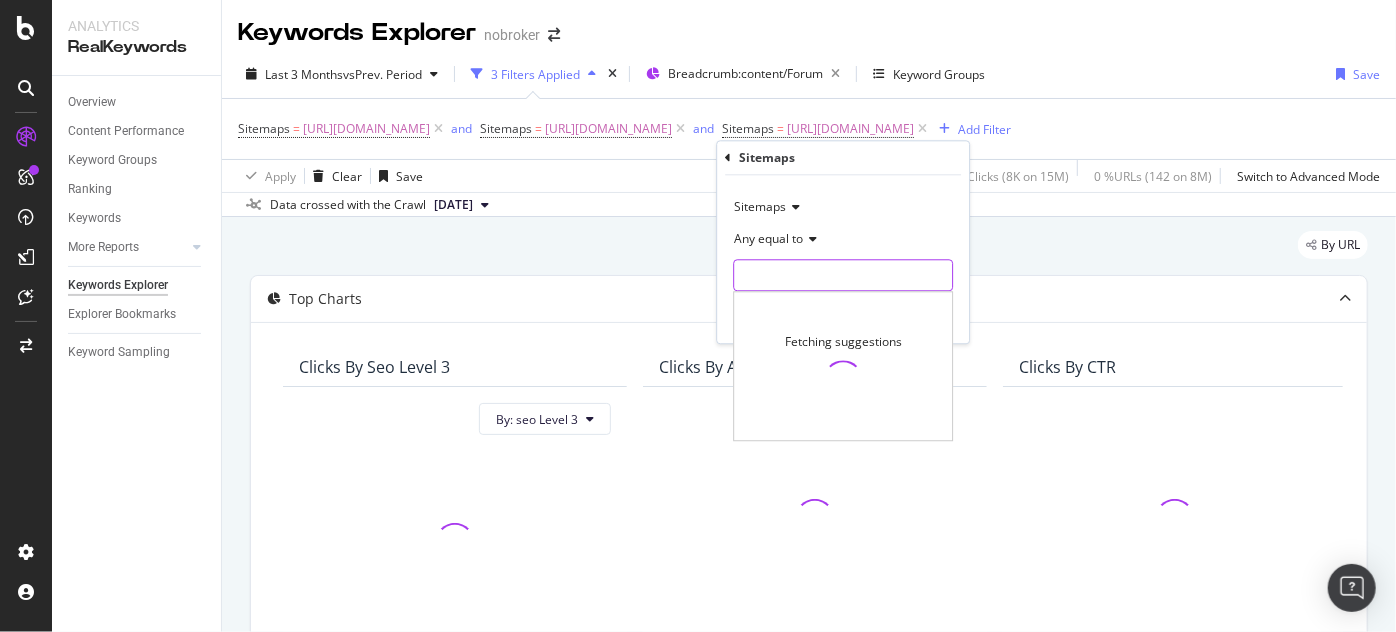 click at bounding box center [843, 276] 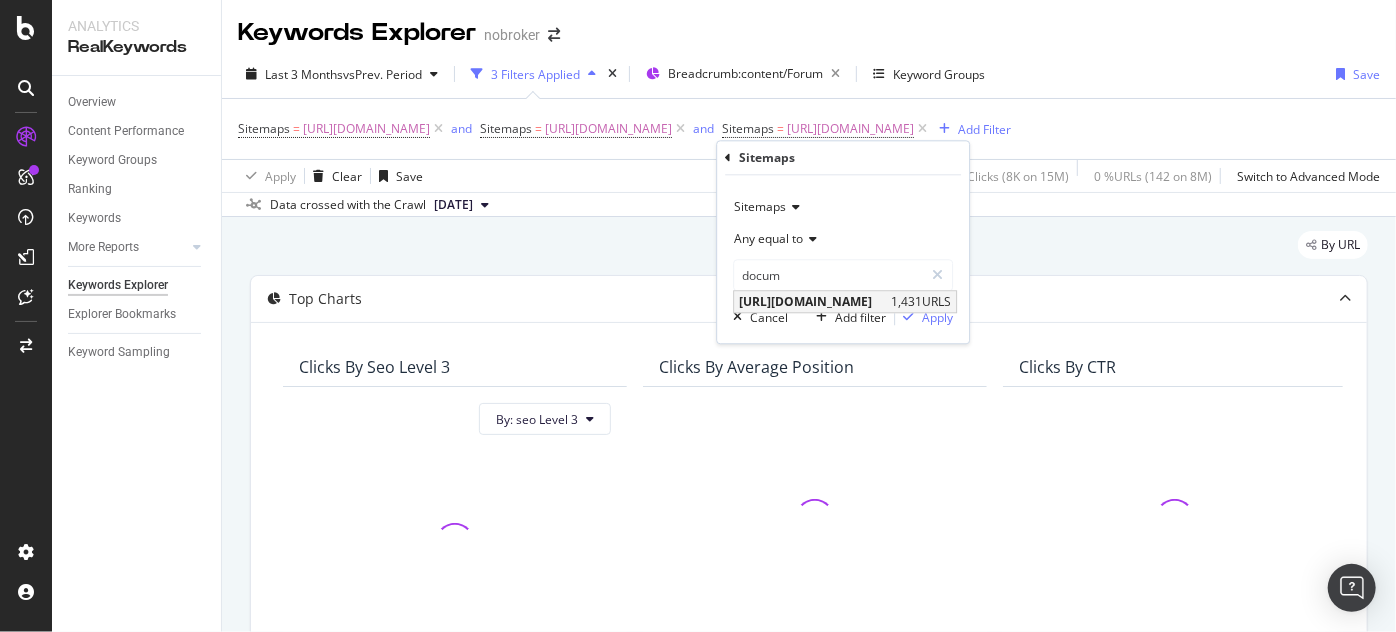 click on "[URL][DOMAIN_NAME]" at bounding box center (812, 302) 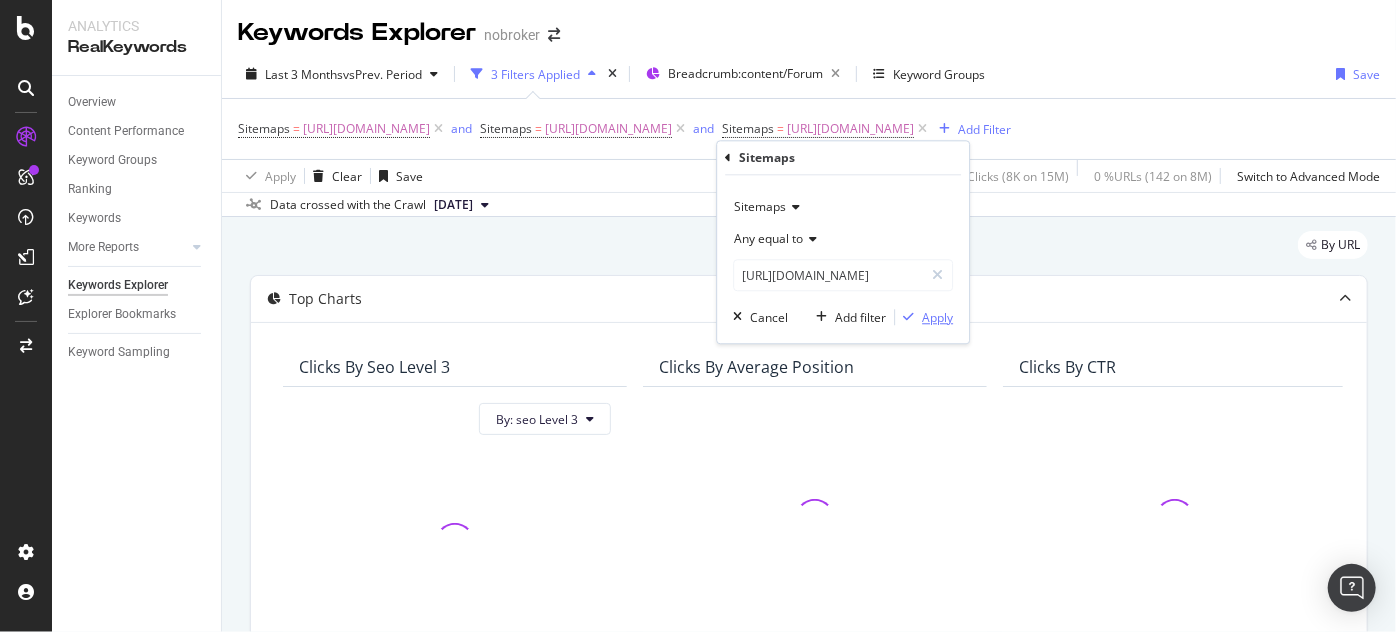 click on "Apply" at bounding box center [937, 317] 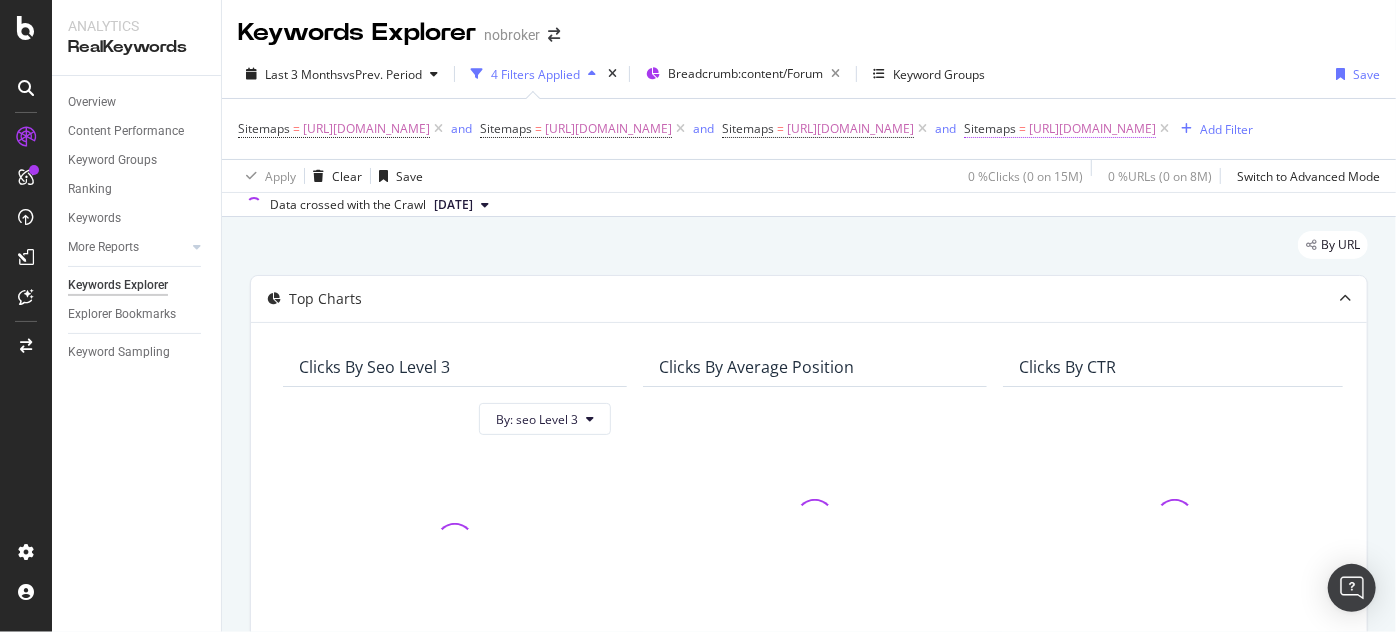 click on "[URL][DOMAIN_NAME]" at bounding box center (1092, 129) 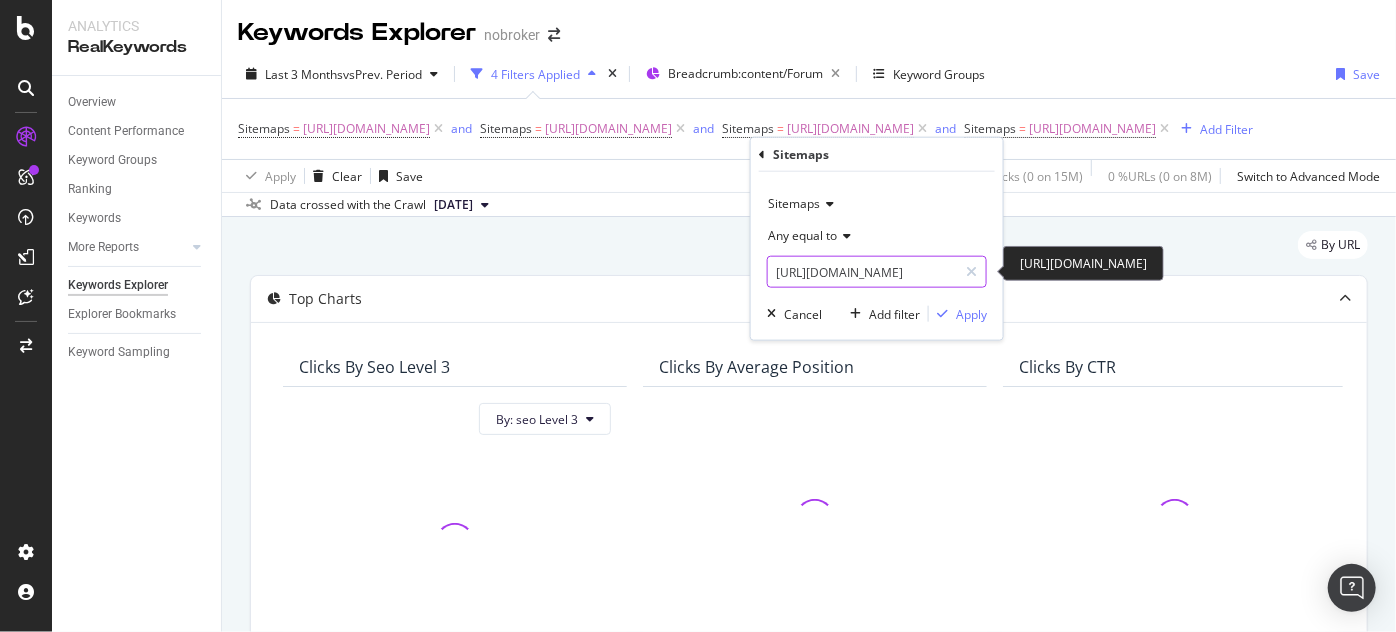 click on "[URL][DOMAIN_NAME]" at bounding box center [862, 272] 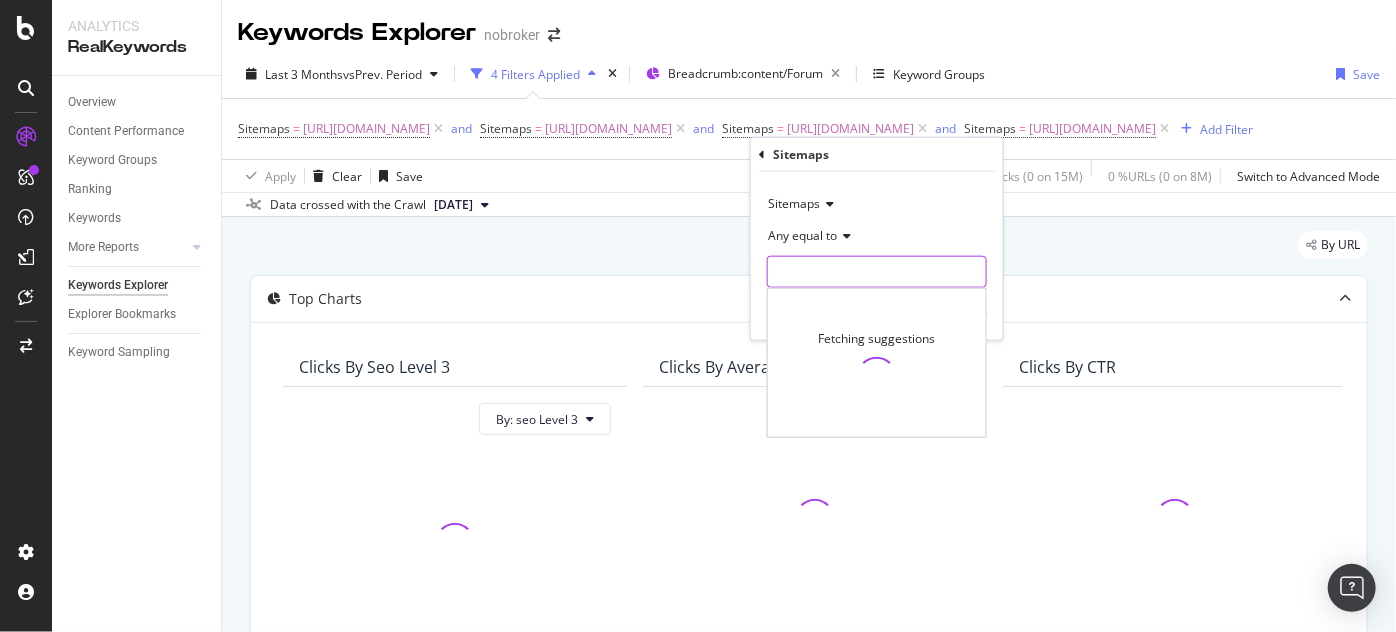 type on "d" 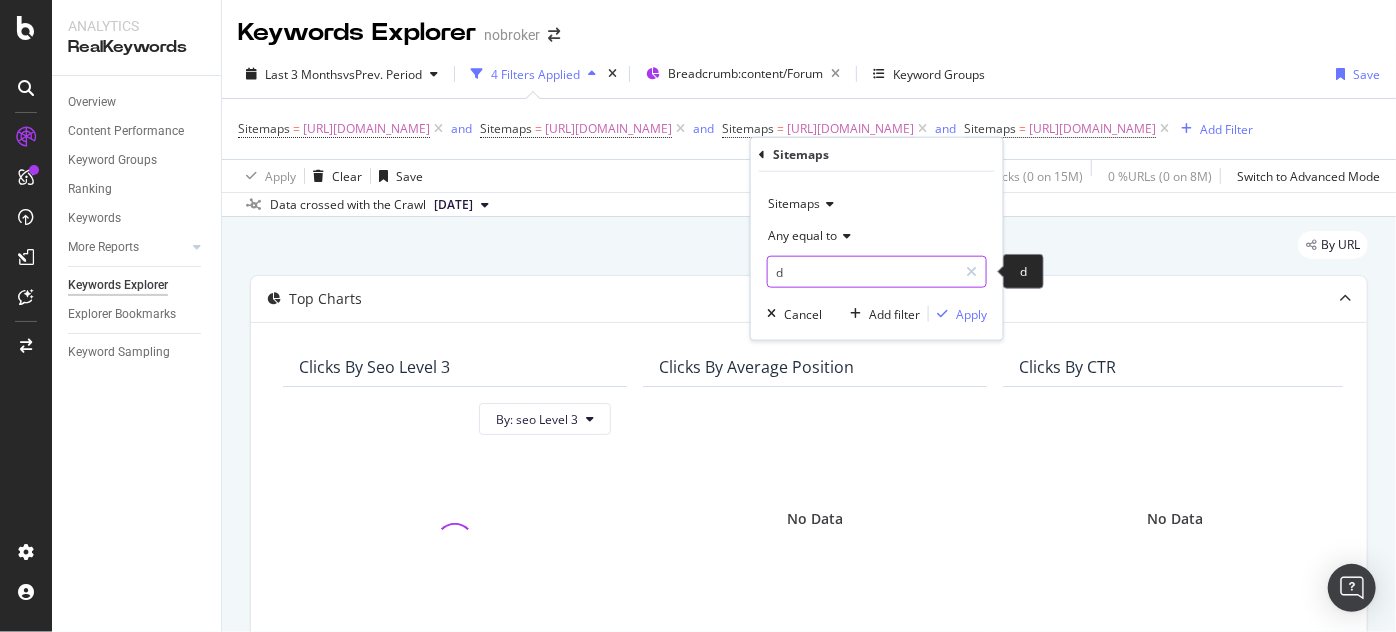 click on "d" at bounding box center [862, 272] 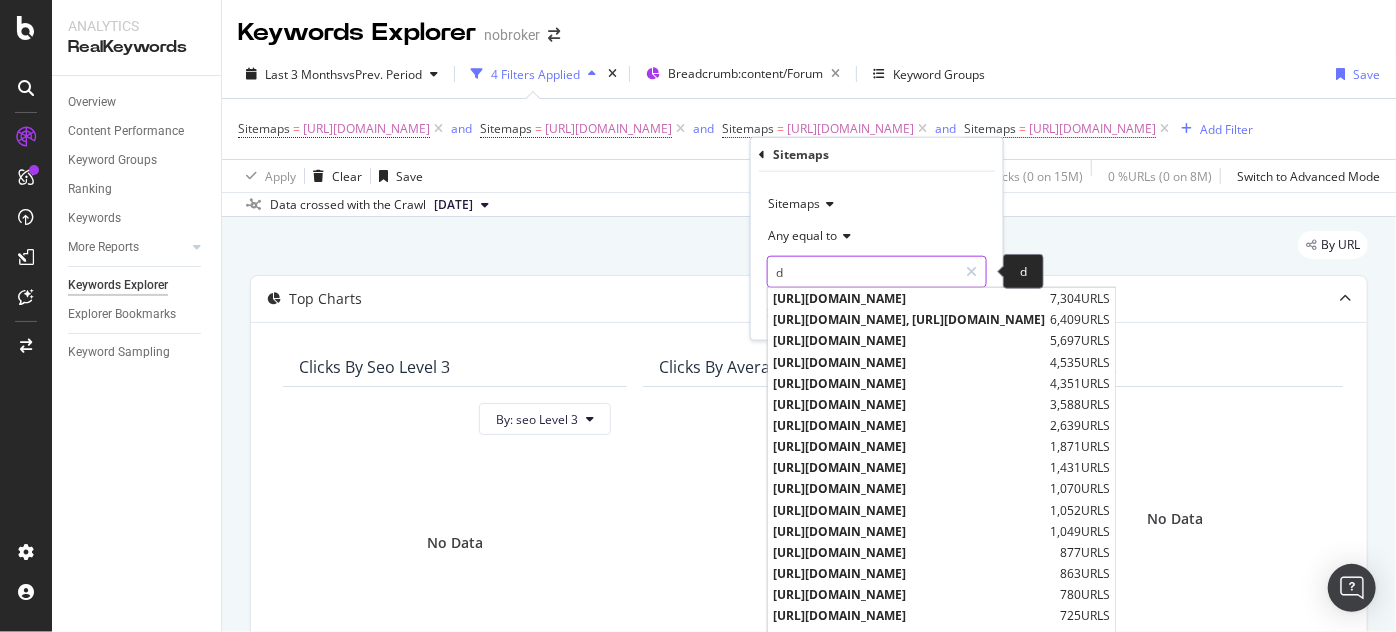 click on "d" at bounding box center [862, 272] 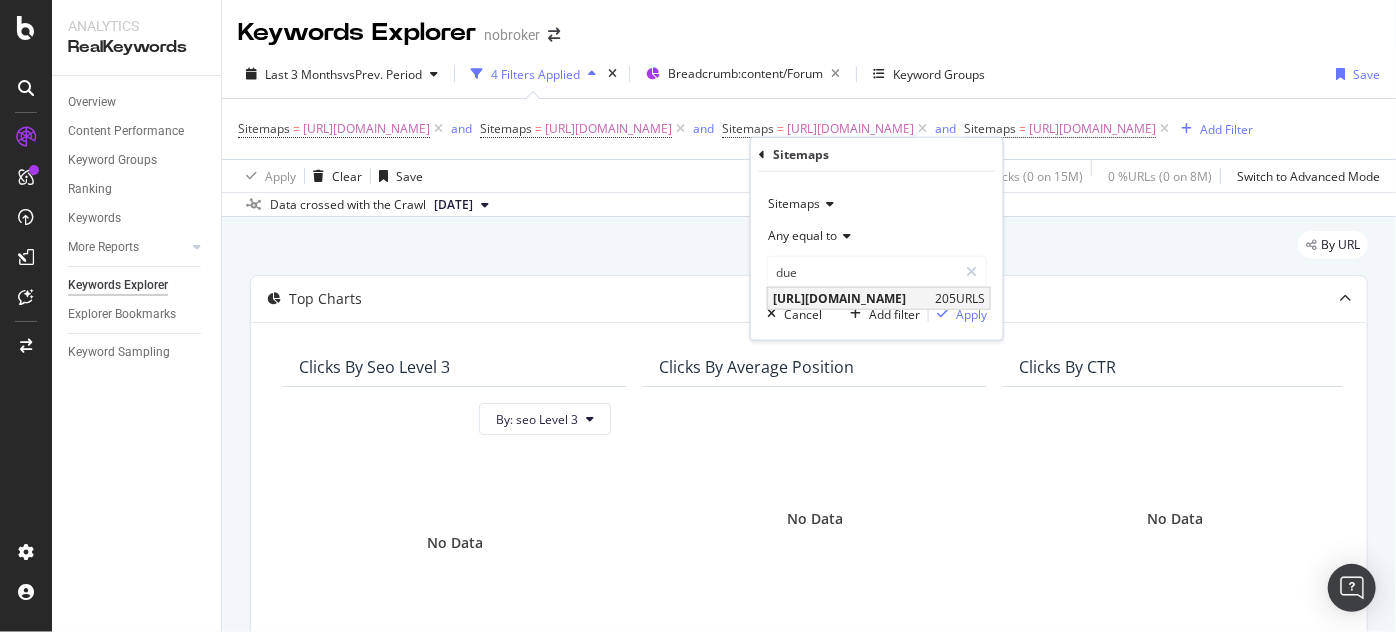 click on "[URL][DOMAIN_NAME]" at bounding box center (851, 298) 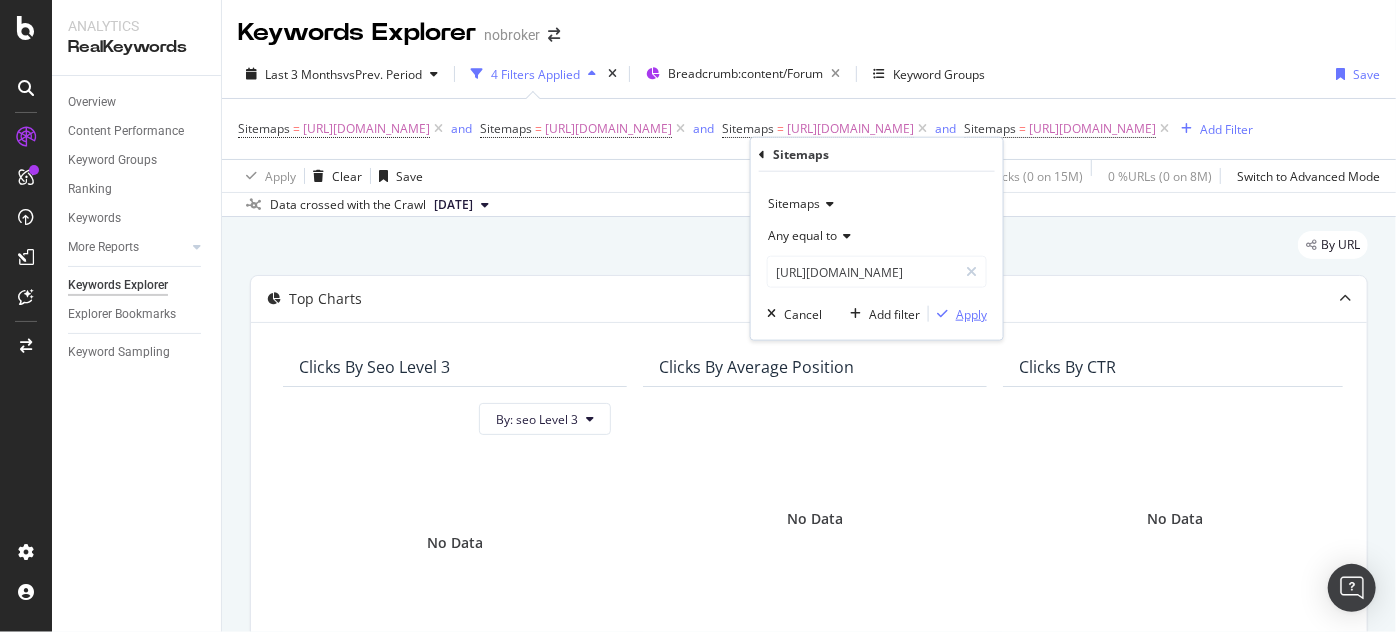 click on "Apply" at bounding box center (971, 313) 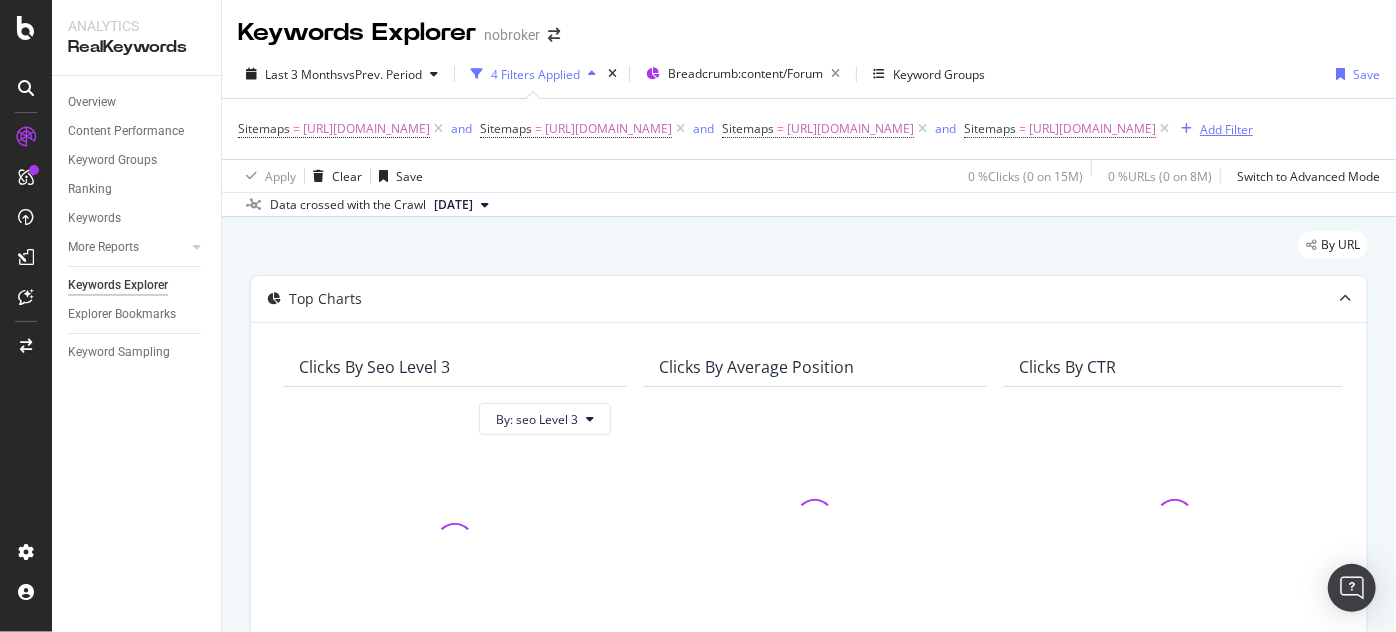 click on "Add Filter" at bounding box center (1226, 129) 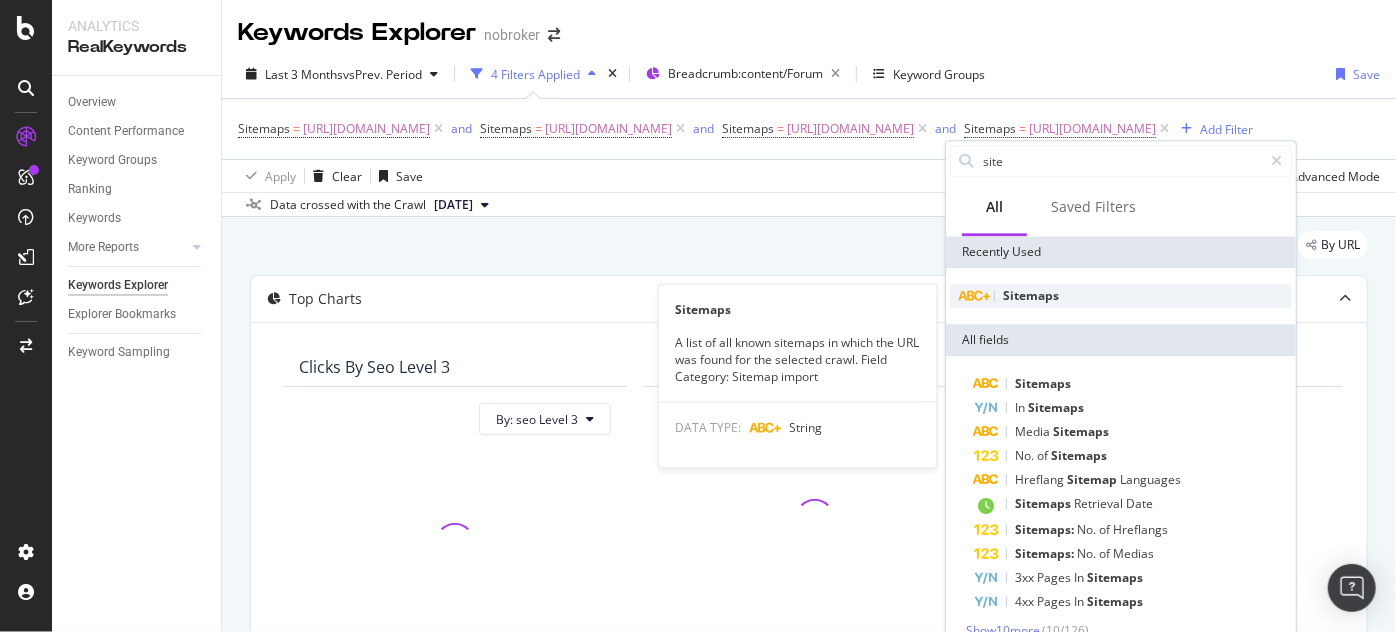 click on "Sitemaps" at bounding box center [1031, 295] 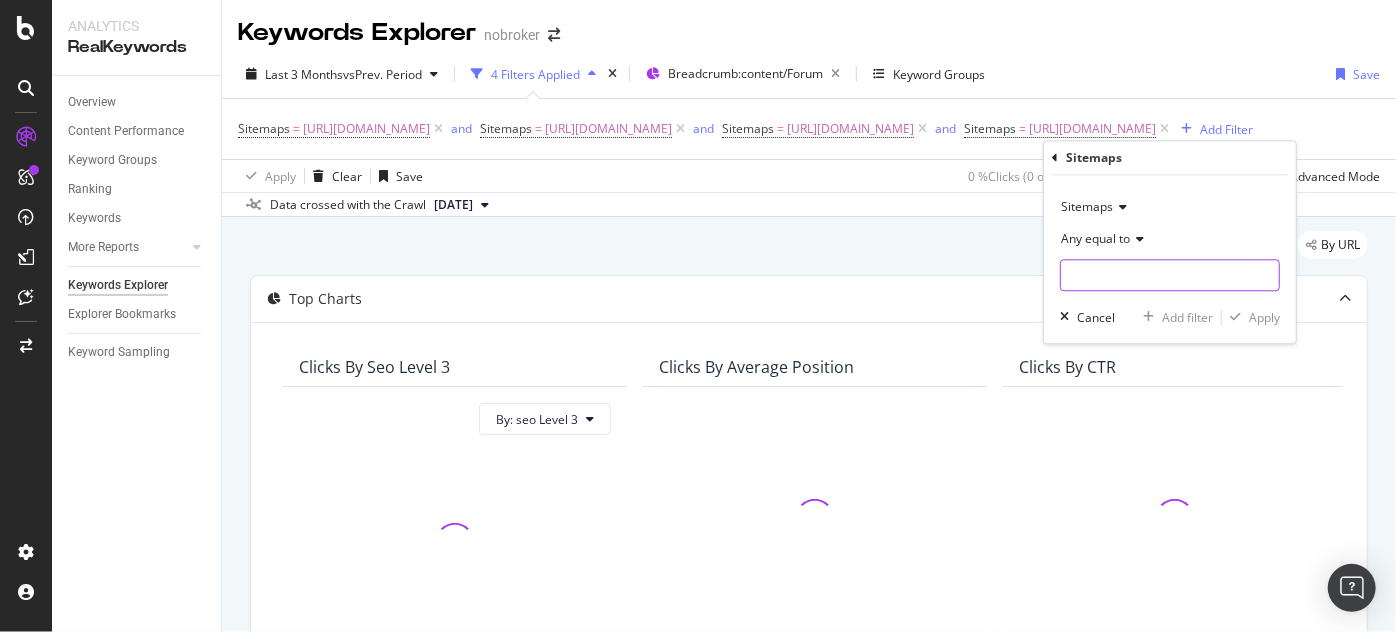click at bounding box center [1170, 276] 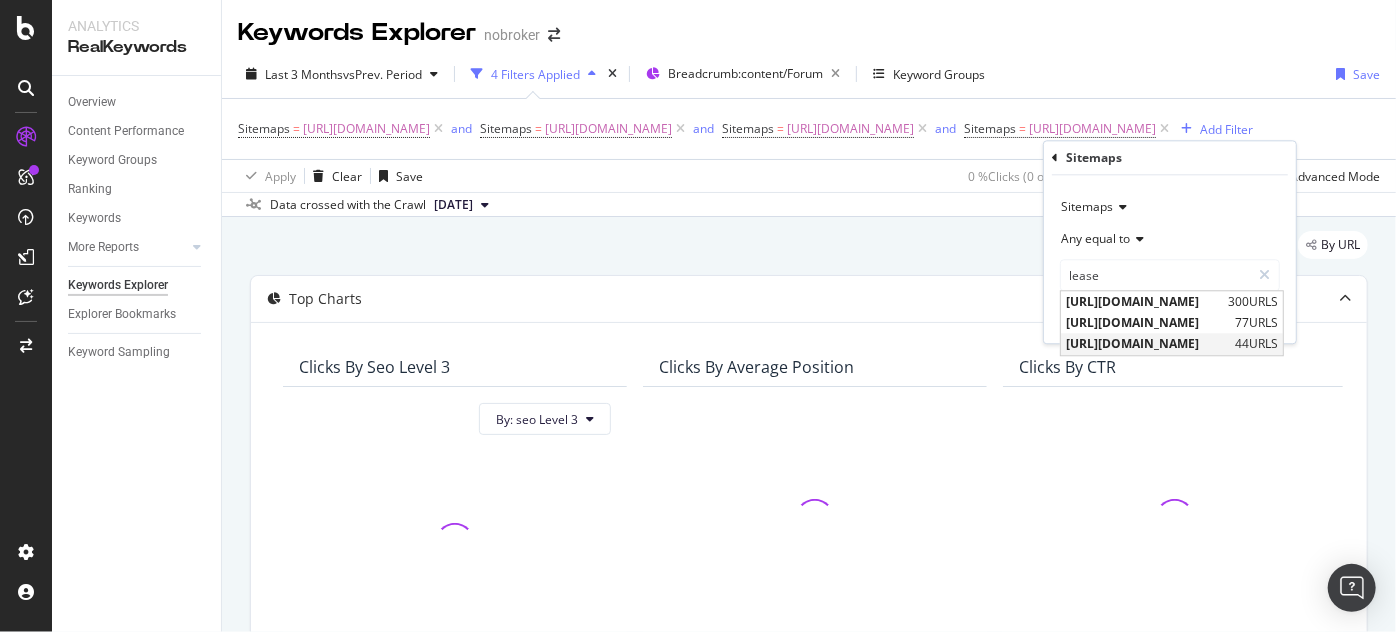 click on "[URL][DOMAIN_NAME]" at bounding box center (1148, 344) 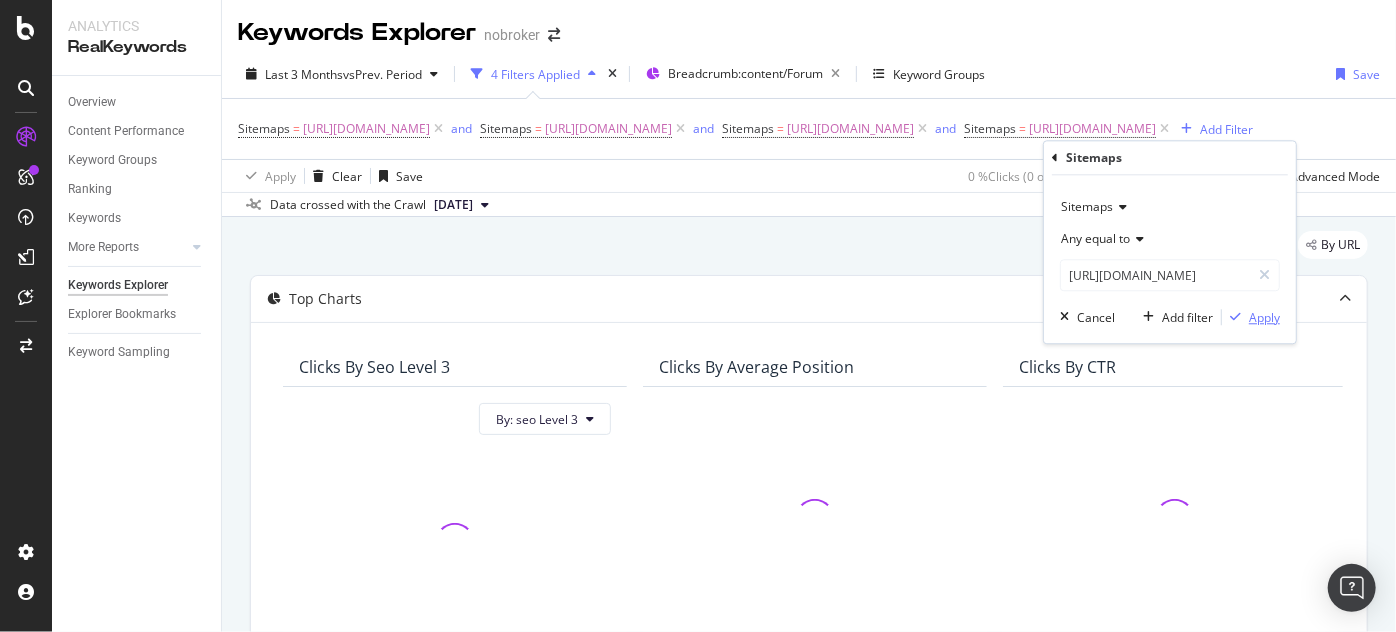 click on "Apply" at bounding box center [1264, 317] 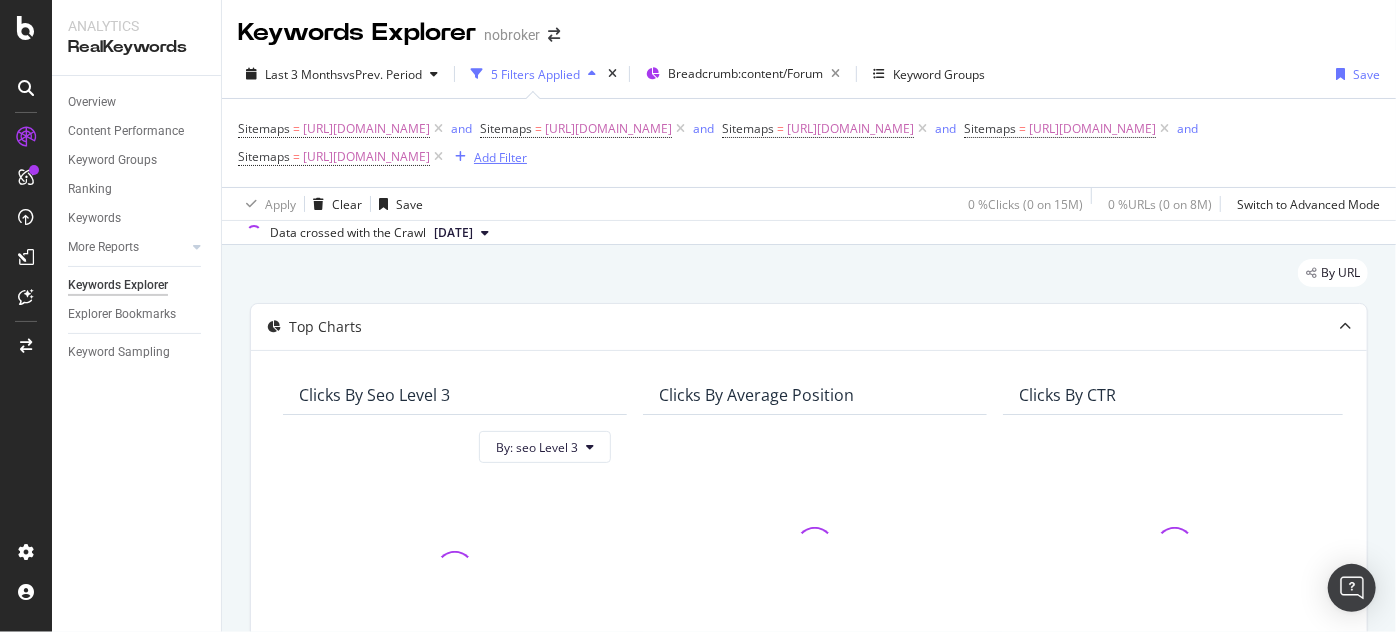 click on "Add Filter" at bounding box center (500, 157) 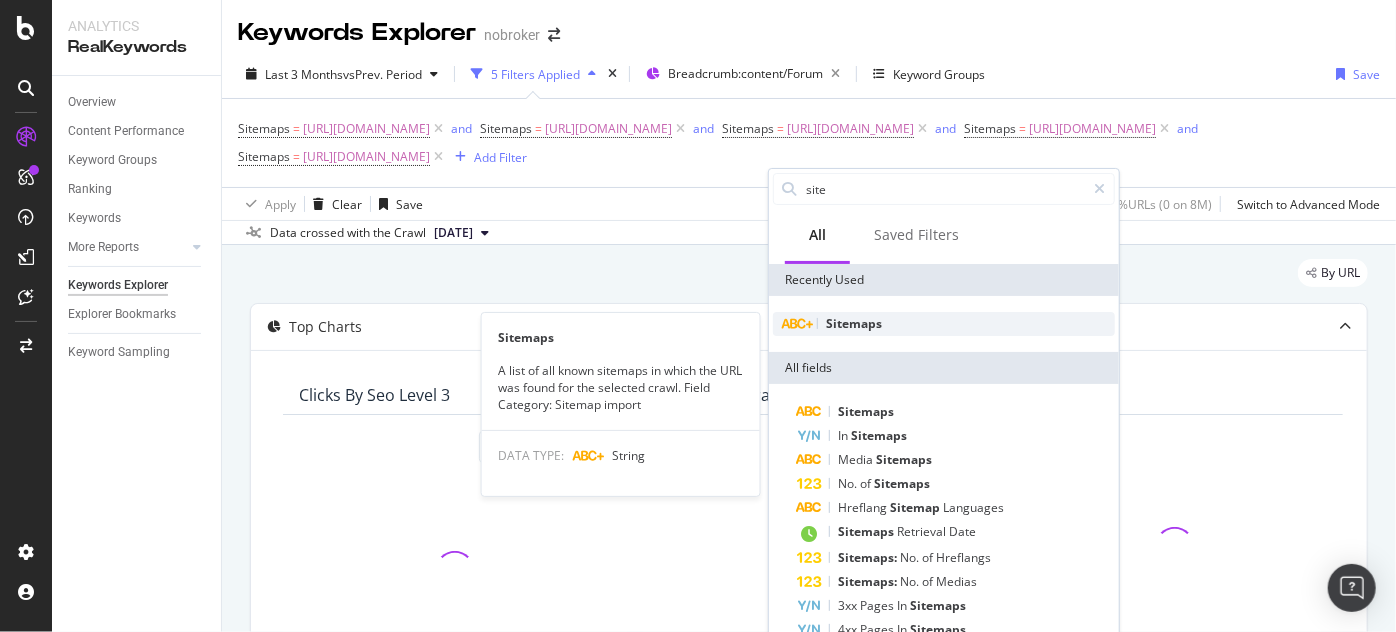 click on "Sitemaps" at bounding box center (854, 323) 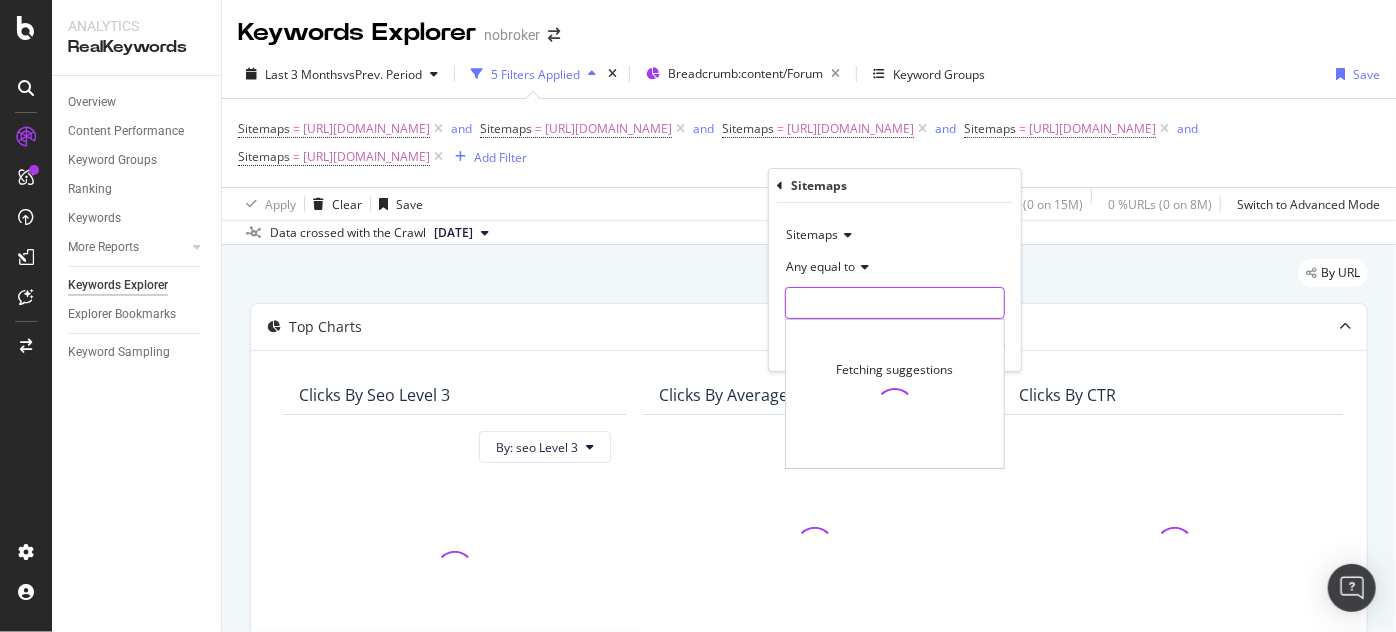 click at bounding box center (895, 303) 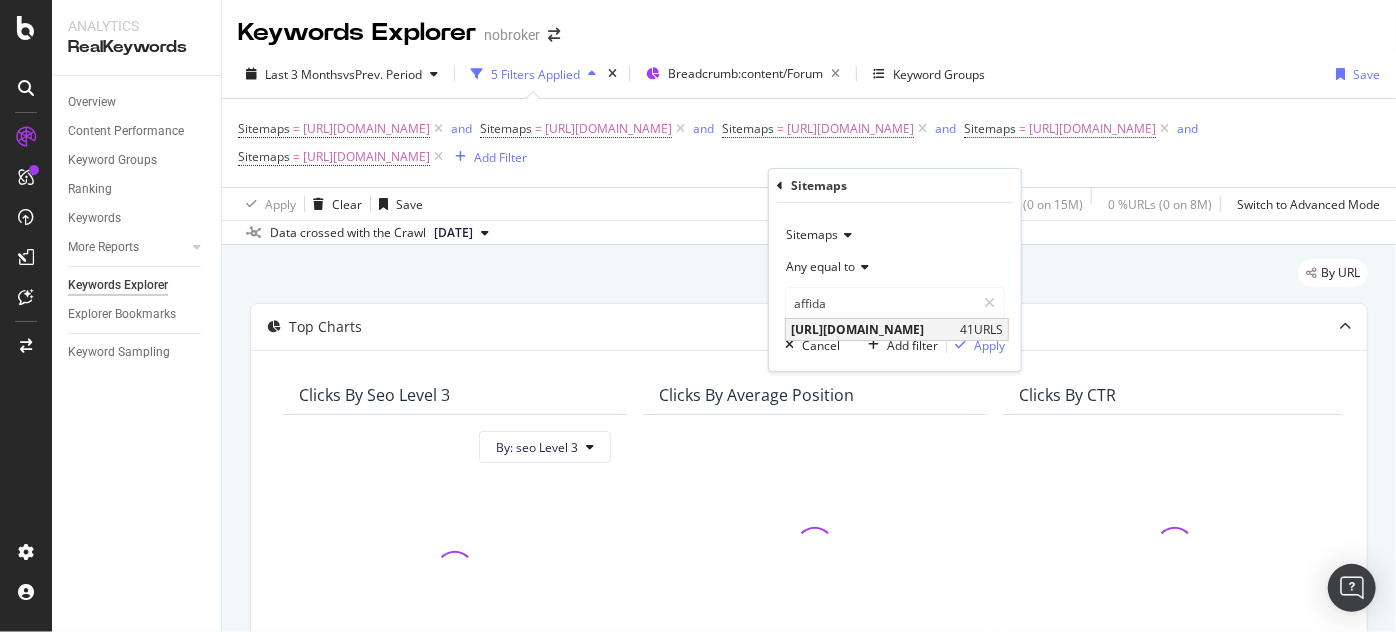click on "[URL][DOMAIN_NAME]" at bounding box center [873, 329] 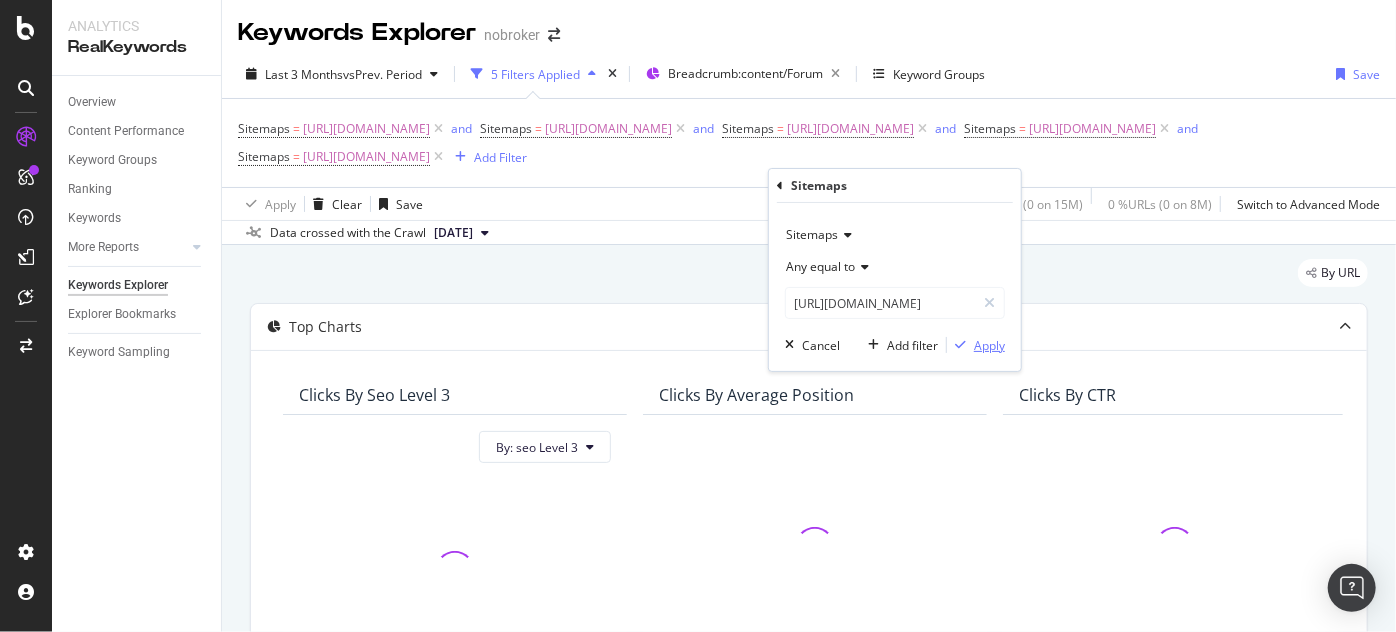 click on "Apply" at bounding box center (976, 345) 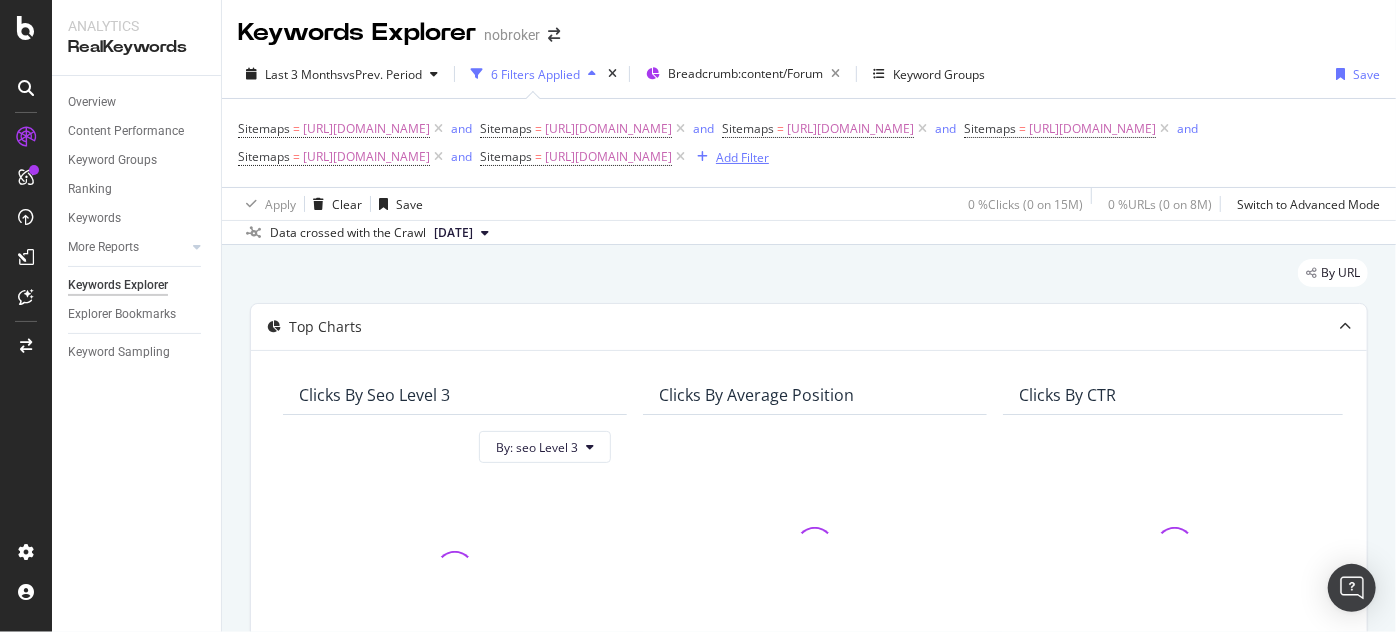 click on "Add Filter" at bounding box center (742, 157) 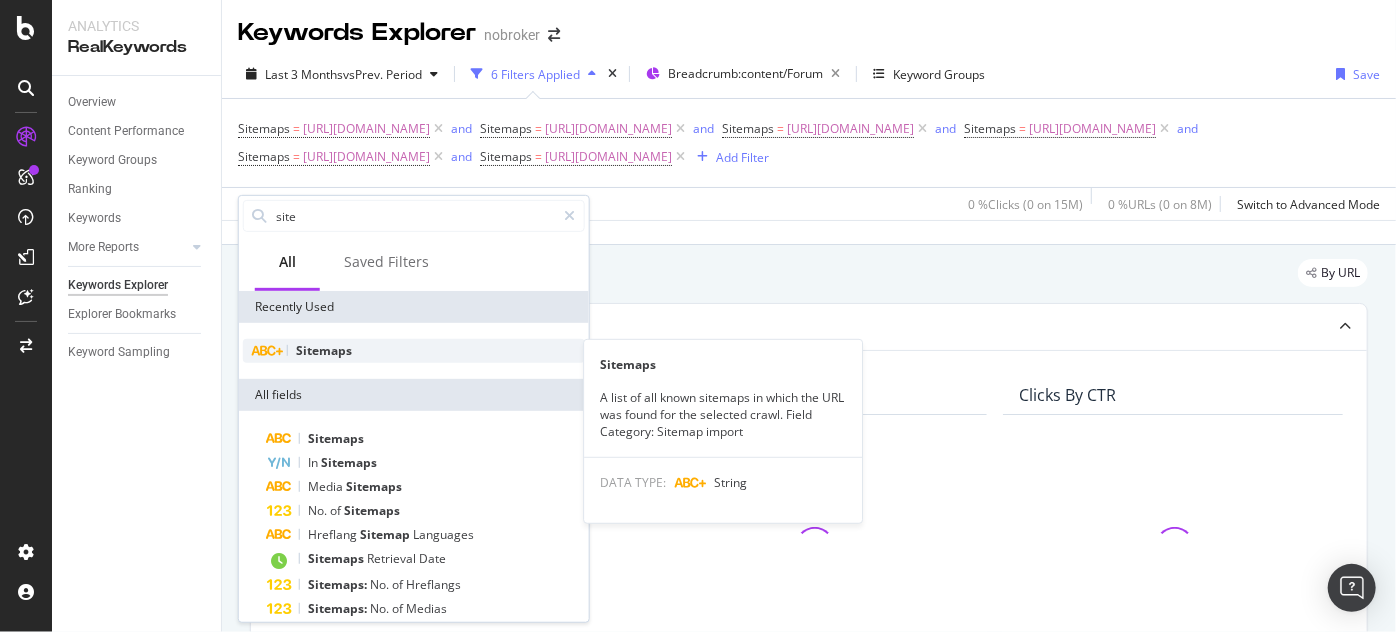 click on "Sitemaps" at bounding box center (324, 350) 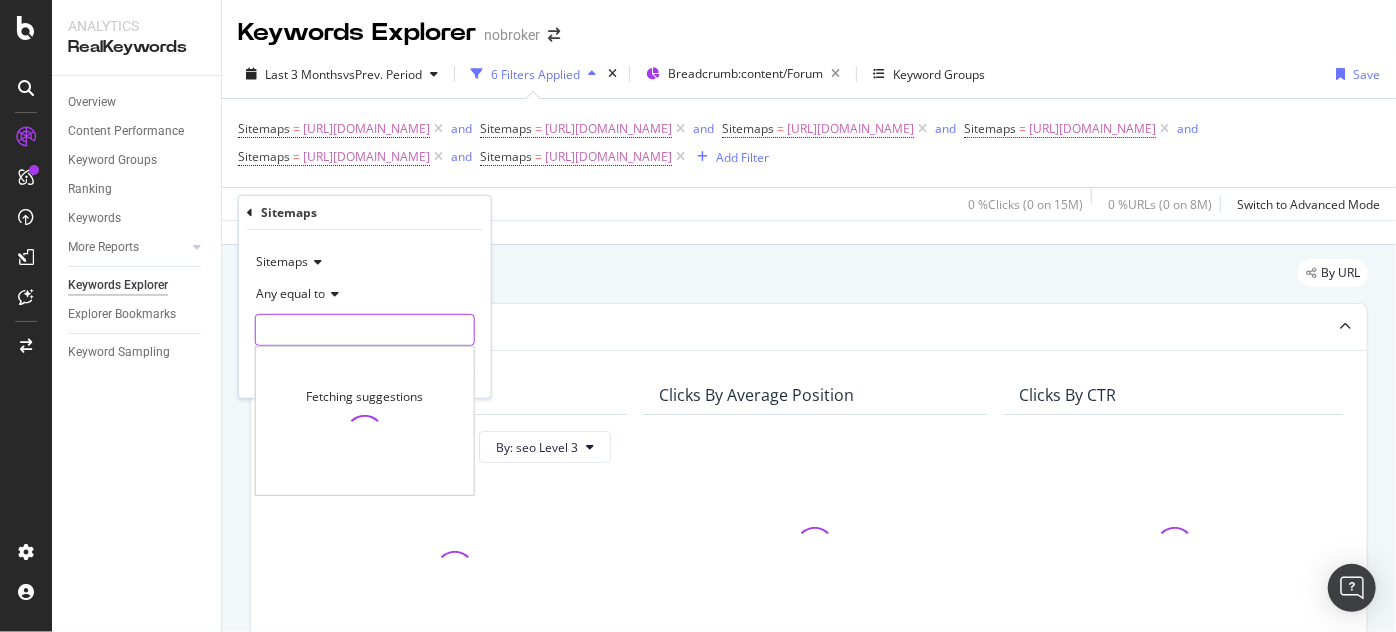 click at bounding box center (365, 330) 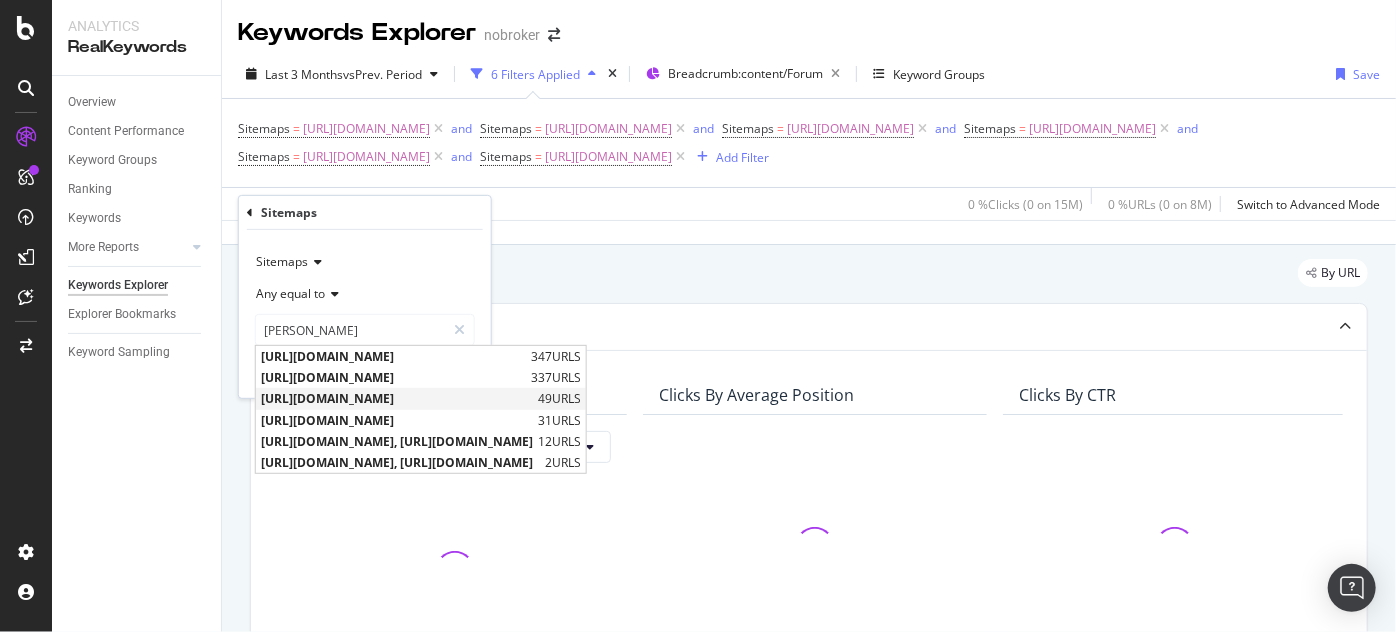 click on "[URL][DOMAIN_NAME]" at bounding box center (397, 398) 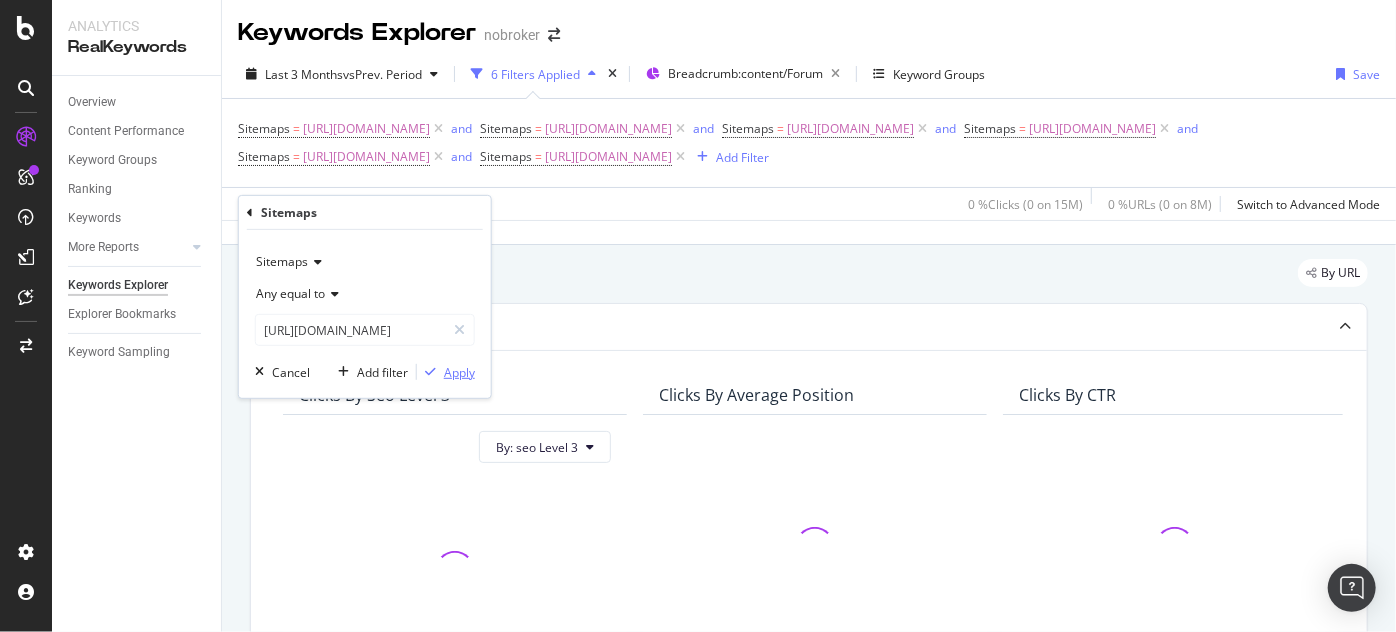 click on "Apply" at bounding box center [459, 371] 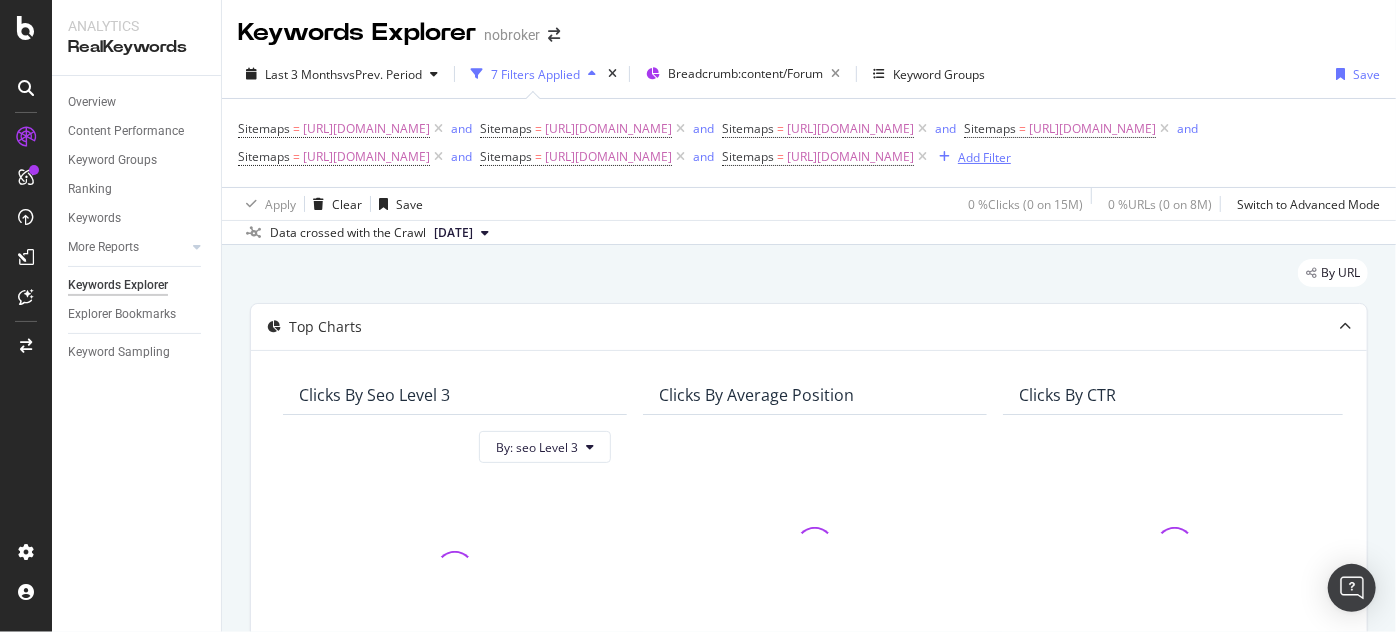 click on "Add Filter" at bounding box center (984, 157) 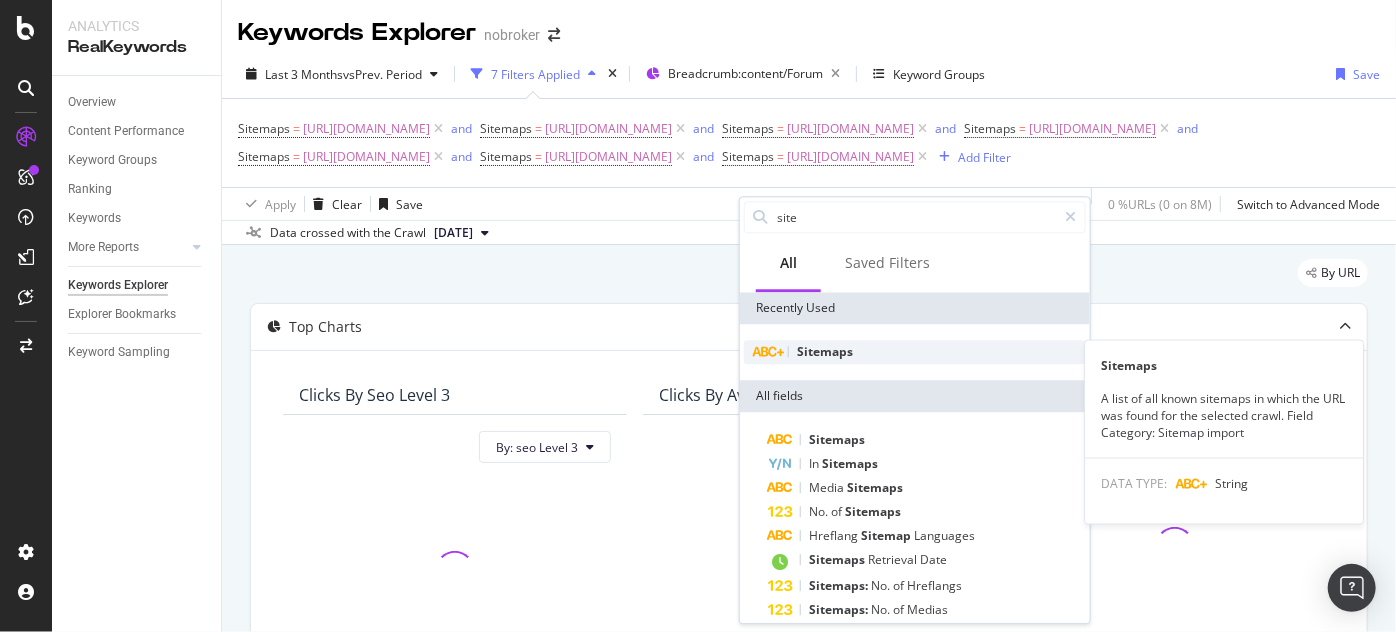 click on "Sitemaps" at bounding box center [825, 351] 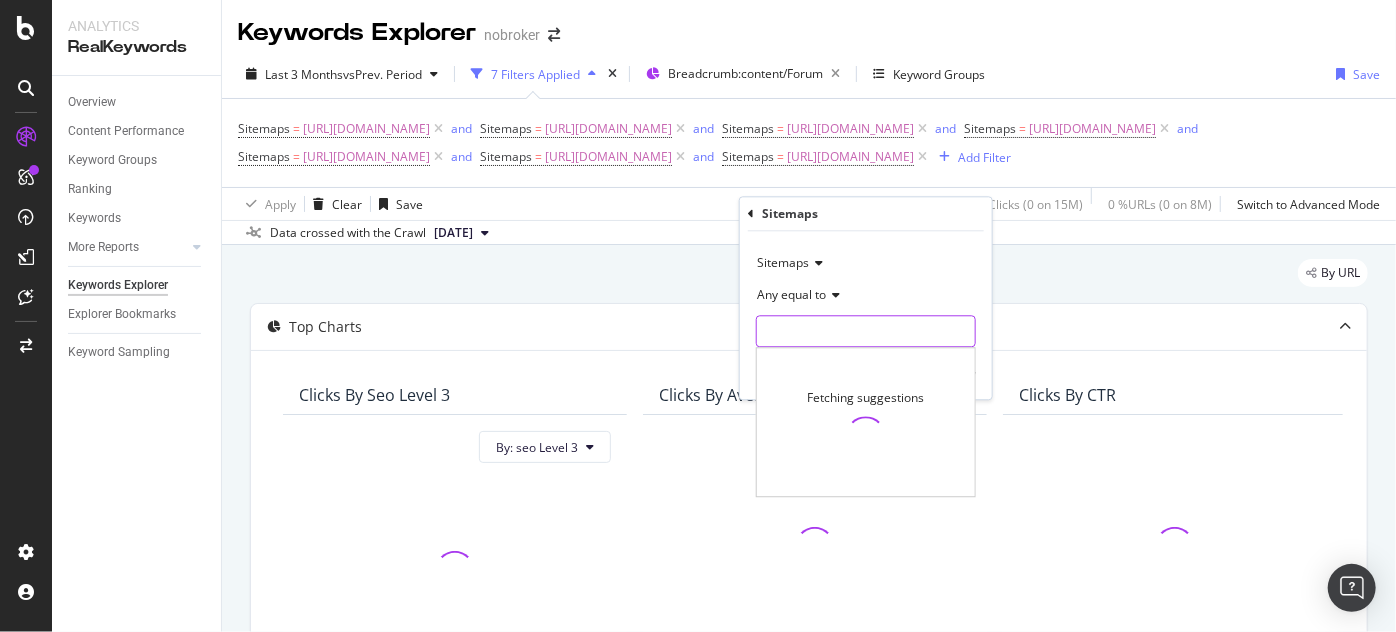 click at bounding box center (866, 332) 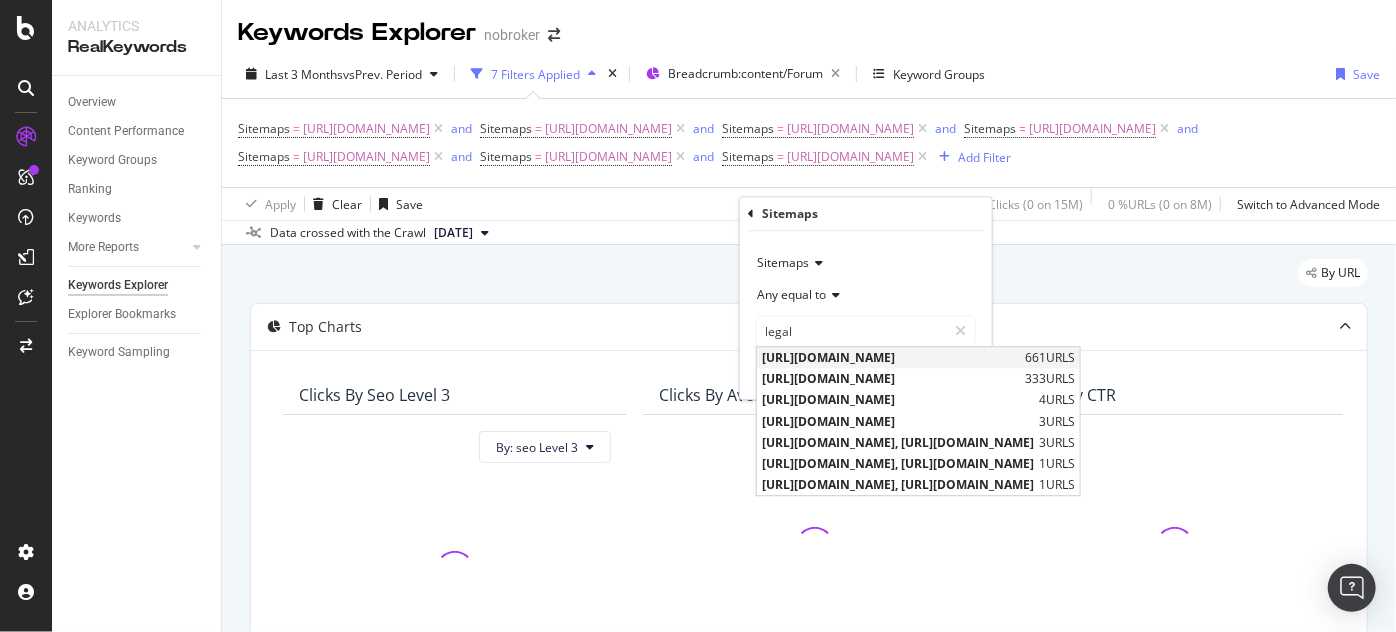 click on "[URL][DOMAIN_NAME]" at bounding box center (891, 358) 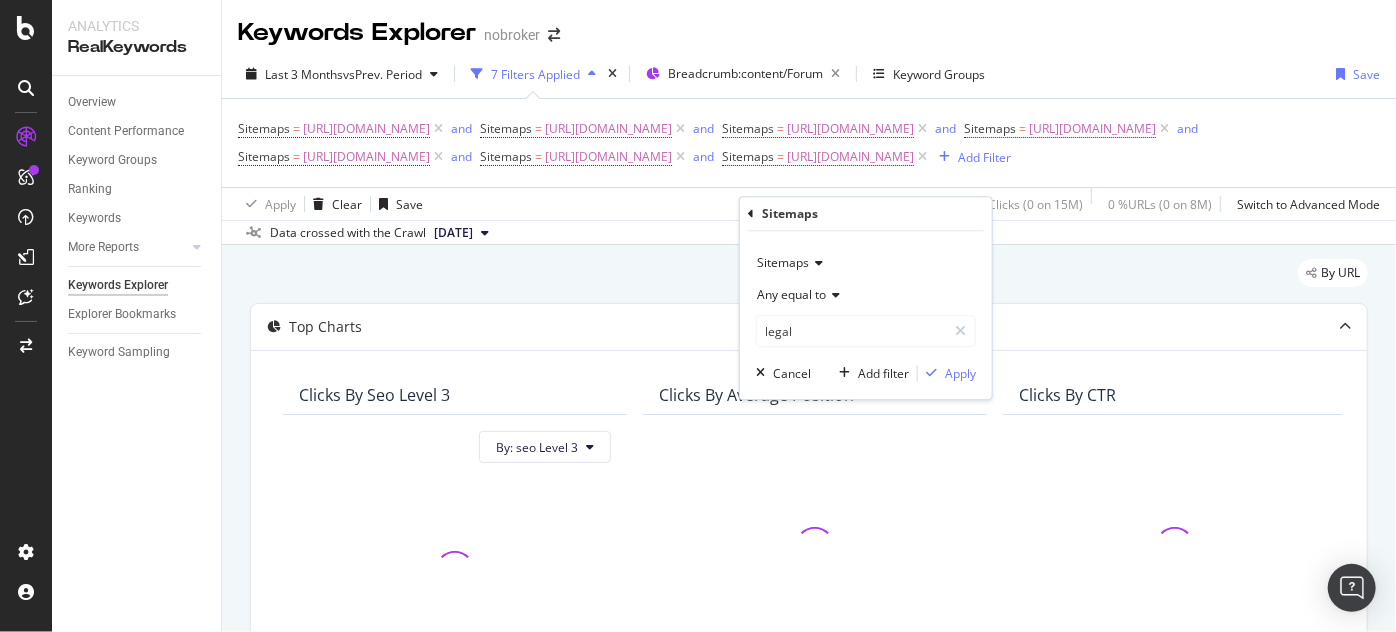 type on "[URL][DOMAIN_NAME]" 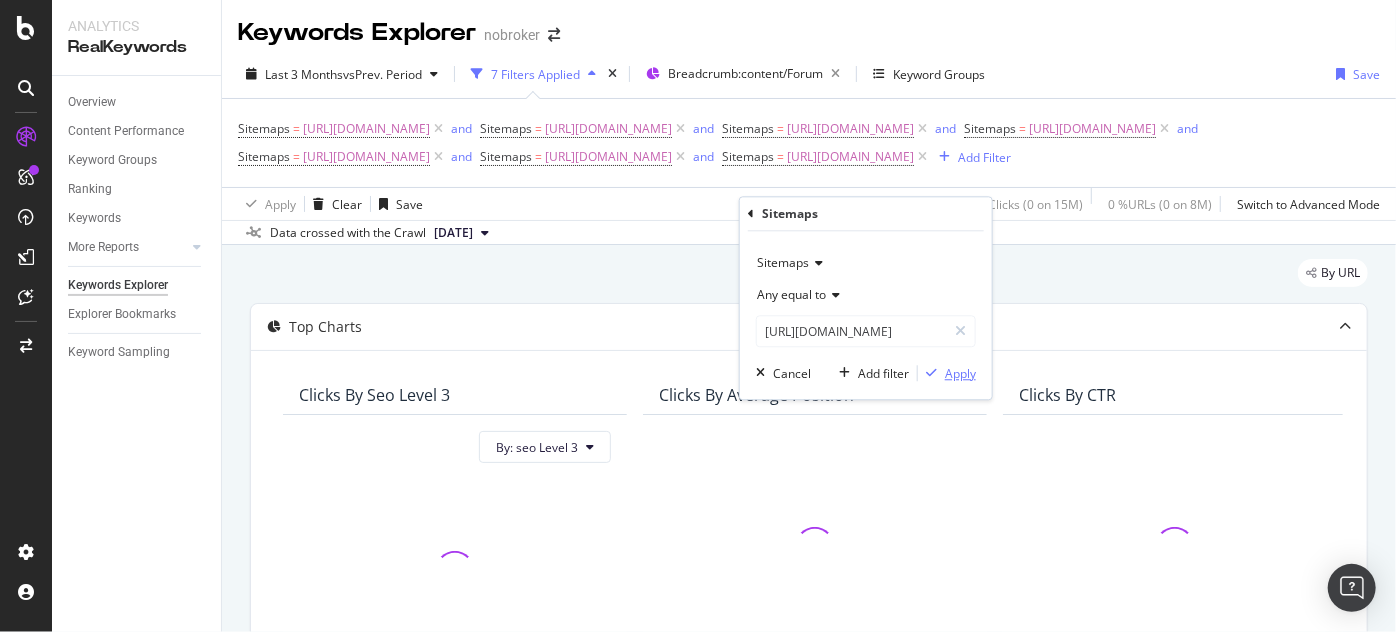 click on "Apply" at bounding box center (960, 373) 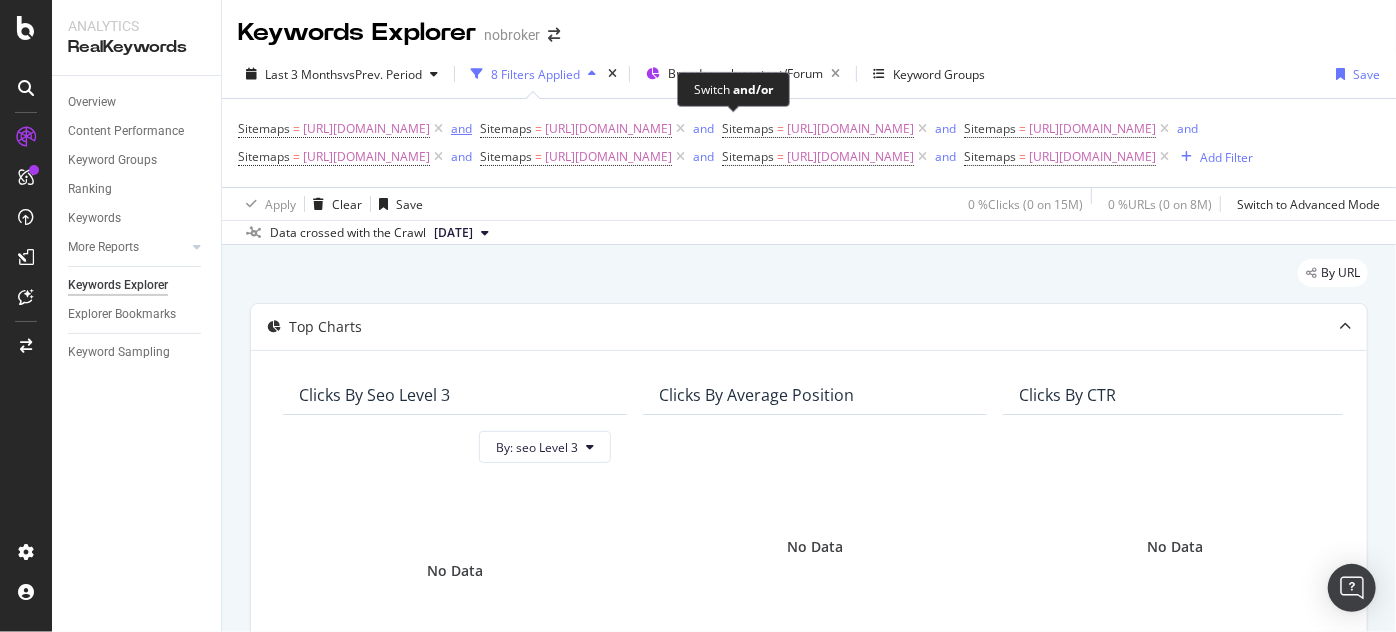 click on "and" at bounding box center (461, 128) 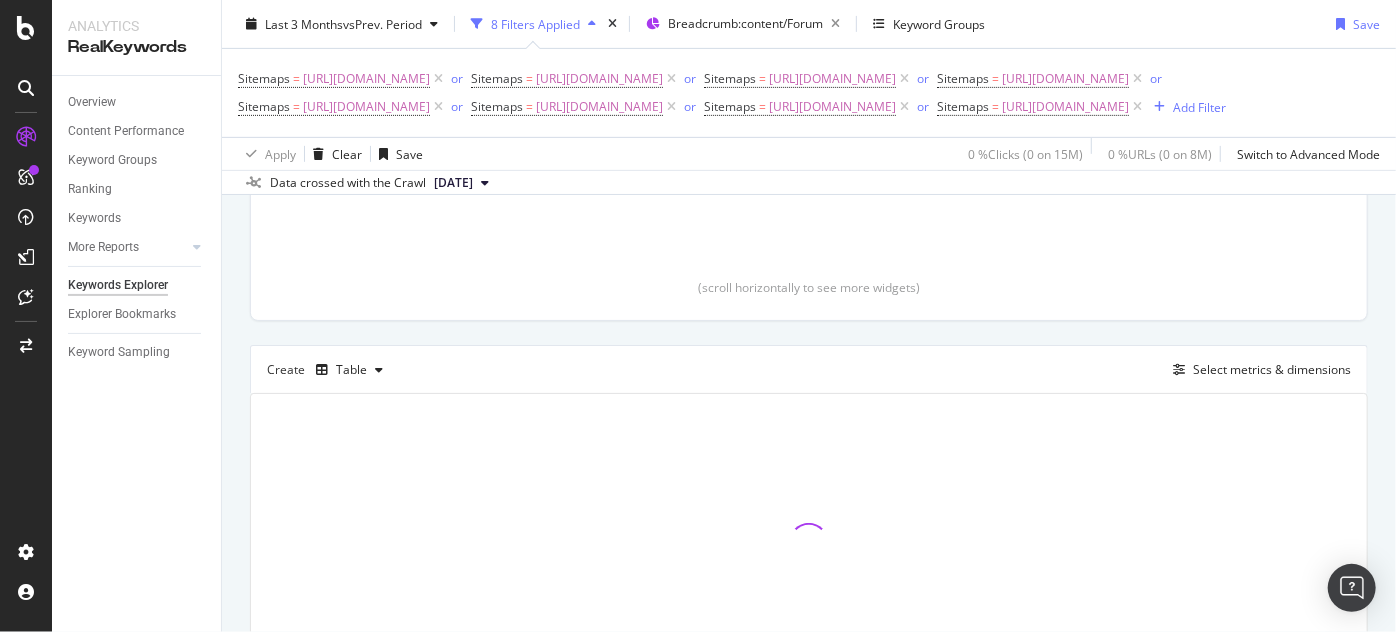 scroll, scrollTop: 452, scrollLeft: 0, axis: vertical 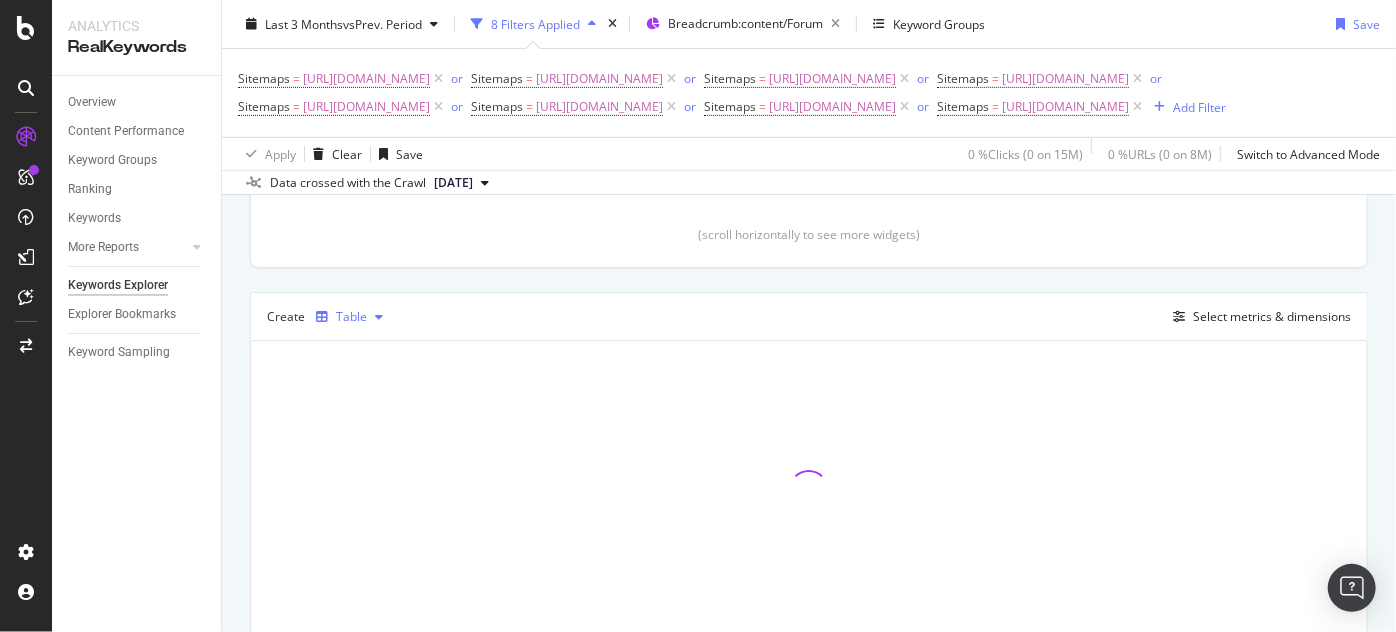 click on "Table" at bounding box center [351, 317] 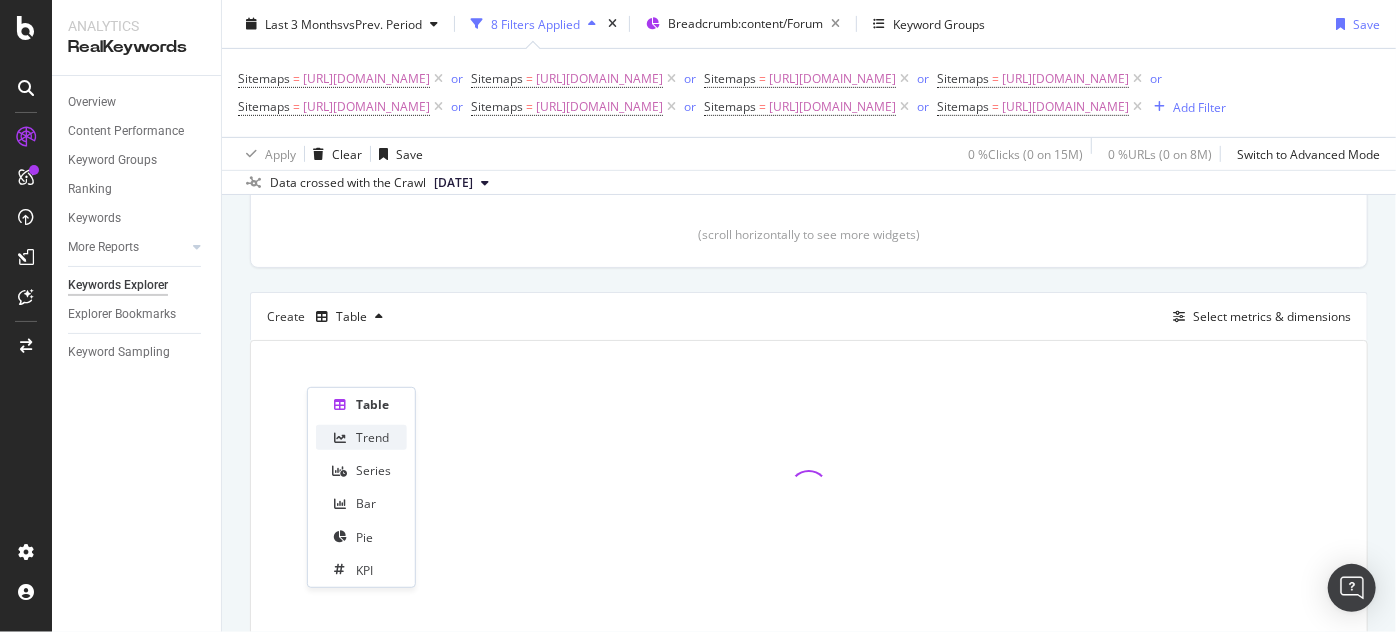 click on "Trend" at bounding box center [372, 437] 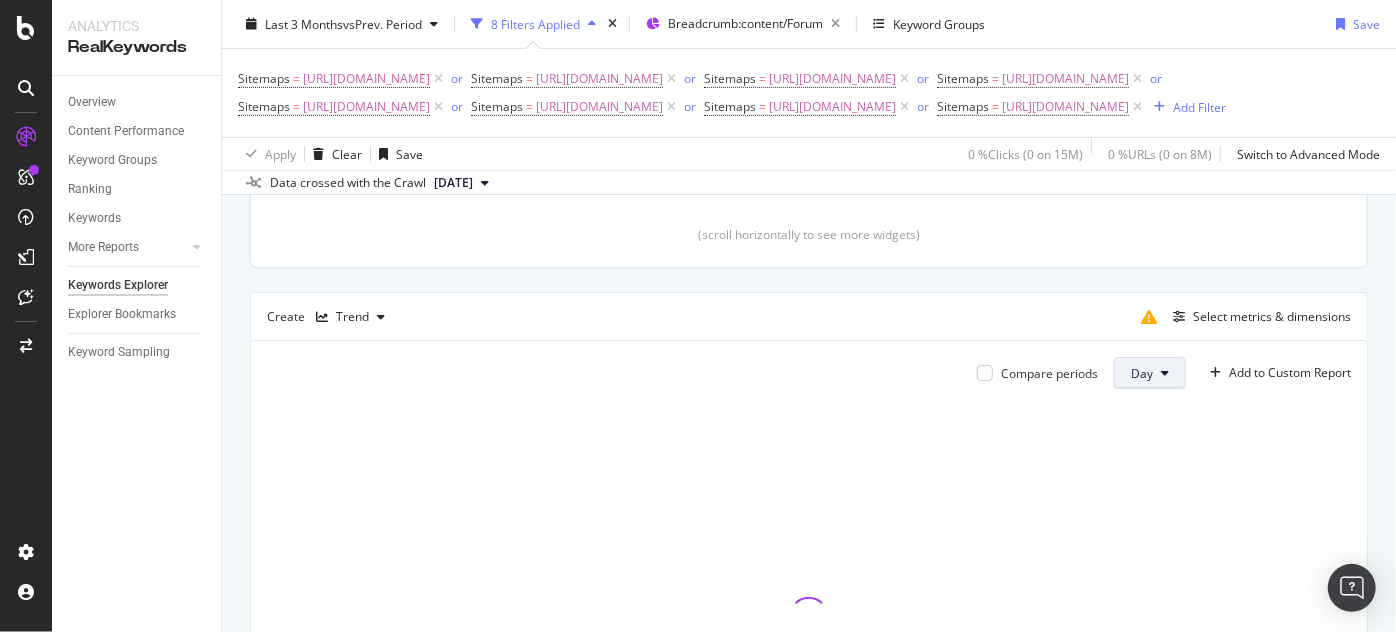 click on "Day" at bounding box center (1150, 373) 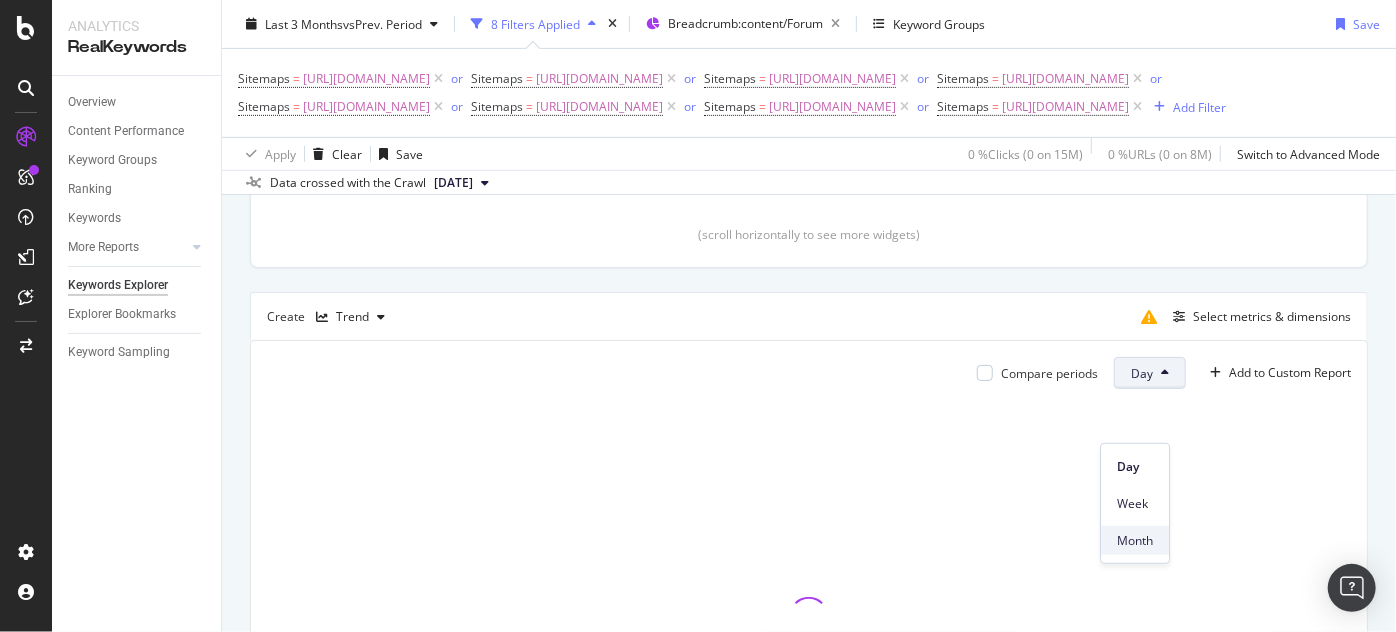 click on "Month" at bounding box center (1135, 540) 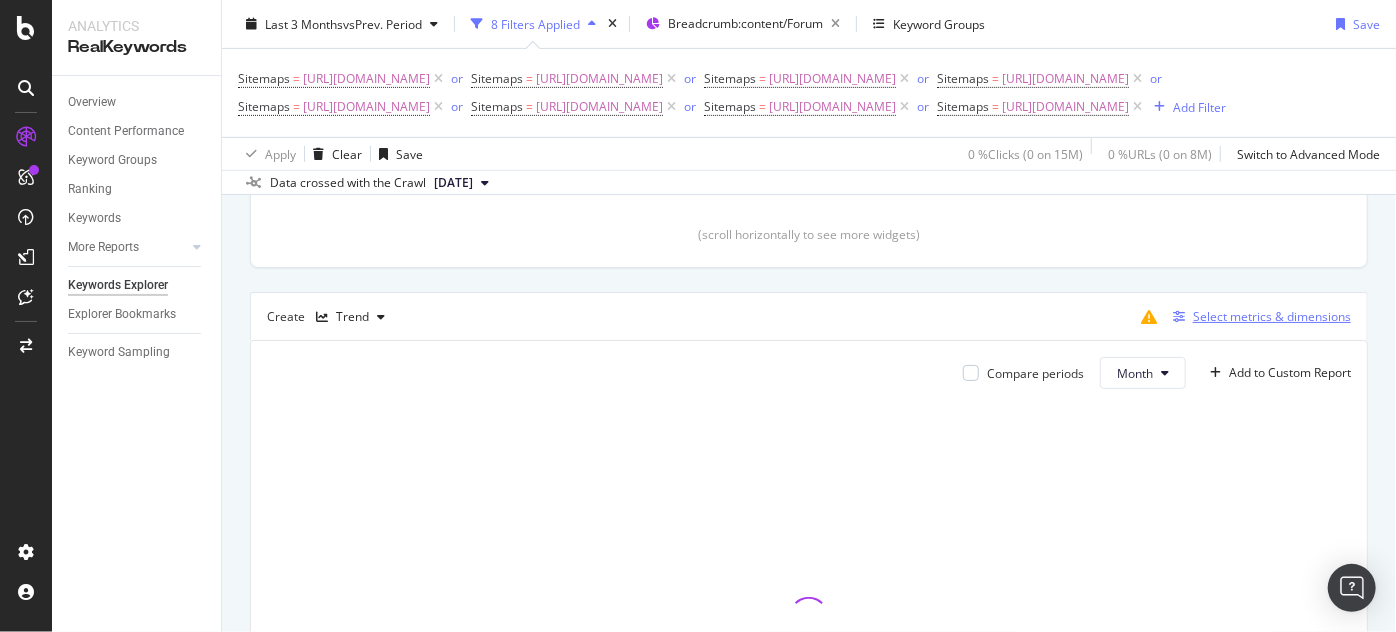 click on "Select metrics & dimensions" at bounding box center (1272, 316) 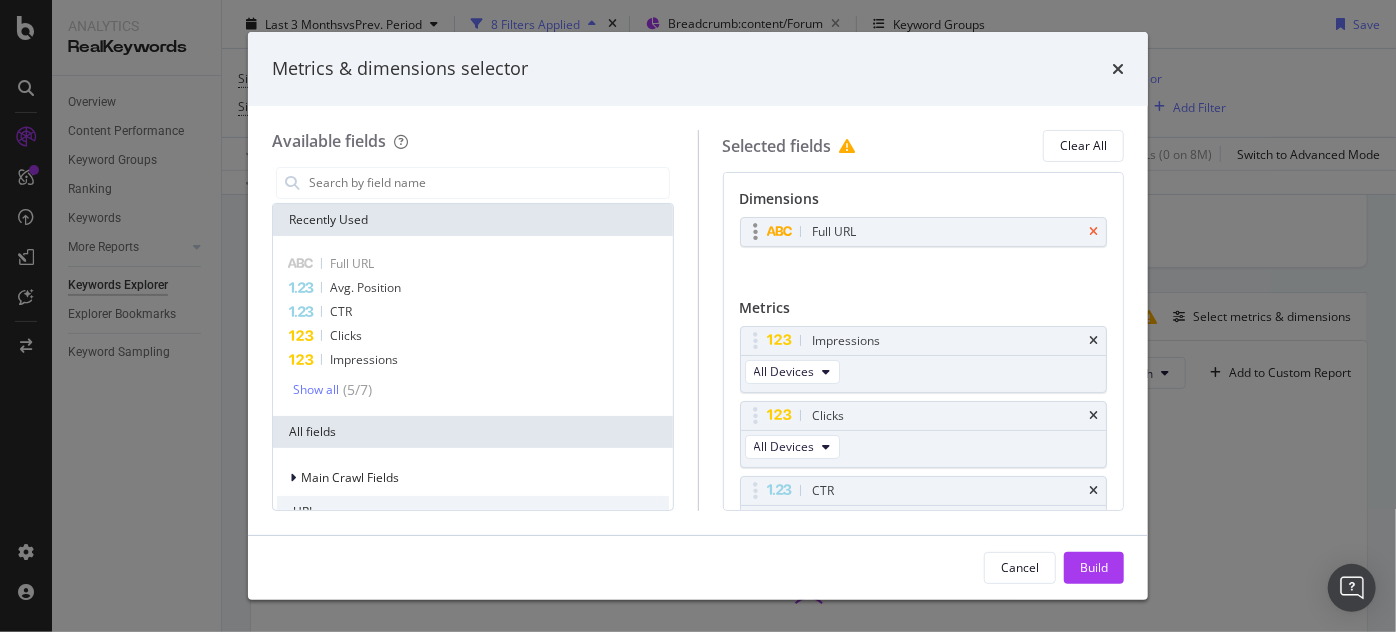 click at bounding box center [1093, 232] 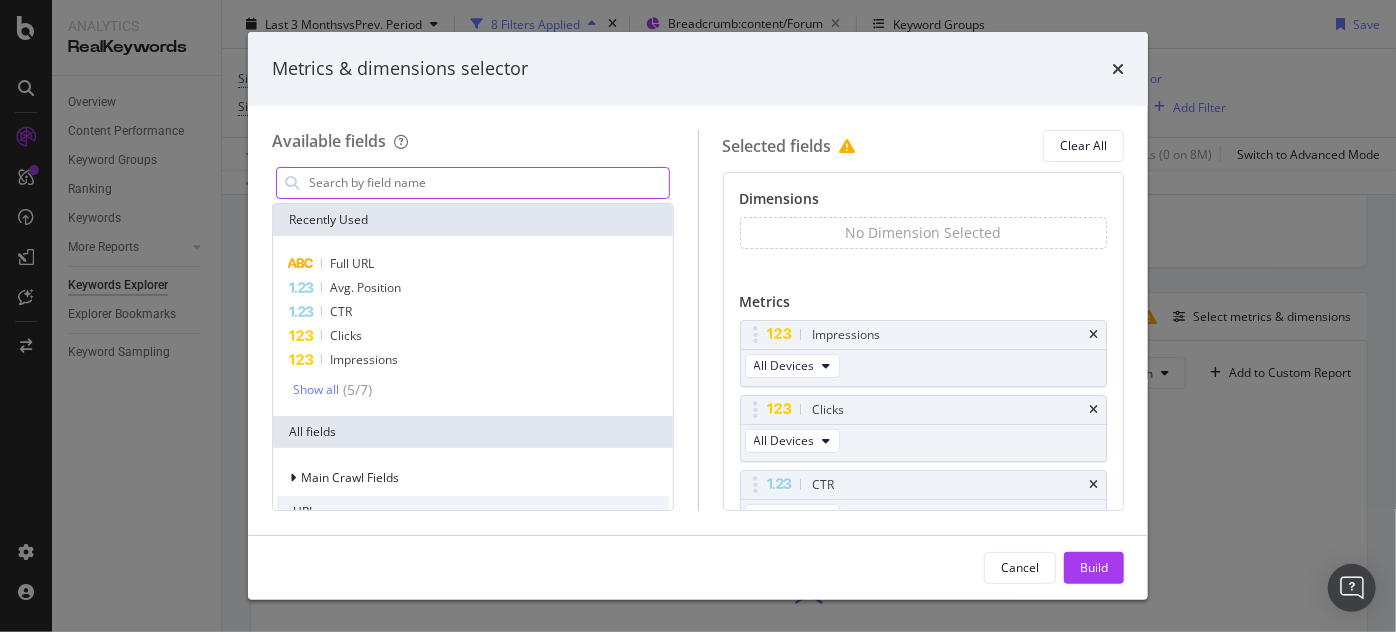 click at bounding box center [488, 183] 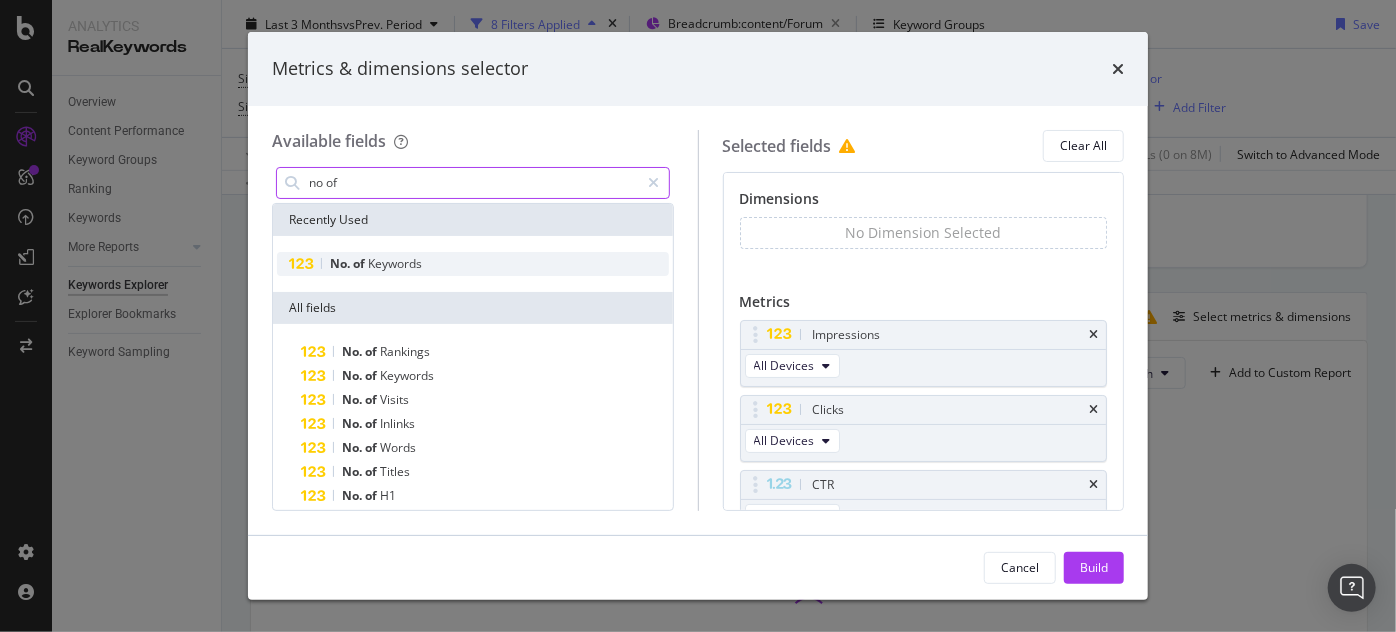 type on "no of" 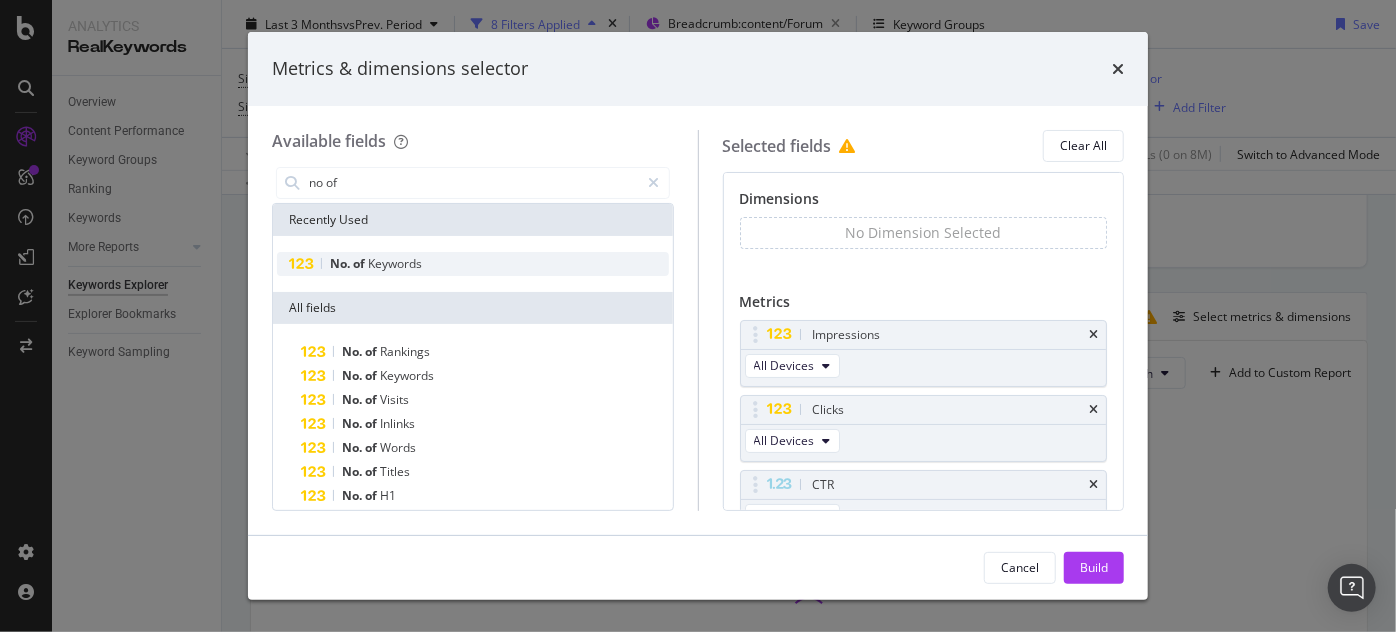 click on "Keywords" at bounding box center [395, 263] 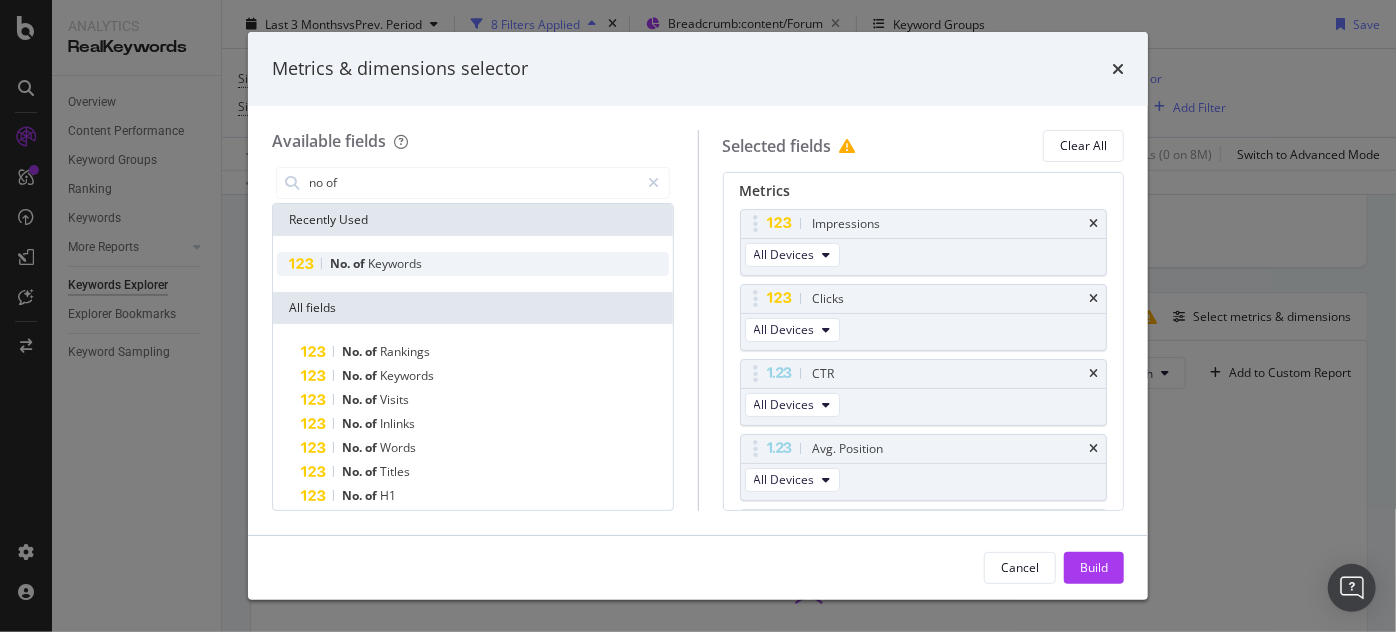 scroll, scrollTop: 173, scrollLeft: 0, axis: vertical 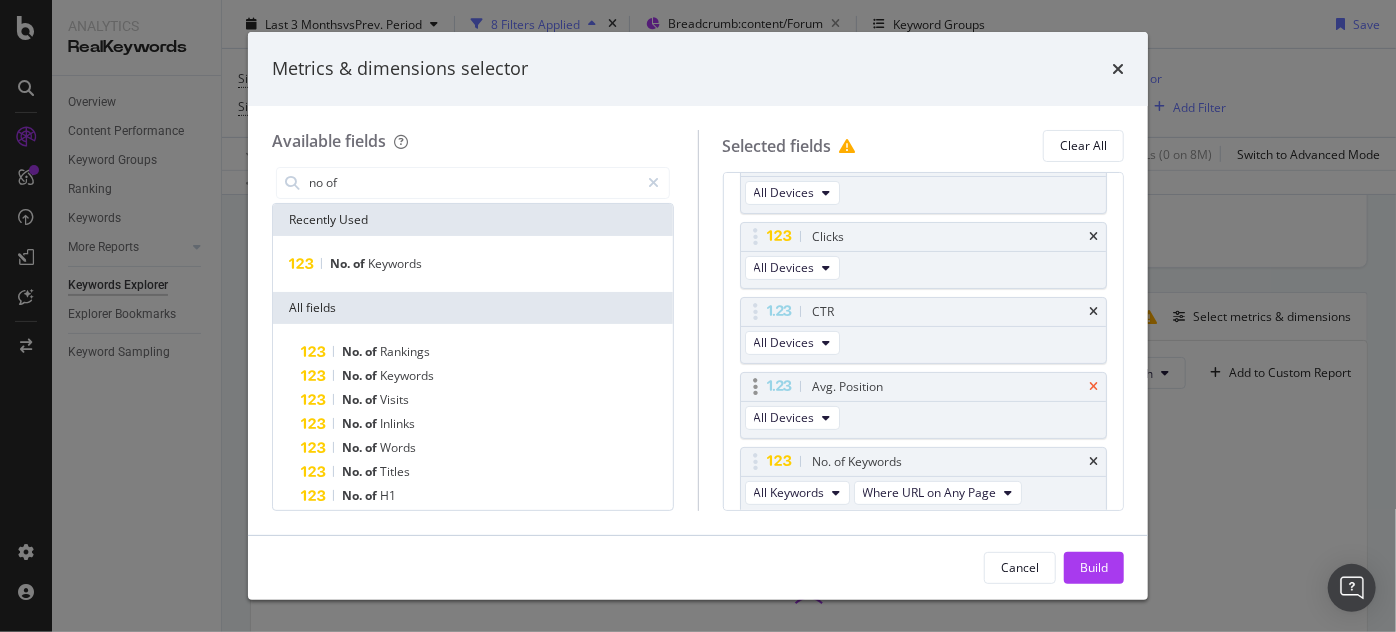 click at bounding box center [1093, 387] 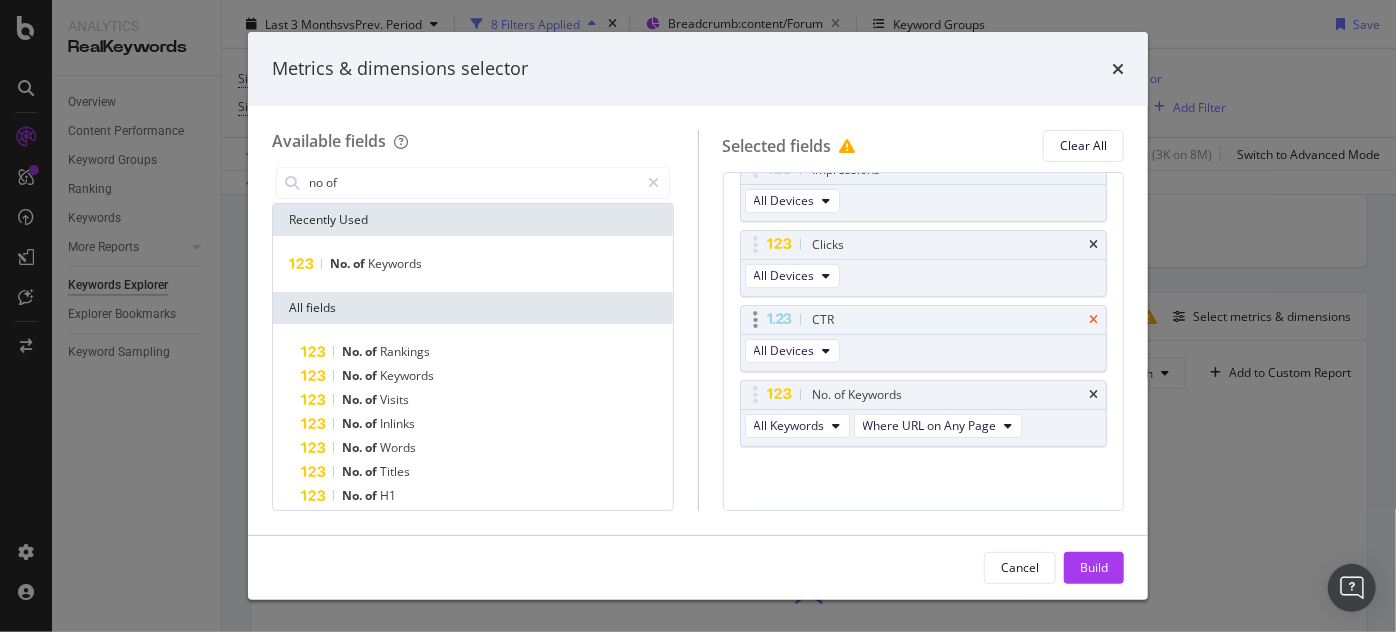 click at bounding box center (1093, 320) 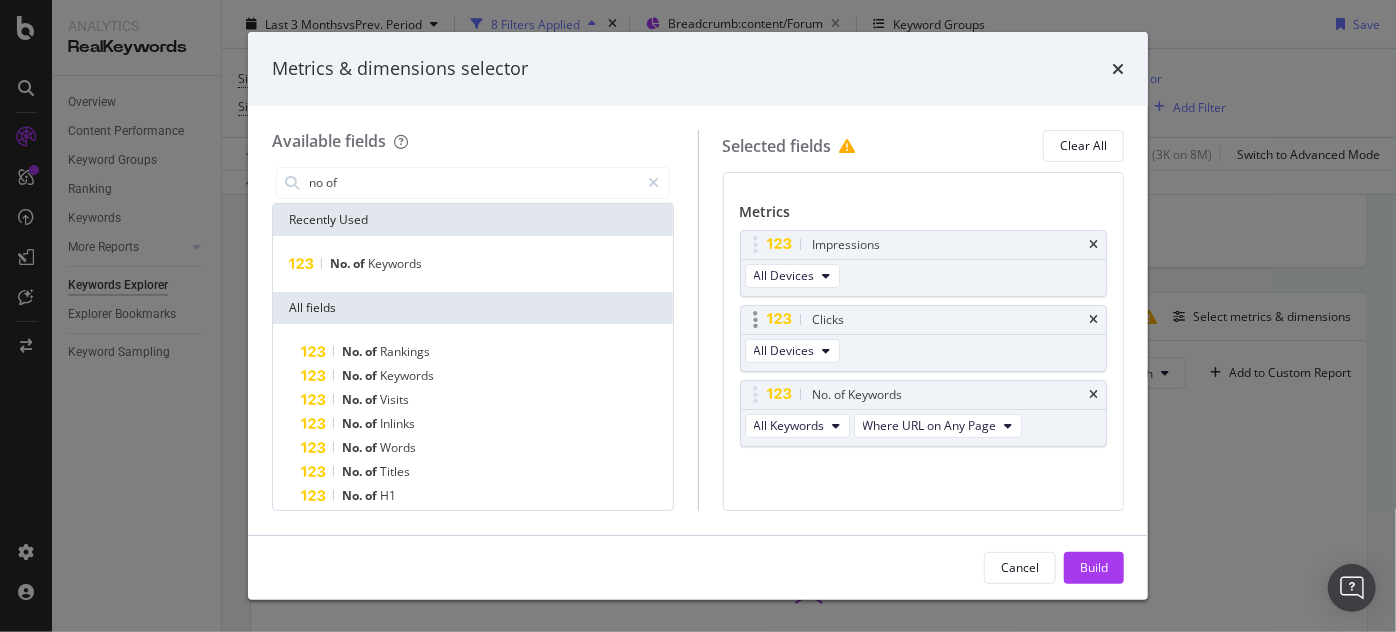 click on "Clicks" at bounding box center [924, 320] 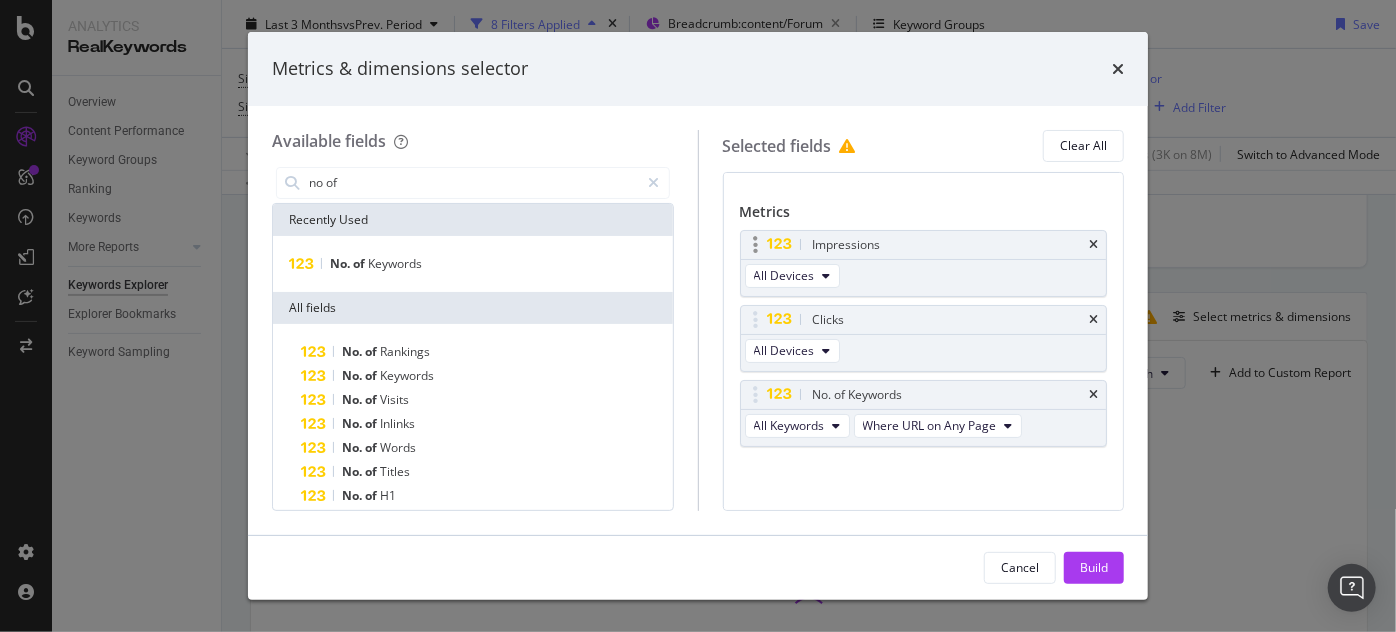 click on "Impressions" at bounding box center [924, 245] 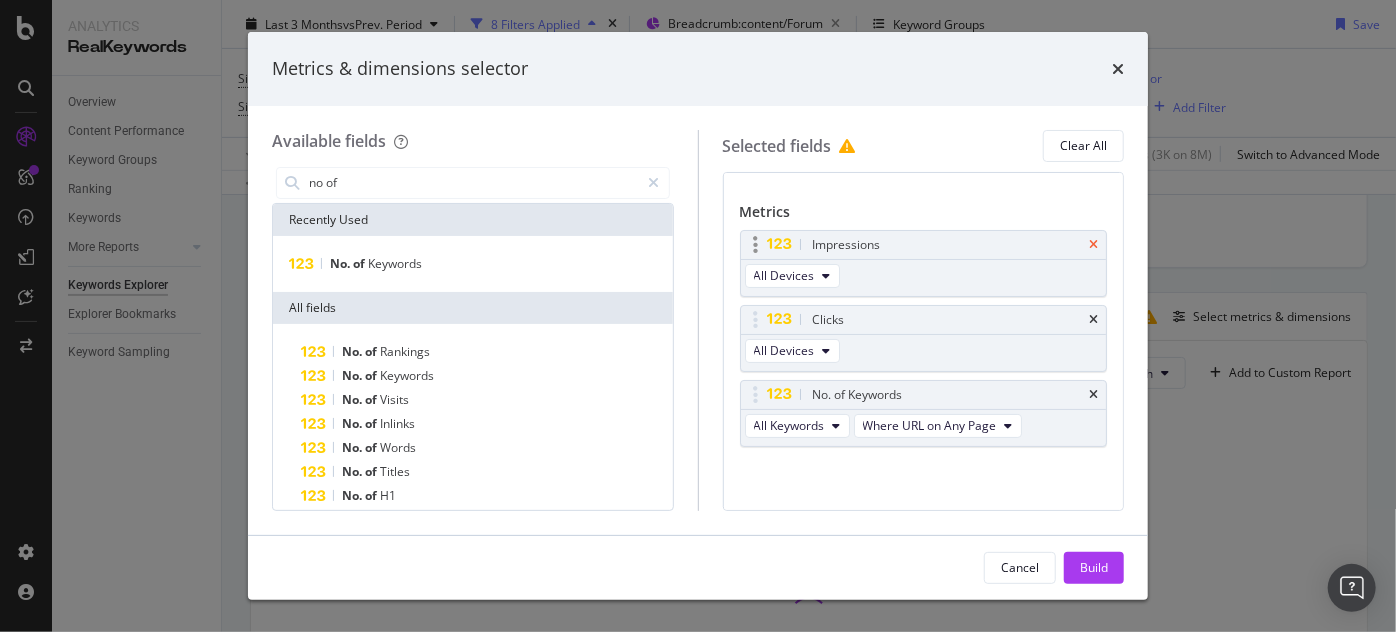 click at bounding box center [1093, 245] 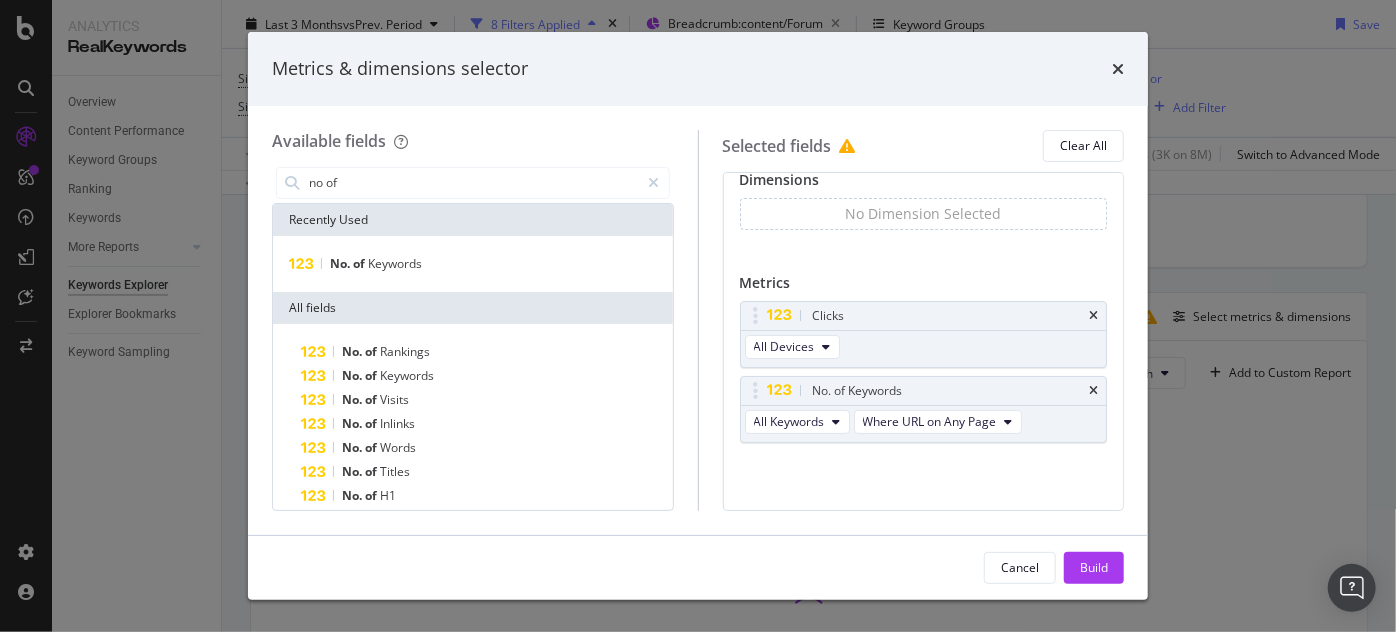 scroll, scrollTop: 16, scrollLeft: 0, axis: vertical 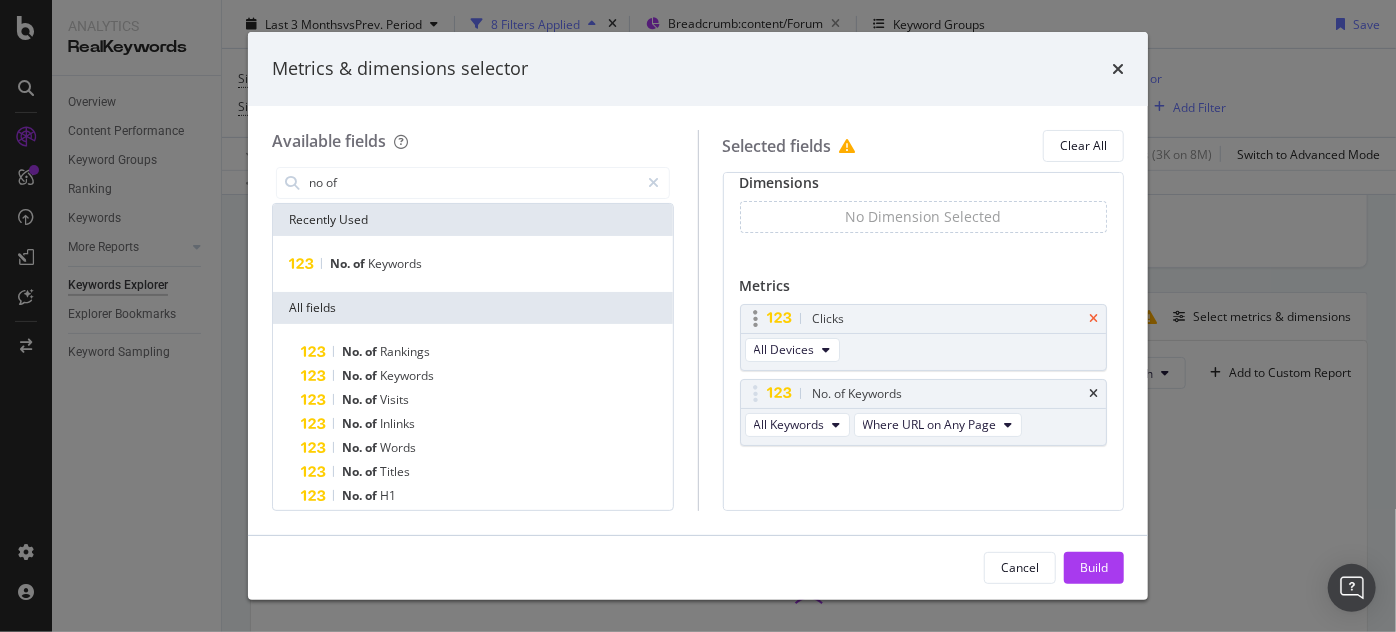 click at bounding box center [1093, 319] 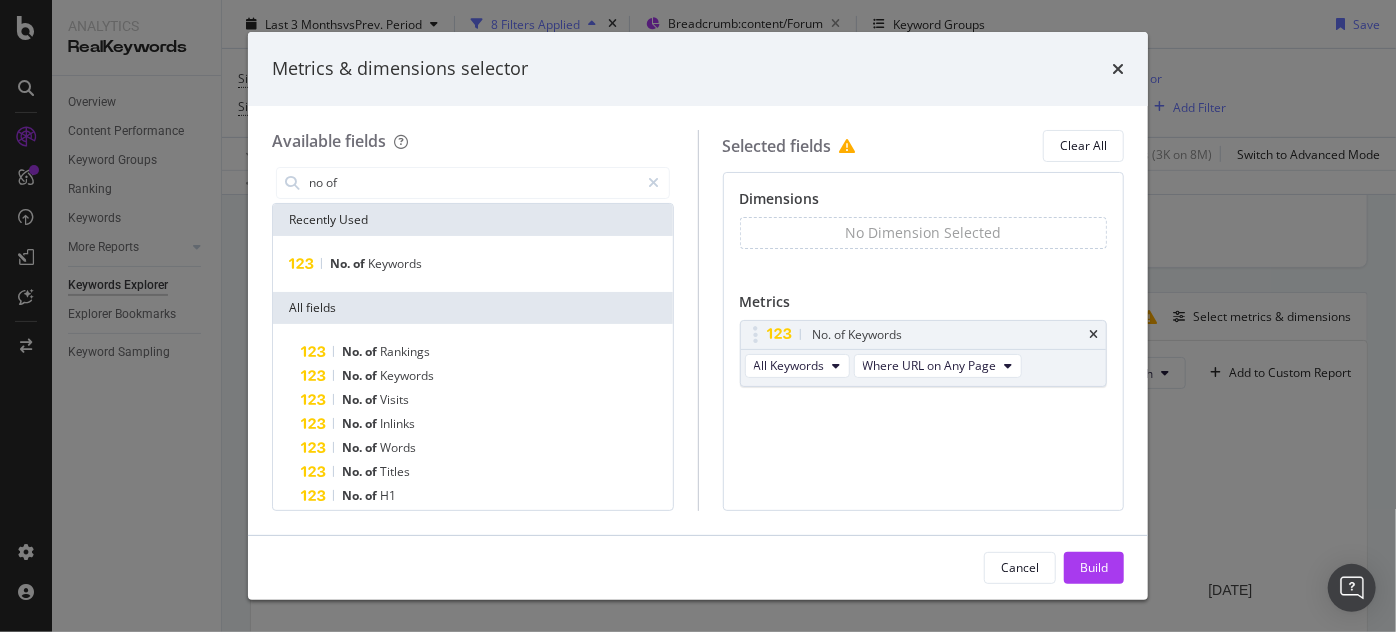 scroll, scrollTop: 0, scrollLeft: 0, axis: both 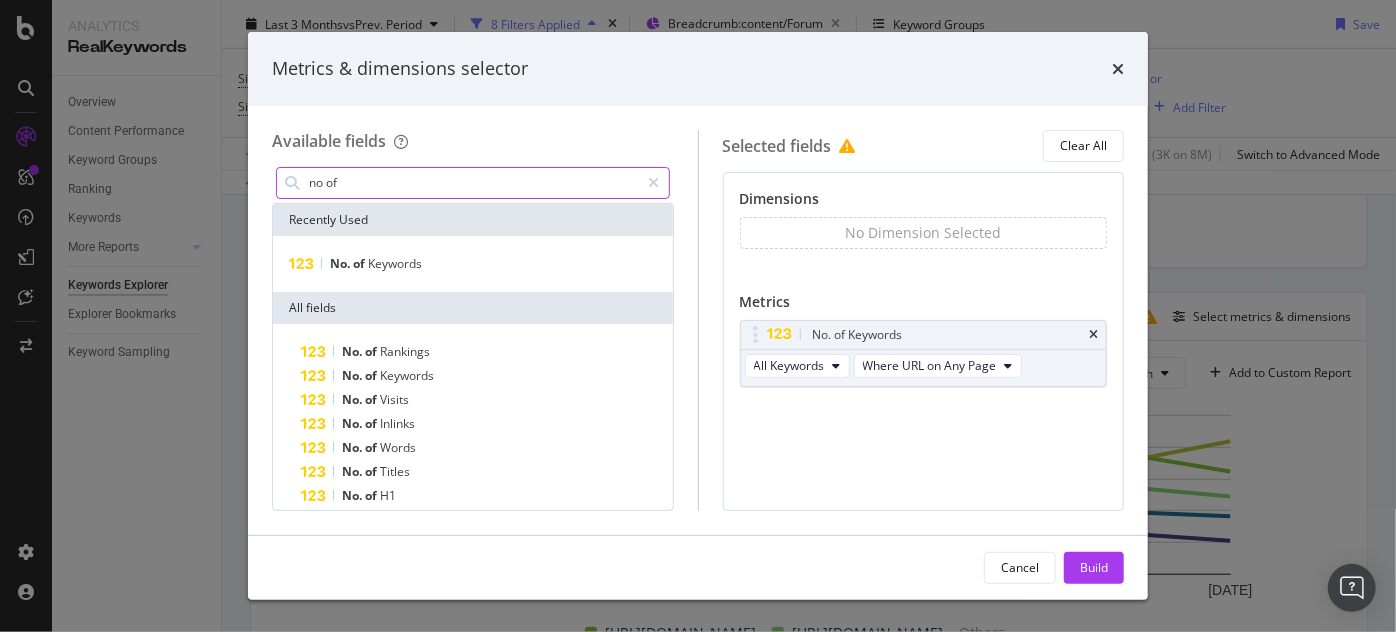 click on "no of" at bounding box center [473, 183] 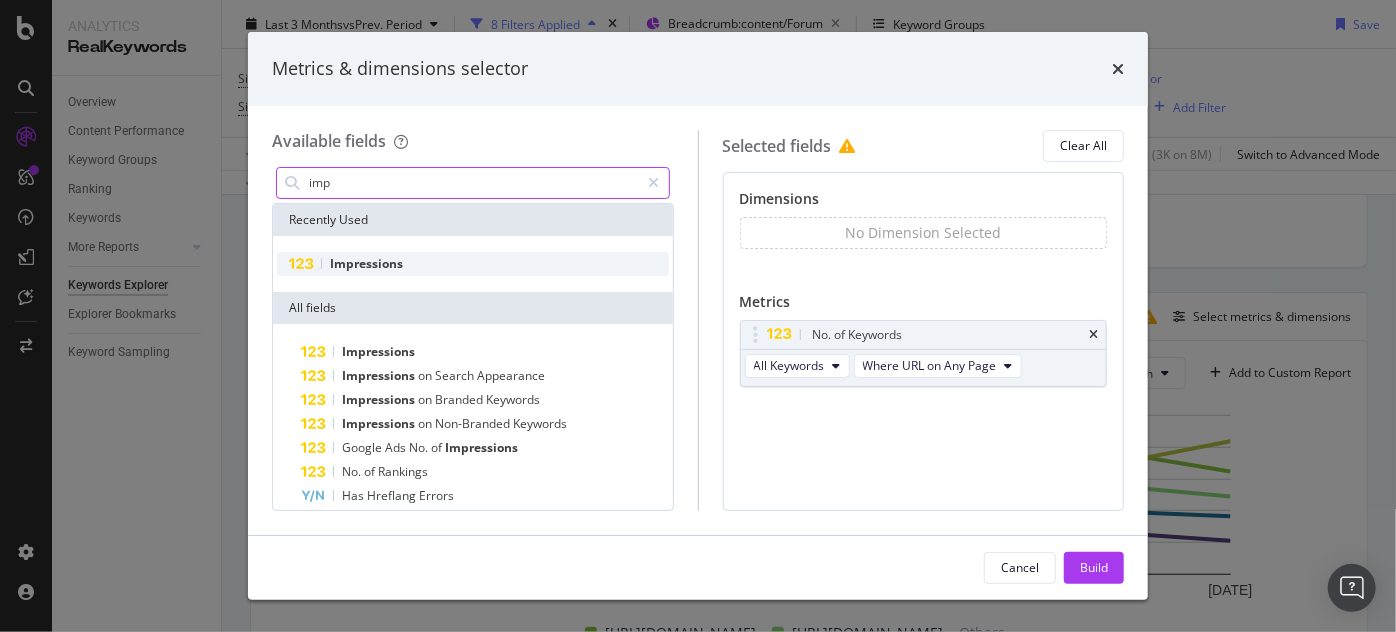type on "imp" 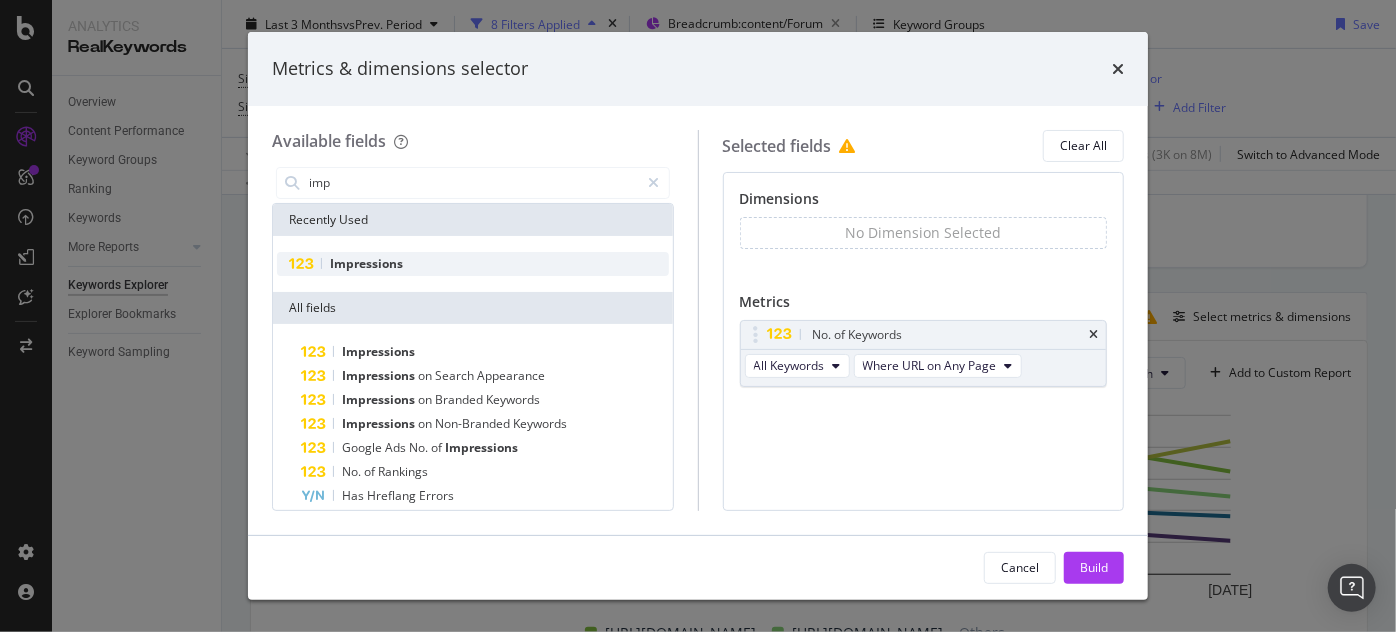 click on "Impressions" at bounding box center [366, 263] 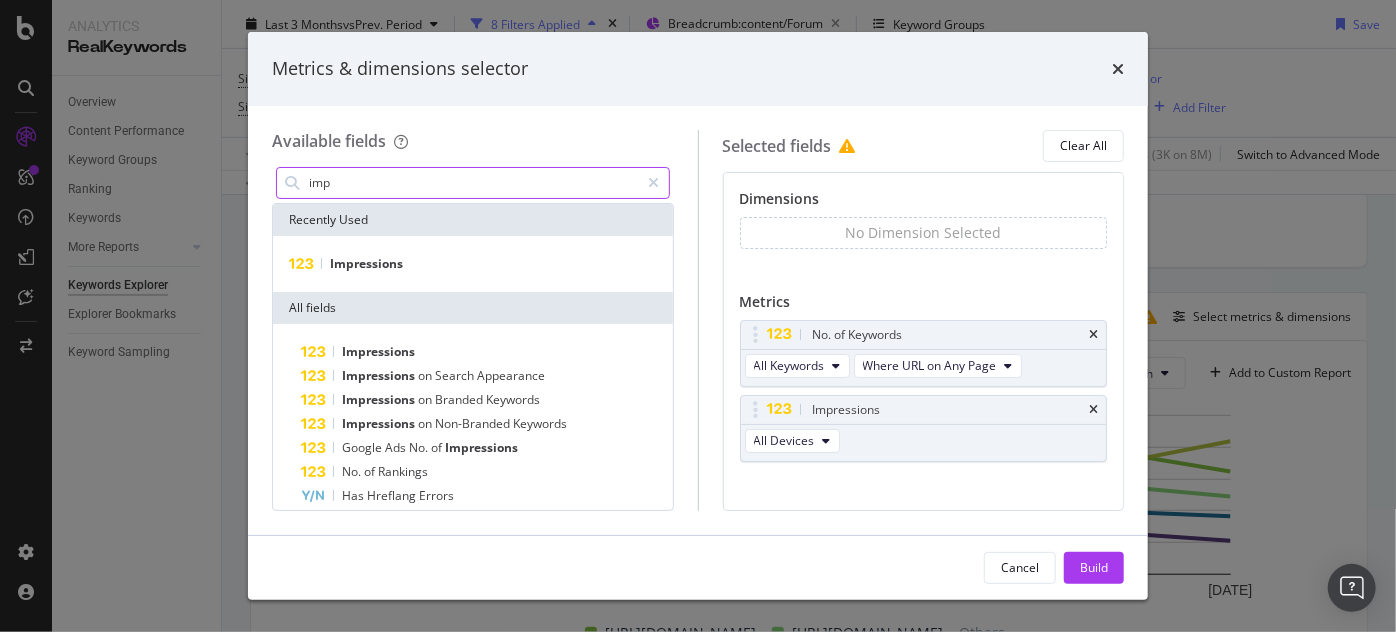 click on "imp" at bounding box center (473, 183) 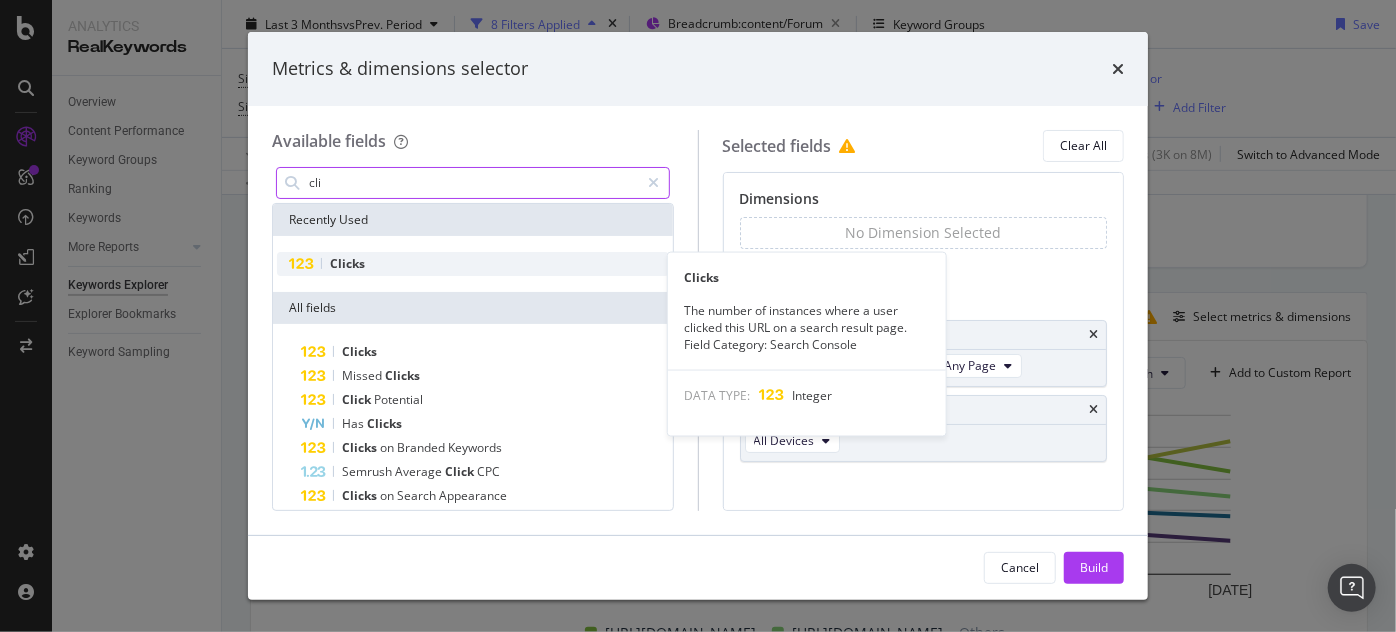 type on "cli" 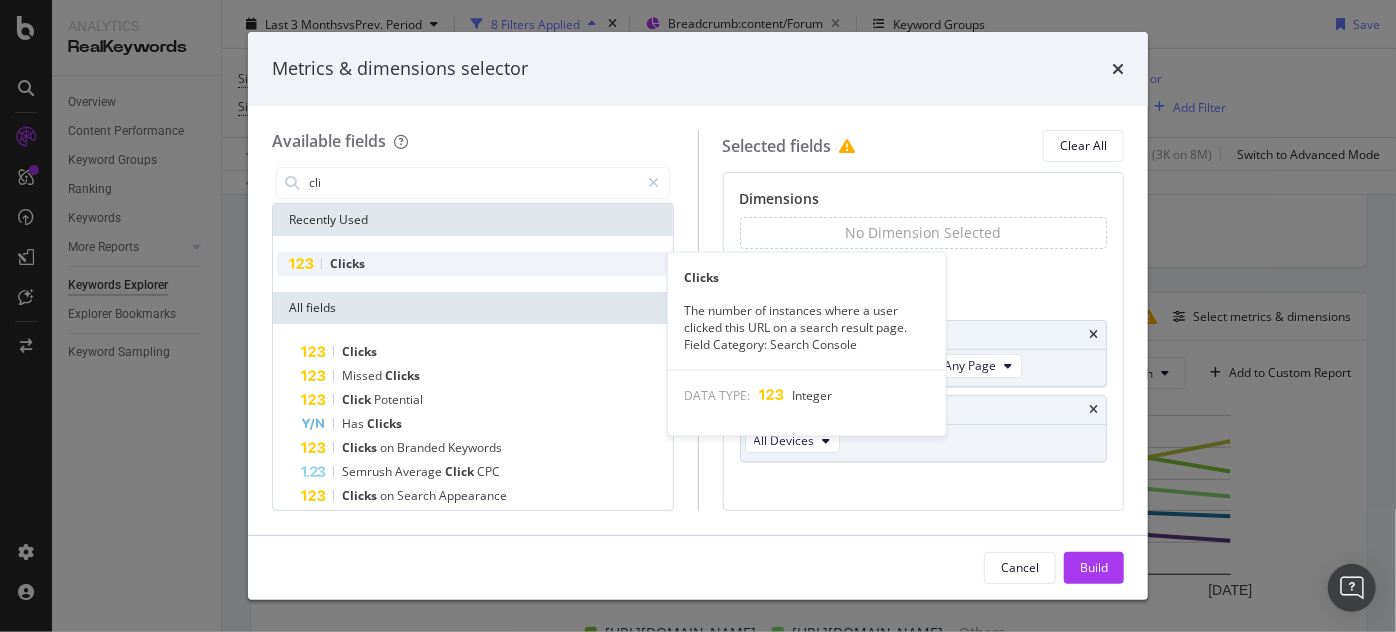 click on "Clicks" at bounding box center (347, 263) 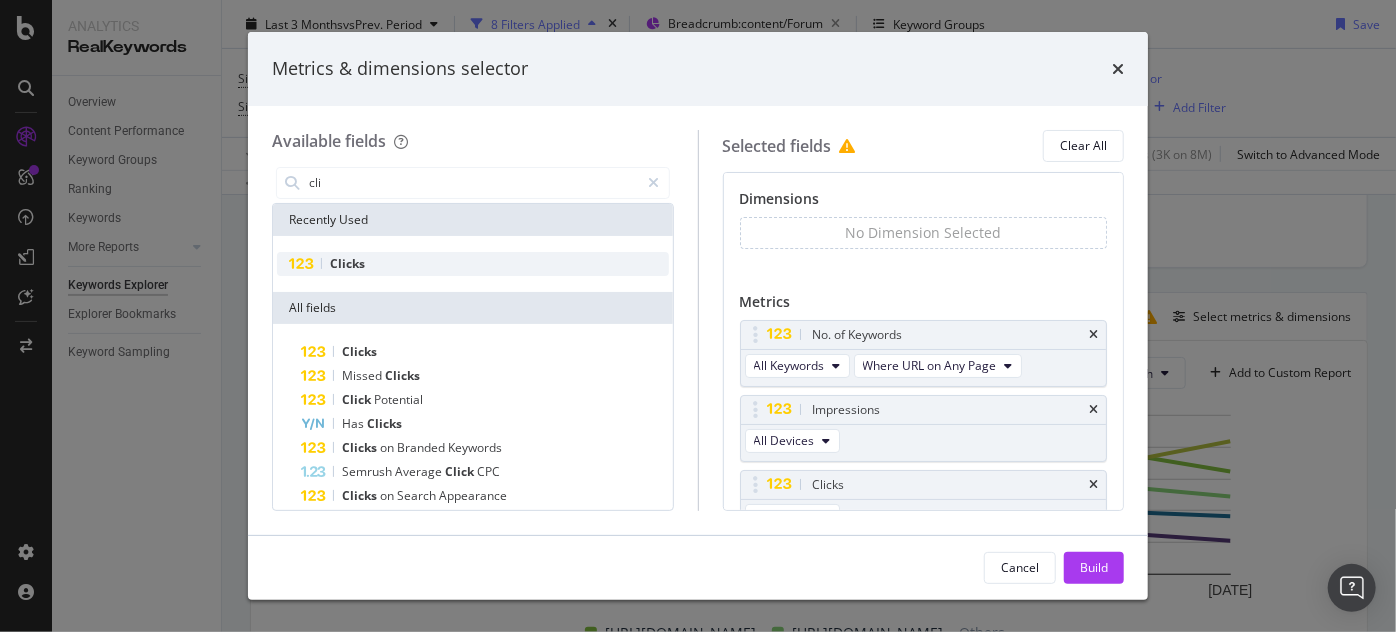 scroll, scrollTop: 24, scrollLeft: 0, axis: vertical 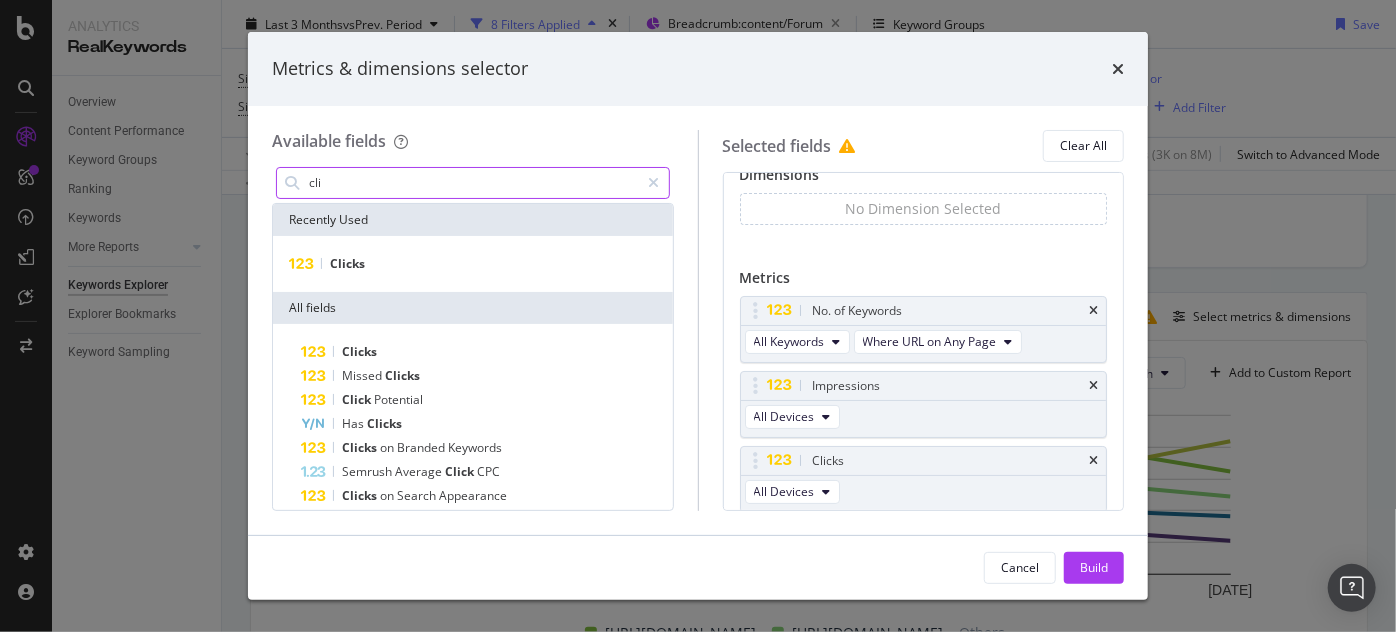 click on "cli" at bounding box center (473, 183) 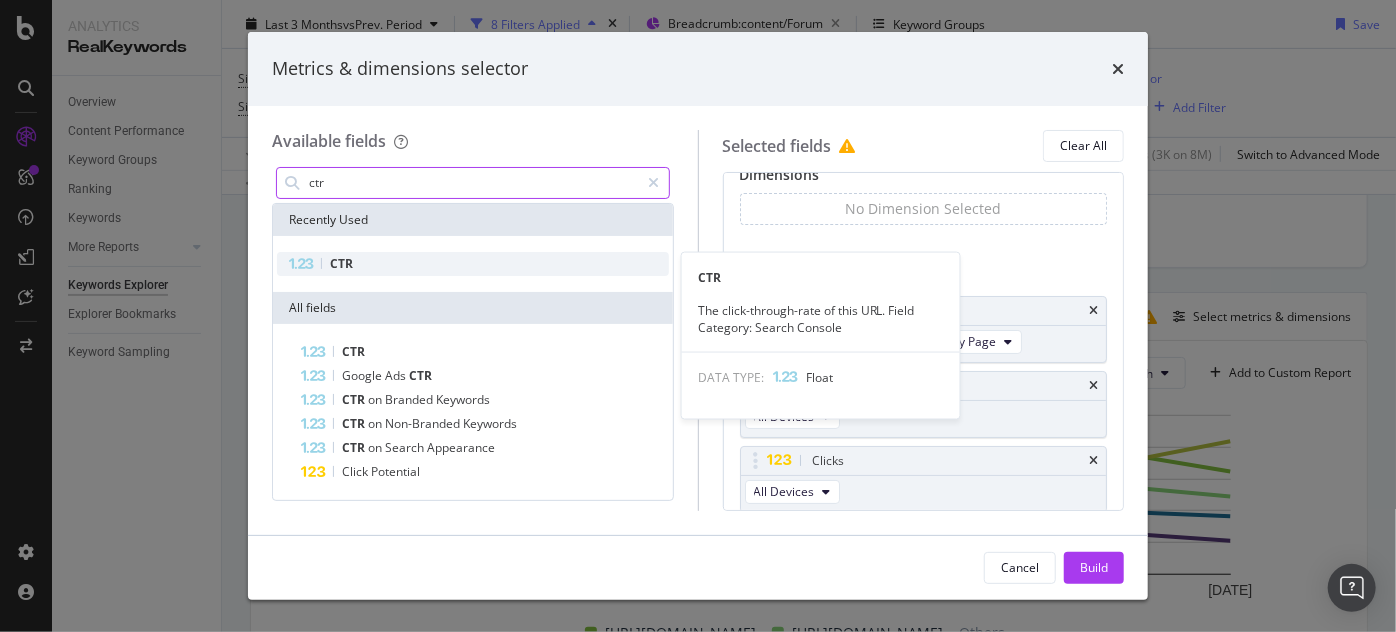 type on "ctr" 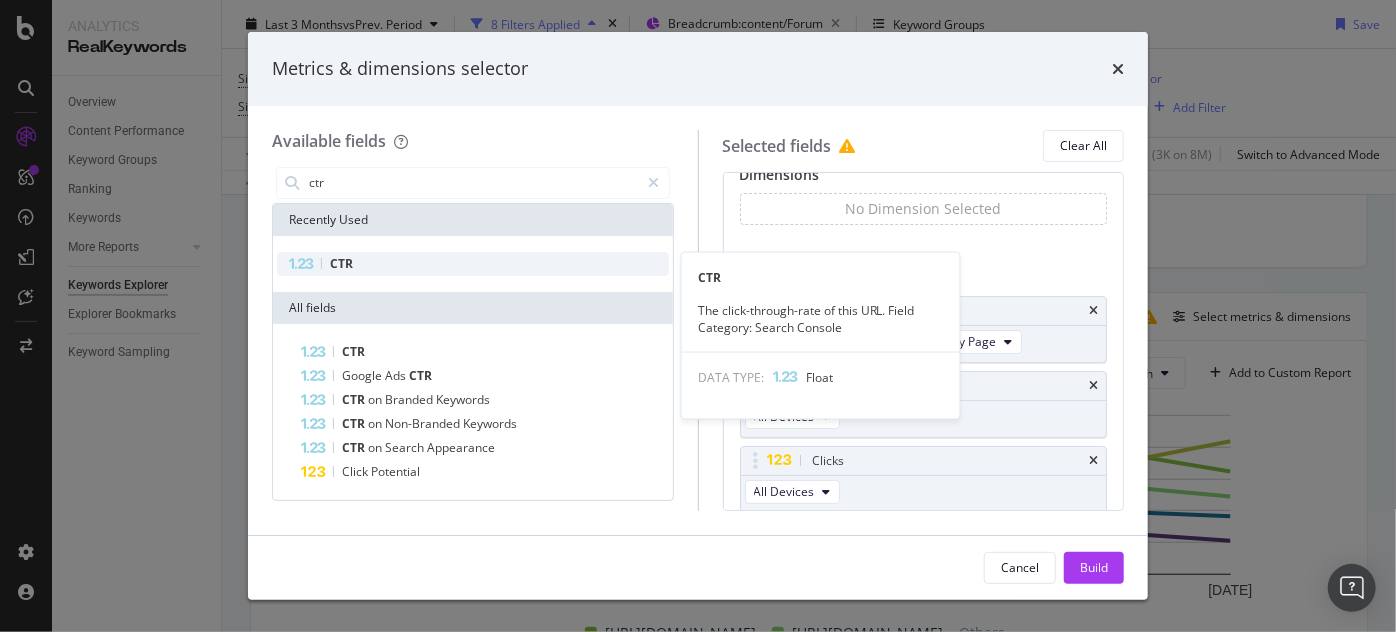 click on "CTR" at bounding box center (473, 264) 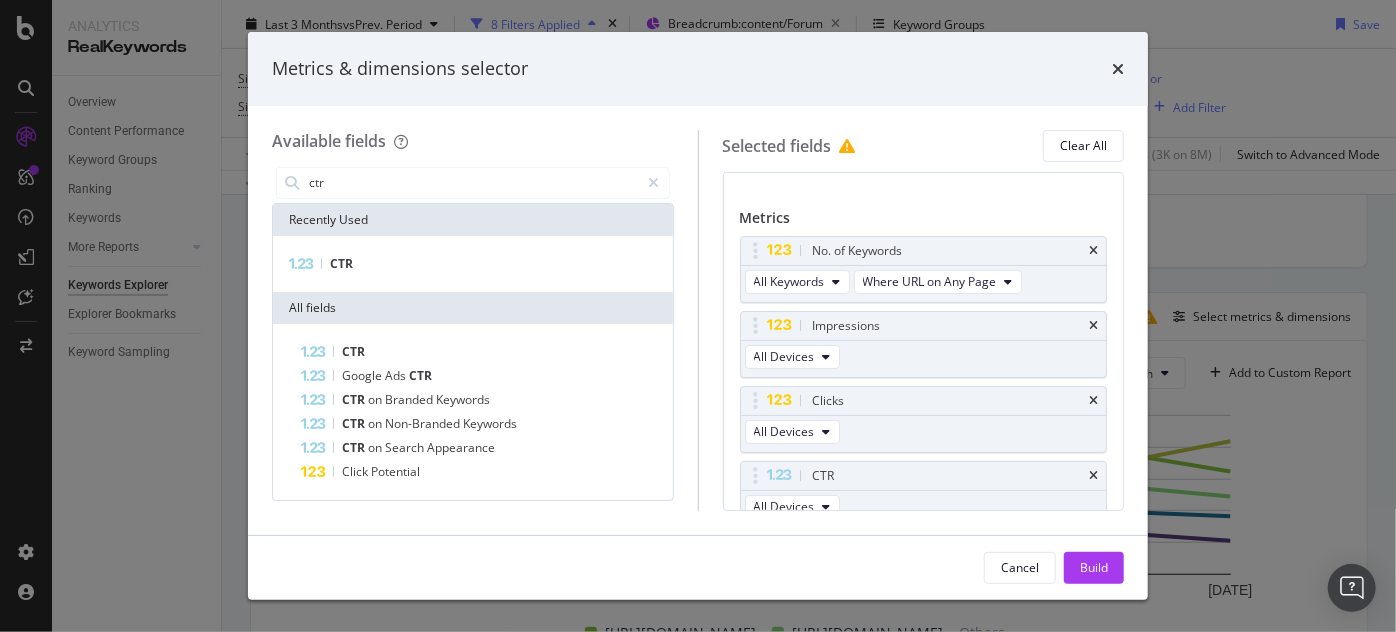scroll, scrollTop: 98, scrollLeft: 0, axis: vertical 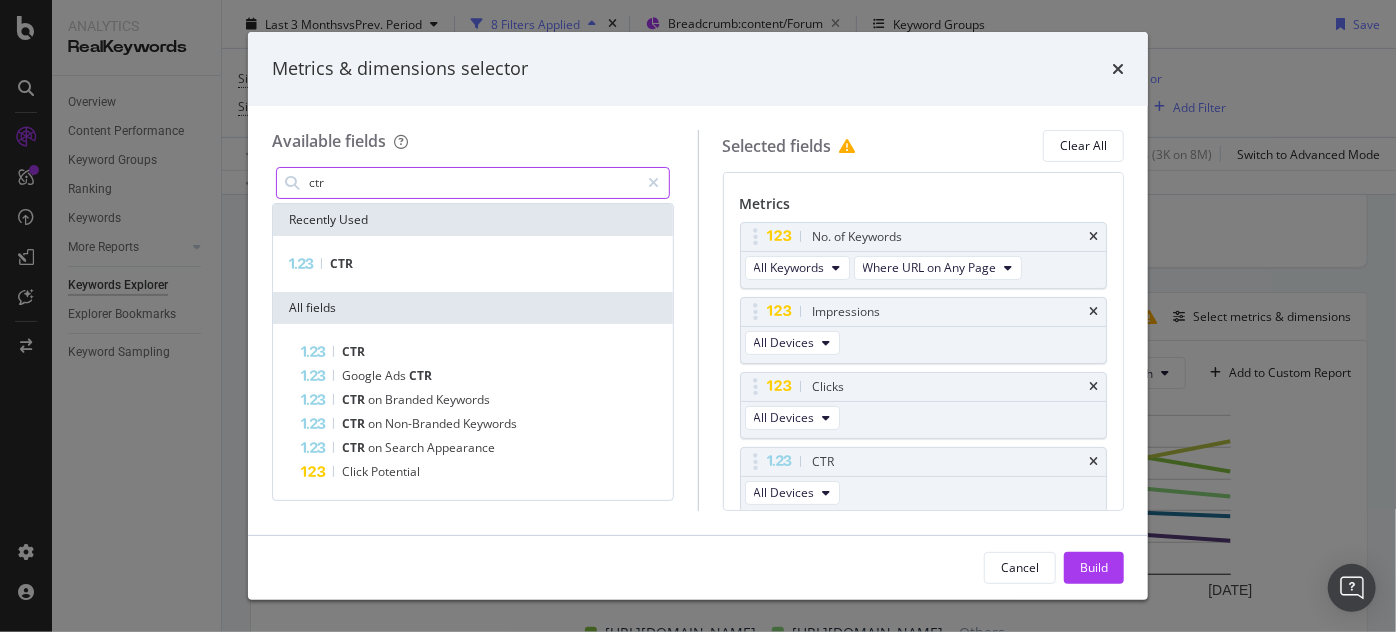 click on "ctr" at bounding box center (473, 183) 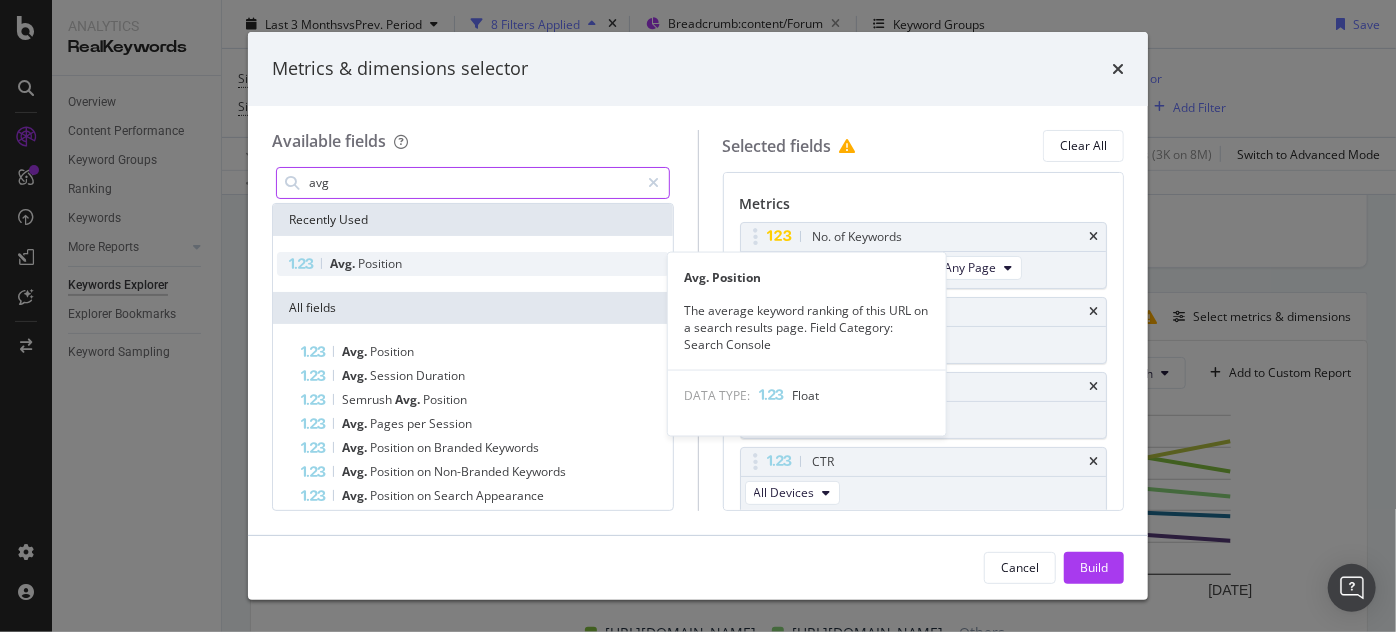 type on "avg" 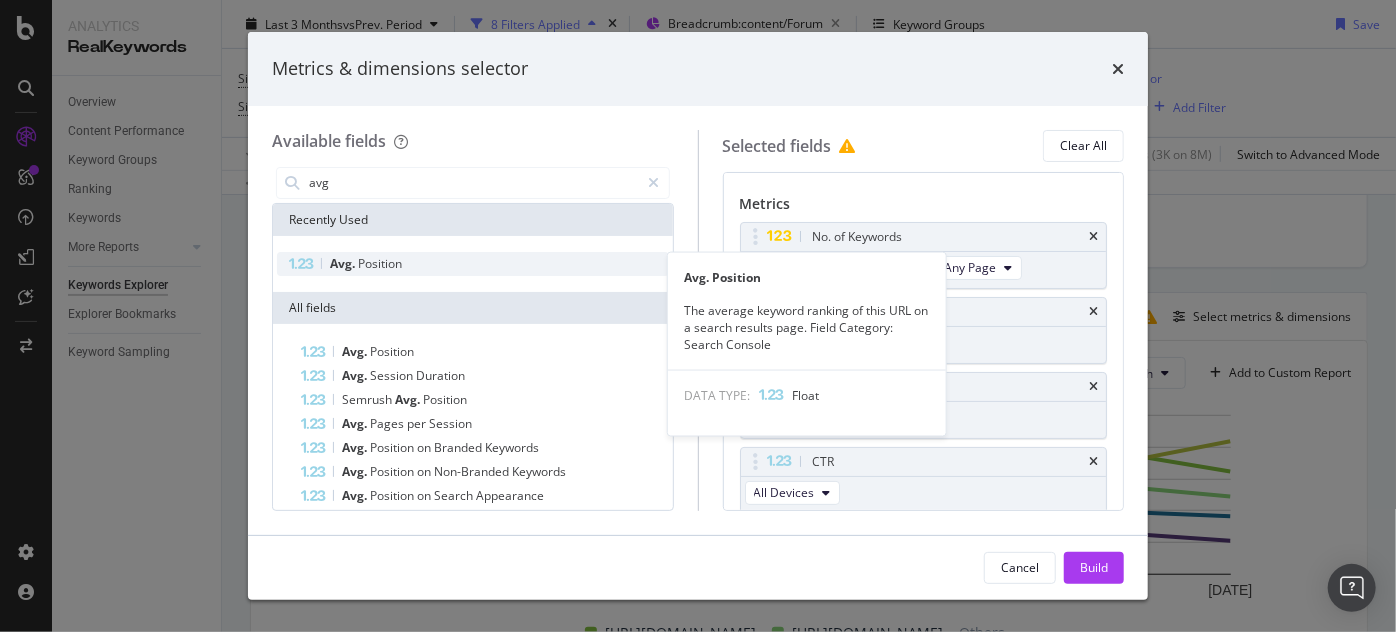 click on "Position" at bounding box center (380, 263) 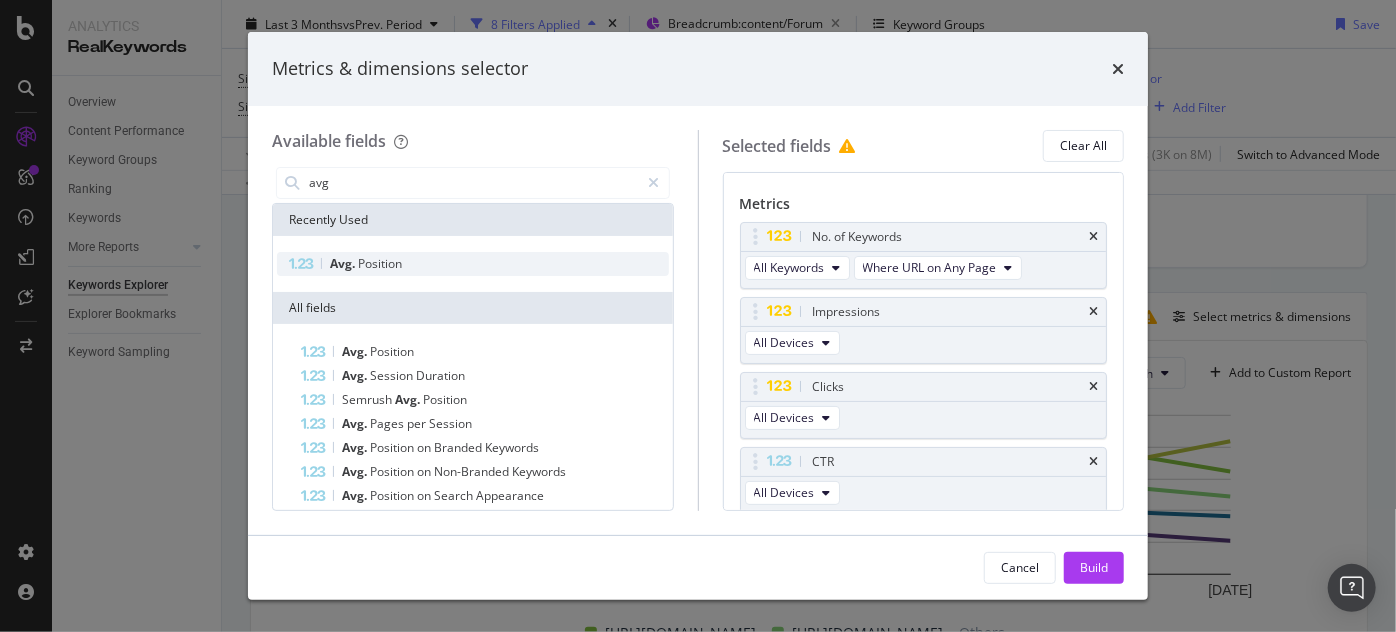 scroll, scrollTop: 173, scrollLeft: 0, axis: vertical 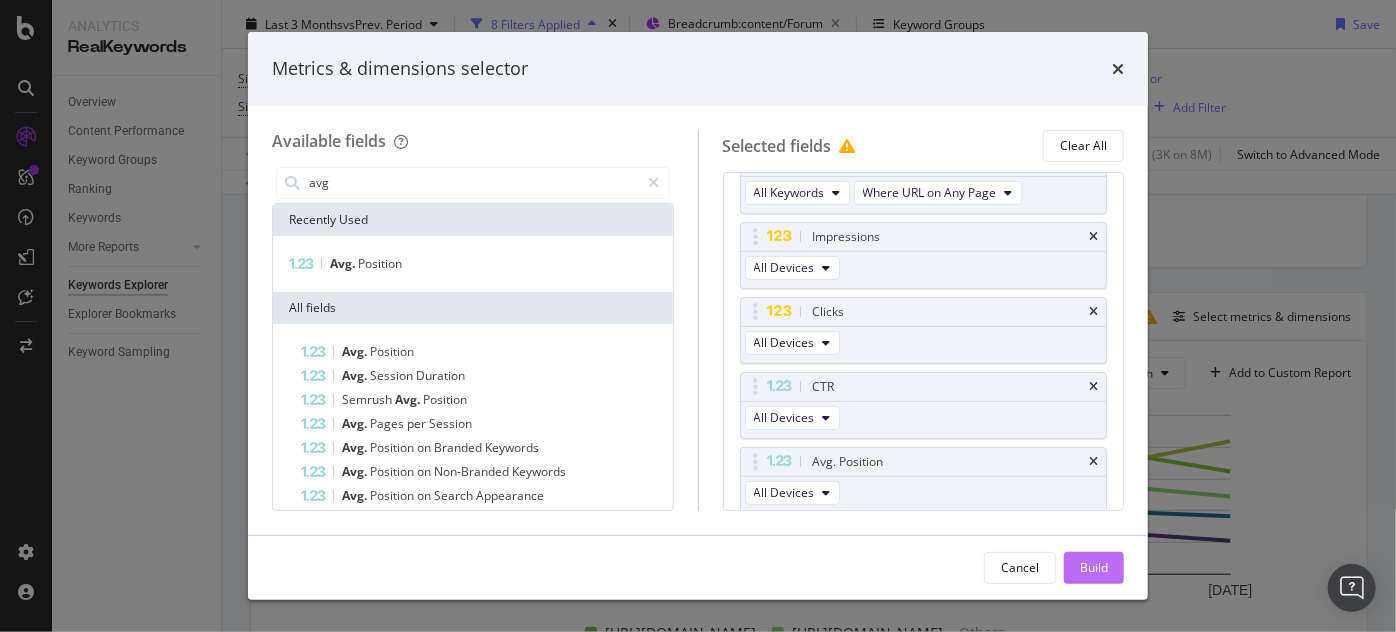 click on "Build" at bounding box center (1094, 567) 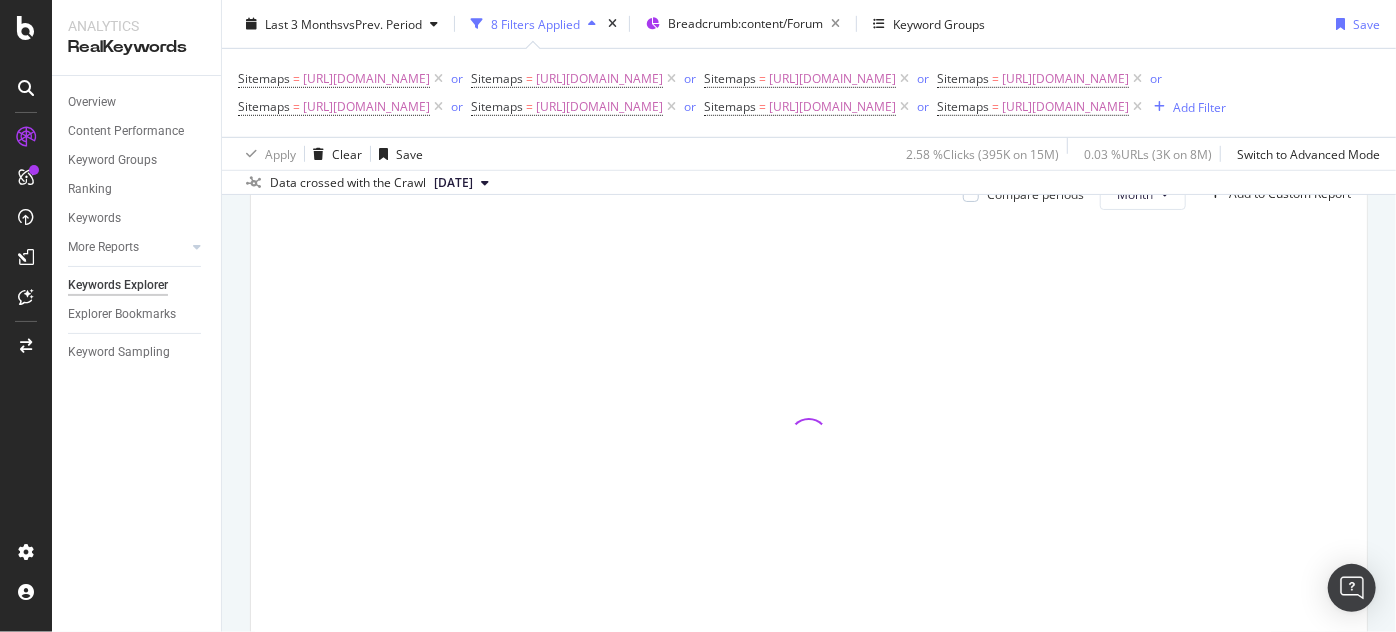 scroll, scrollTop: 554, scrollLeft: 0, axis: vertical 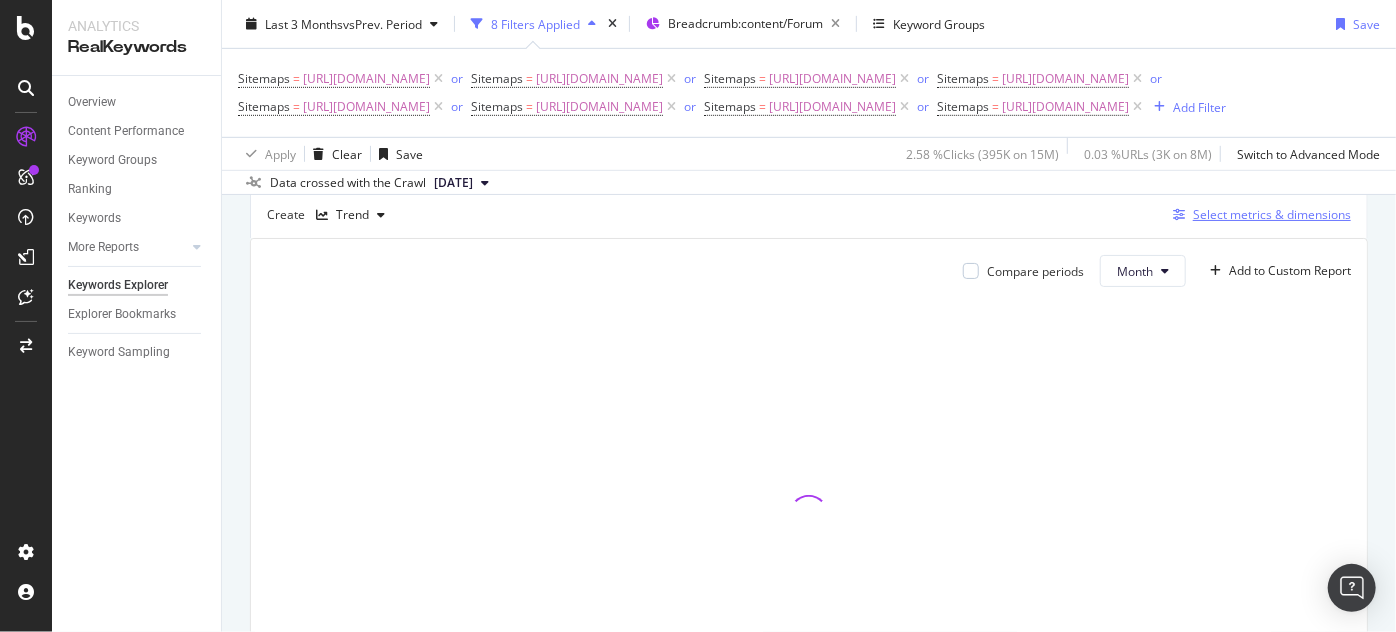 click on "Select metrics & dimensions" at bounding box center [1272, 214] 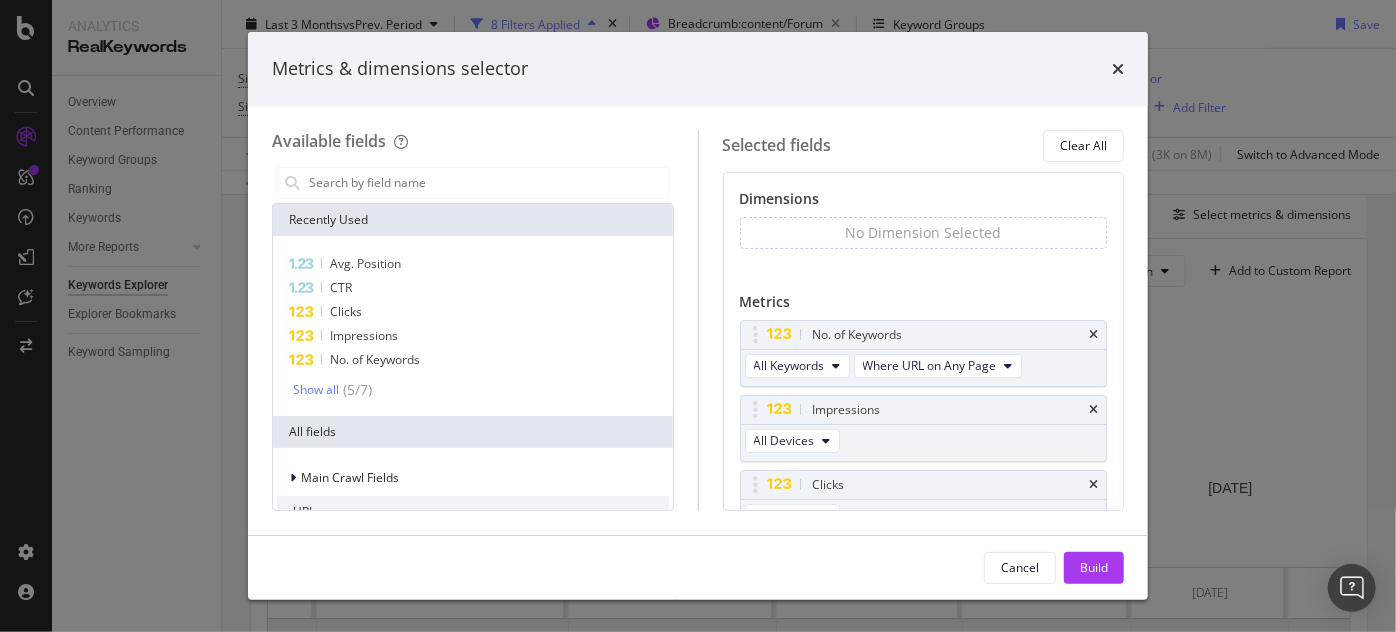 scroll, scrollTop: 239, scrollLeft: 0, axis: vertical 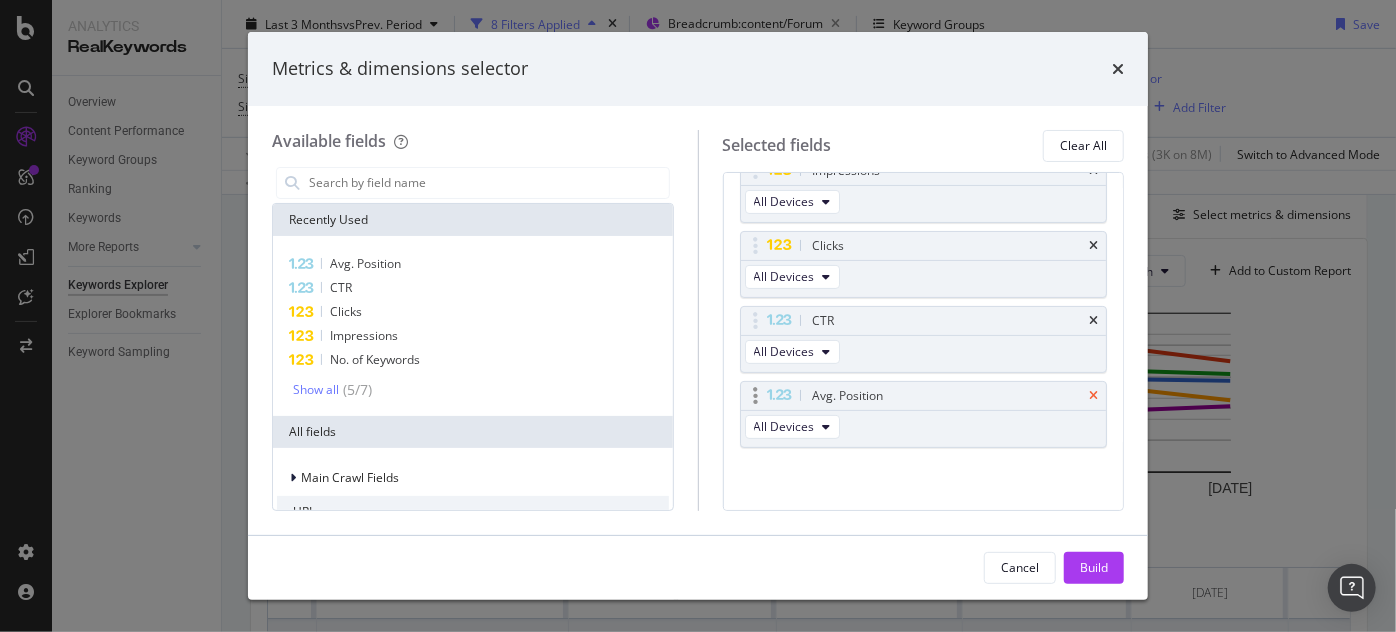 click at bounding box center [1093, 396] 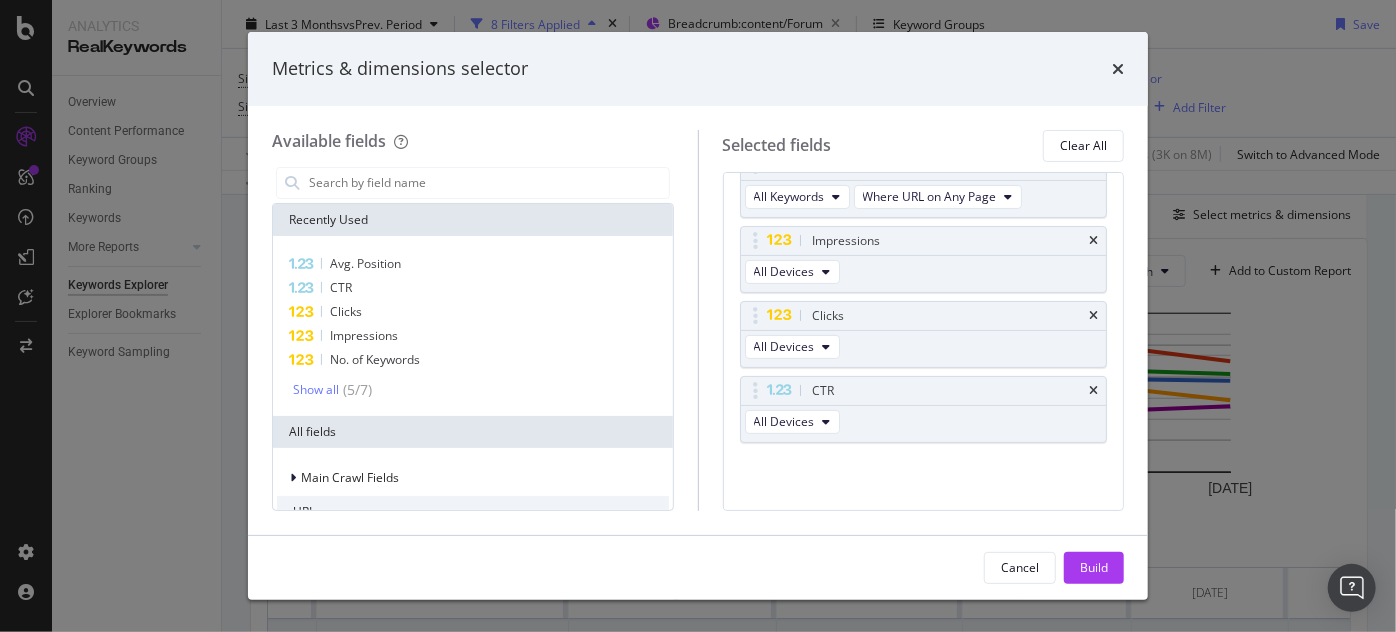 scroll, scrollTop: 165, scrollLeft: 0, axis: vertical 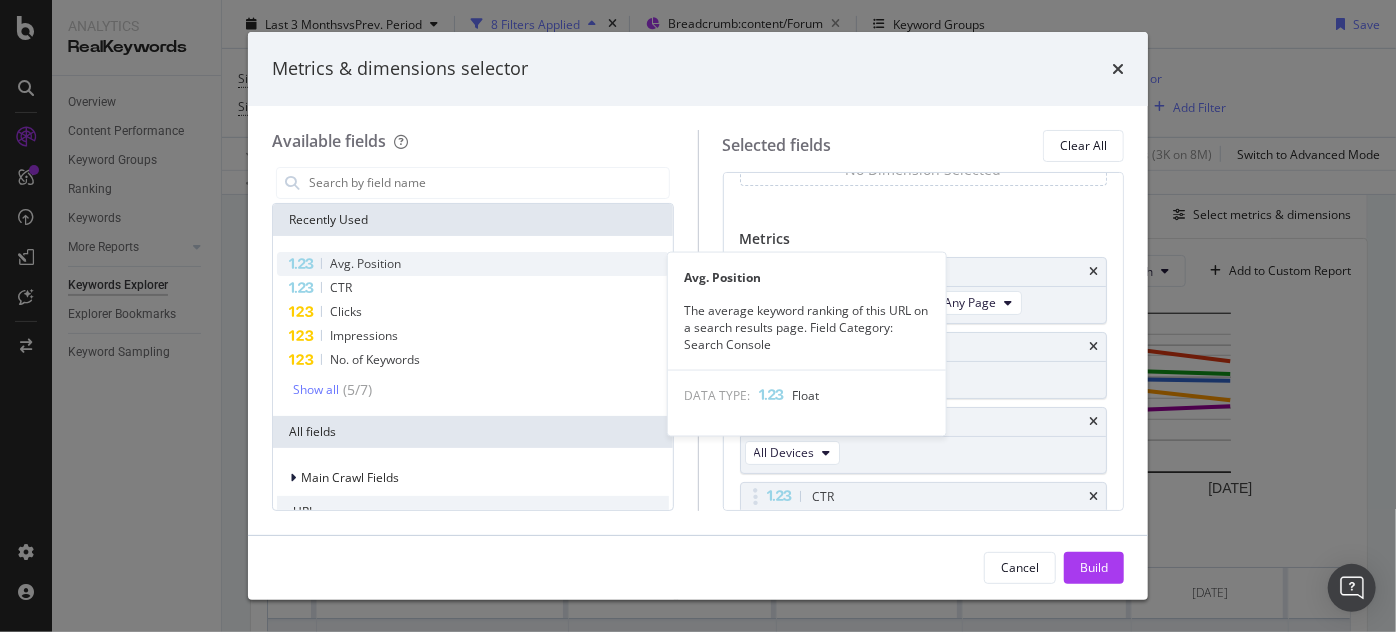 click on "Avg. Position" at bounding box center [365, 263] 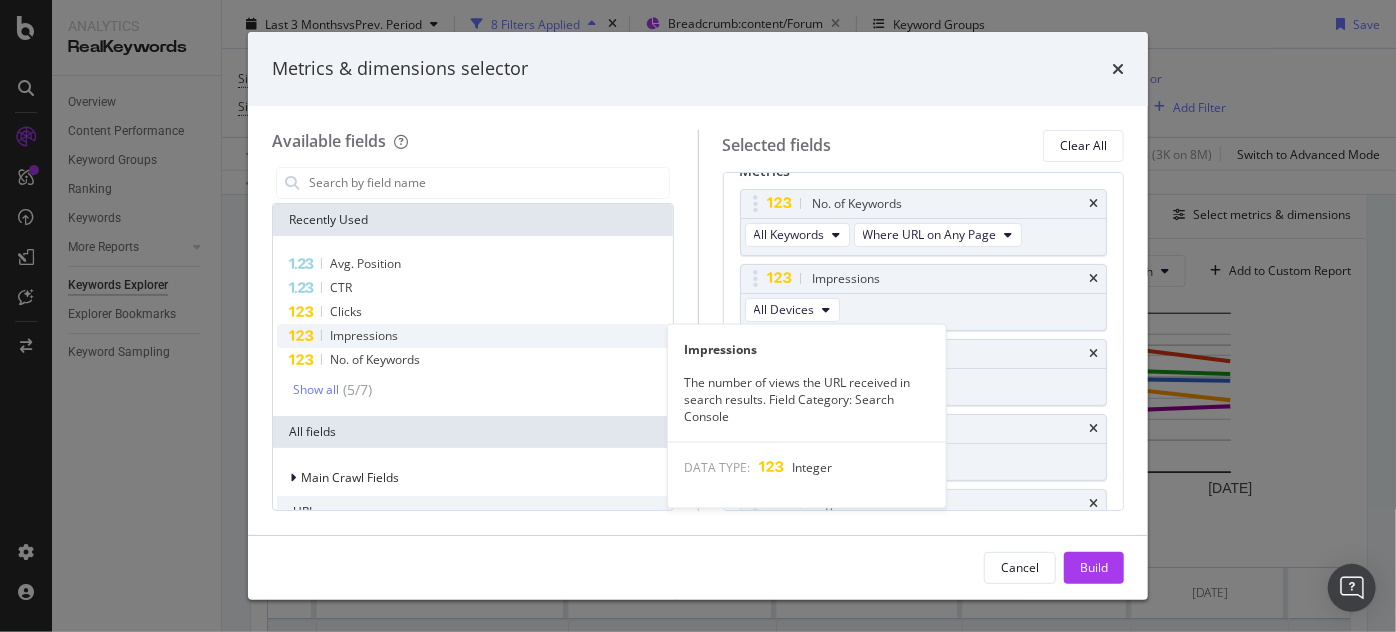 scroll, scrollTop: 173, scrollLeft: 0, axis: vertical 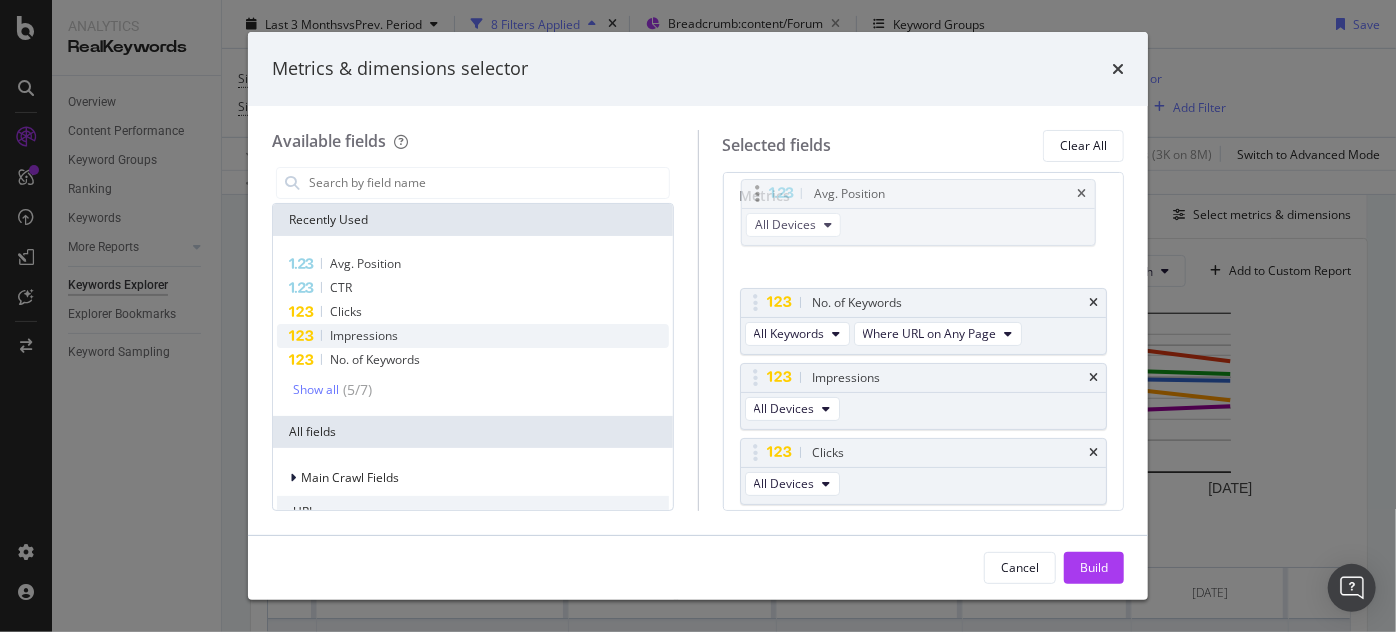 drag, startPoint x: 995, startPoint y: 468, endPoint x: 996, endPoint y: 214, distance: 254.00197 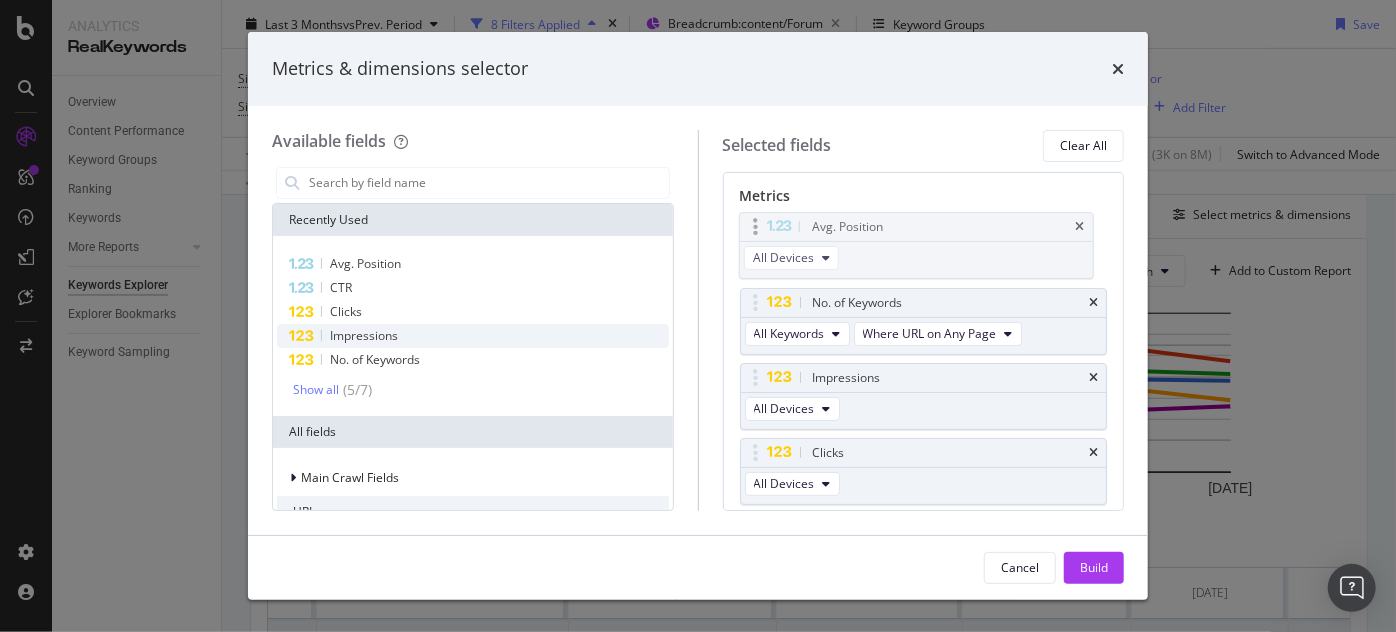 click on "Analytics RealKeywords Overview Content Performance Keyword Groups Ranking Keywords More Reports Countries Devices Content Structure Keywords Explorer Explorer Bookmarks Keyword Sampling Keywords Explorer nobroker Last 3 Months  vs  Prev. Period 8 Filters Applied Breadcrumb:  content/Forum Keyword Groups Save Sitemaps   =     [URL][DOMAIN_NAME] or Sitemaps   =     [URL][DOMAIN_NAME] or Sitemaps   =     [URL][DOMAIN_NAME] or Sitemaps   =     [URL][DOMAIN_NAME] or Sitemaps   =     [URL][DOMAIN_NAME] or Sitemaps   =     [URL][DOMAIN_NAME] or Sitemaps   =     [URL][DOMAIN_NAME] or Sitemaps   =     Add Filter Apply Clear Save 2.58 %  Clicks ( 395K on 15M )" at bounding box center (698, 316) 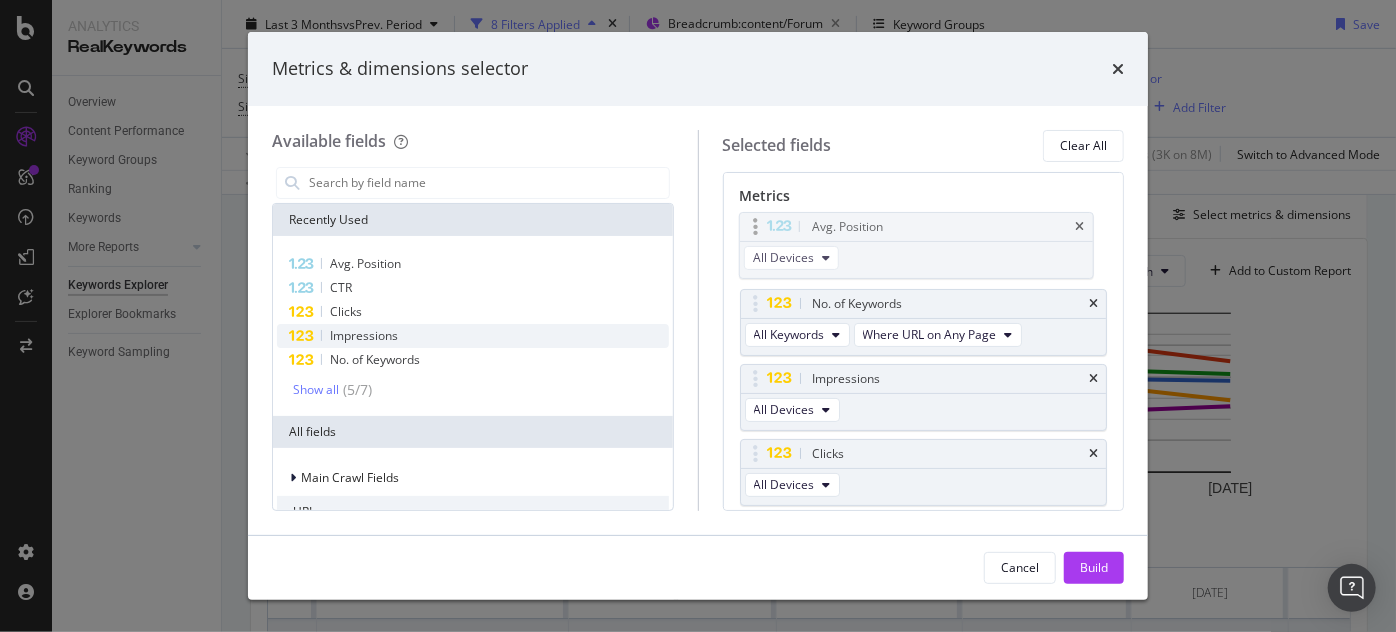 scroll, scrollTop: 103, scrollLeft: 0, axis: vertical 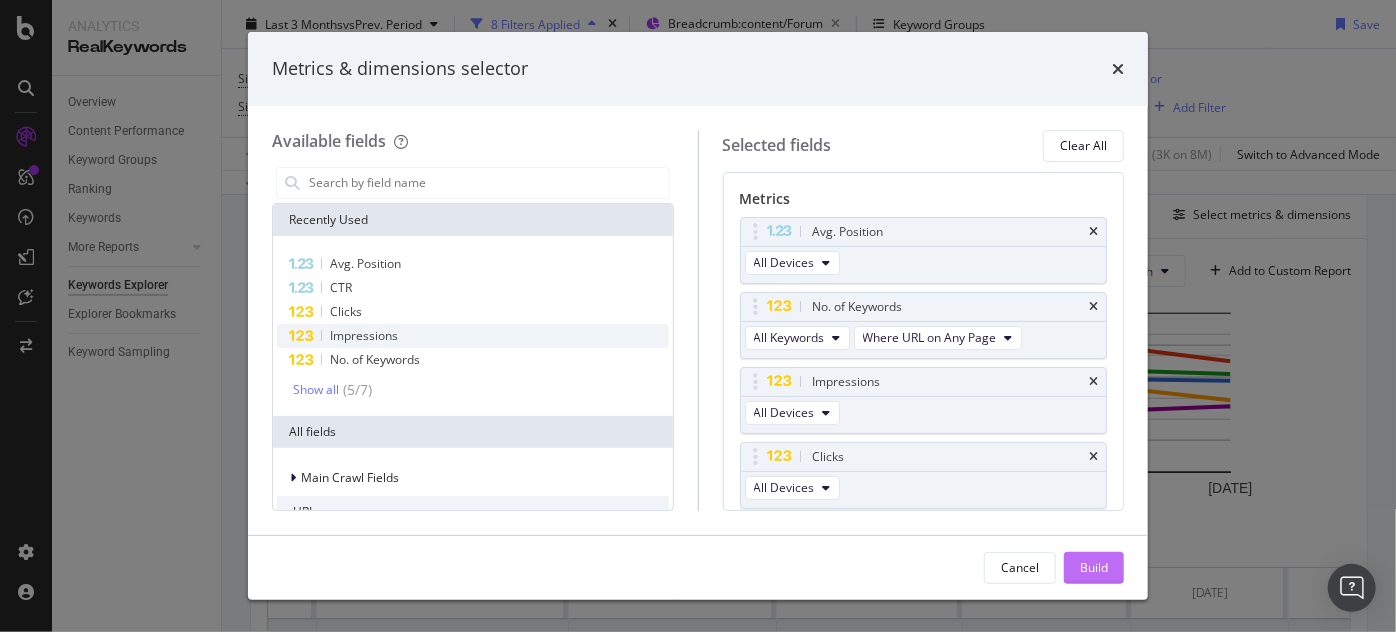 click on "Build" at bounding box center [1094, 567] 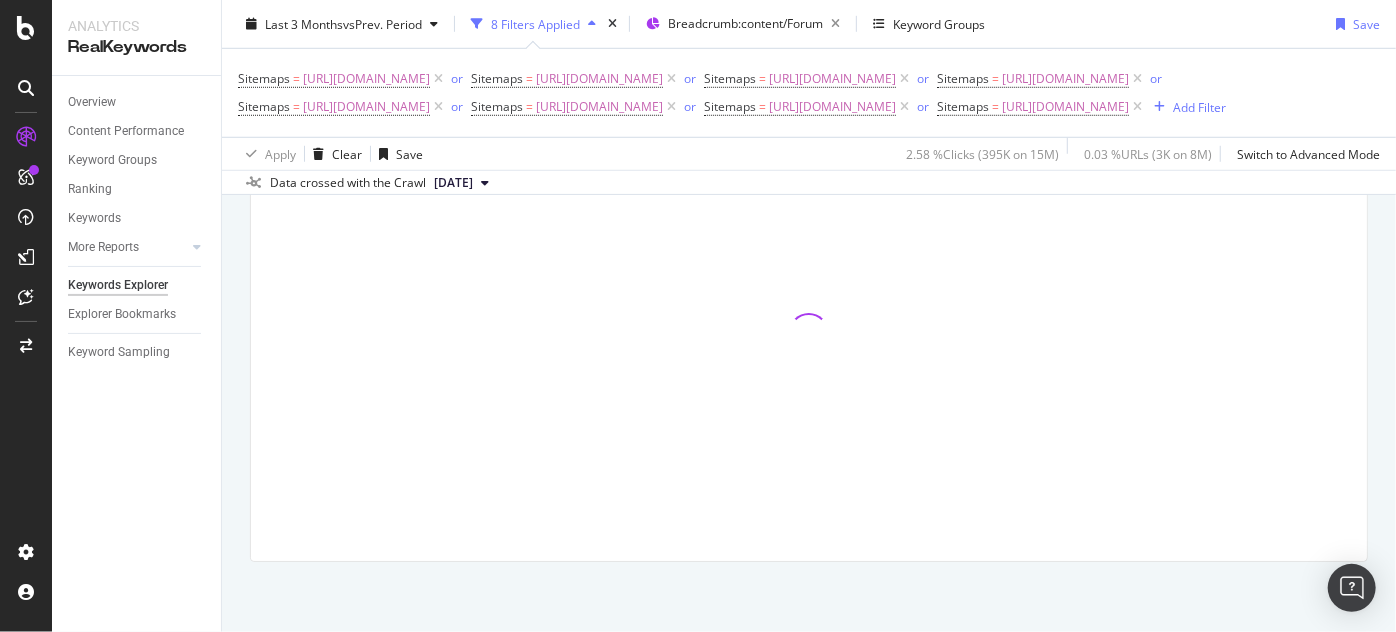 scroll, scrollTop: 789, scrollLeft: 0, axis: vertical 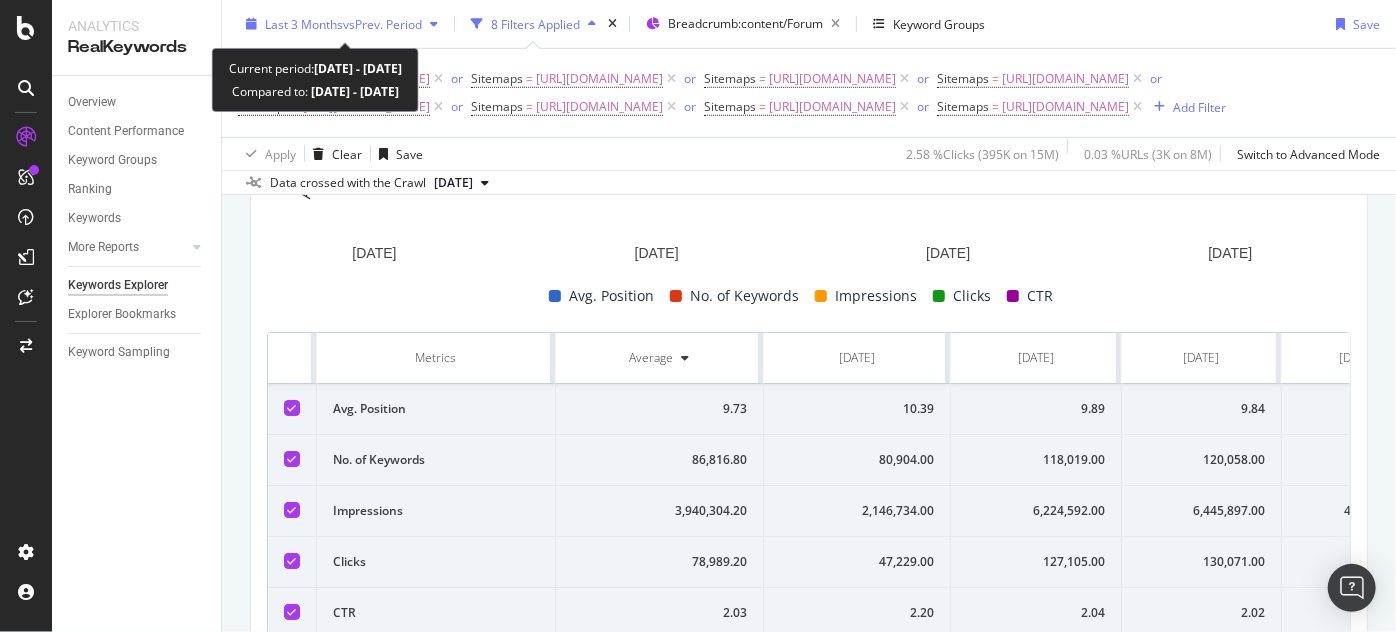 click on "Last 3 Months" at bounding box center [304, 23] 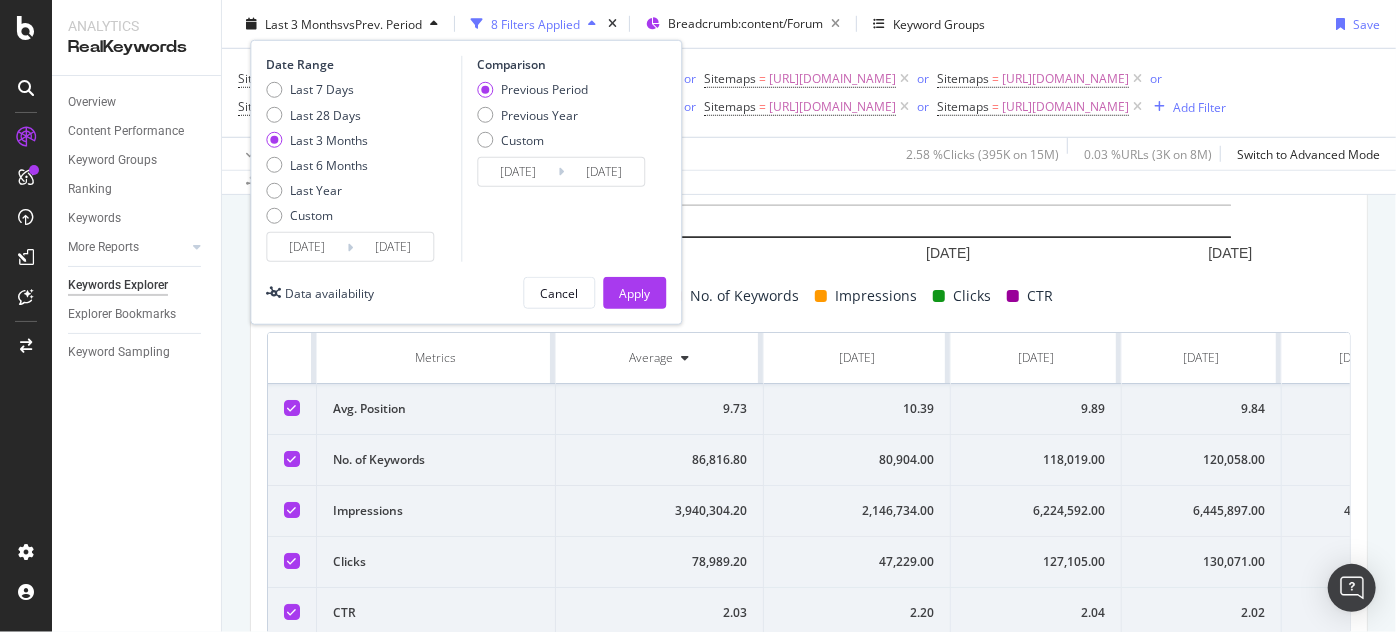 click on "[DATE]" at bounding box center (393, 247) 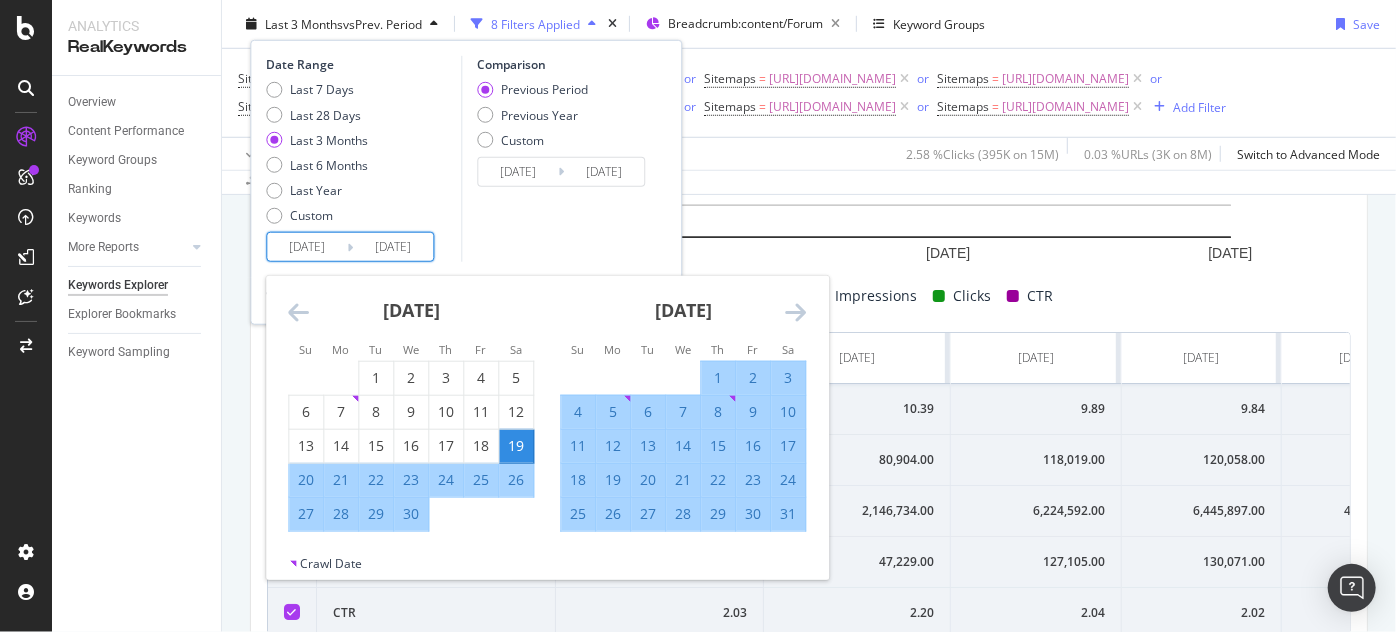 click on "[DATE]" at bounding box center (307, 247) 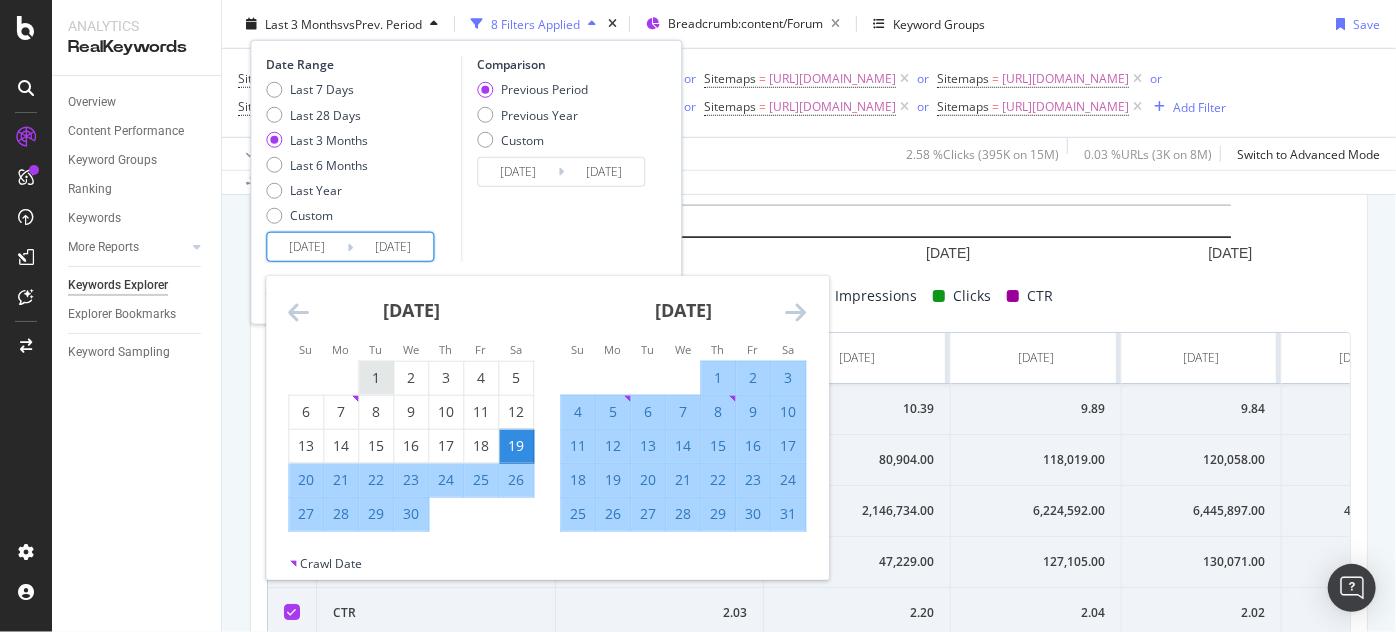 click on "1" at bounding box center (376, 378) 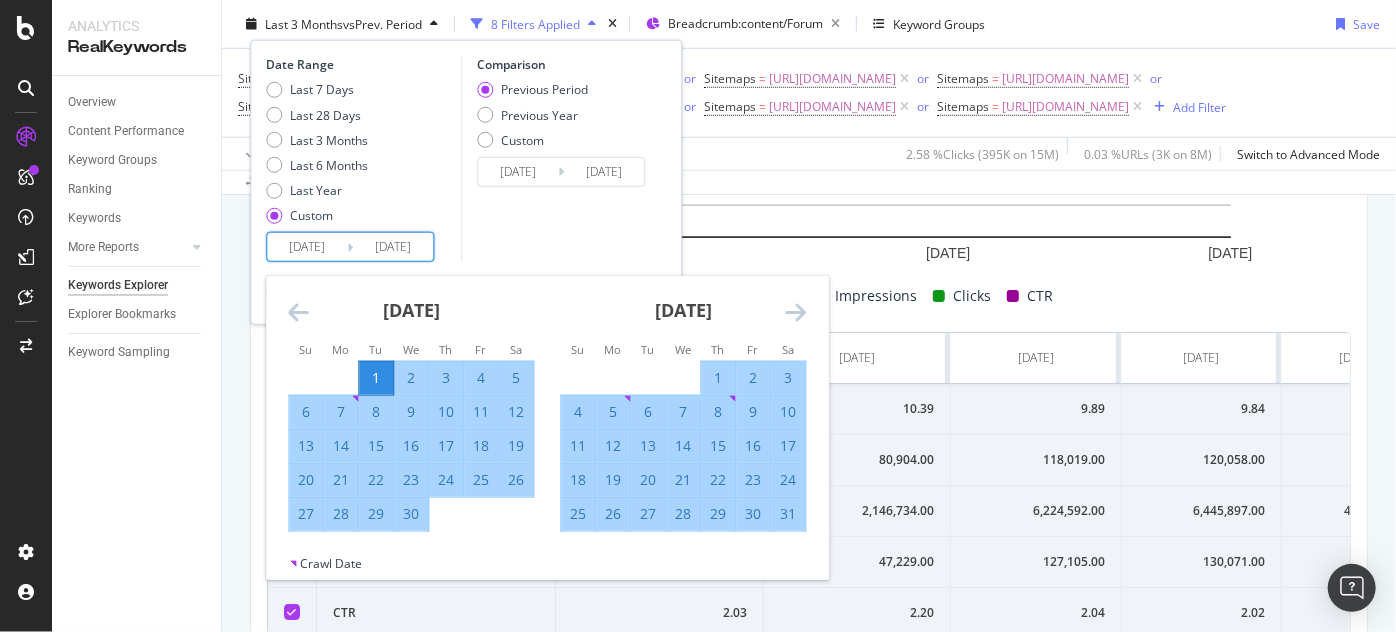 click on "[DATE]" at bounding box center [393, 247] 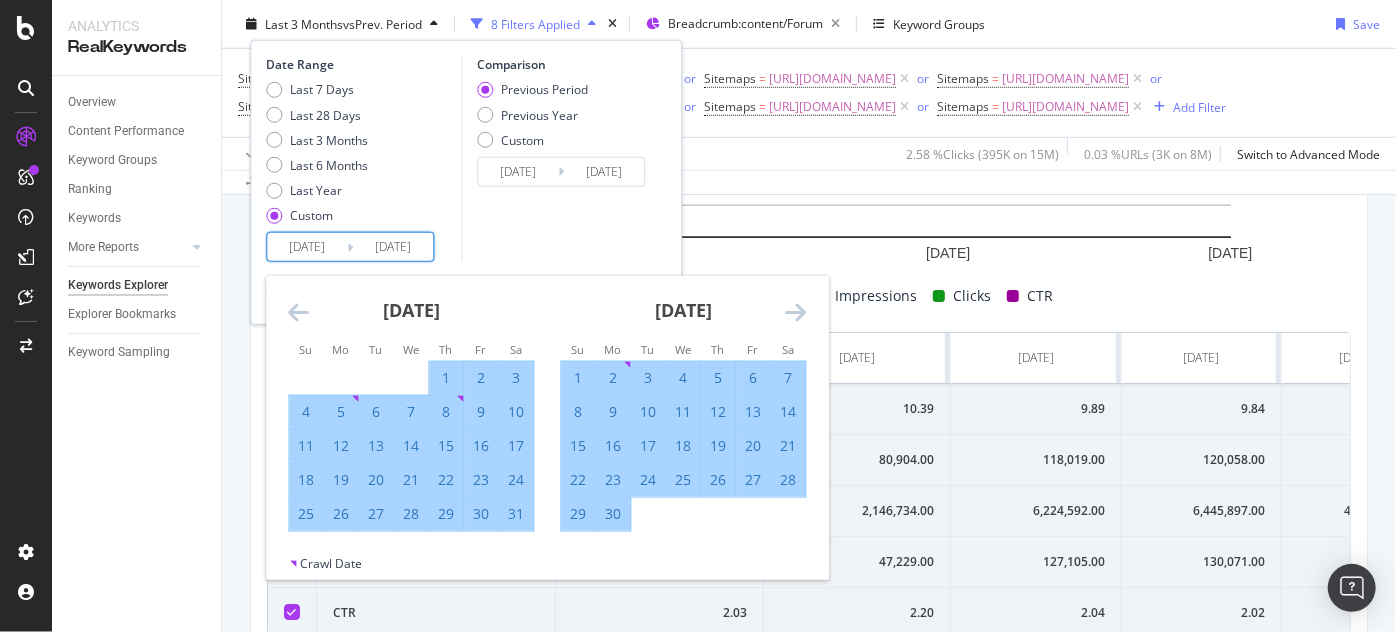 click on "30" at bounding box center (613, 514) 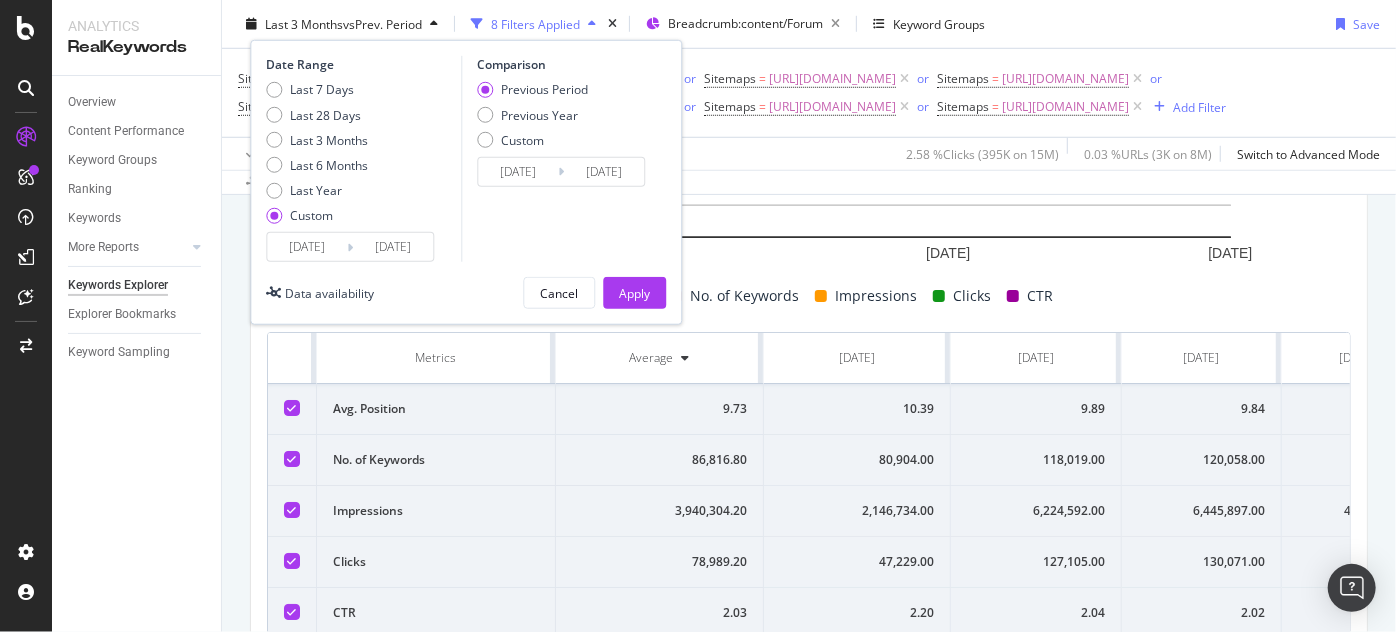 click on "[DATE]" at bounding box center (393, 247) 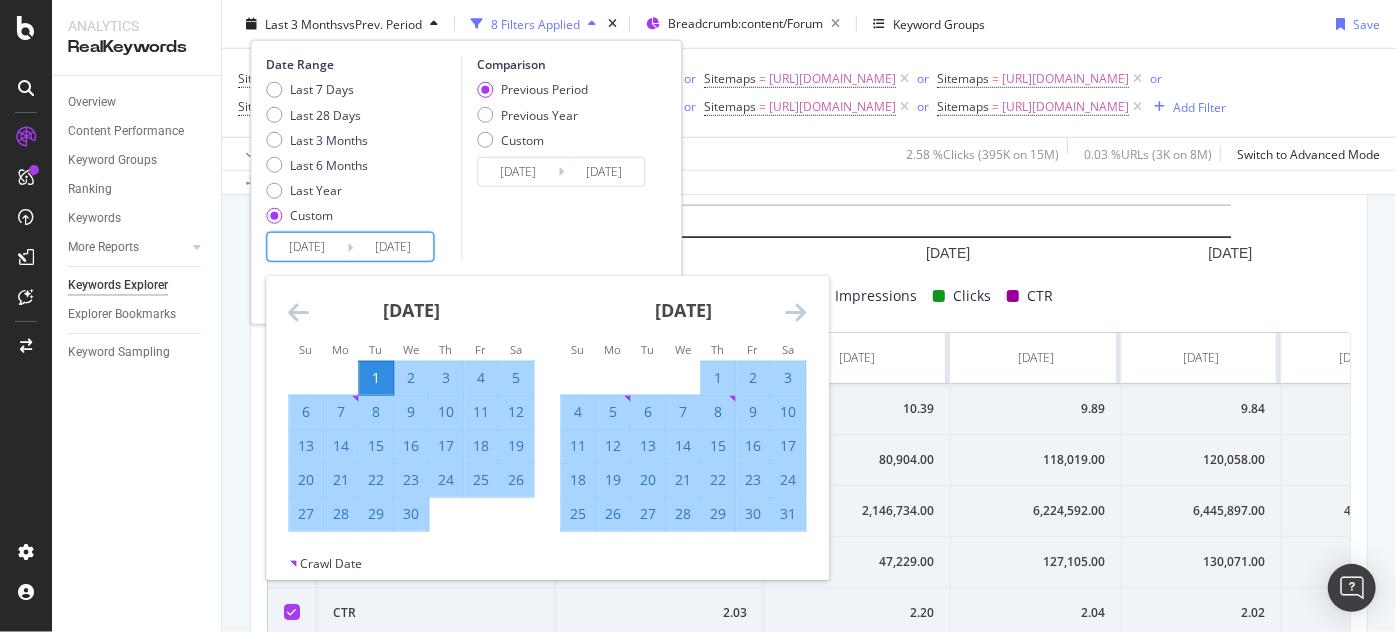 click on "Comparison Previous Period Previous Year Custom [DATE] Navigate forward to interact with the calendar and select a date. Press the question mark key to get the keyboard shortcuts for changing dates. [DATE] Navigate backward to interact with the calendar and select a date. Press the question mark key to get the keyboard shortcuts for changing dates." at bounding box center [556, 159] 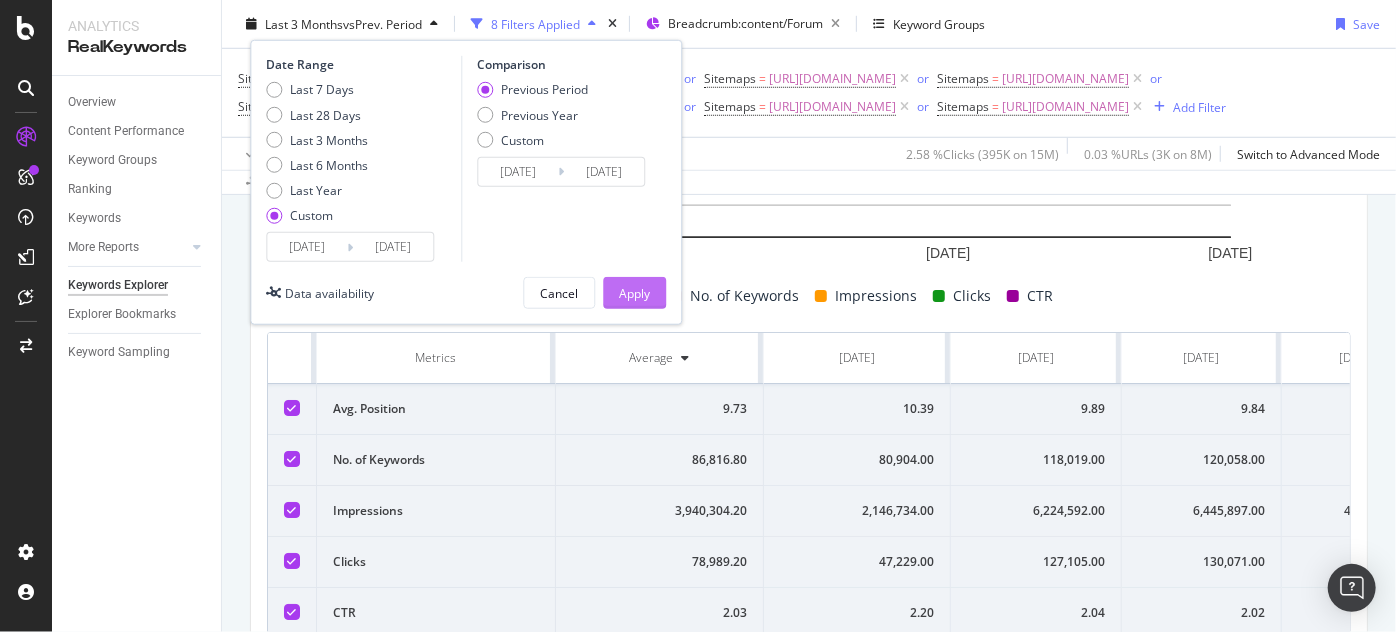 click on "Apply" at bounding box center (634, 292) 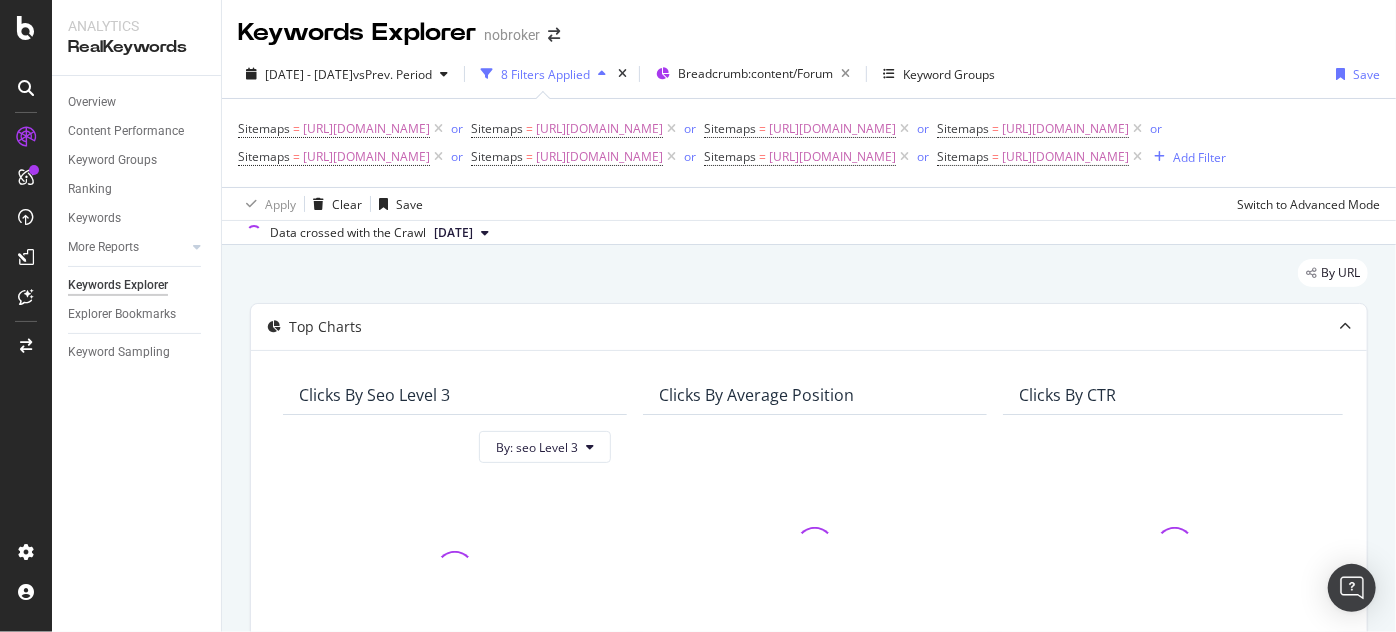 click on "[DATE]" at bounding box center (453, 233) 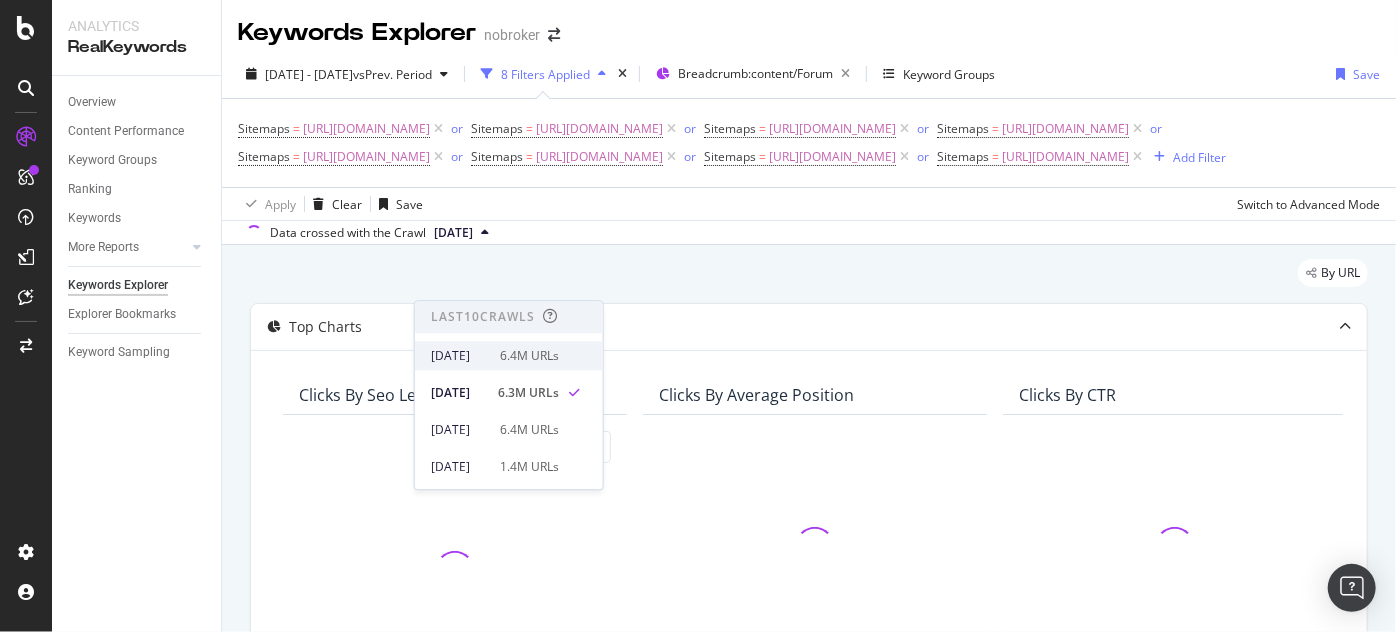 click on "[DATE] 6.4M URLs" at bounding box center (495, 356) 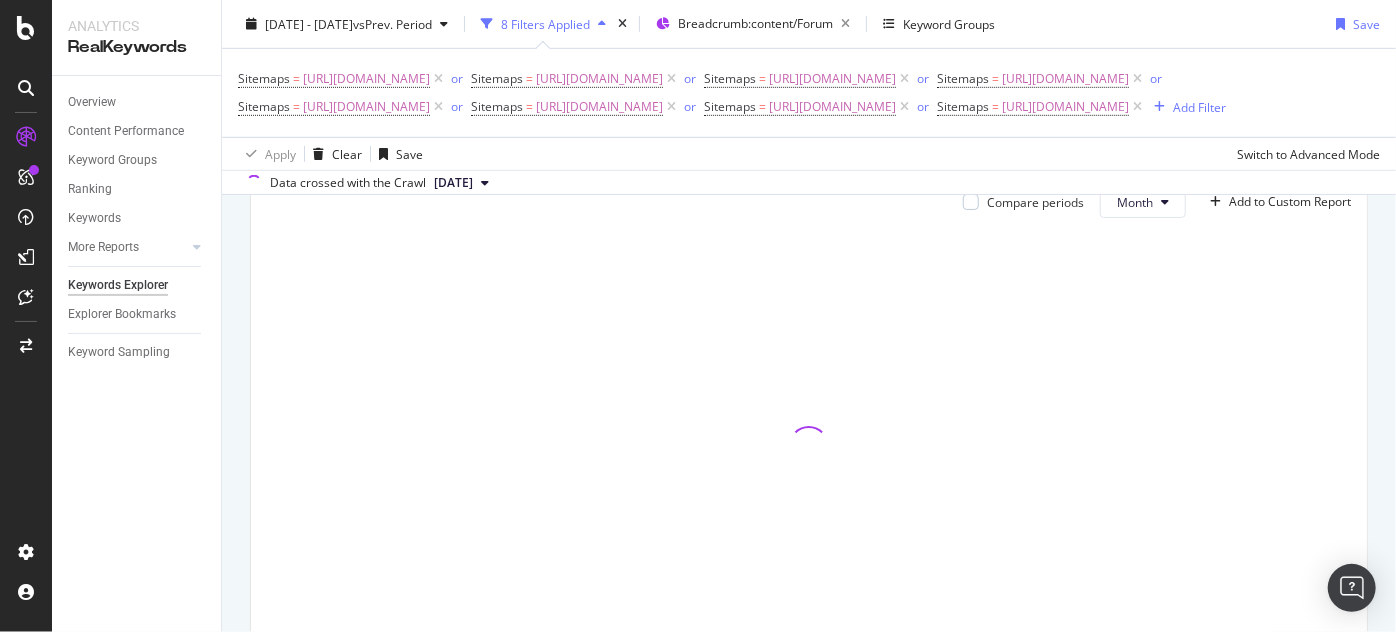 scroll, scrollTop: 789, scrollLeft: 0, axis: vertical 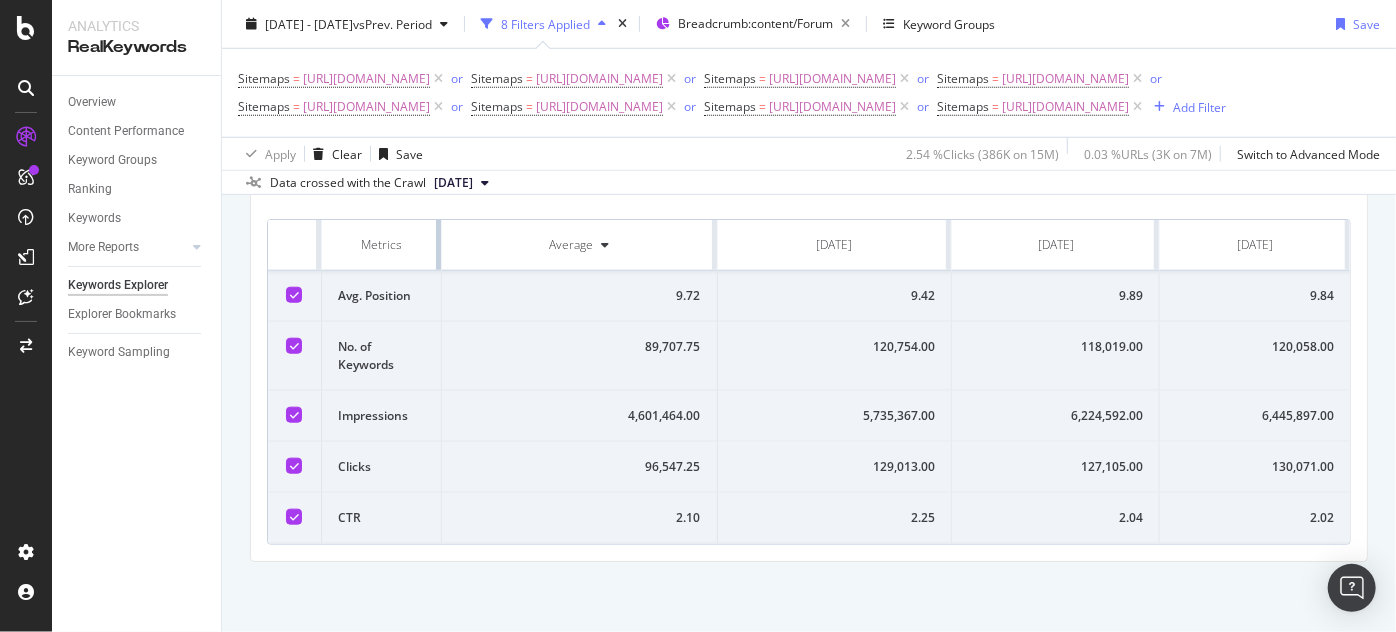 drag, startPoint x: 628, startPoint y: 260, endPoint x: 422, endPoint y: 292, distance: 208.47063 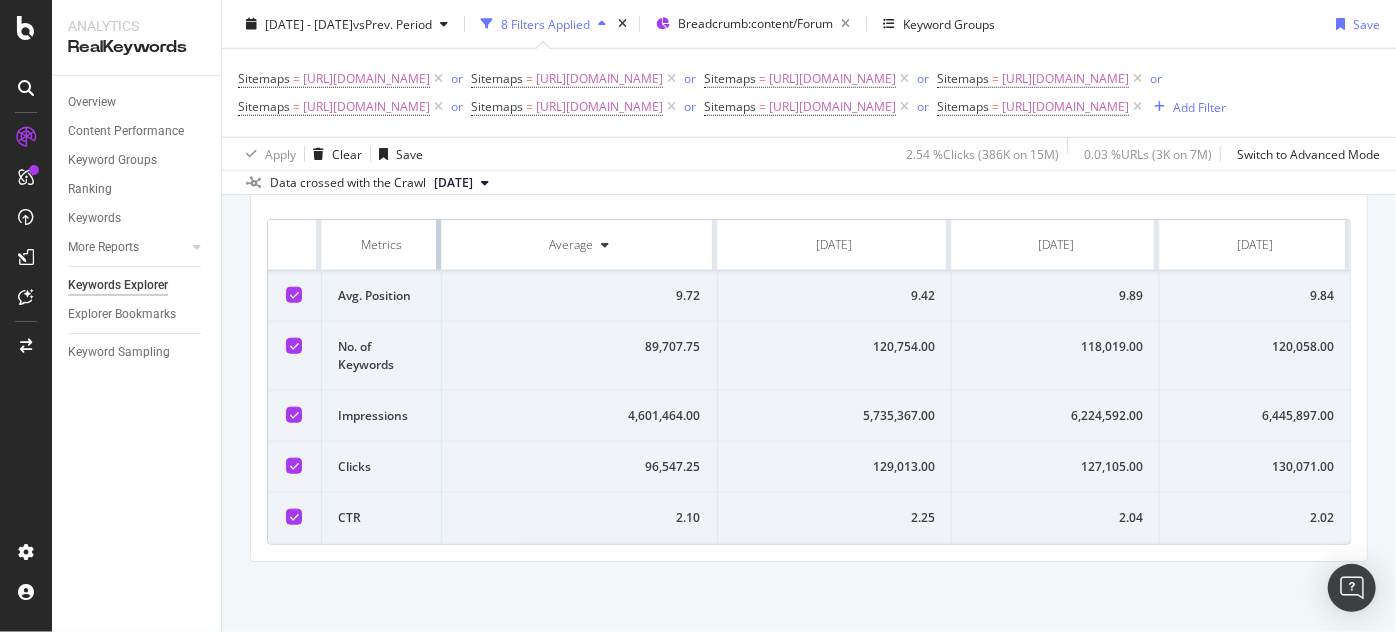 click on "Metrics Average [DATE] [DATE] [DATE] Avg. Position 9.72 9.42 9.89 9.84 No. of Keywords 89,707.75 120,754.00 118,019.00 120,058.00 Impressions 4,601,464.00 5,735,367.00 6,224,592.00 6,445,897.00 Clicks 96,547.25 129,013.00 127,105.00 130,071.00 CTR 2.10 2.25 2.04 2.02" at bounding box center (809, 382) 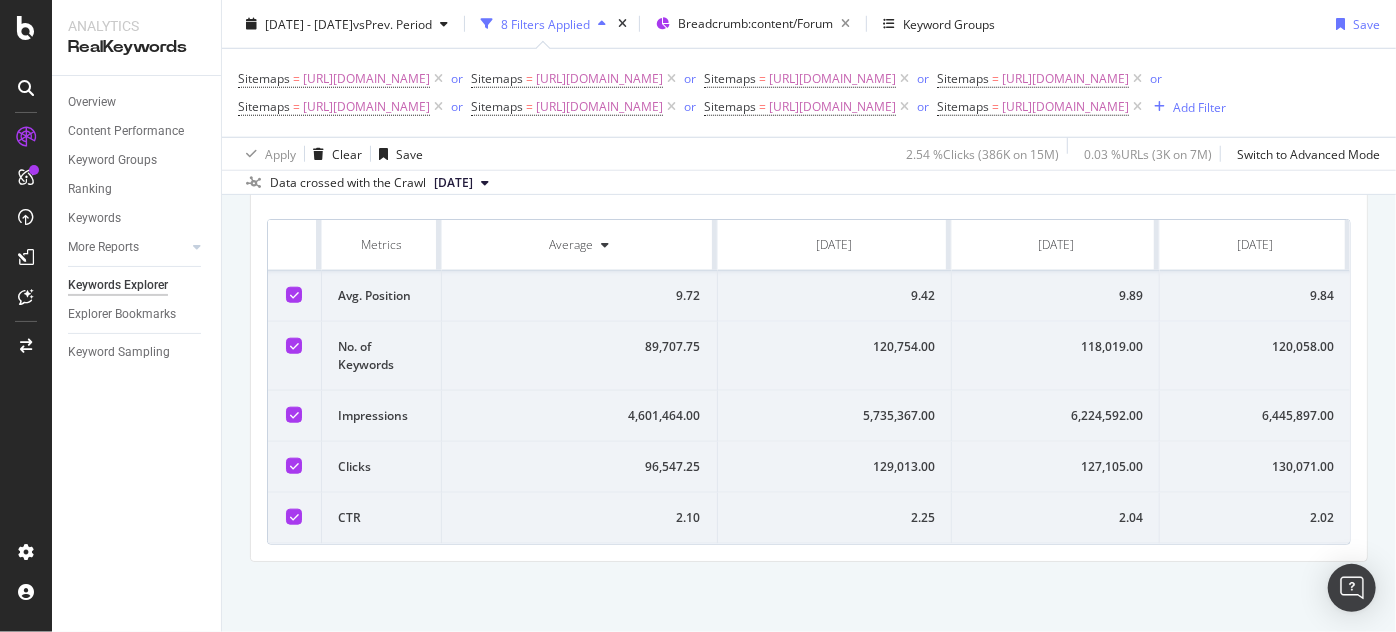 scroll, scrollTop: 949, scrollLeft: 0, axis: vertical 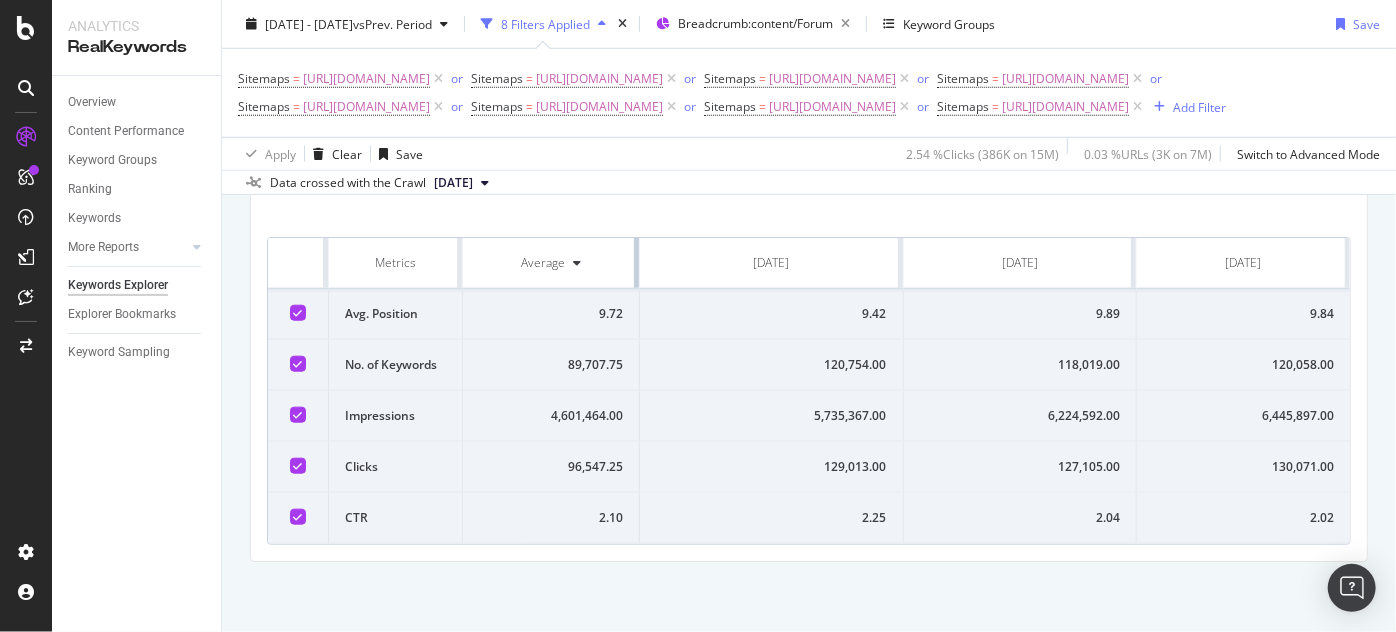 drag, startPoint x: 709, startPoint y: 300, endPoint x: 596, endPoint y: 309, distance: 113.35784 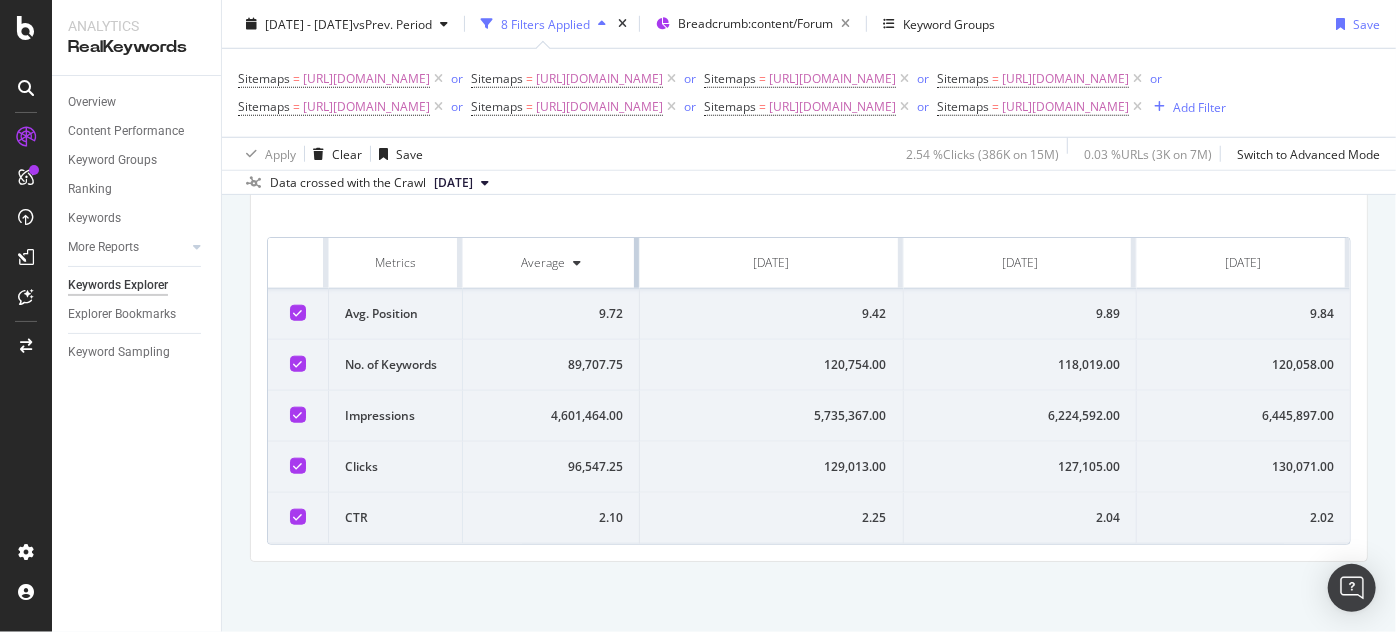 click on "Metrics Average [DATE] [DATE] [DATE] Avg. Position 9.72 9.42 9.89 9.84 No. of Keywords 89,707.75 120,754.00 118,019.00 120,058.00 Impressions 4,601,464.00 5,735,367.00 6,224,592.00 6,445,897.00 Clicks 96,547.25 129,013.00 127,105.00 130,071.00 CTR 2.10 2.25 2.04 2.02" at bounding box center (809, 391) 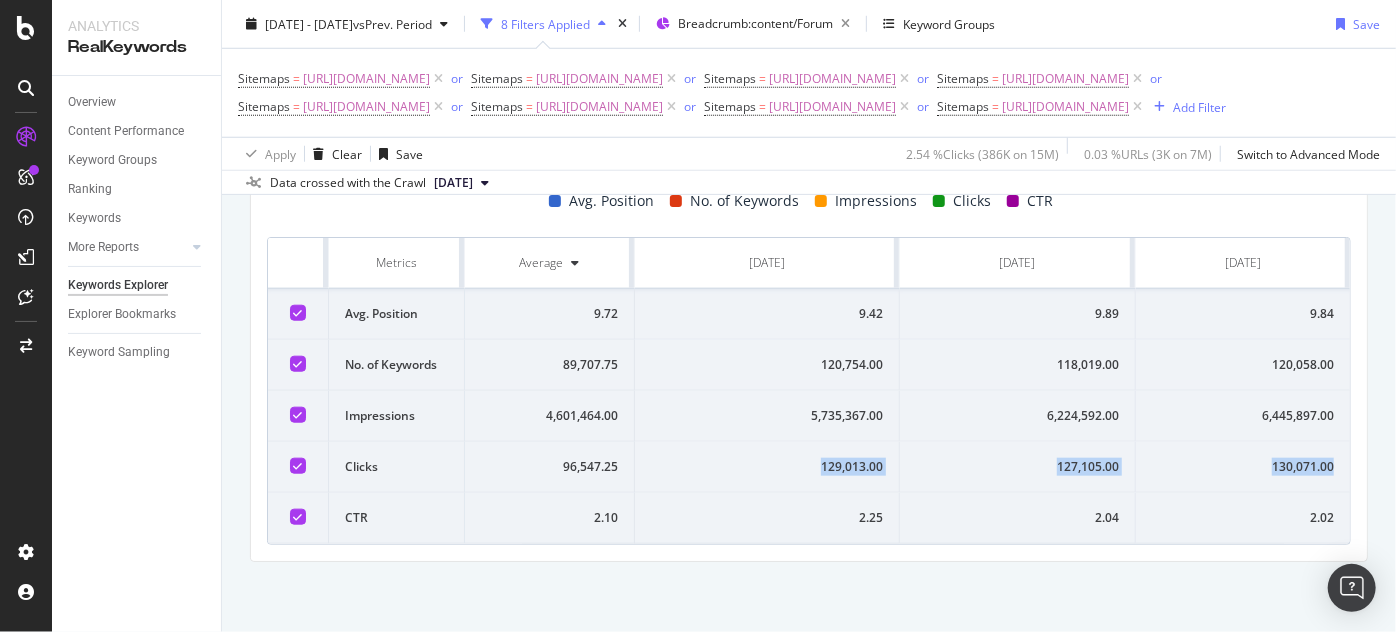 drag, startPoint x: 778, startPoint y: 500, endPoint x: 1336, endPoint y: 500, distance: 558 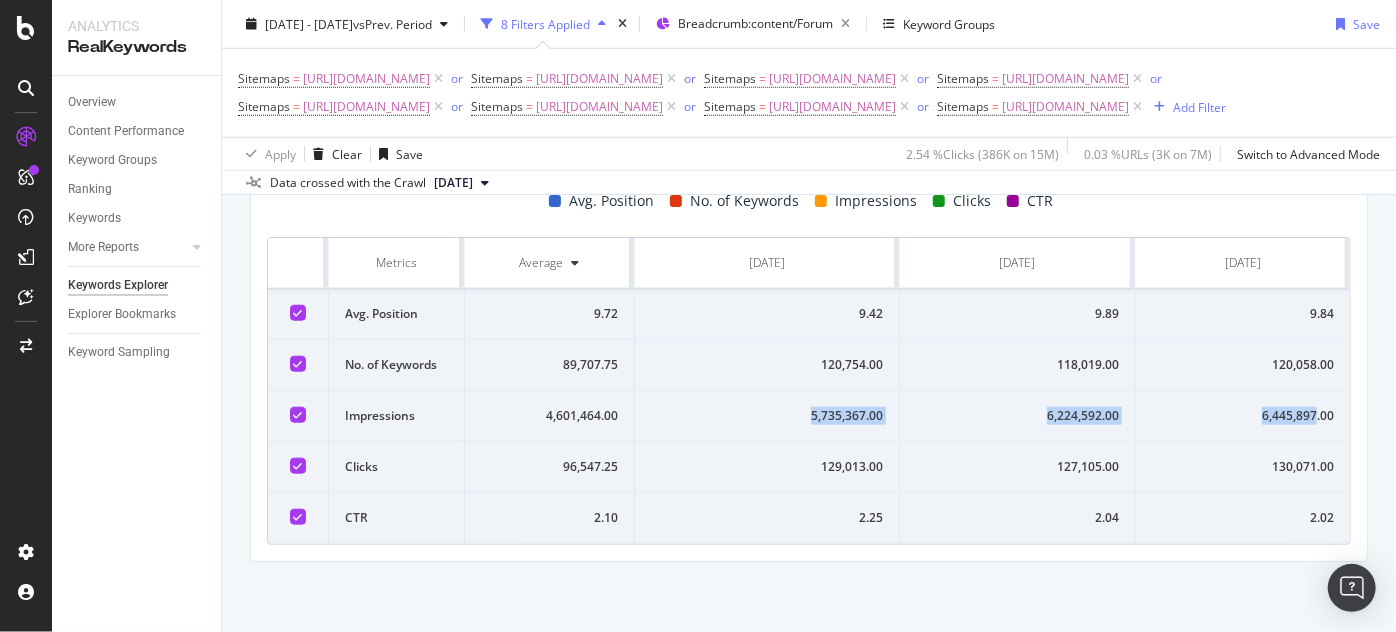 drag, startPoint x: 892, startPoint y: 449, endPoint x: 1301, endPoint y: 444, distance: 409.03055 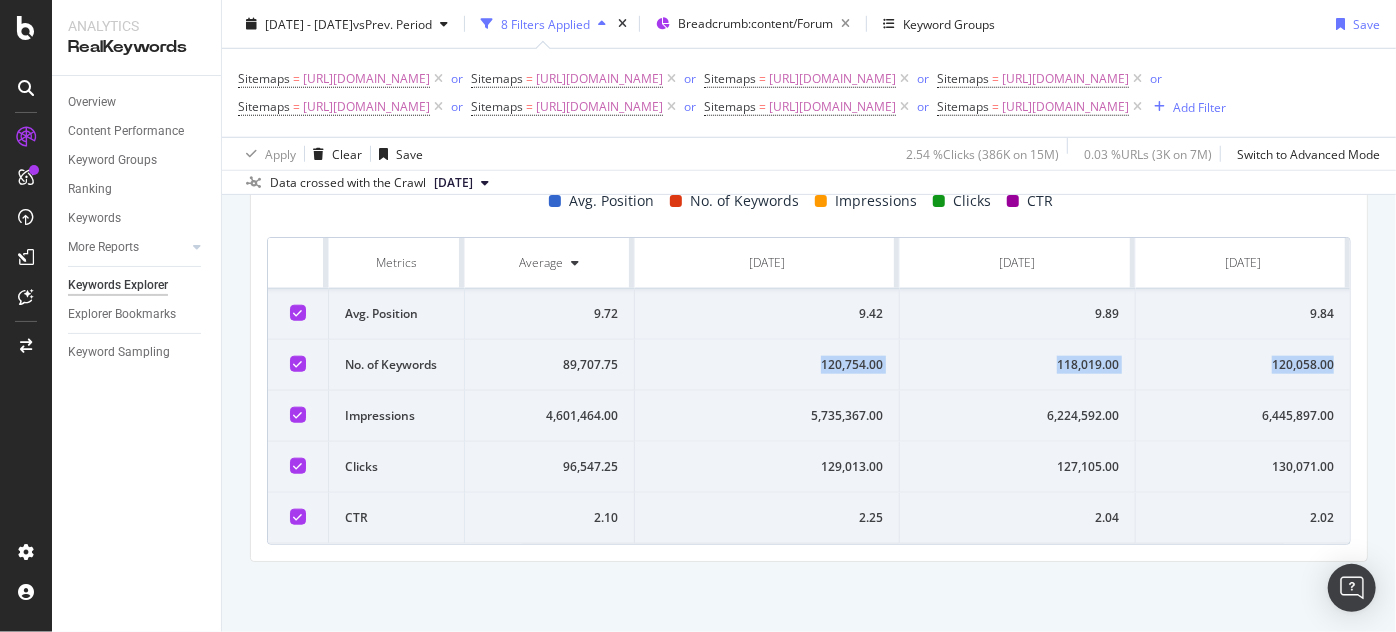 drag, startPoint x: 711, startPoint y: 386, endPoint x: 1326, endPoint y: 402, distance: 615.20807 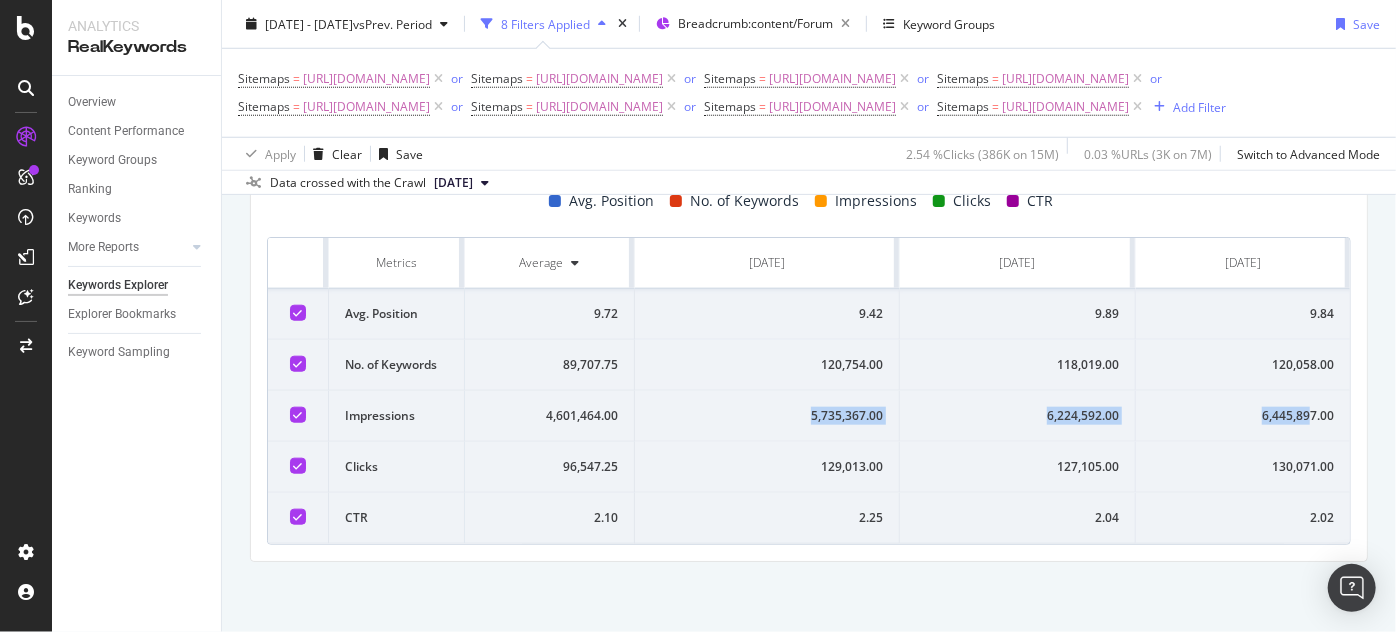 drag, startPoint x: 797, startPoint y: 448, endPoint x: 1296, endPoint y: 463, distance: 499.2254 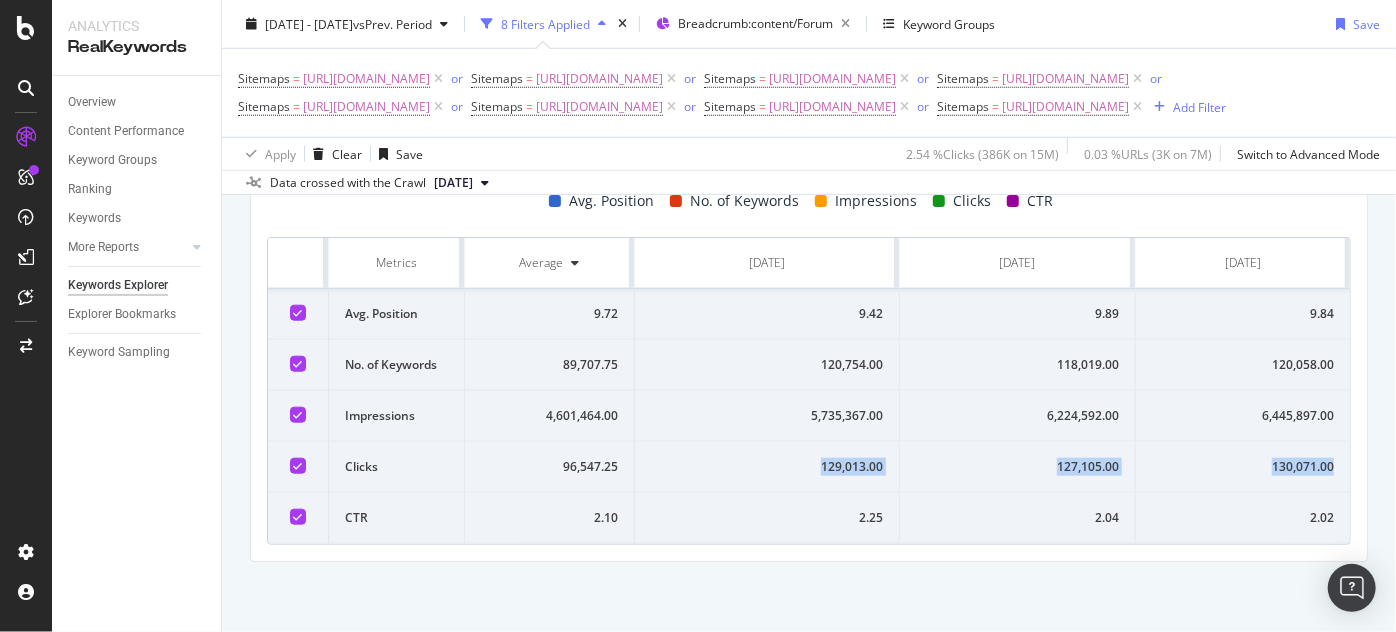 drag, startPoint x: 793, startPoint y: 494, endPoint x: 1317, endPoint y: 516, distance: 524.4616 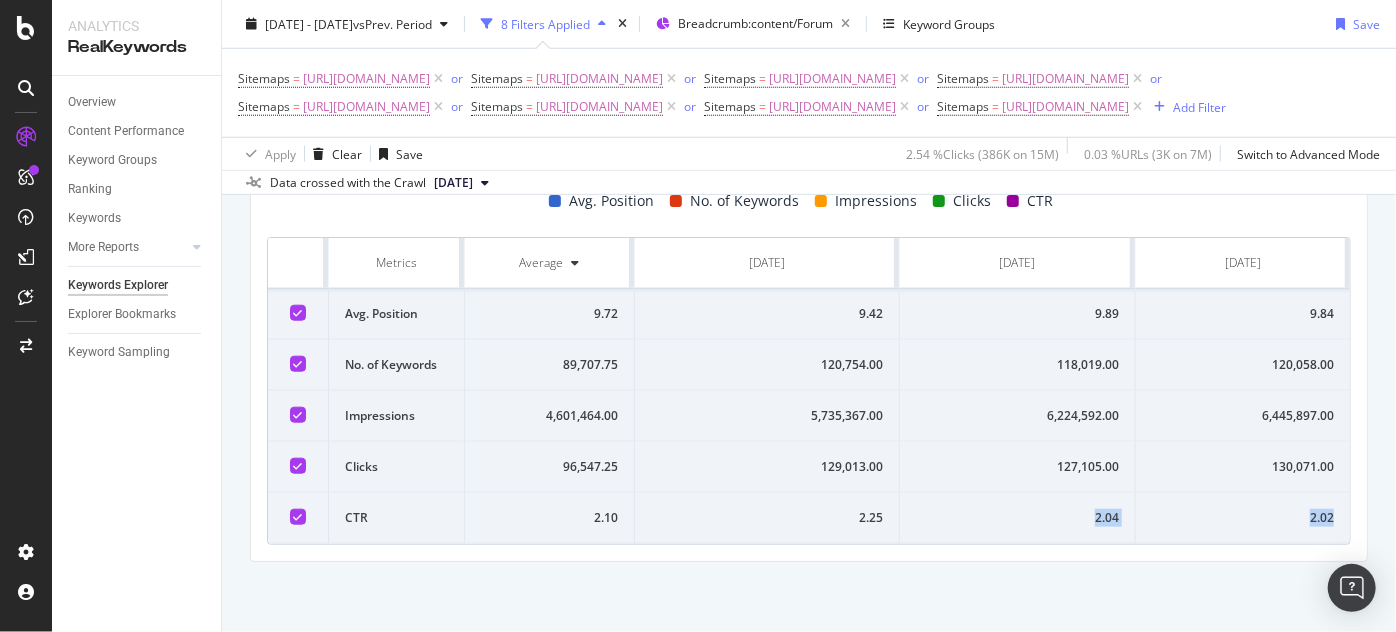 drag, startPoint x: 1058, startPoint y: 549, endPoint x: 1321, endPoint y: 552, distance: 263.01712 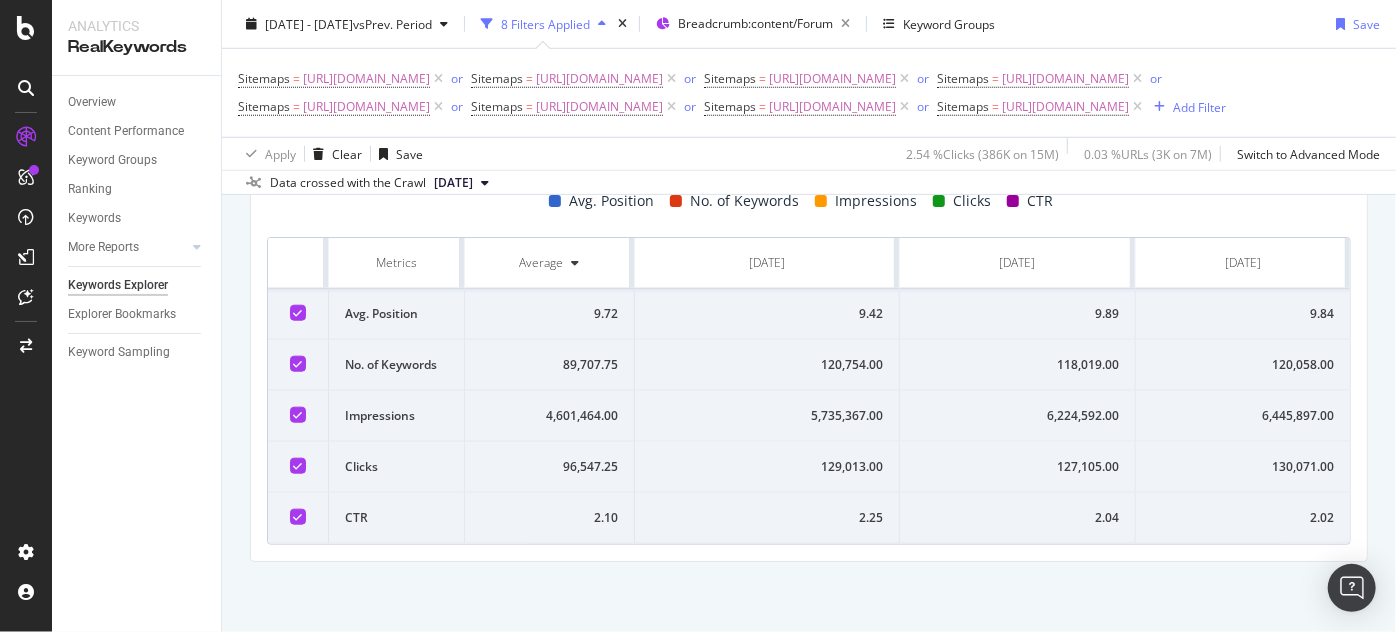 click on "6,224,592.00" at bounding box center [1017, 416] 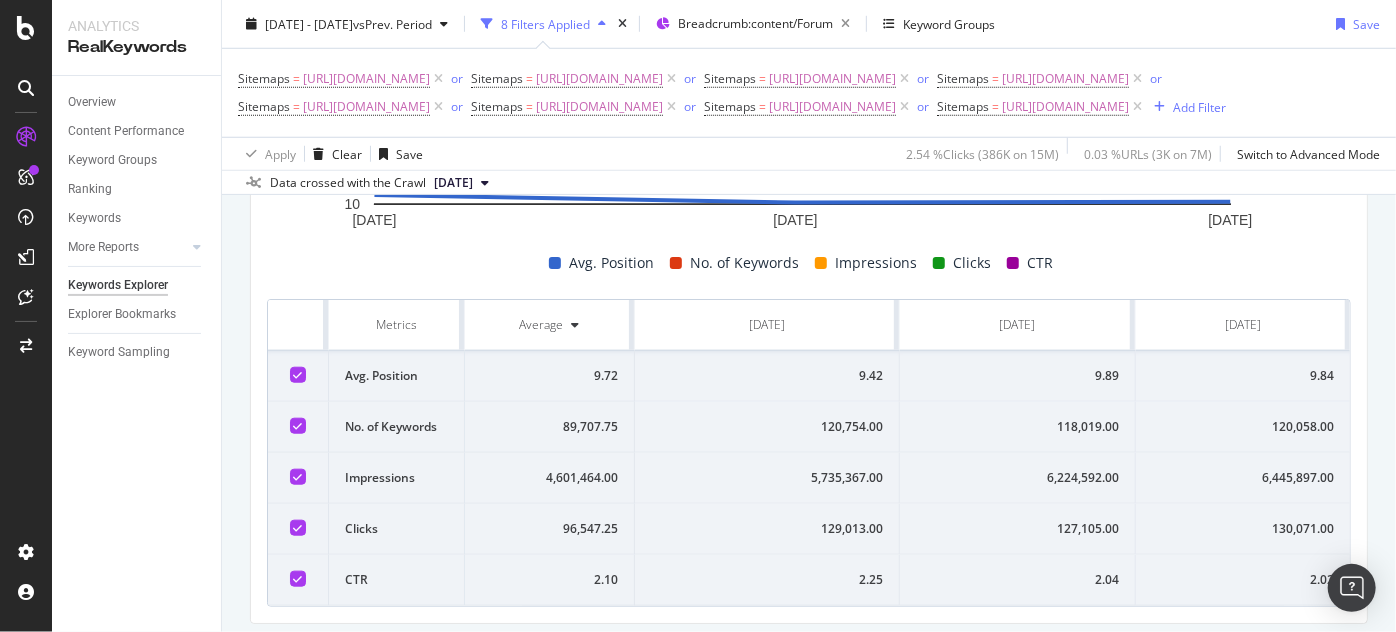 scroll, scrollTop: 936, scrollLeft: 0, axis: vertical 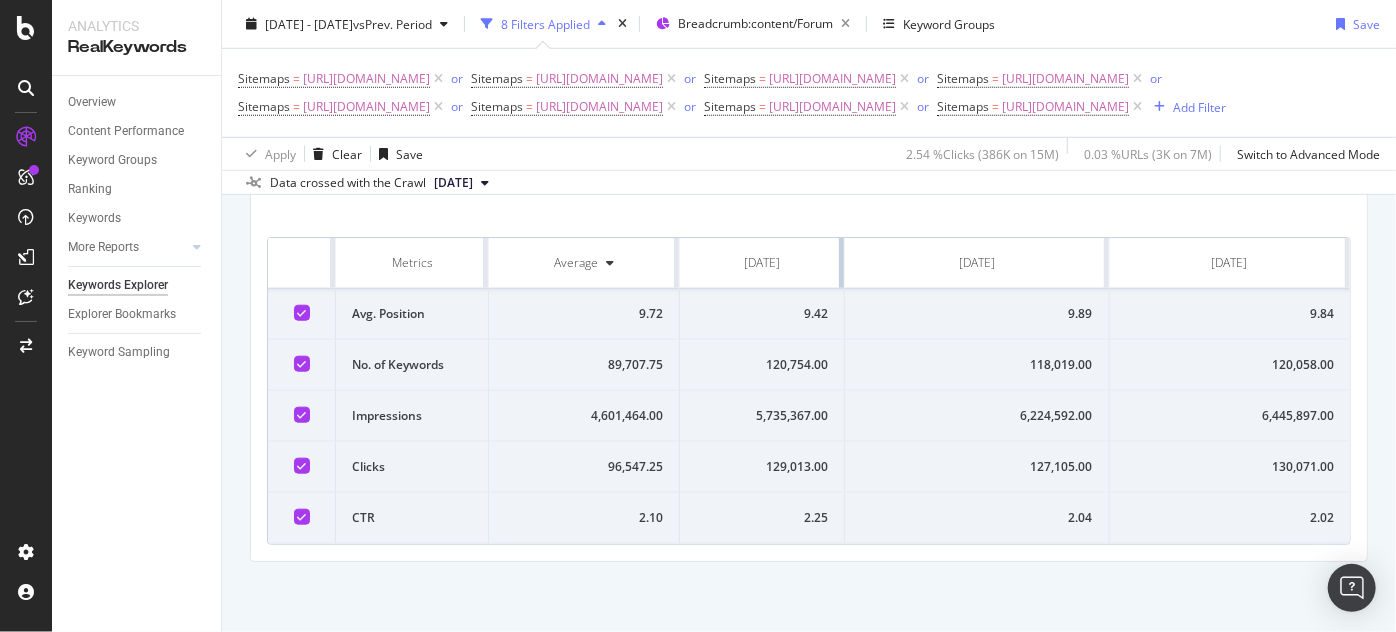 drag, startPoint x: 889, startPoint y: 271, endPoint x: 774, endPoint y: 280, distance: 115.35164 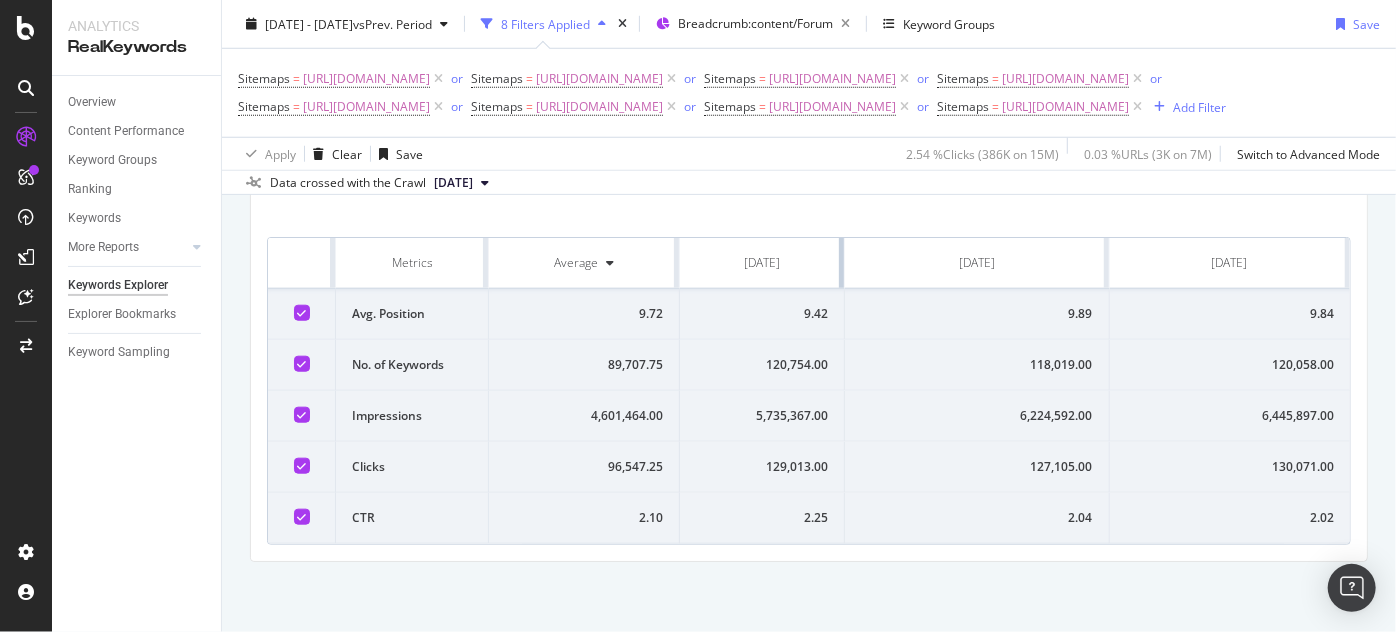 click on "[DATE]" at bounding box center [762, 263] 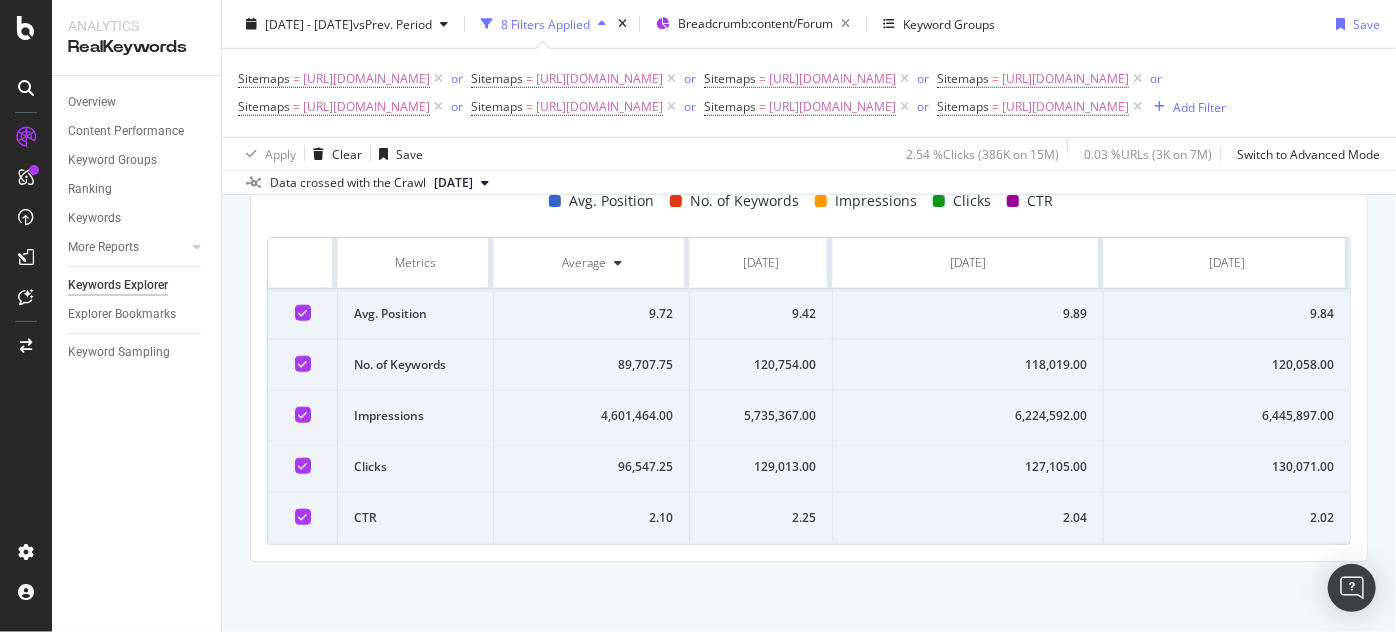 scroll, scrollTop: 936, scrollLeft: 0, axis: vertical 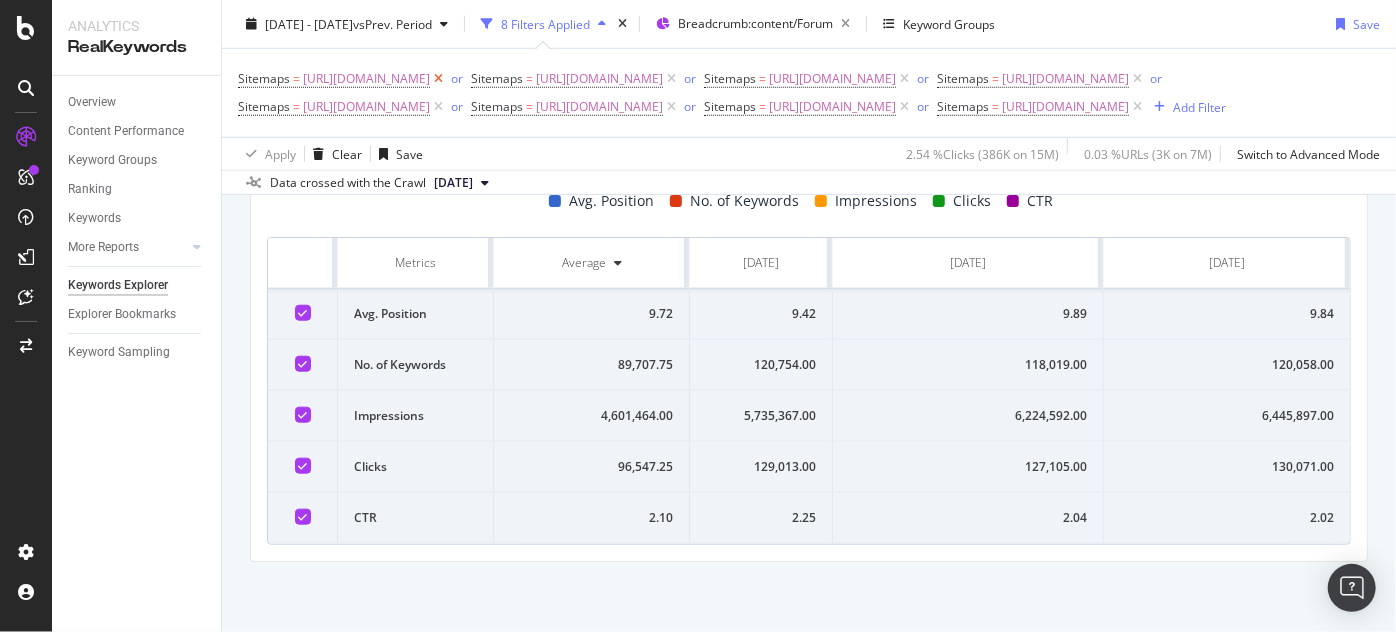 click at bounding box center (438, 79) 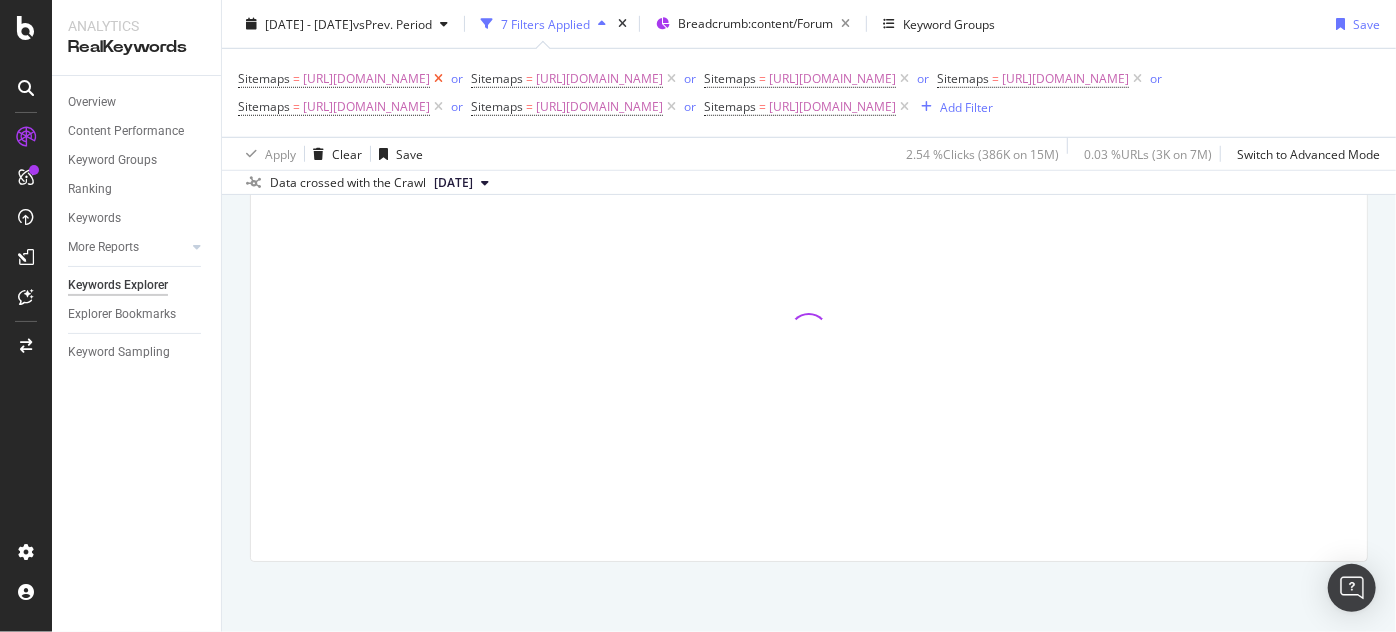click on "[URL][DOMAIN_NAME]" at bounding box center [366, 79] 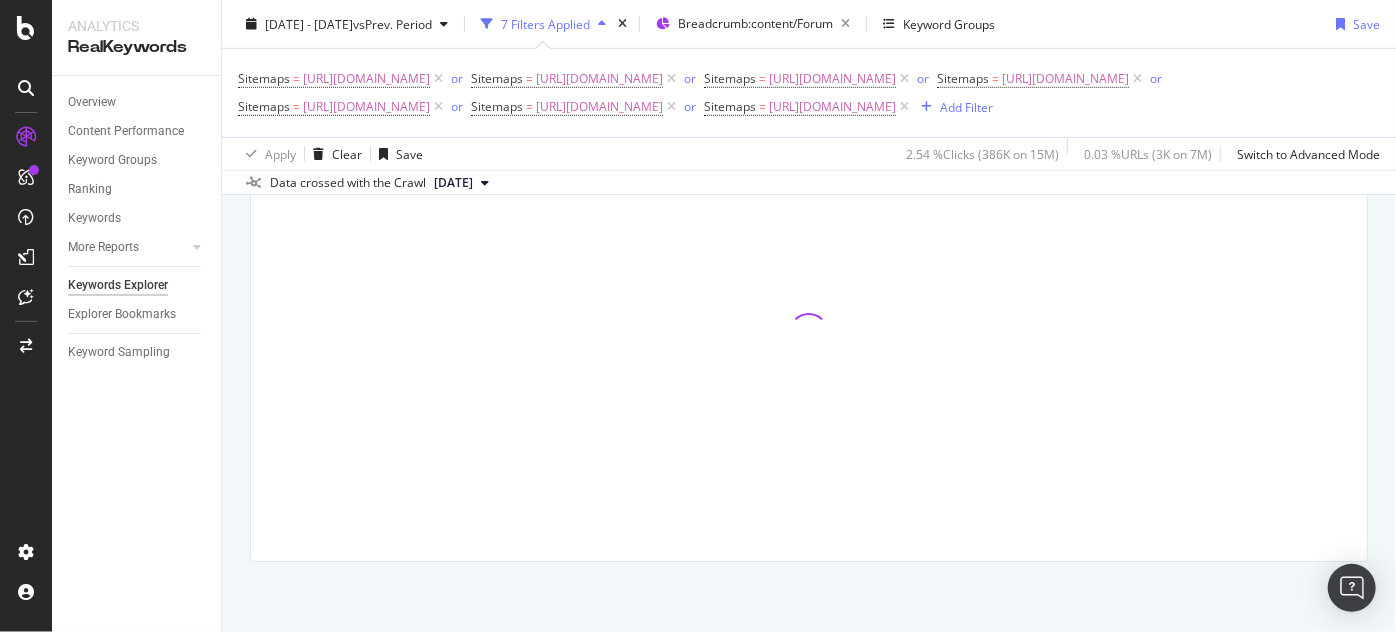 click on "or" at bounding box center [459, 79] 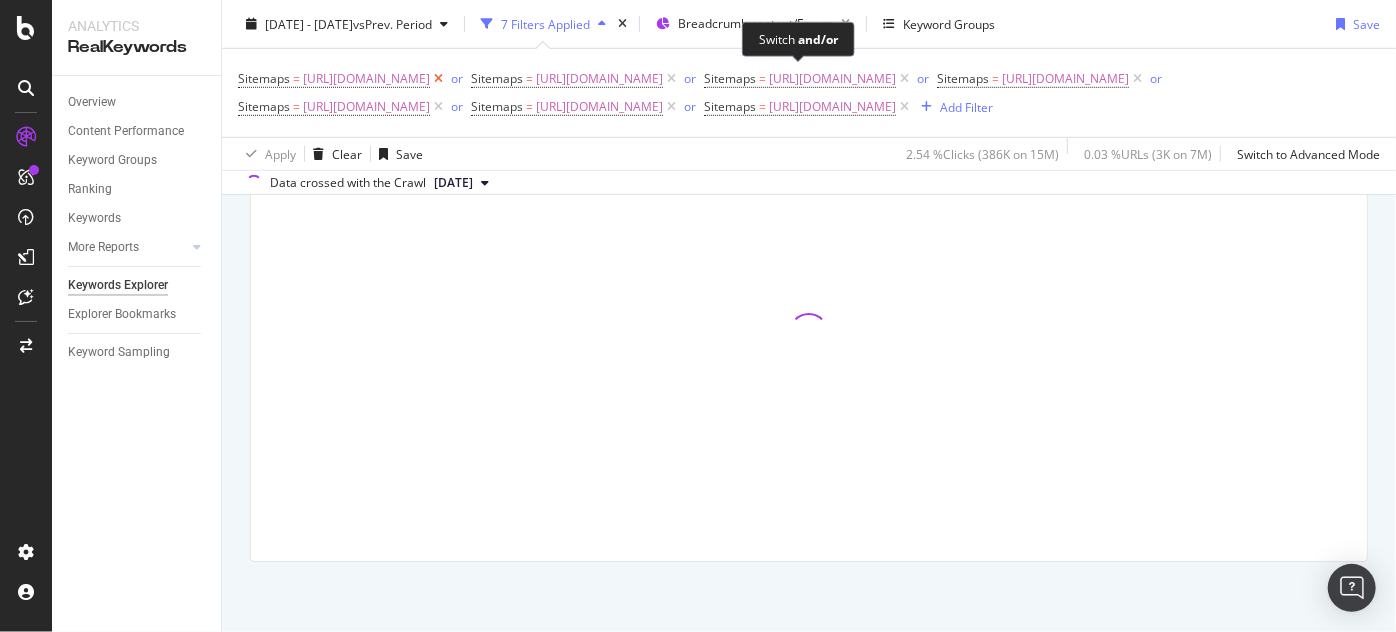 scroll, scrollTop: 789, scrollLeft: 0, axis: vertical 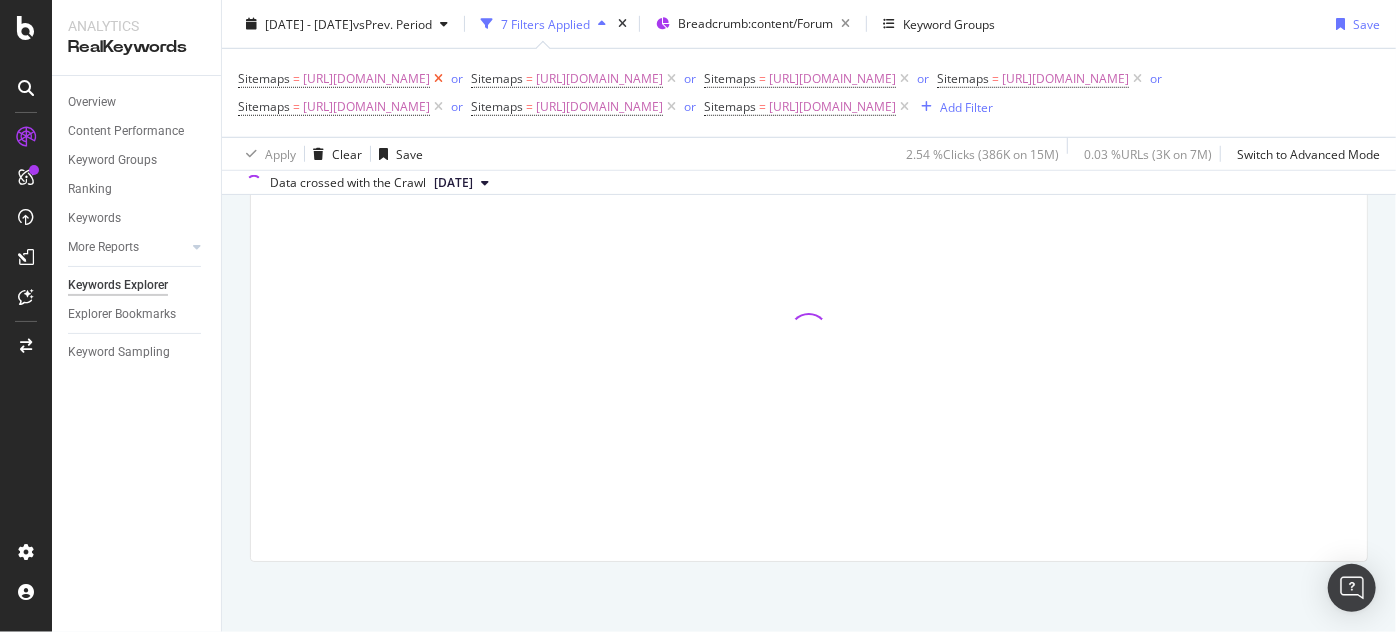 click at bounding box center (438, 79) 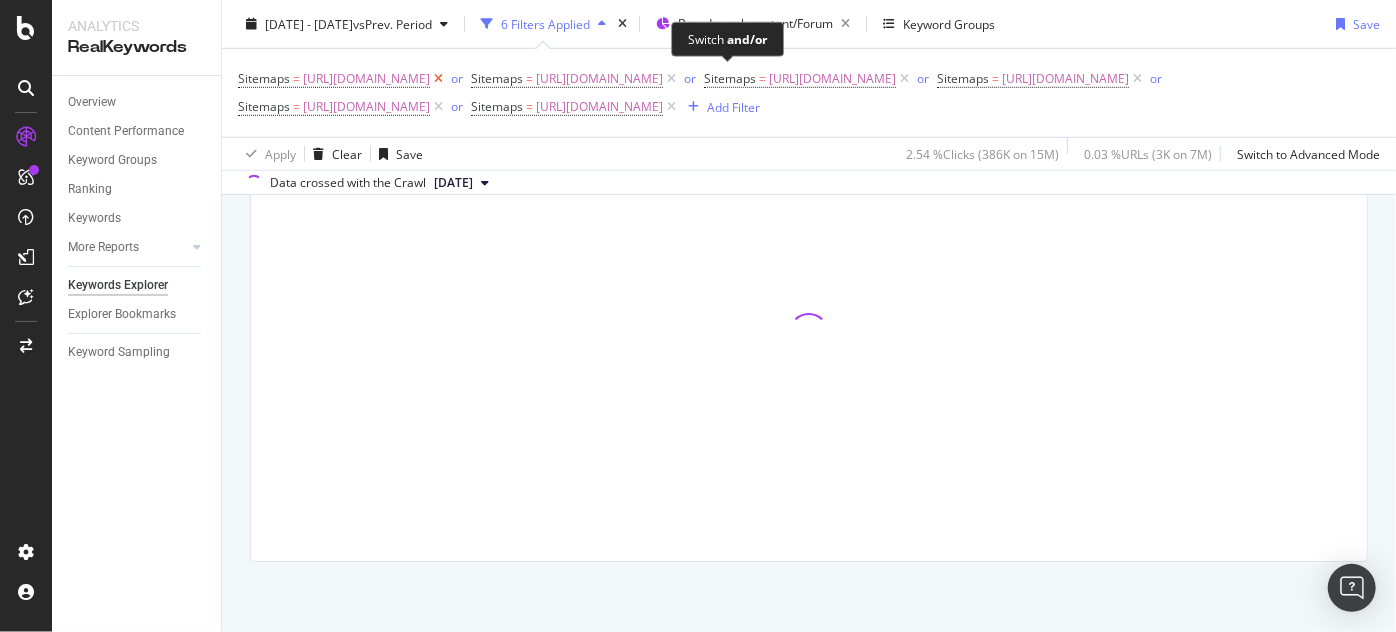 scroll, scrollTop: 762, scrollLeft: 0, axis: vertical 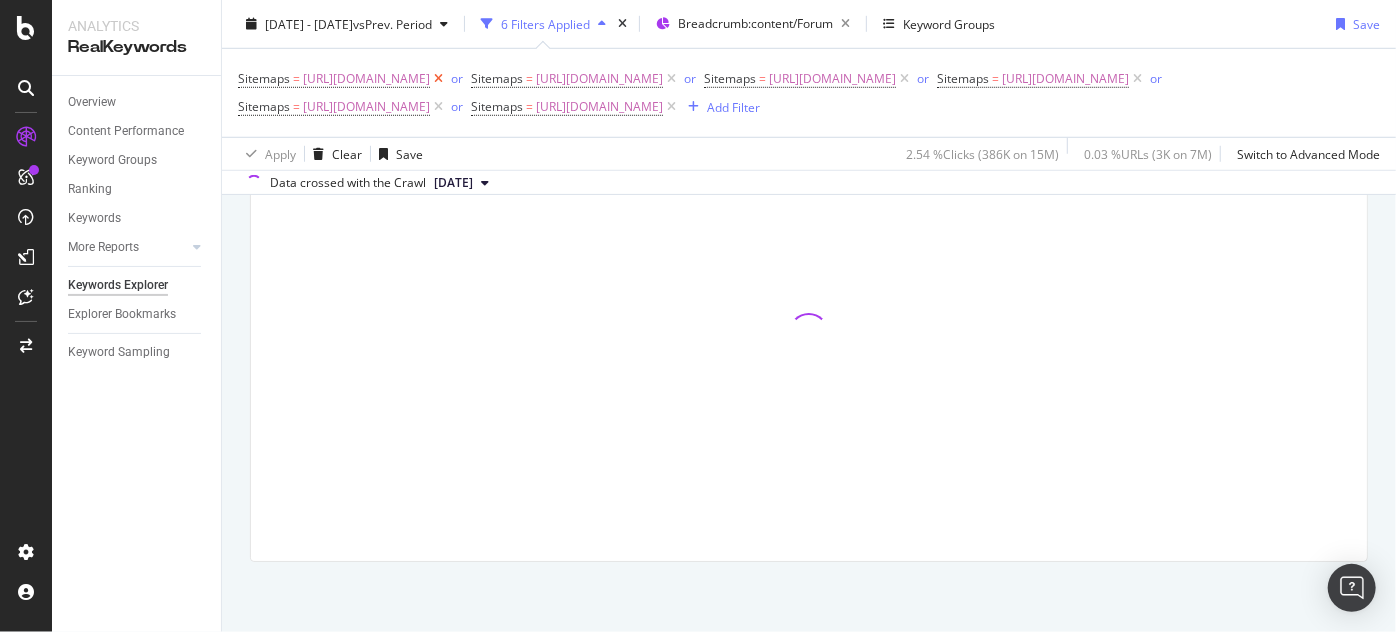 click at bounding box center (438, 79) 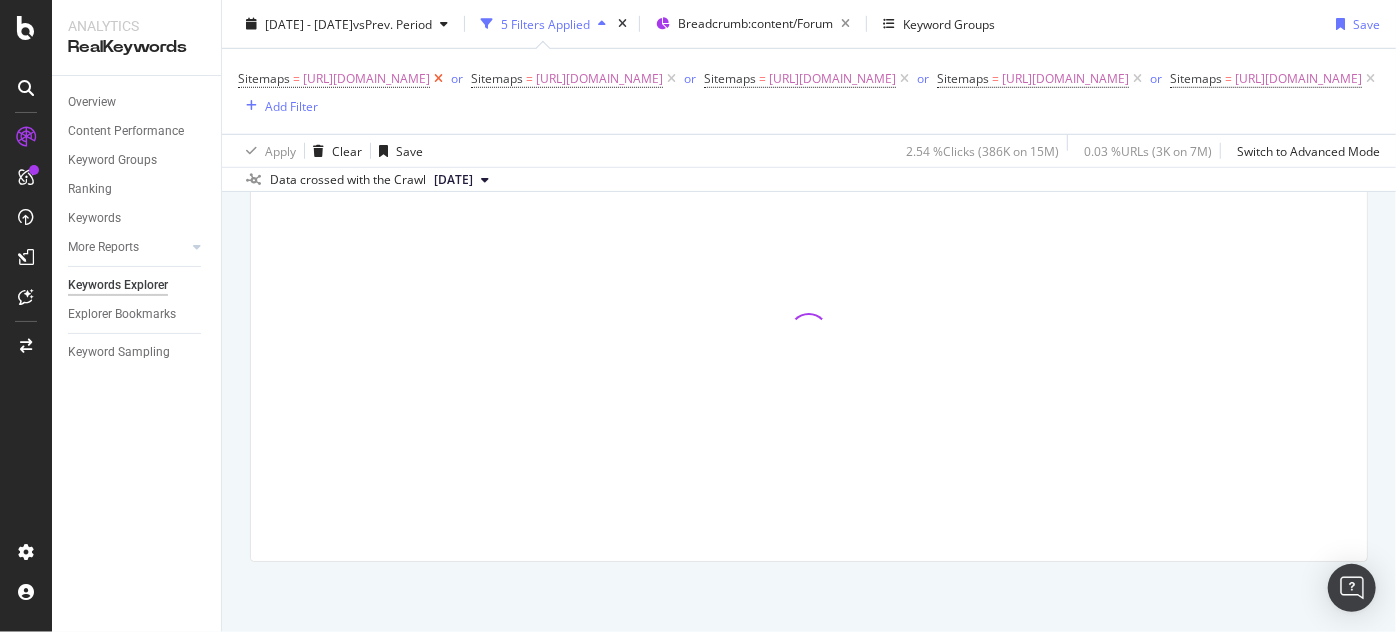 click at bounding box center [438, 79] 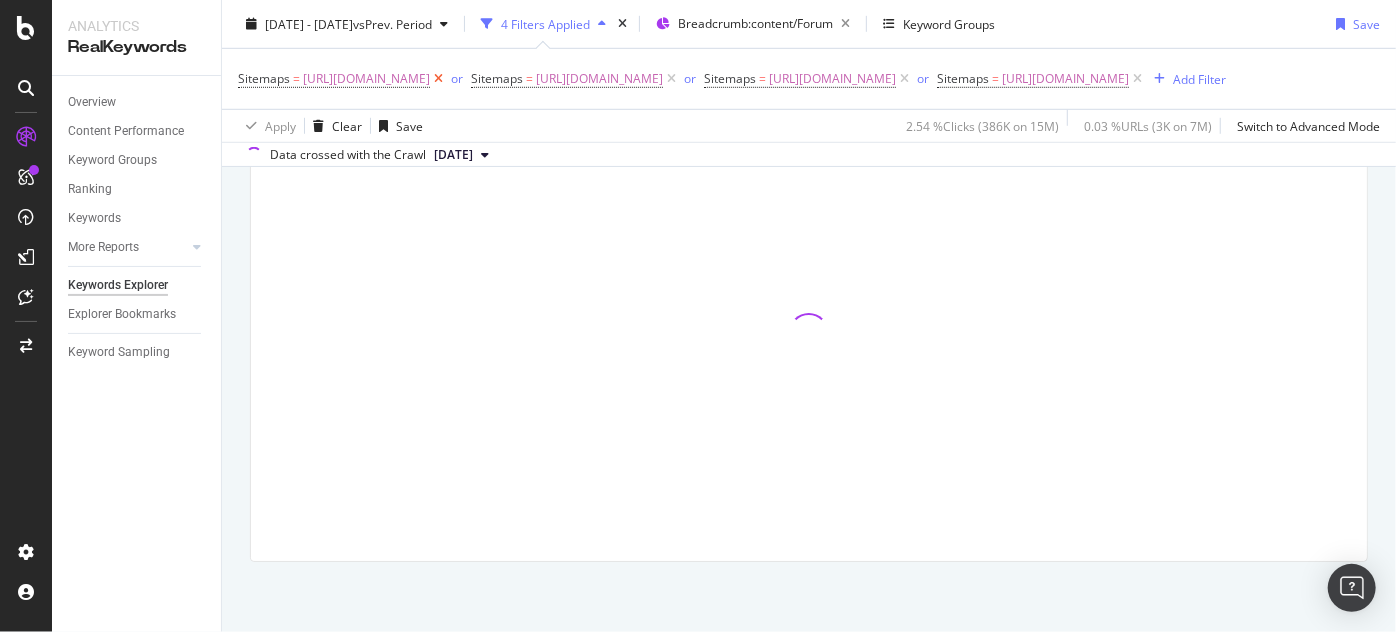 scroll, scrollTop: 733, scrollLeft: 0, axis: vertical 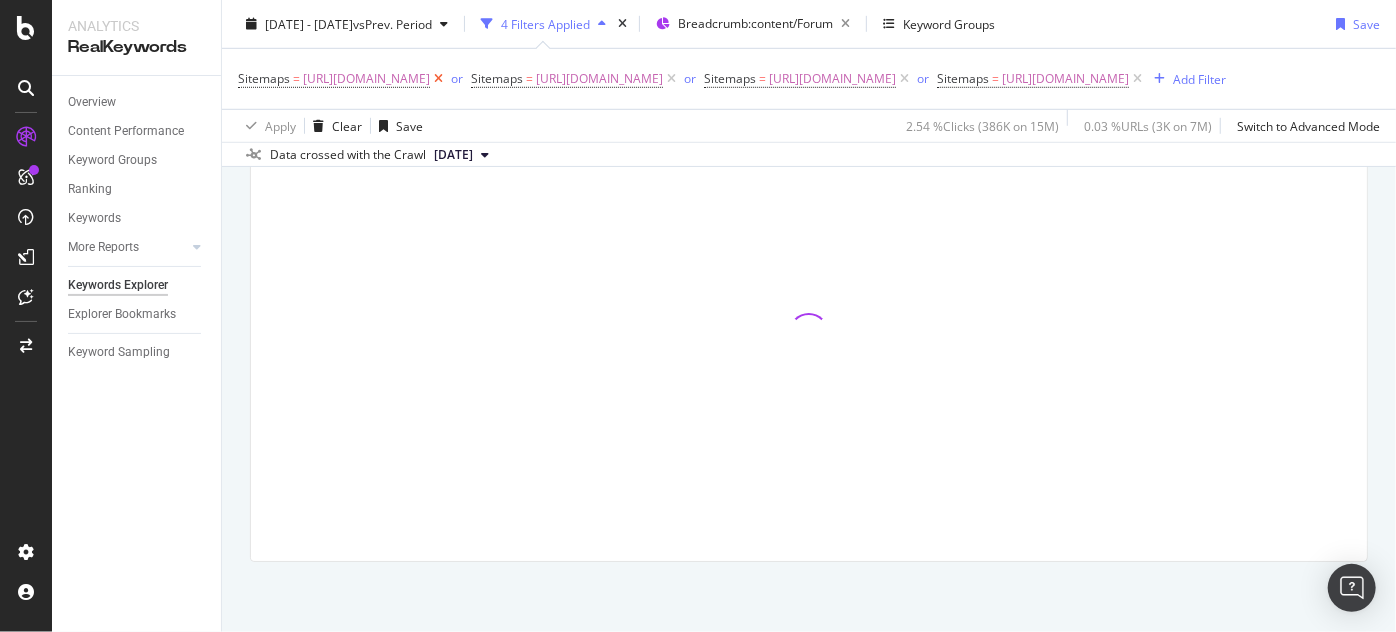 click at bounding box center (438, 79) 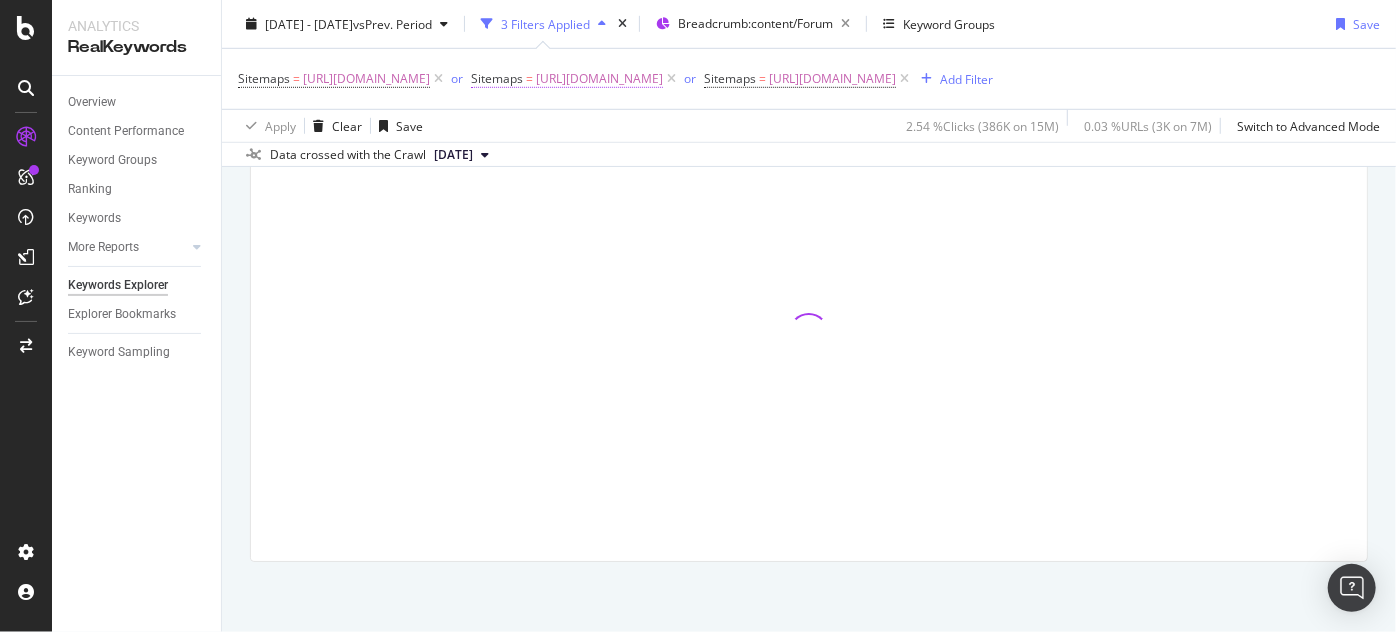 click at bounding box center [438, 79] 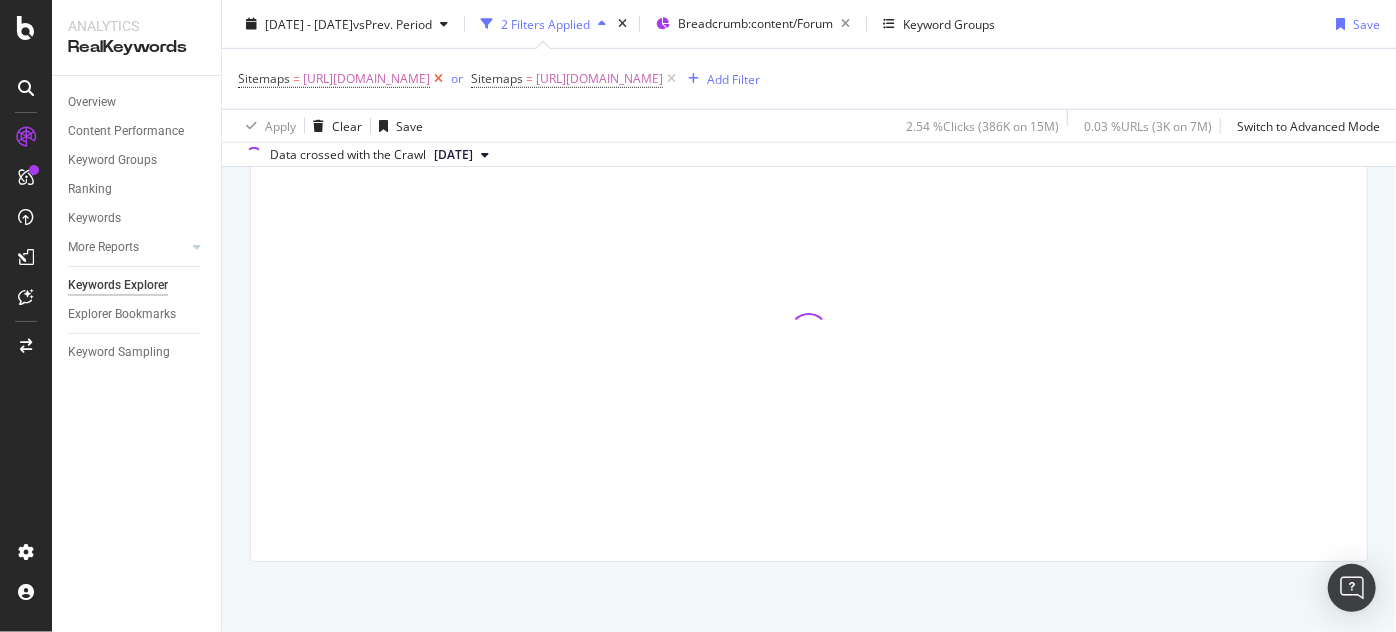 scroll, scrollTop: 706, scrollLeft: 0, axis: vertical 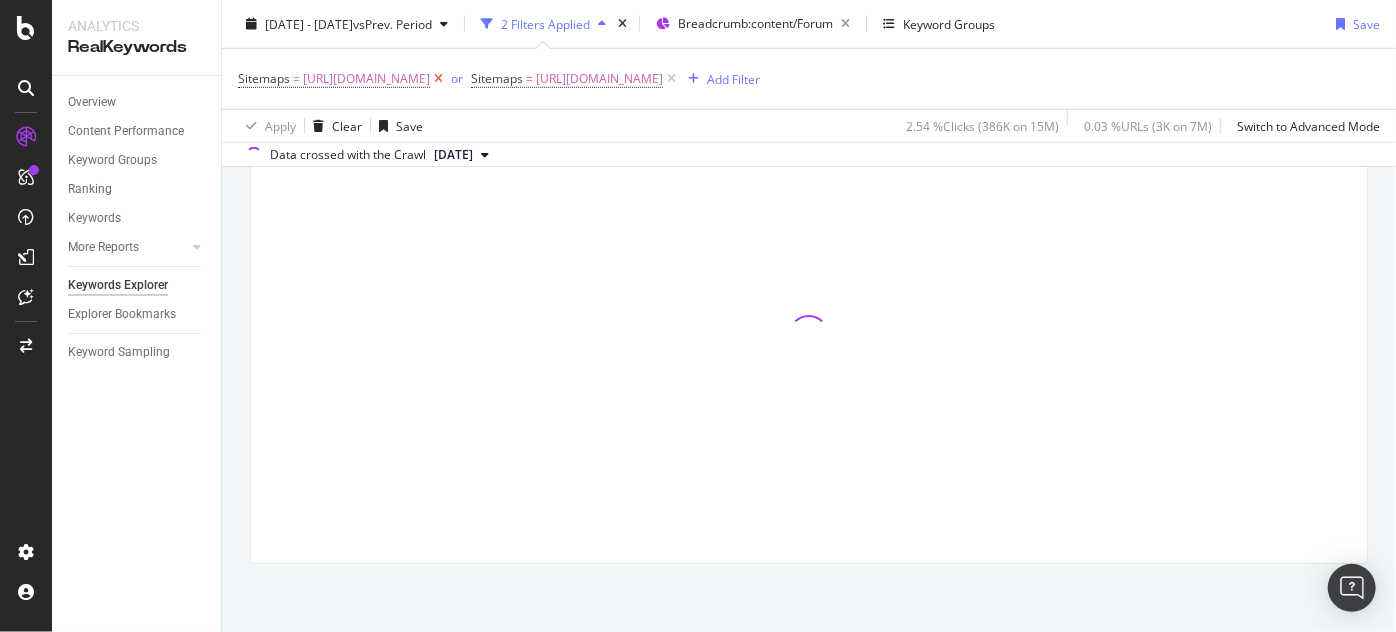 click at bounding box center (438, 79) 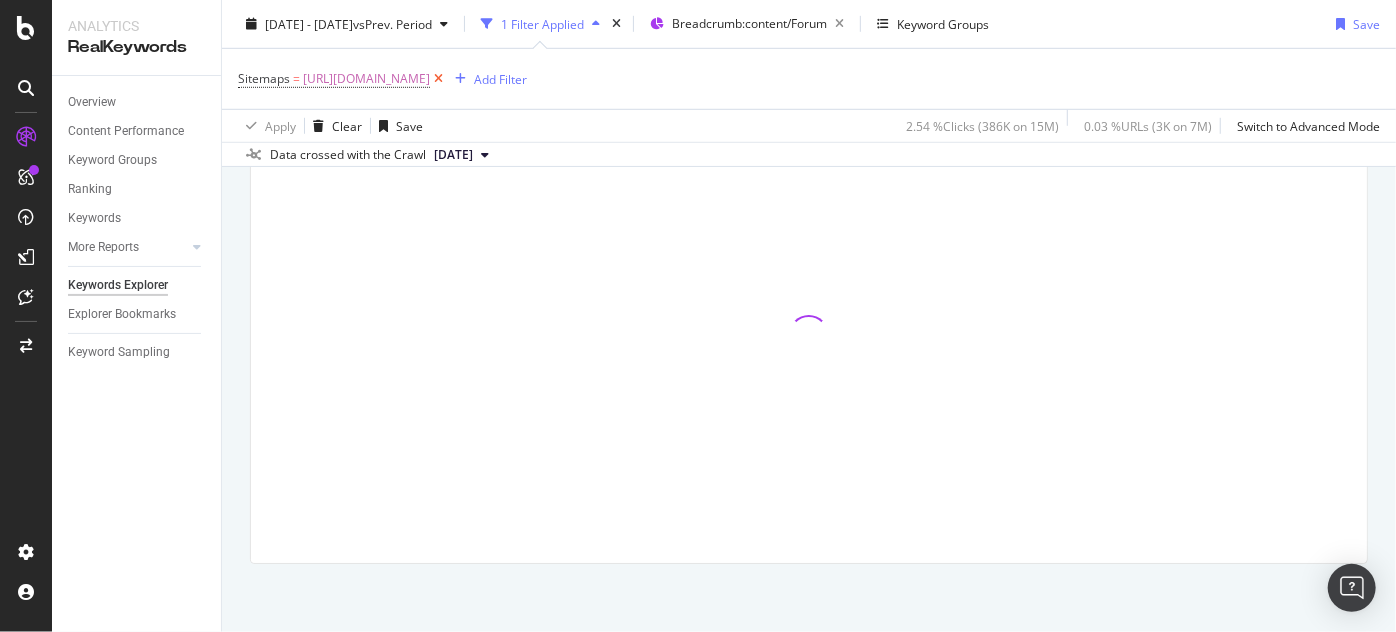 click at bounding box center [438, 79] 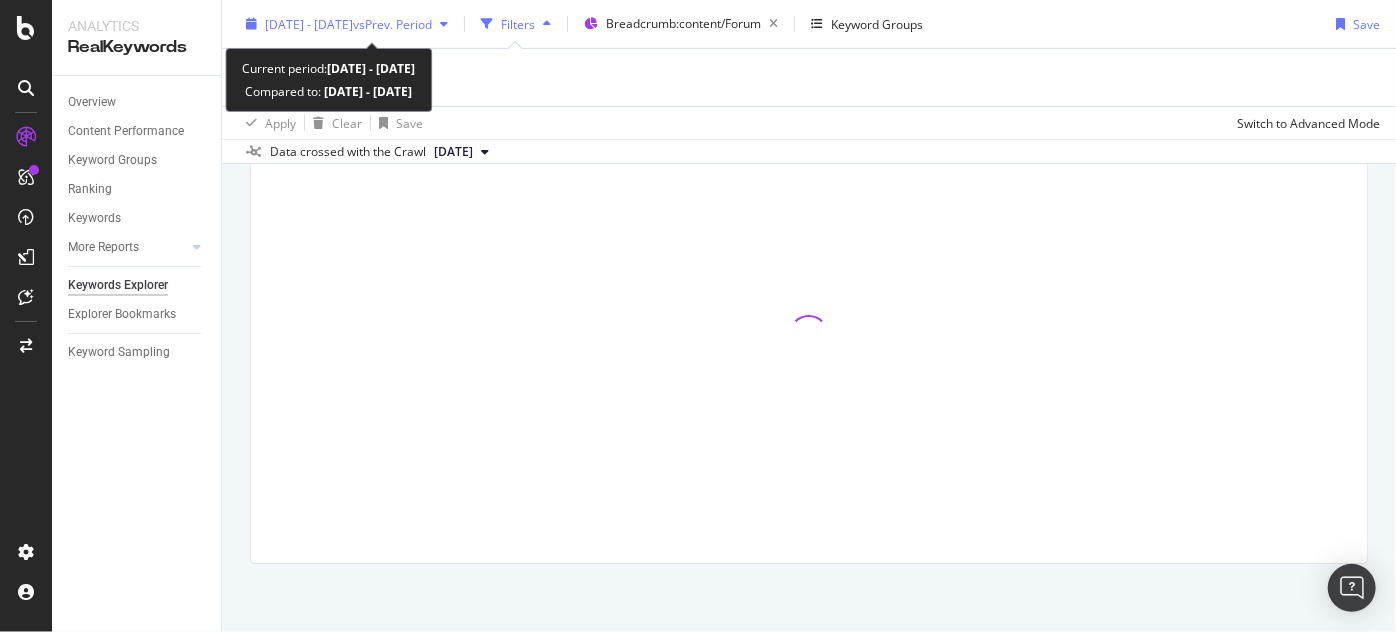 click on "[DATE] - [DATE]" at bounding box center [309, 23] 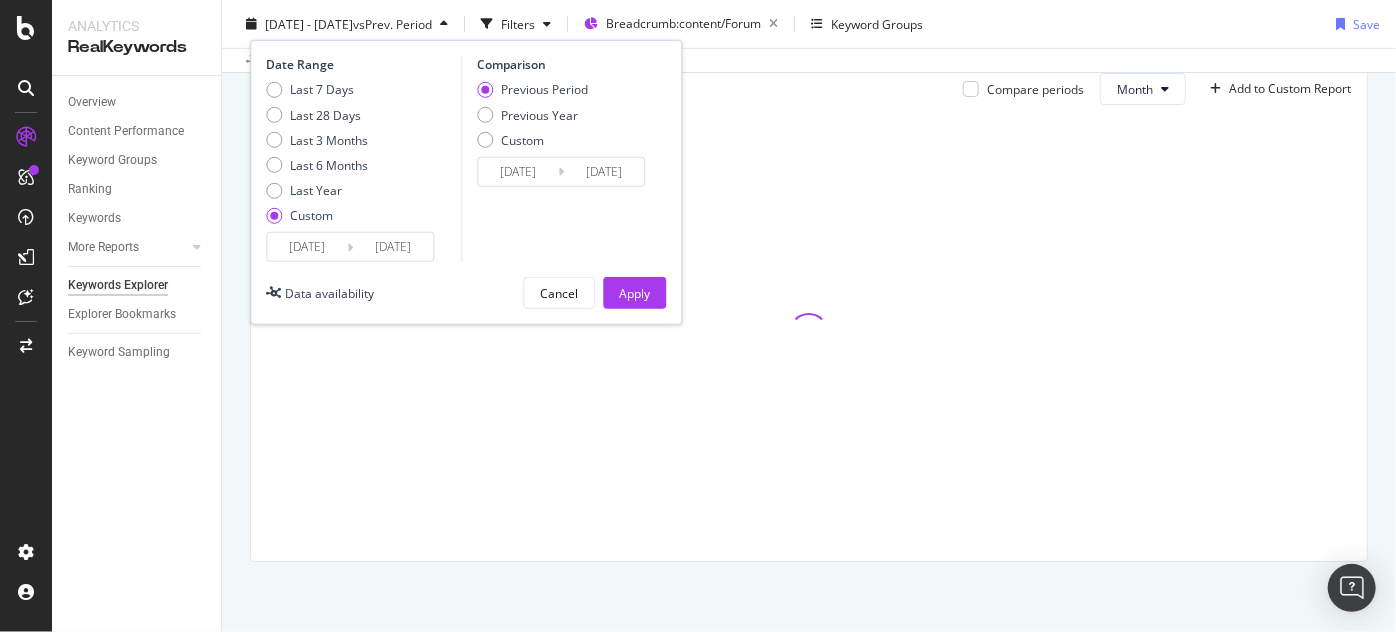 scroll, scrollTop: 612, scrollLeft: 0, axis: vertical 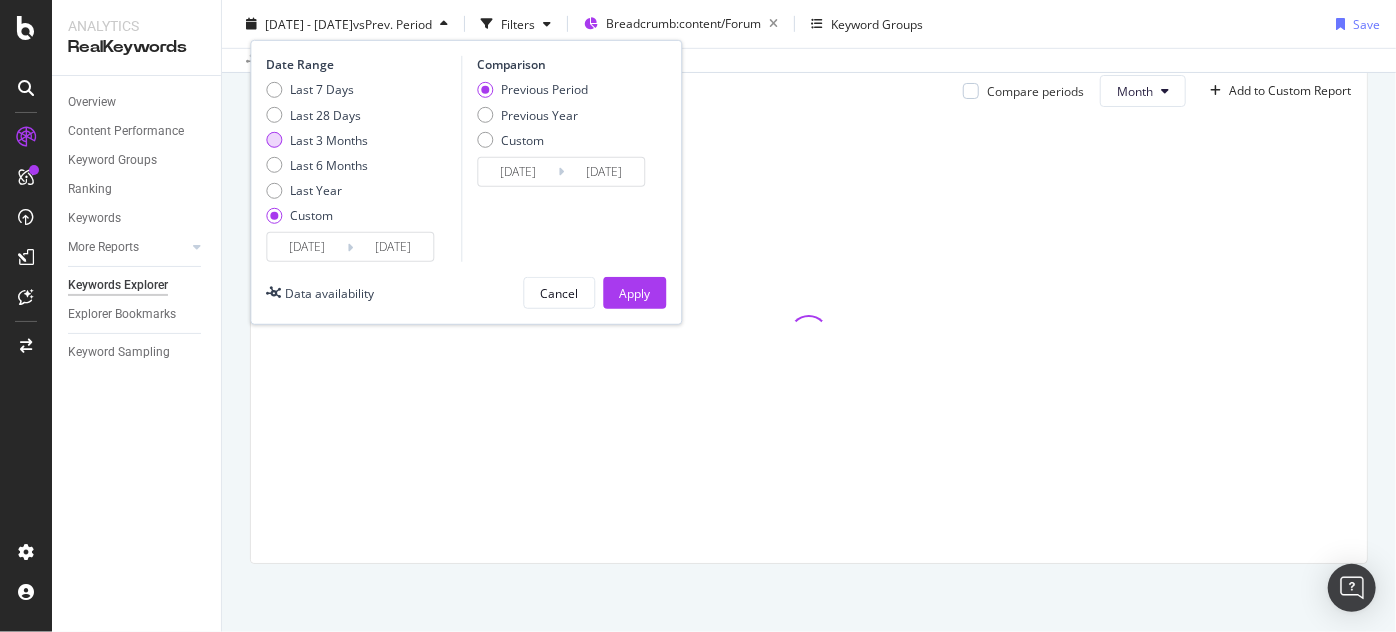 click on "Last 3 Months" at bounding box center (329, 139) 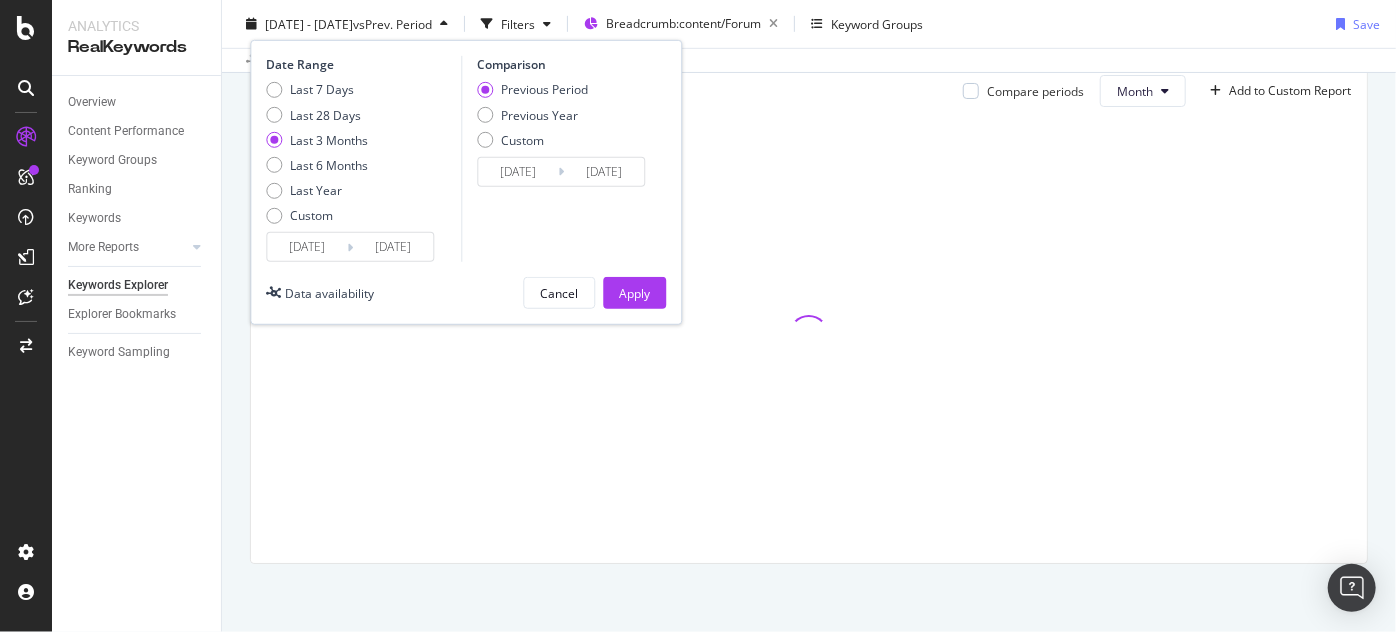 click on "[DATE]" at bounding box center [393, 247] 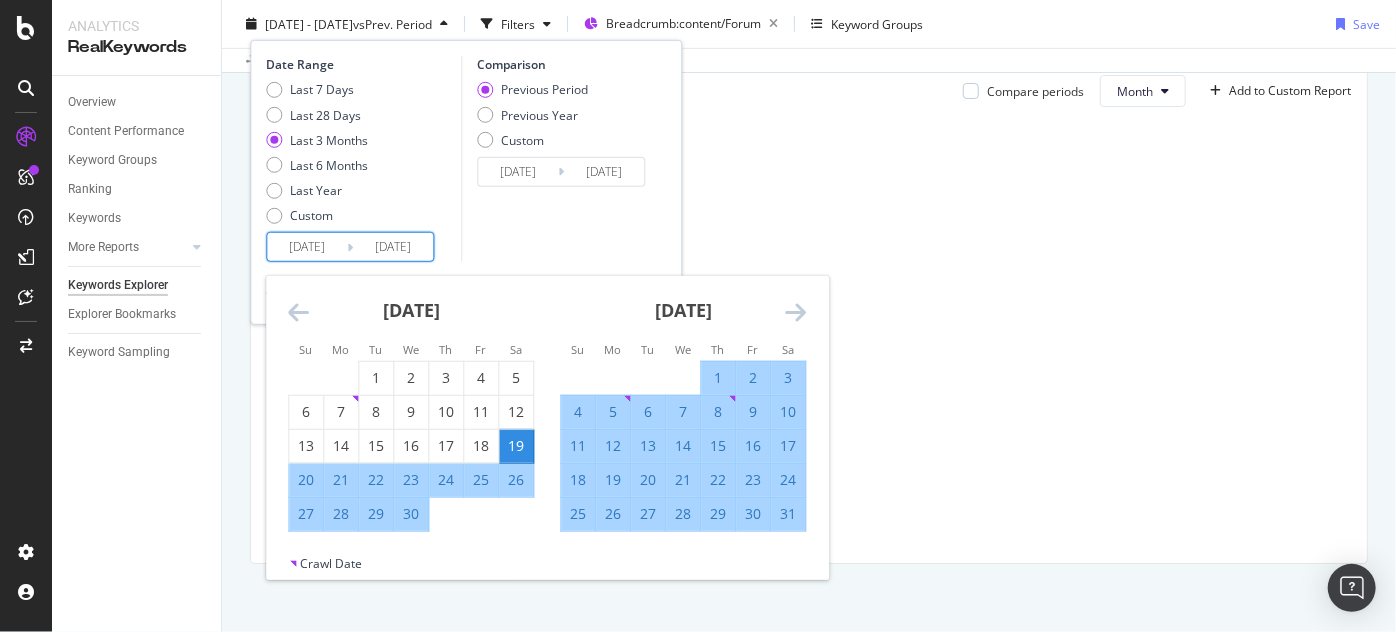 click at bounding box center [795, 312] 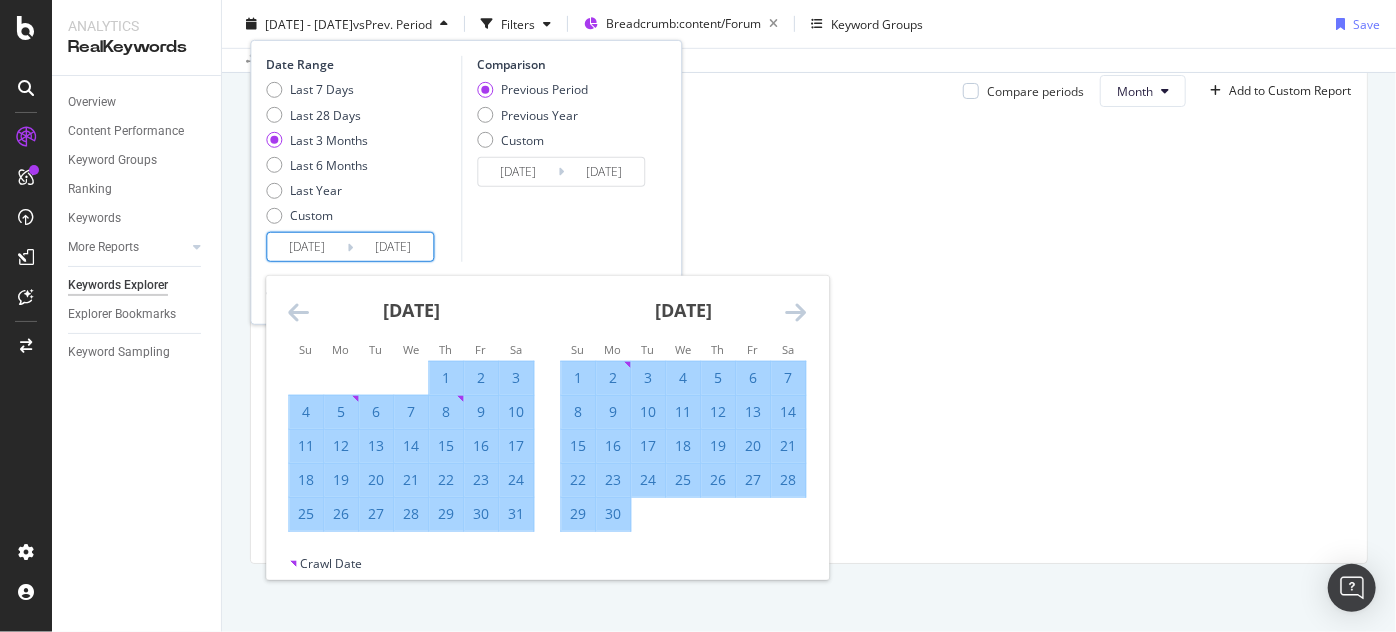 click at bounding box center (795, 312) 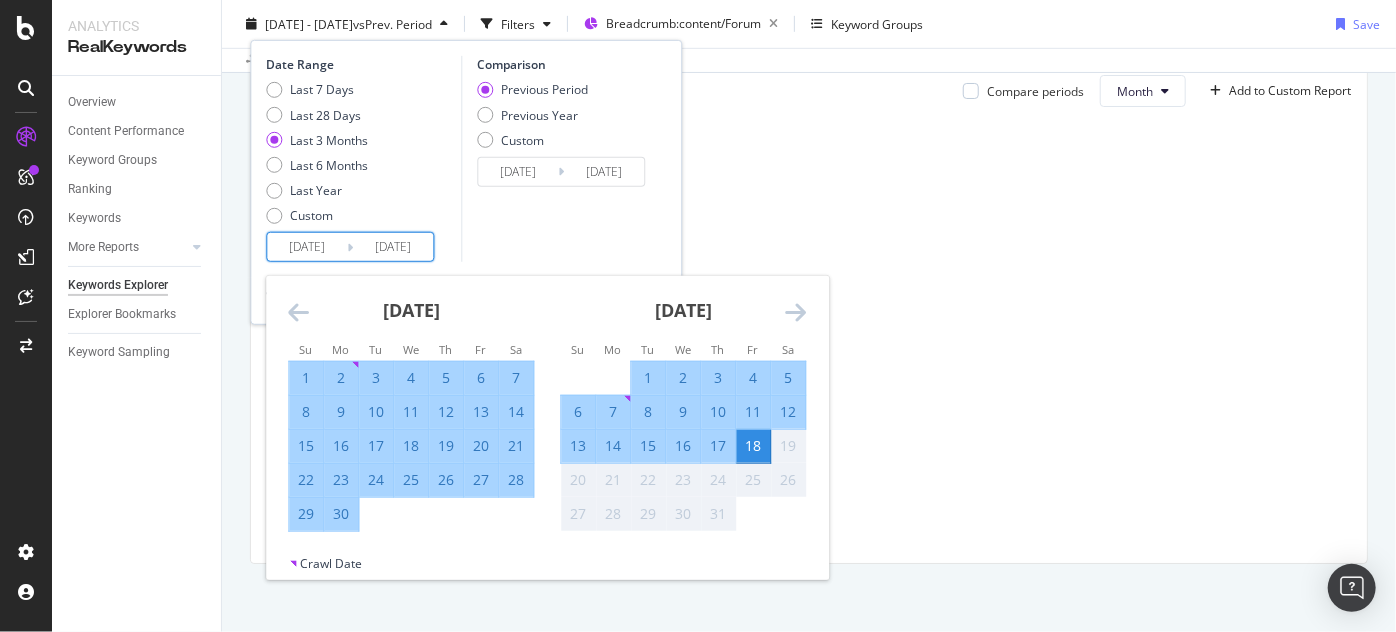 click on "[DATE]" at bounding box center (307, 247) 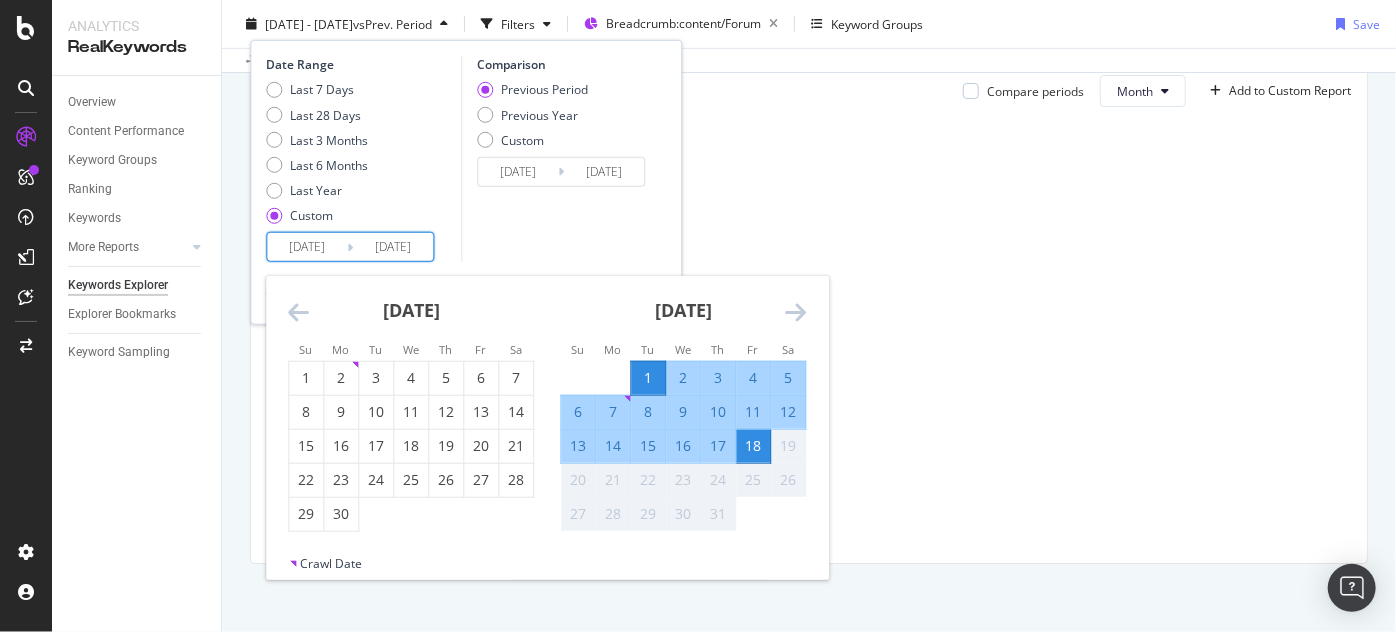 click on "Comparison Previous Period Previous Year Custom [DATE] Navigate forward to interact with the calendar and select a date. Press the question mark key to get the keyboard shortcuts for changing dates. [DATE] Navigate backward to interact with the calendar and select a date. Press the question mark key to get the keyboard shortcuts for changing dates." at bounding box center (556, 159) 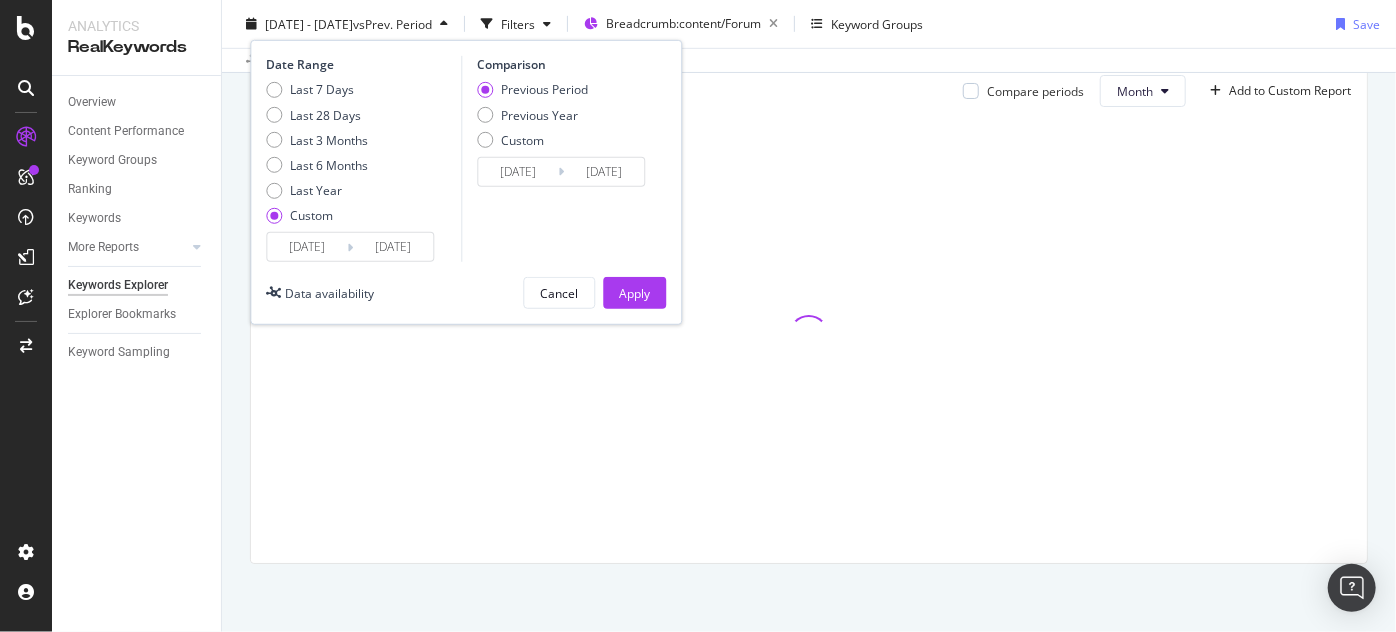 click on "Apply" at bounding box center [634, 292] 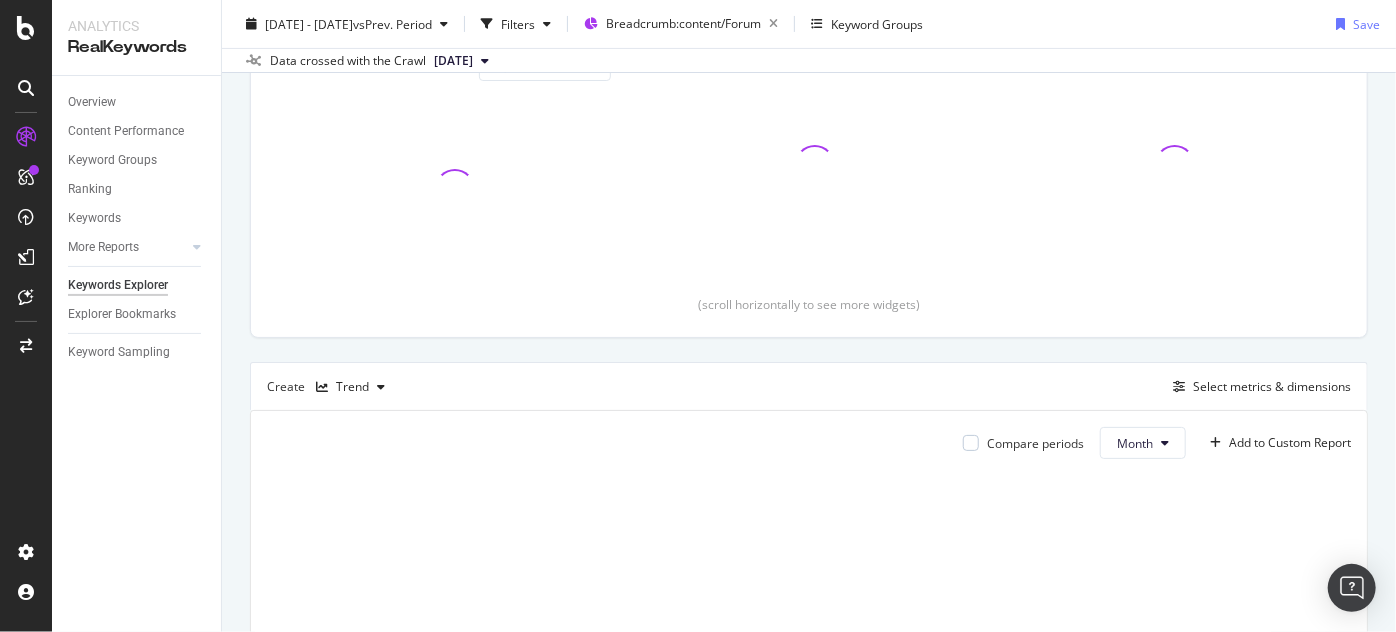 scroll, scrollTop: 258, scrollLeft: 0, axis: vertical 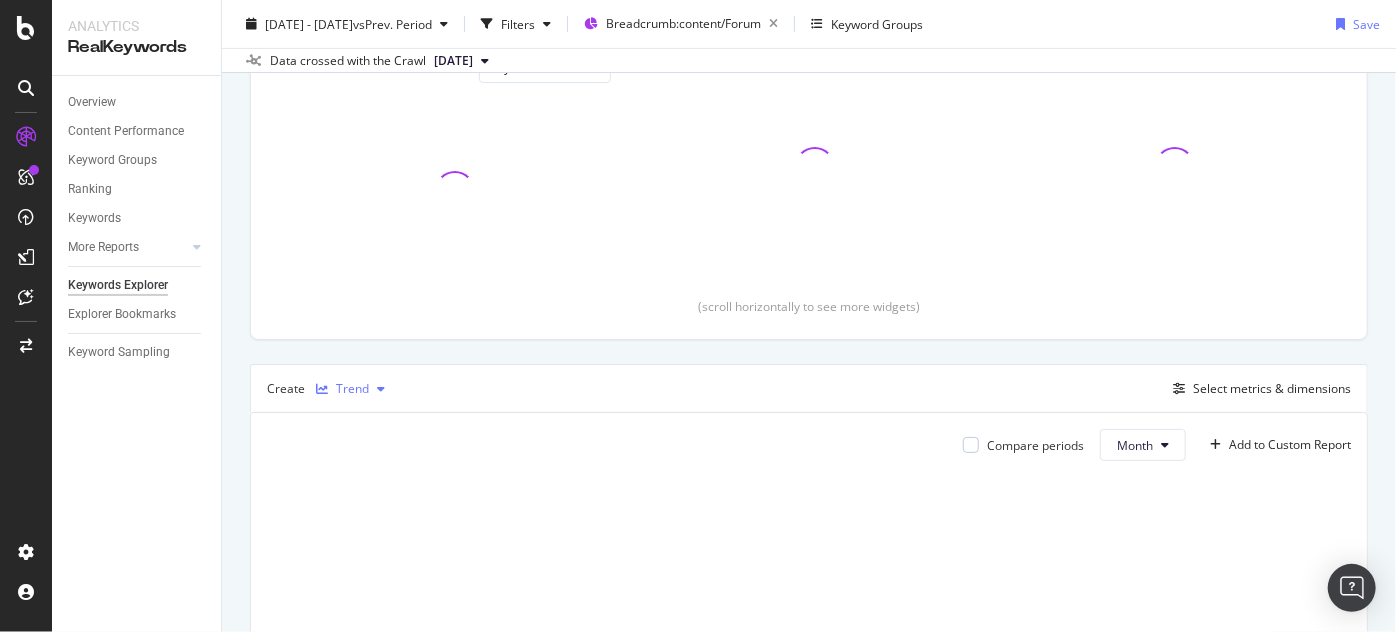 click on "Trend" at bounding box center [352, 389] 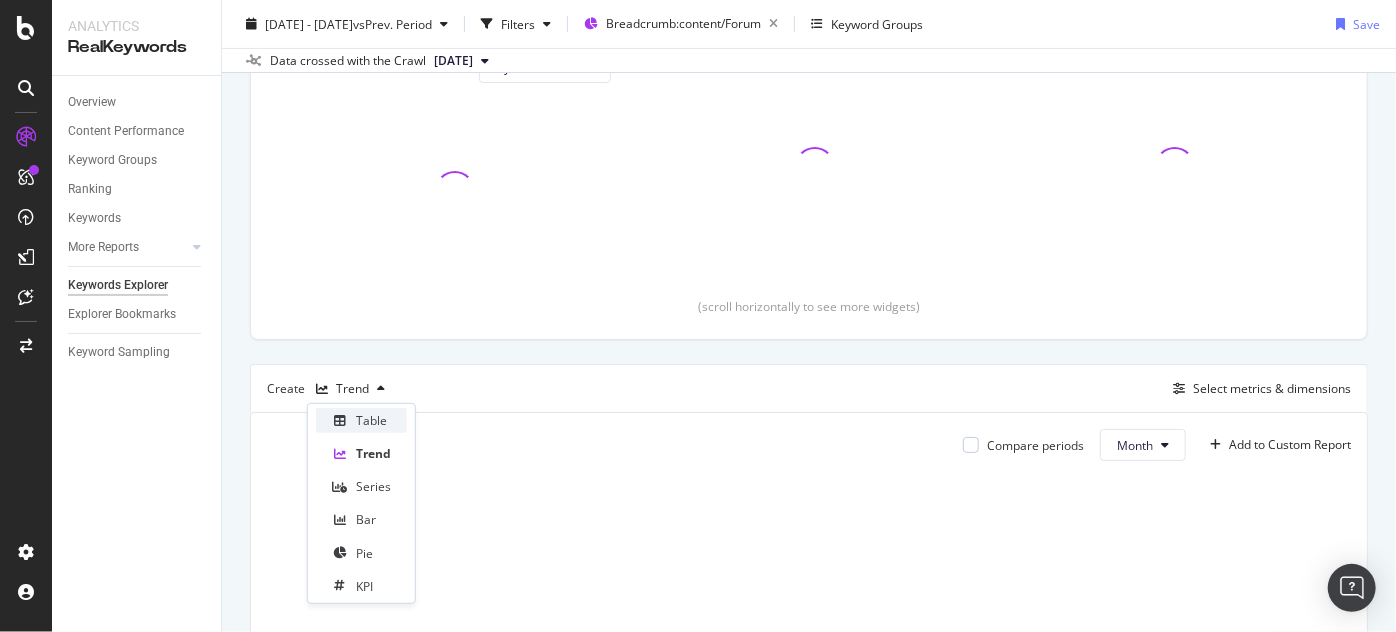 click on "Table" at bounding box center (361, 420) 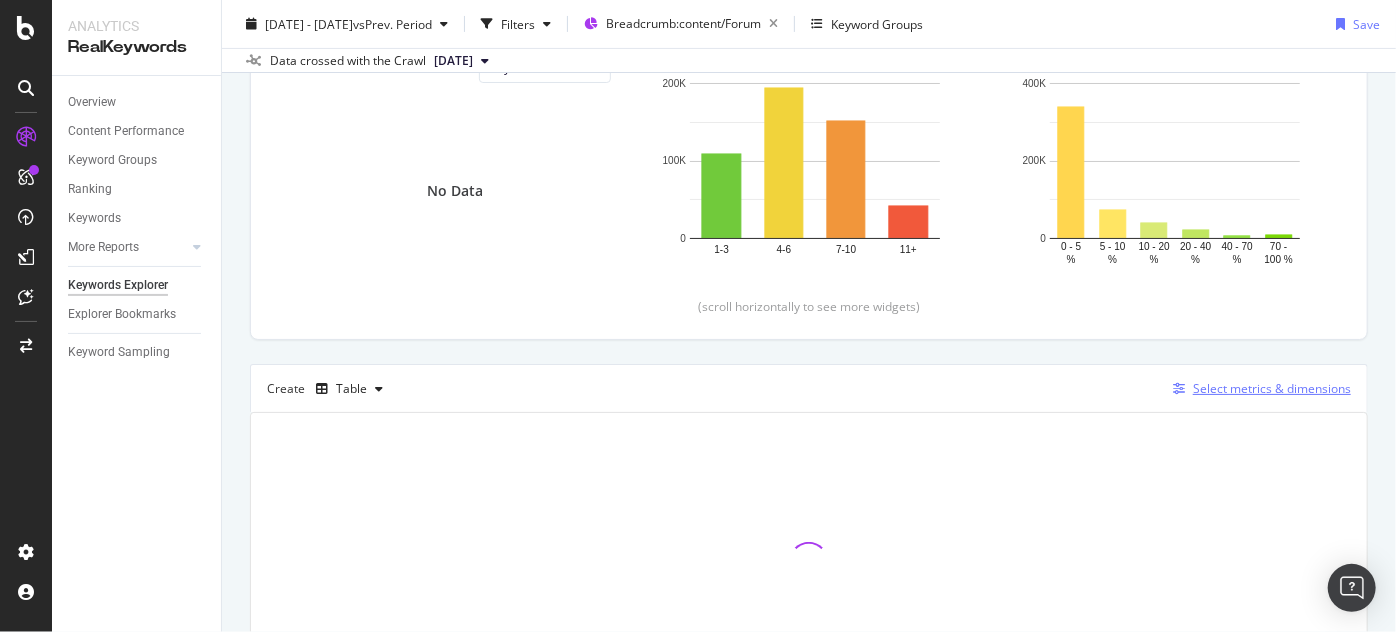 click on "Select metrics & dimensions" at bounding box center (1272, 388) 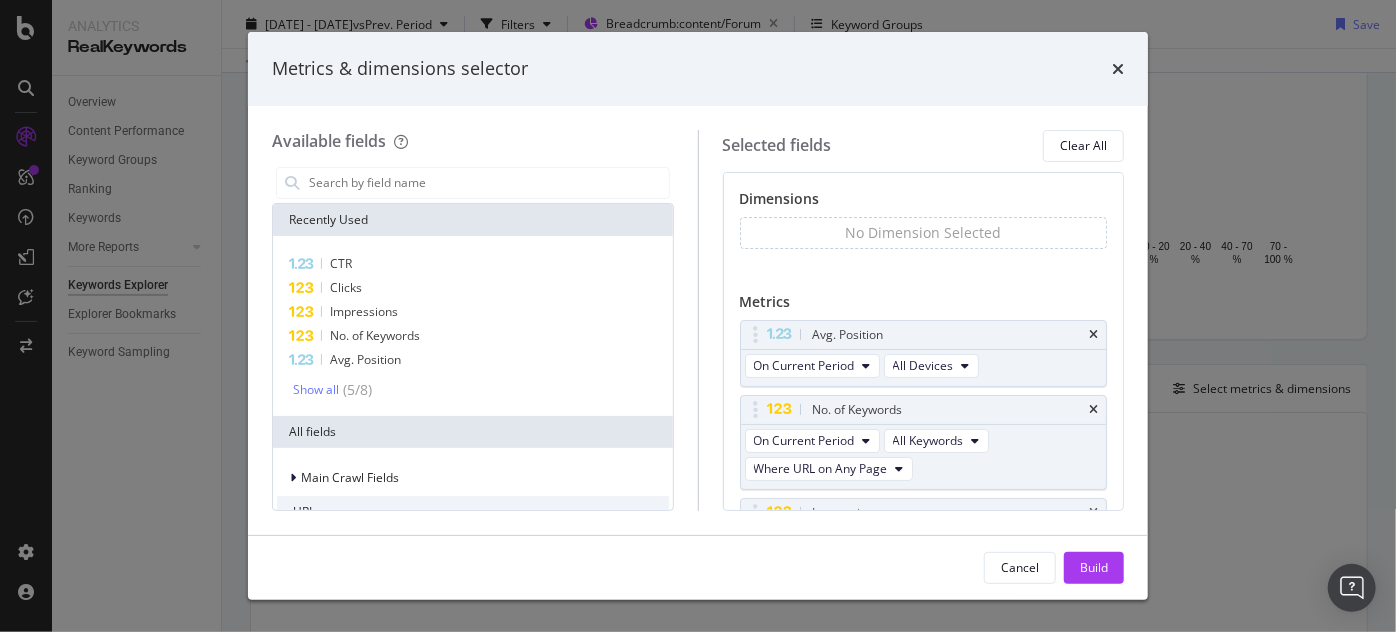 scroll, scrollTop: 267, scrollLeft: 0, axis: vertical 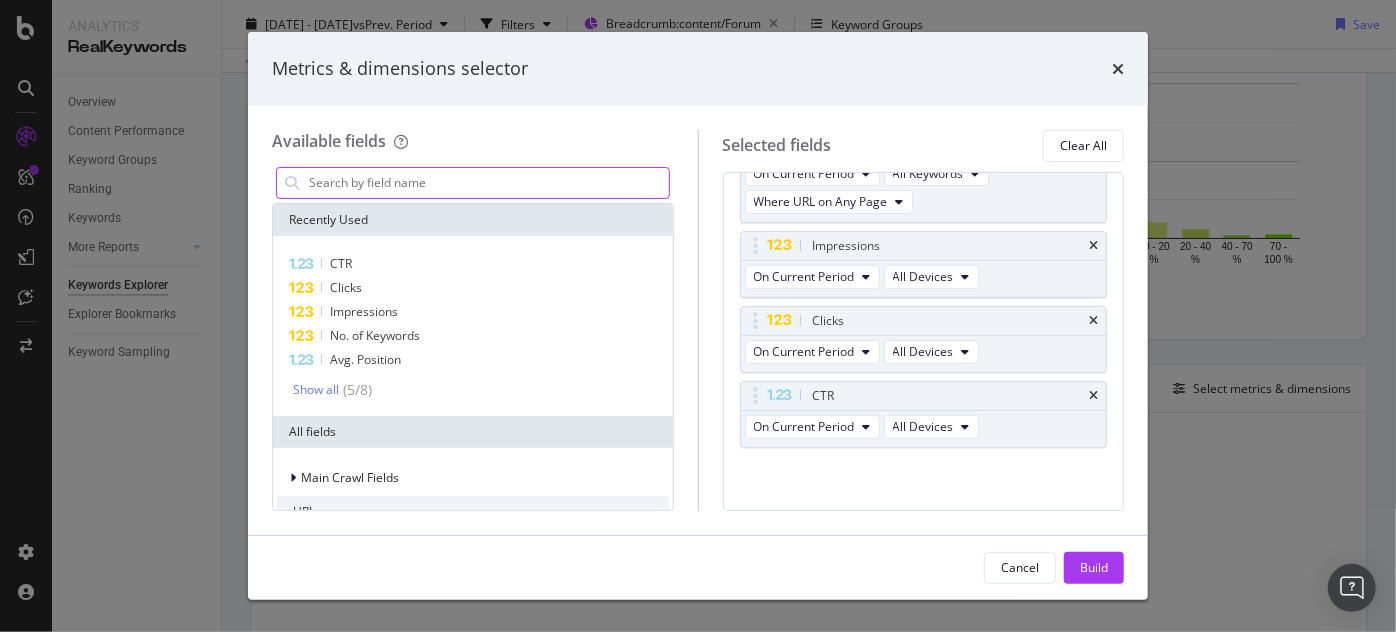 click at bounding box center (488, 183) 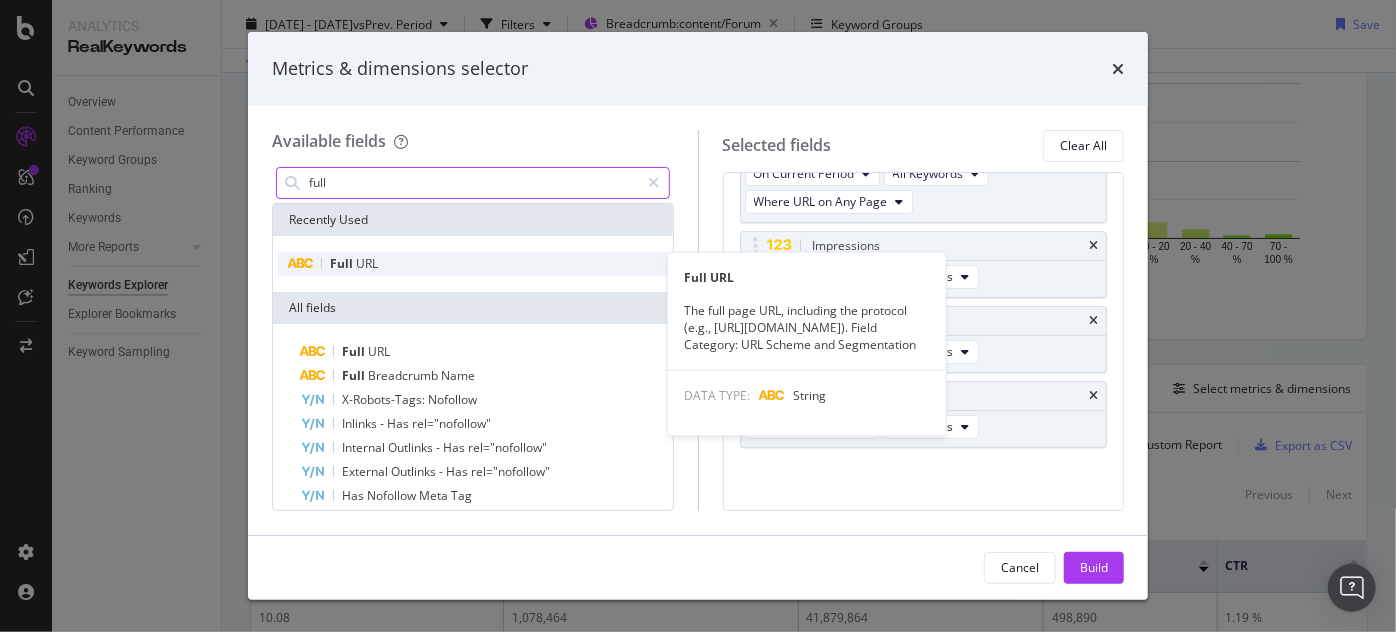 type on "full" 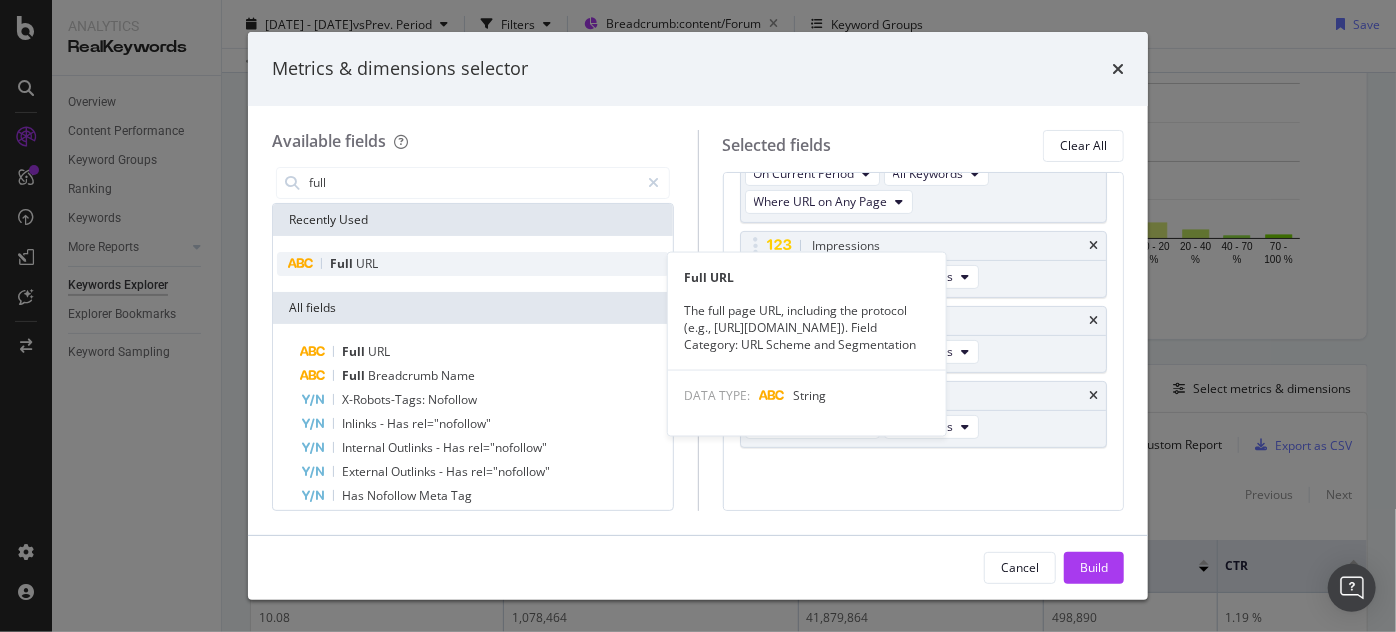click on "Full" at bounding box center (343, 263) 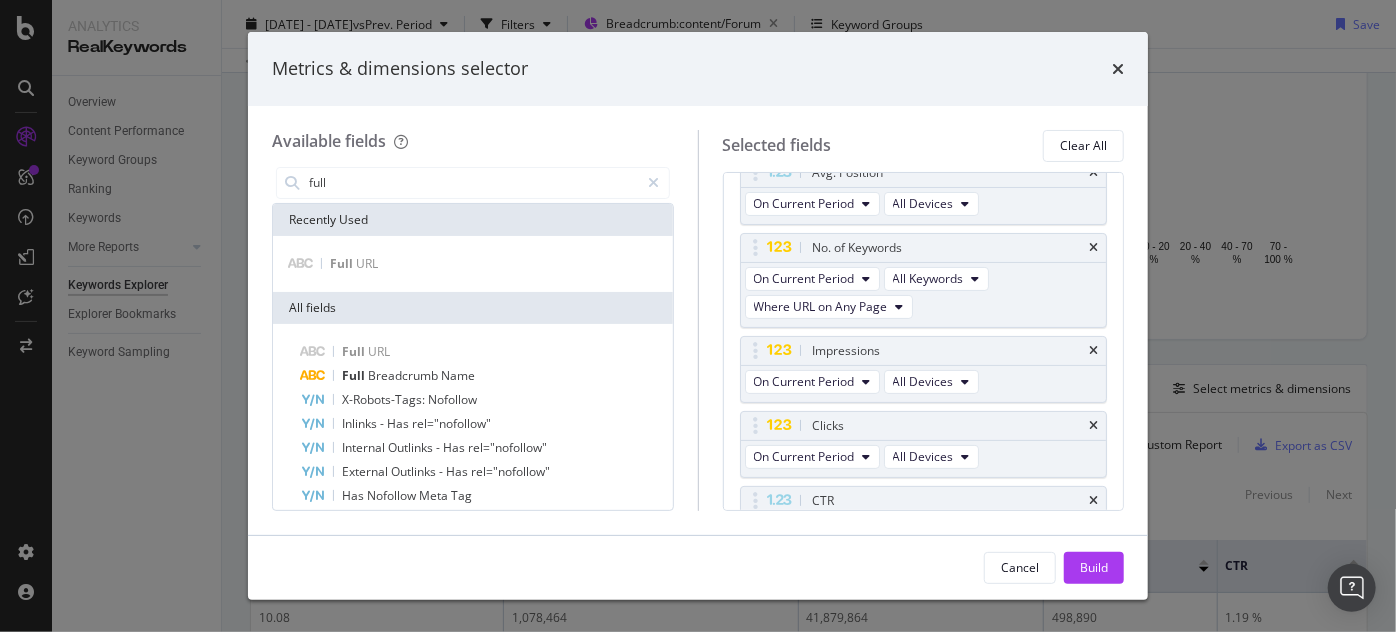scroll, scrollTop: 159, scrollLeft: 0, axis: vertical 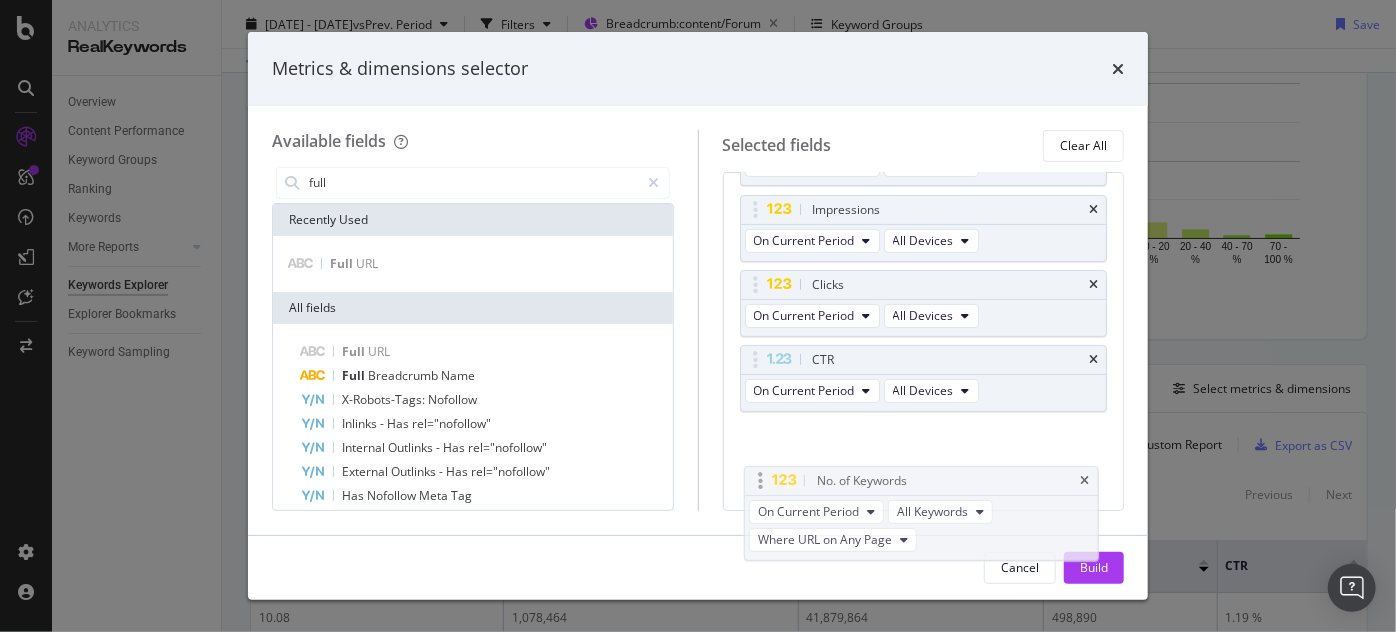 drag, startPoint x: 930, startPoint y: 250, endPoint x: 931, endPoint y: 446, distance: 196.00255 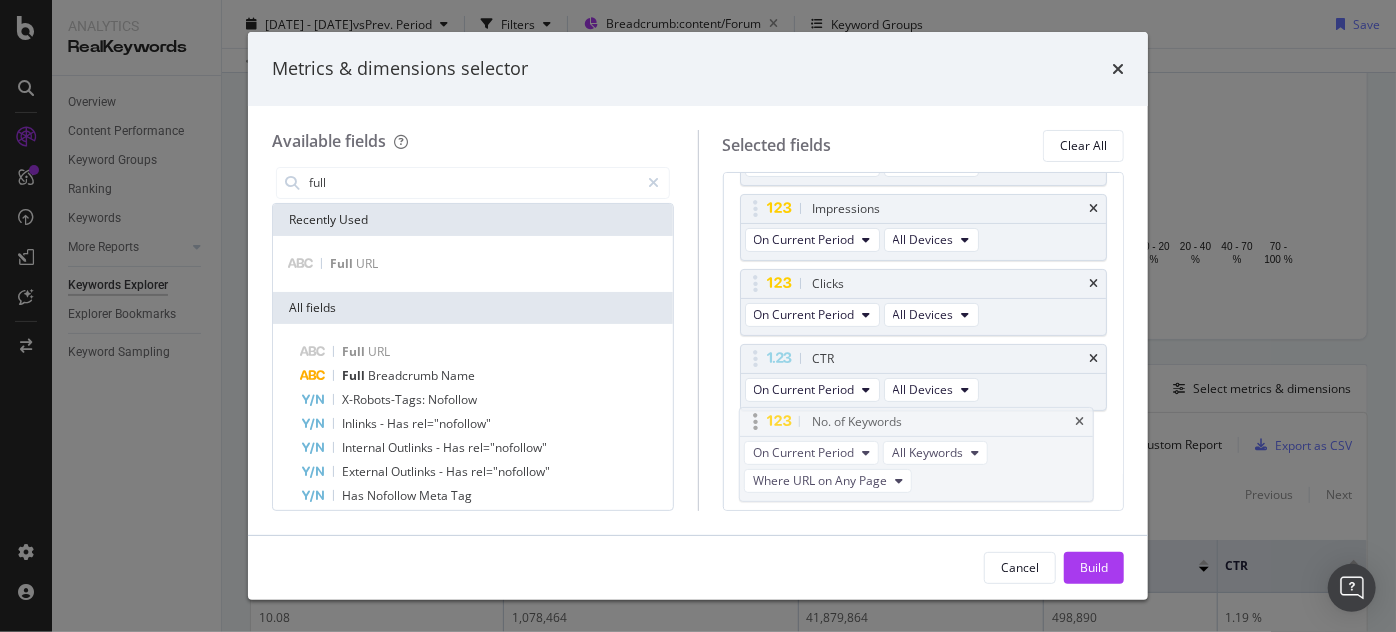 scroll, scrollTop: 215, scrollLeft: 0, axis: vertical 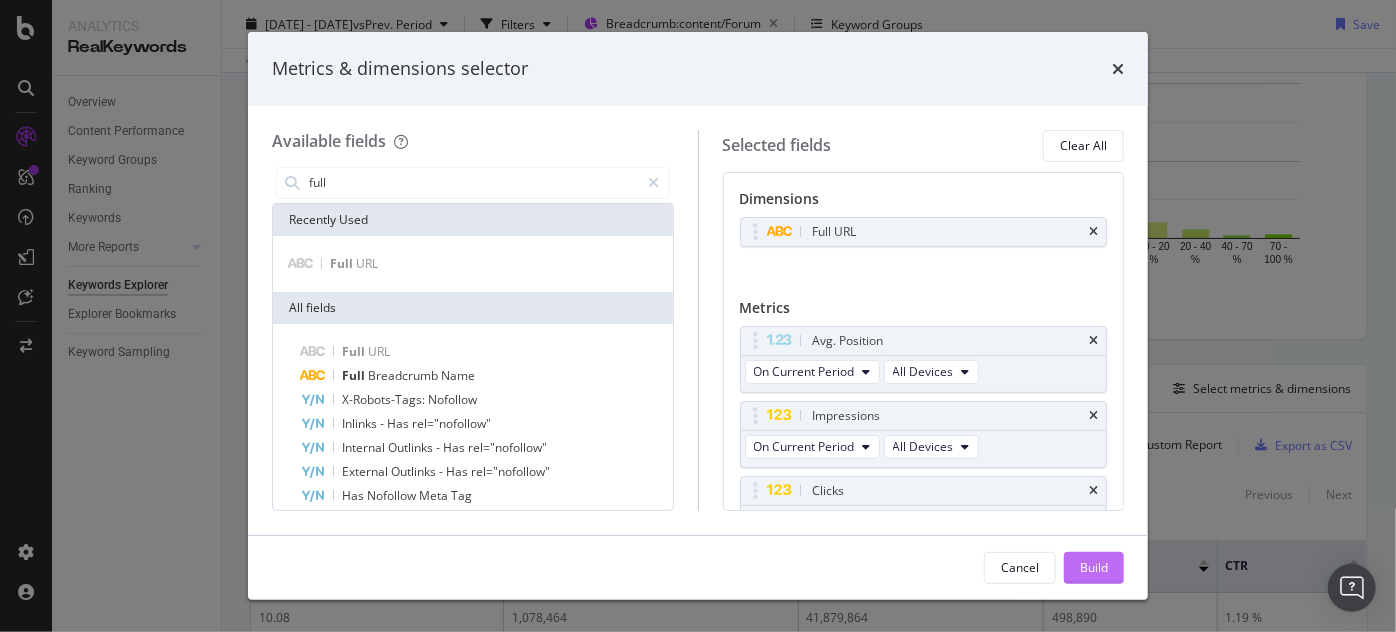 click on "Build" at bounding box center (1094, 567) 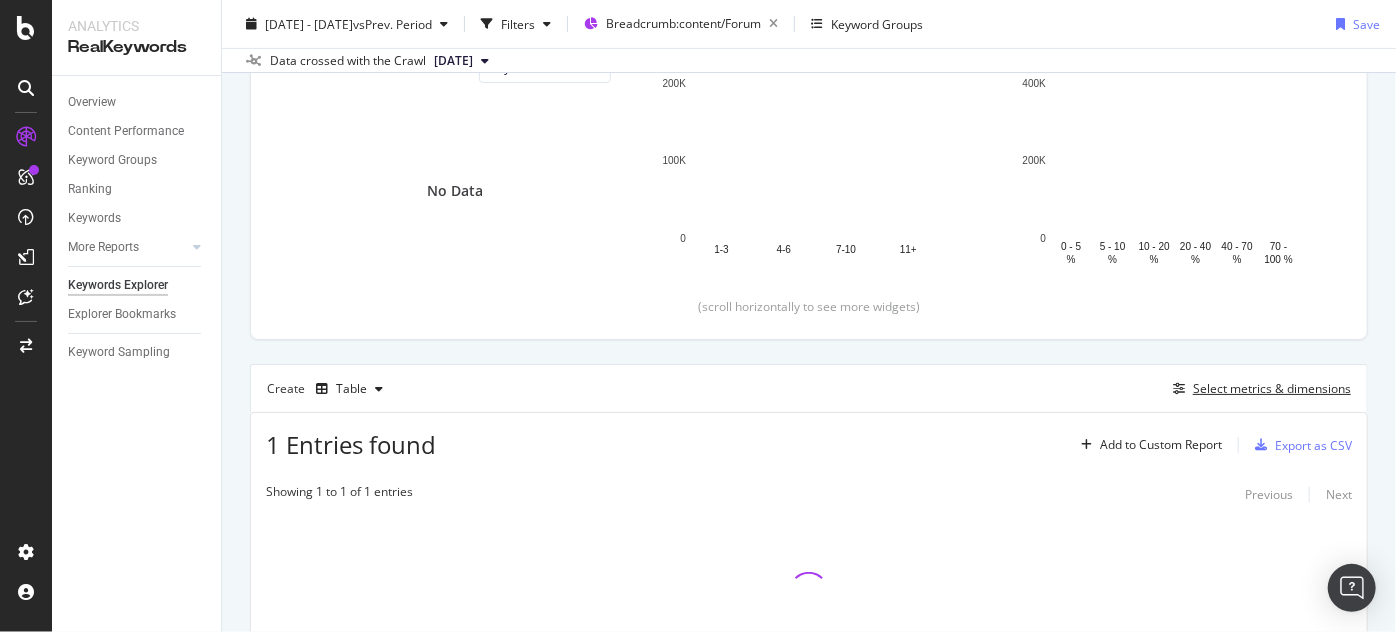 type 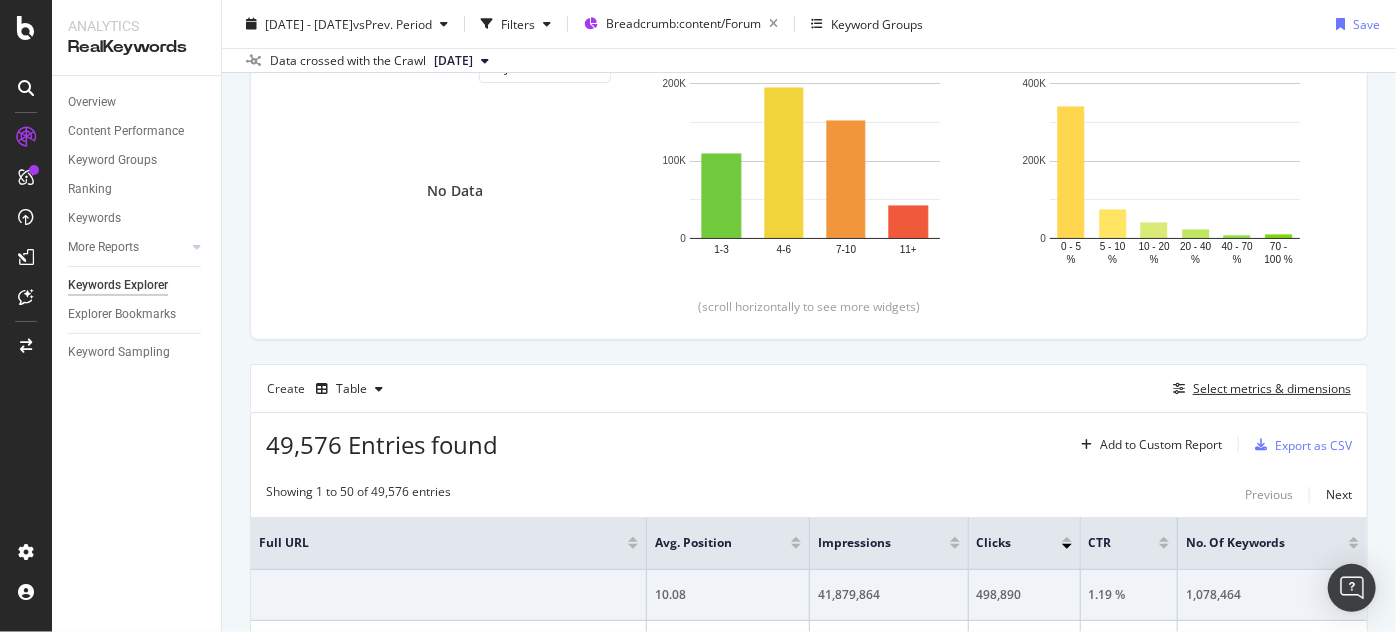scroll, scrollTop: 561, scrollLeft: 0, axis: vertical 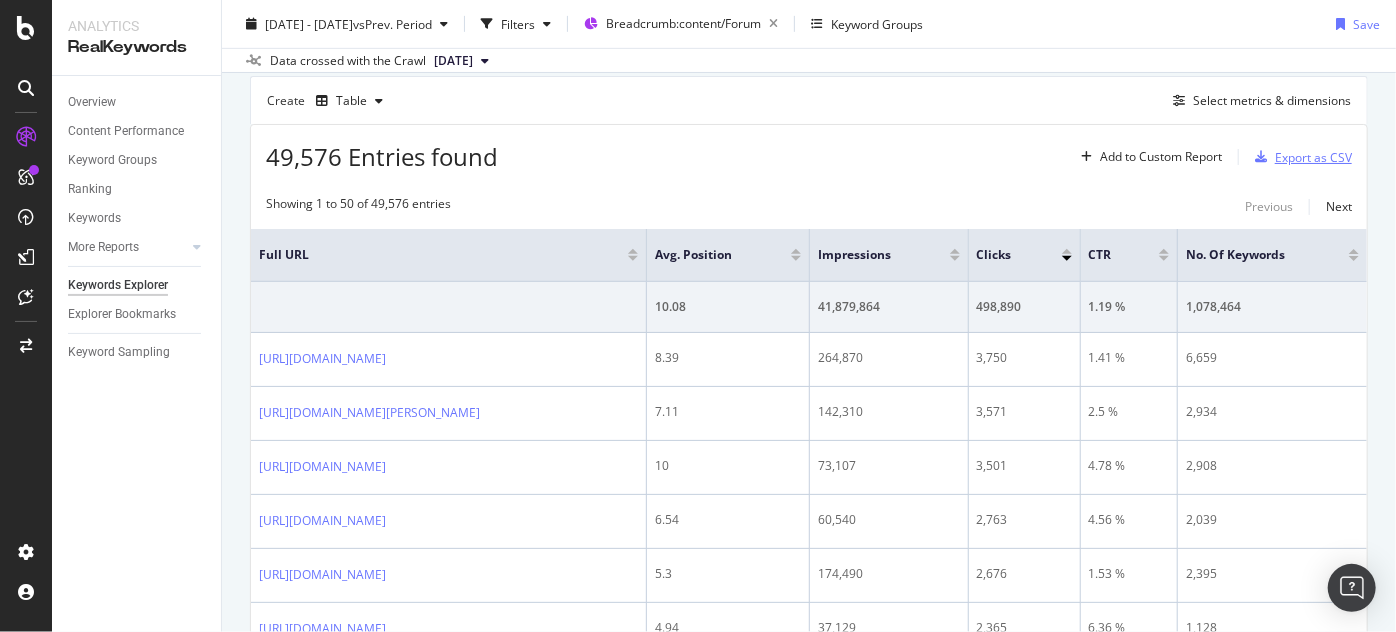 click on "Export as CSV" at bounding box center (1313, 157) 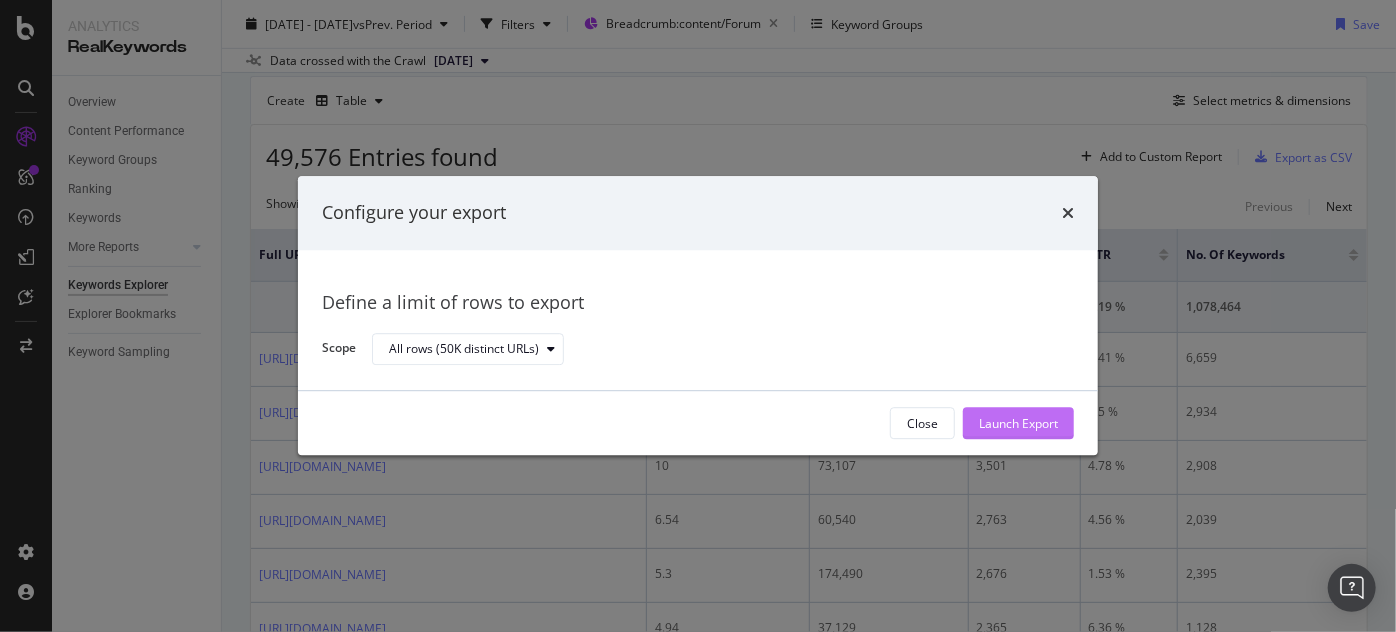 click on "Launch Export" at bounding box center [1018, 424] 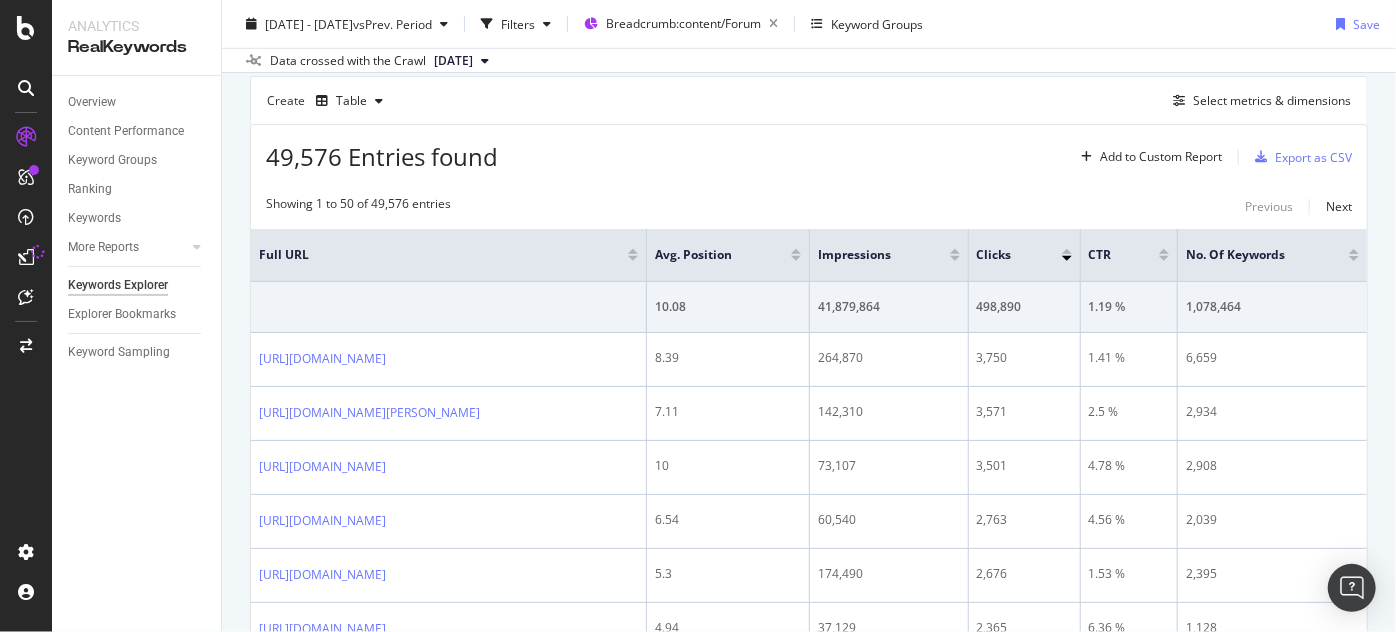 click on "49,576 Entries found Add to Custom Report Export as CSV" at bounding box center (809, 149) 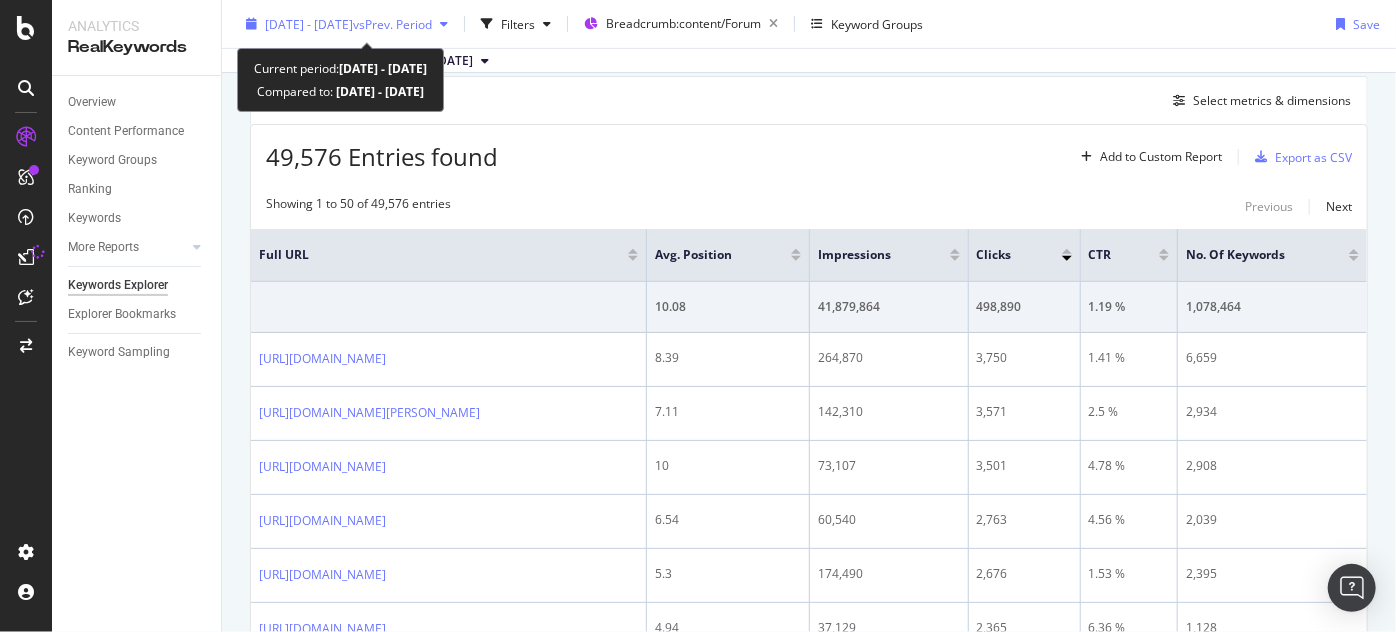 click on "vs  Prev. Period" at bounding box center [392, 23] 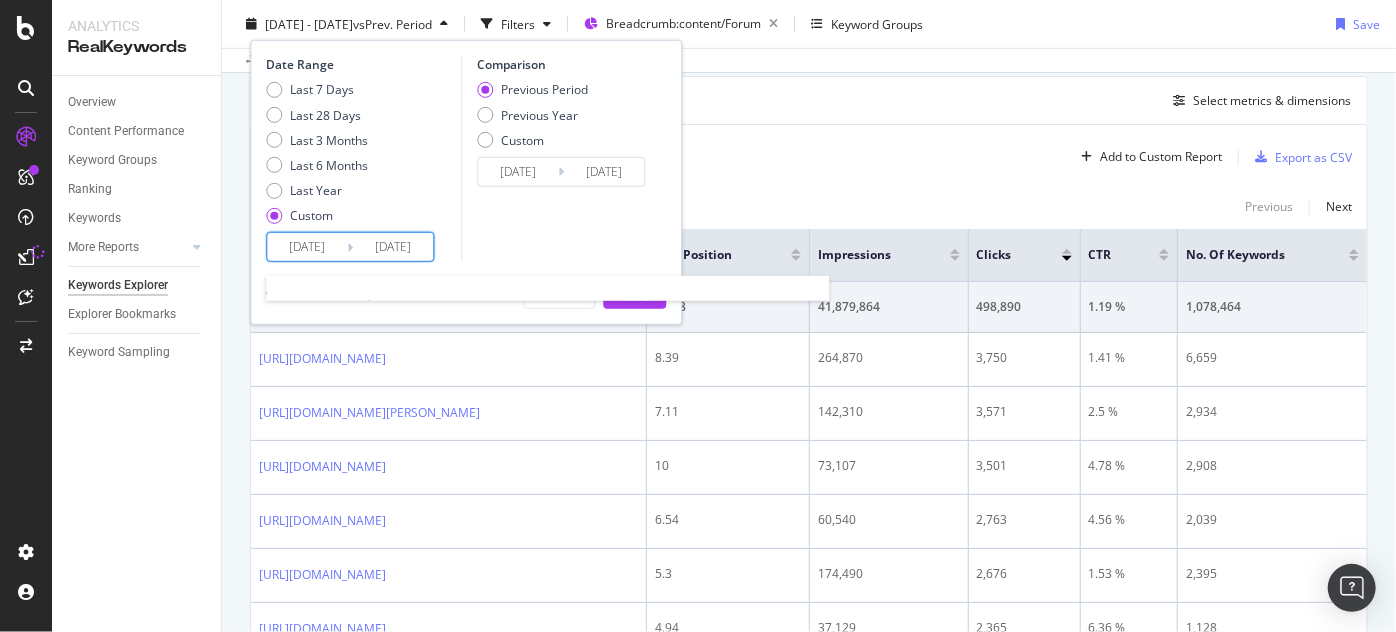 click on "[DATE]" at bounding box center (393, 247) 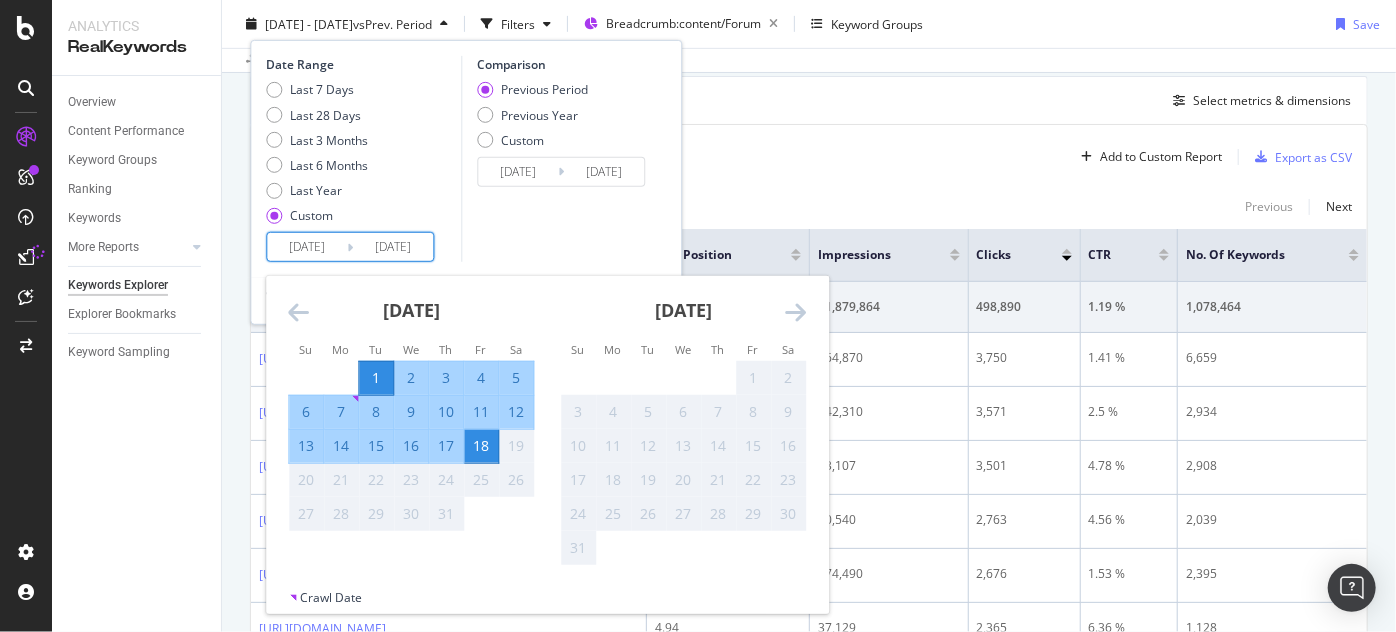 click on "49,576 Entries found Add to Custom Report Export as CSV Showing 1 to 50 of 49,576 entries Previous Next Full URL Avg. Position Impressions Clicks CTR No. of Keywords 10.08 41,879,864 498,890 1.19 % 1,078,464 https://www.nobroker.in/forum/1-bigha-mein-kitne-square-feet-hote-hain-hi/ 8.39 264,870 3,750 1.41 % 6,659 https://www.nobroker.in/forum/ek-biswa-me-kitne-square-feet-hote-hain-hi/ 7.11 142,310 3,571 2.5 % 2,934 https://www.nobroker.in/forum/khasra-number-se-zameen-ka-naksha-kaise-dekhe-hi/ 10 73,107 3,501 4.78 % 2,908 https://www.nobroker.in/forum/how-to-find-consumer-number-in-tneb/ 6.54 60,540 2,763 4.56 % 2,039 https://www.nobroker.in/forum/1-gaj-mein-kitne-foot-hote-hain-hi/ 5.3 174,490 2,676 1.53 % 2,395 https://www.nobroker.in/forum/what-is-bbmp-pid-number/ 4.94 37,129 2,365 6.36 % 1,128 https://www.nobroker.in/forum/how-to-write-application-to-bank-manager-for-refund-money/ 12.81 83,292 2,041 2.45 % 2,951 https://www.nobroker.in/forum/kiske-naam-se-kitni-zameen-hai-kaise-pata-karen-hi/ 5.01 41,738" at bounding box center [809, 1600] 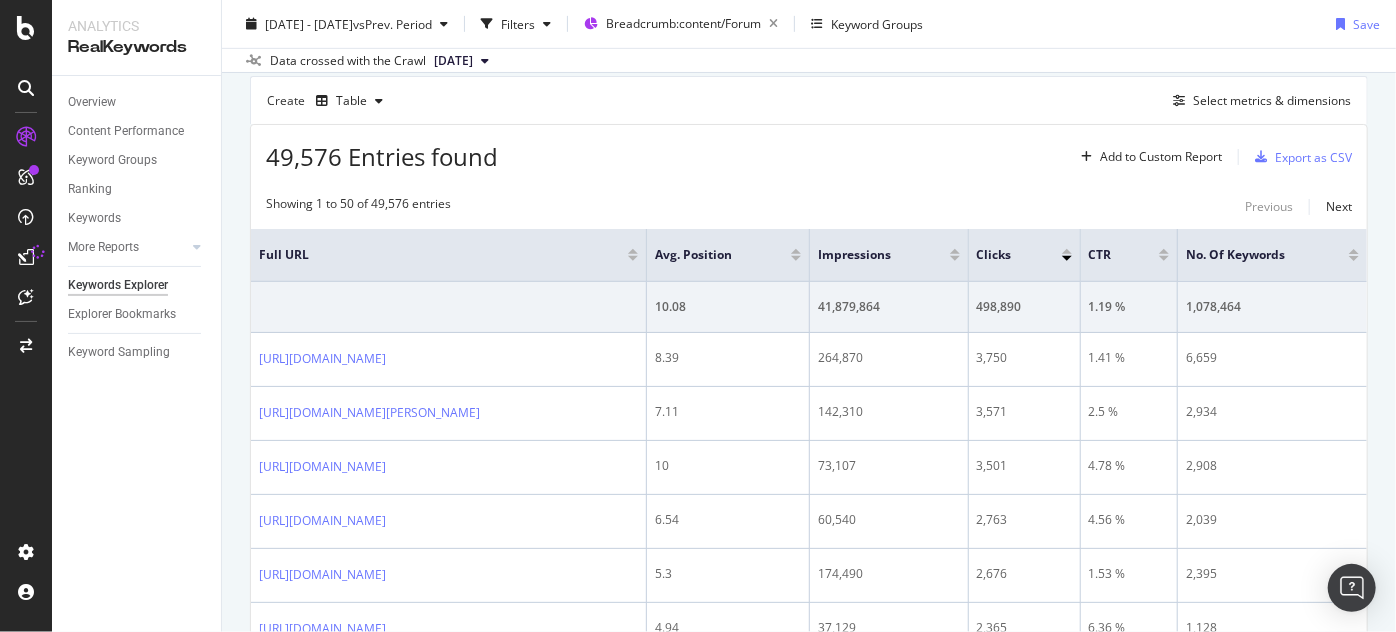 click on "[DATE]" at bounding box center (453, 61) 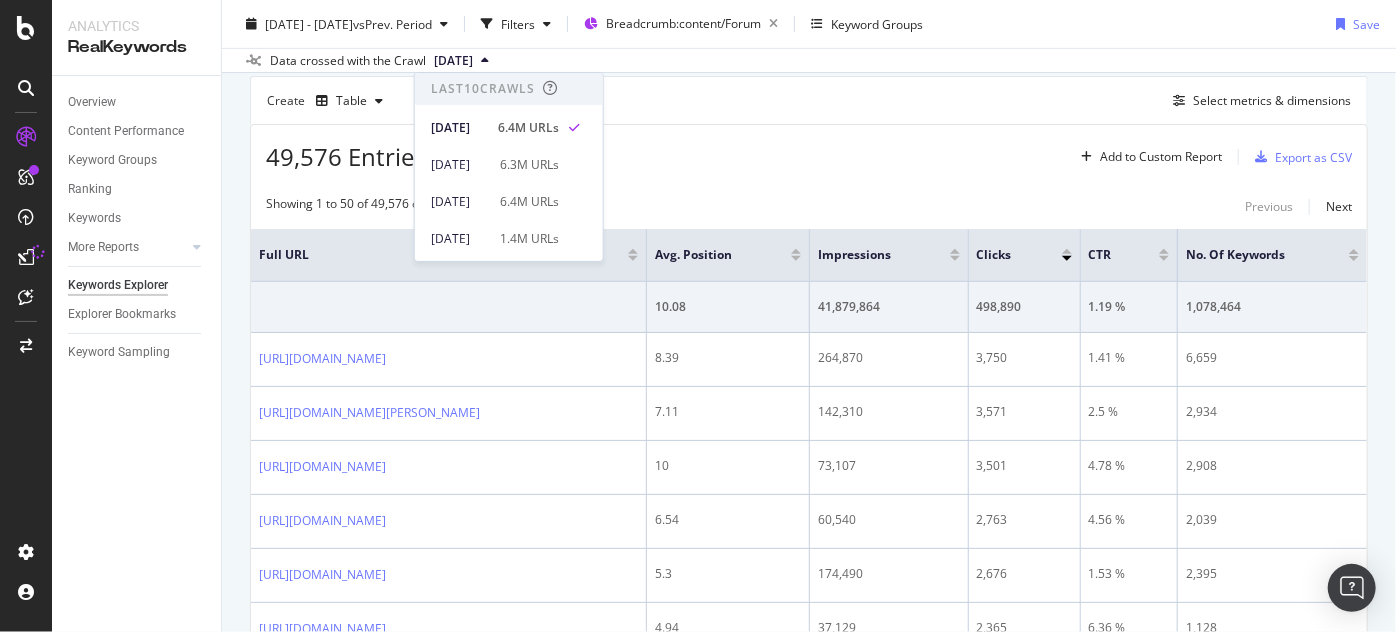 click on "Create   Table Select metrics & dimensions" at bounding box center (809, 100) 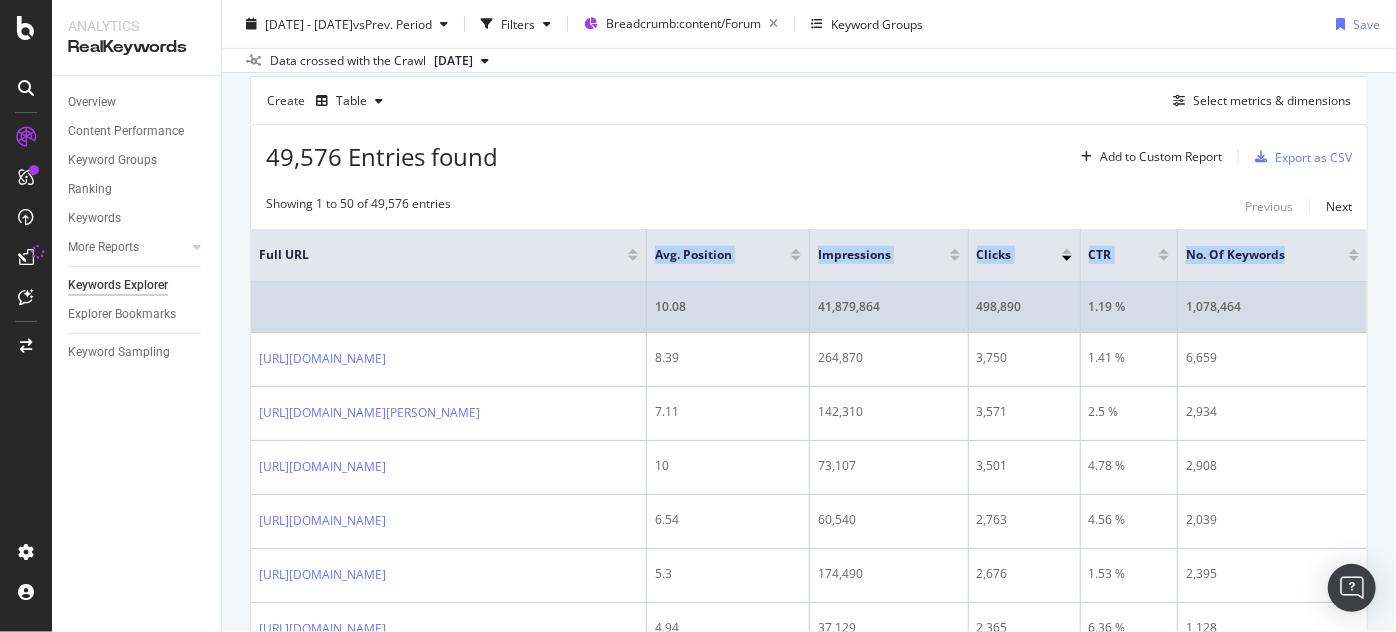 drag, startPoint x: 757, startPoint y: 268, endPoint x: 625, endPoint y: 283, distance: 132.84953 